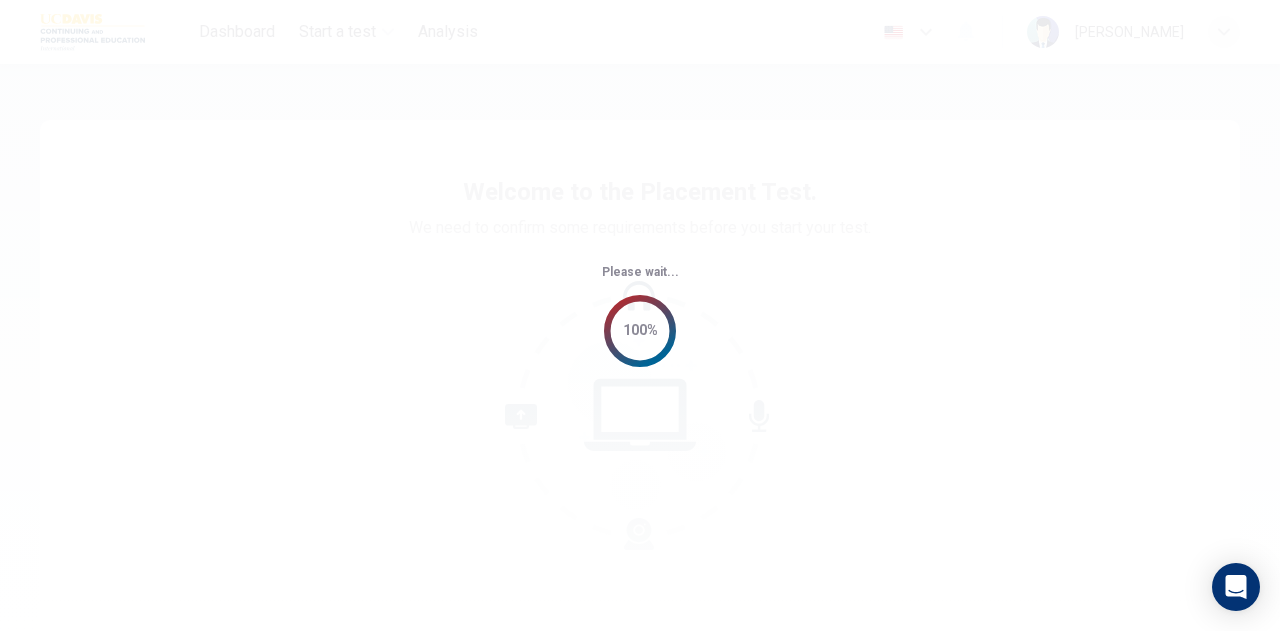 scroll, scrollTop: 0, scrollLeft: 0, axis: both 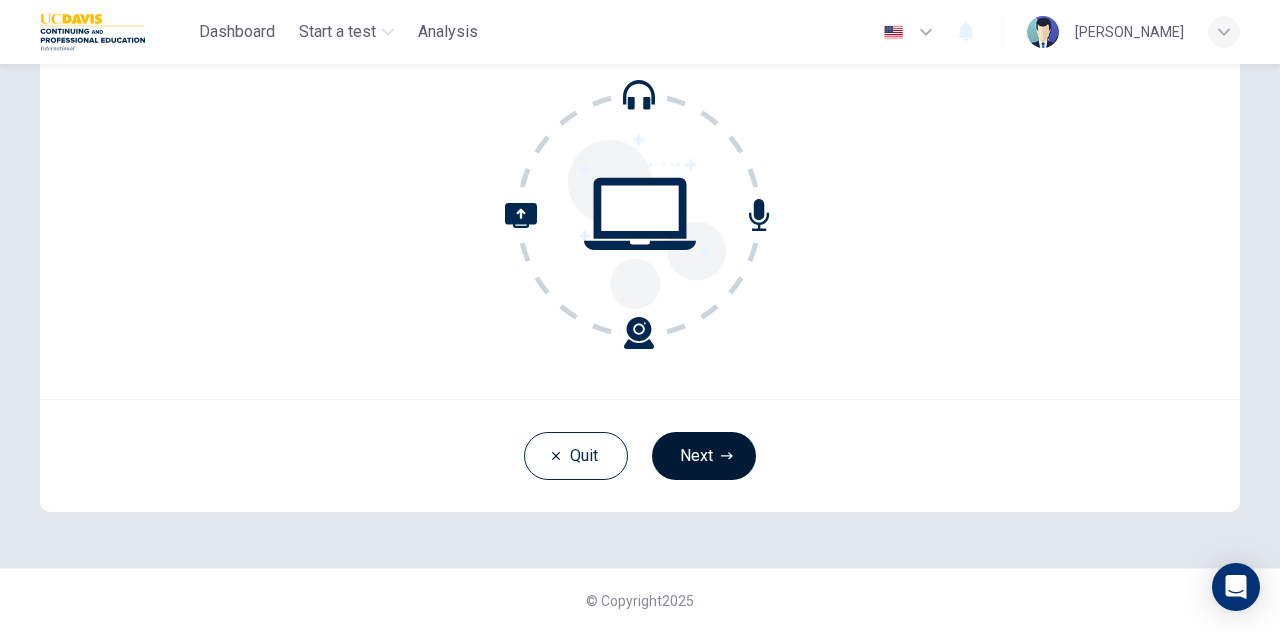 click on "Next" at bounding box center [704, 456] 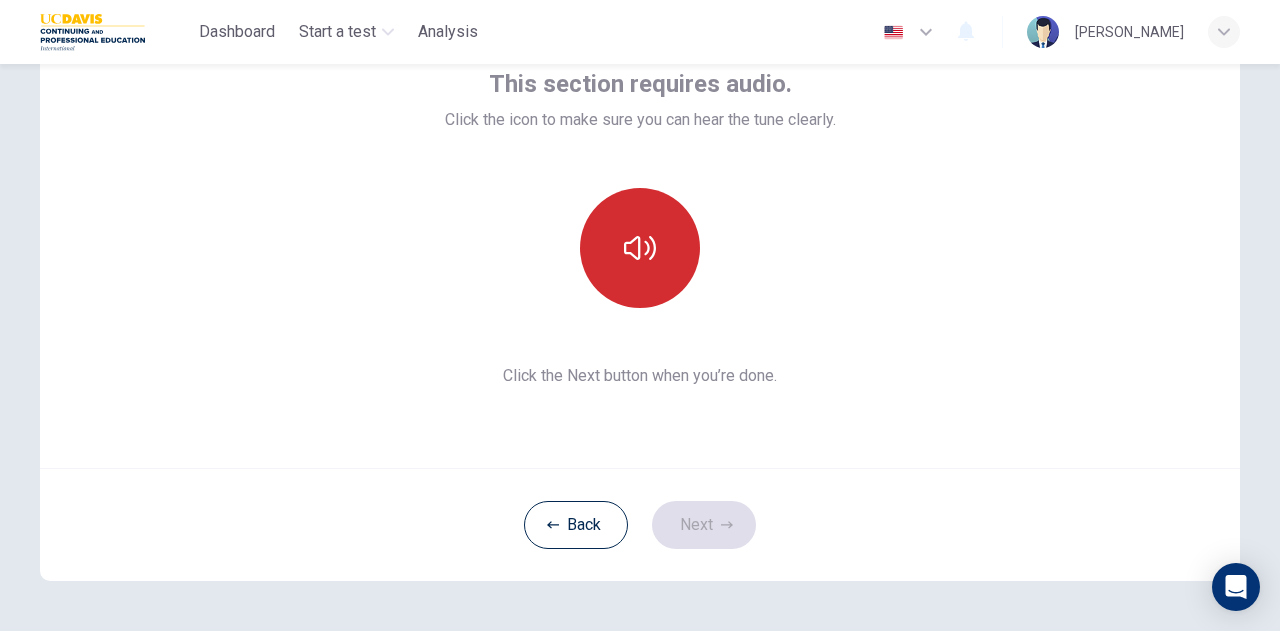 scroll, scrollTop: 123, scrollLeft: 0, axis: vertical 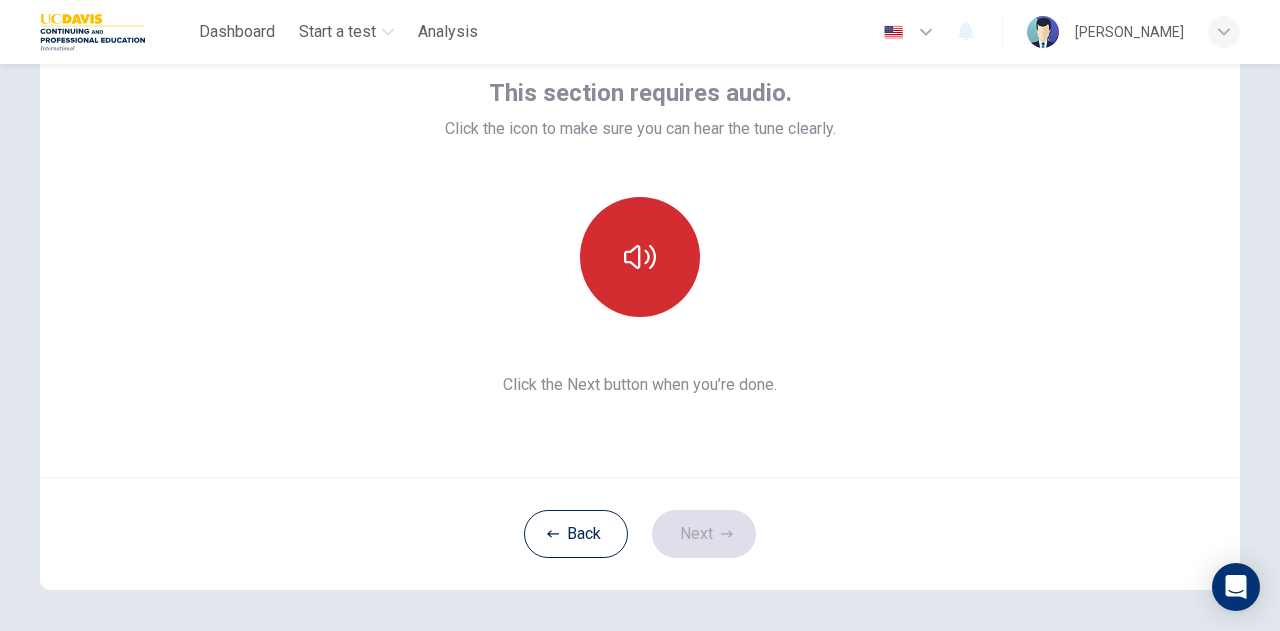 click at bounding box center [640, 257] 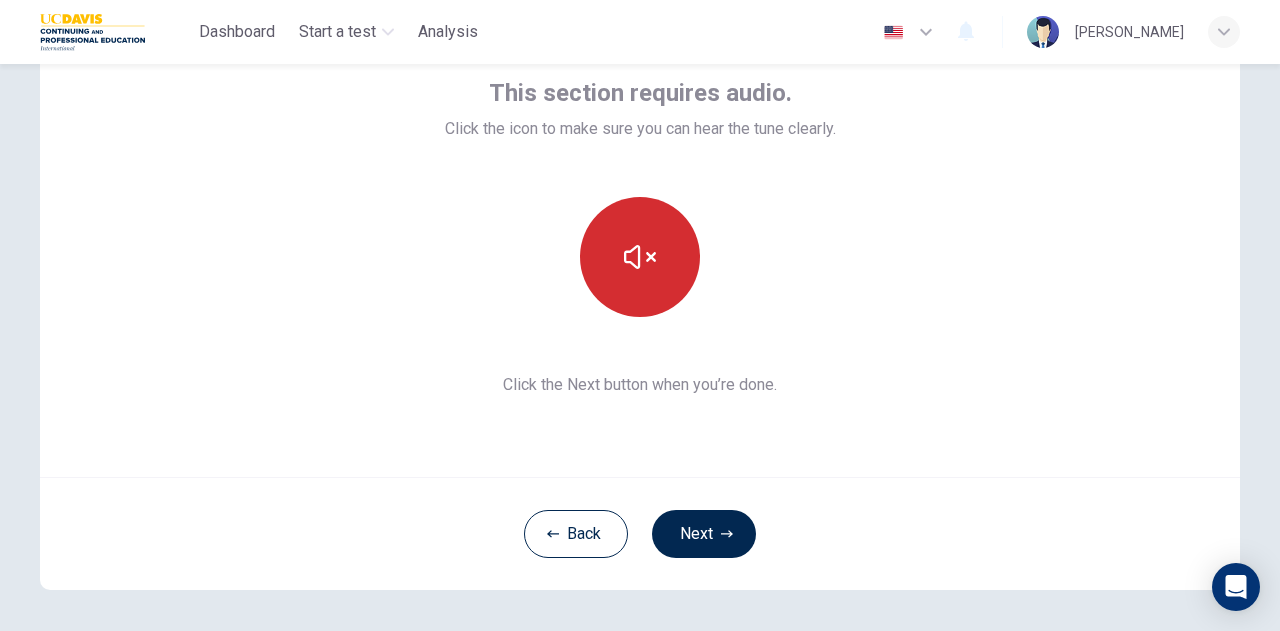 click at bounding box center (640, 257) 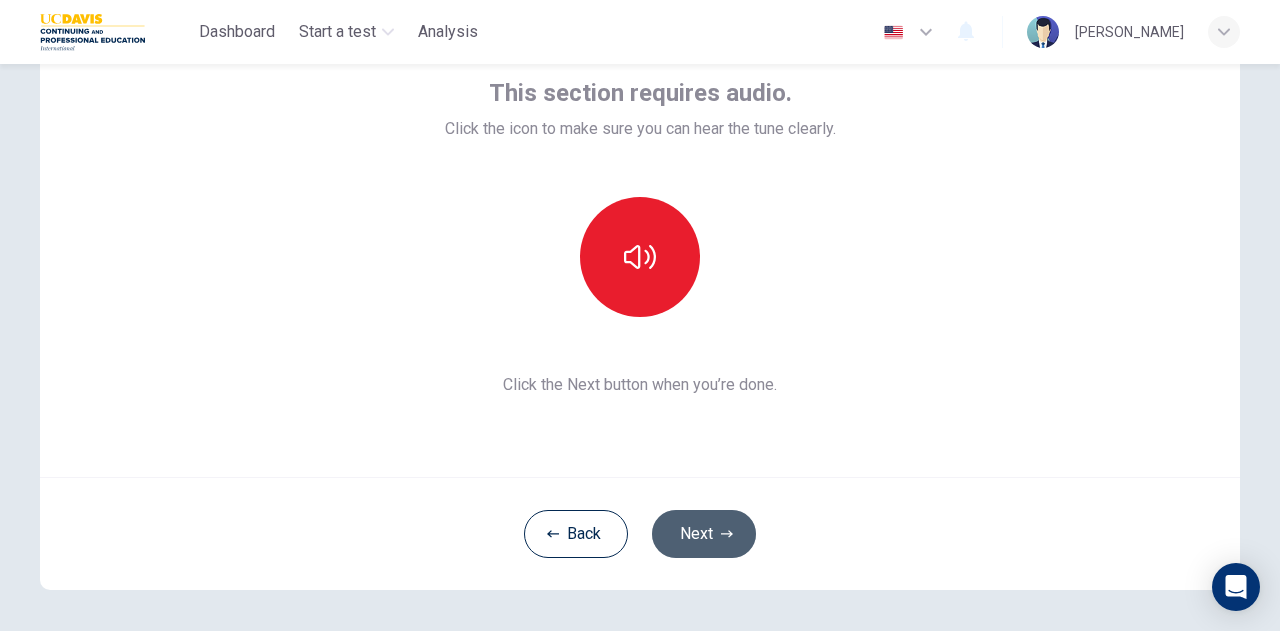 click on "Next" at bounding box center (704, 534) 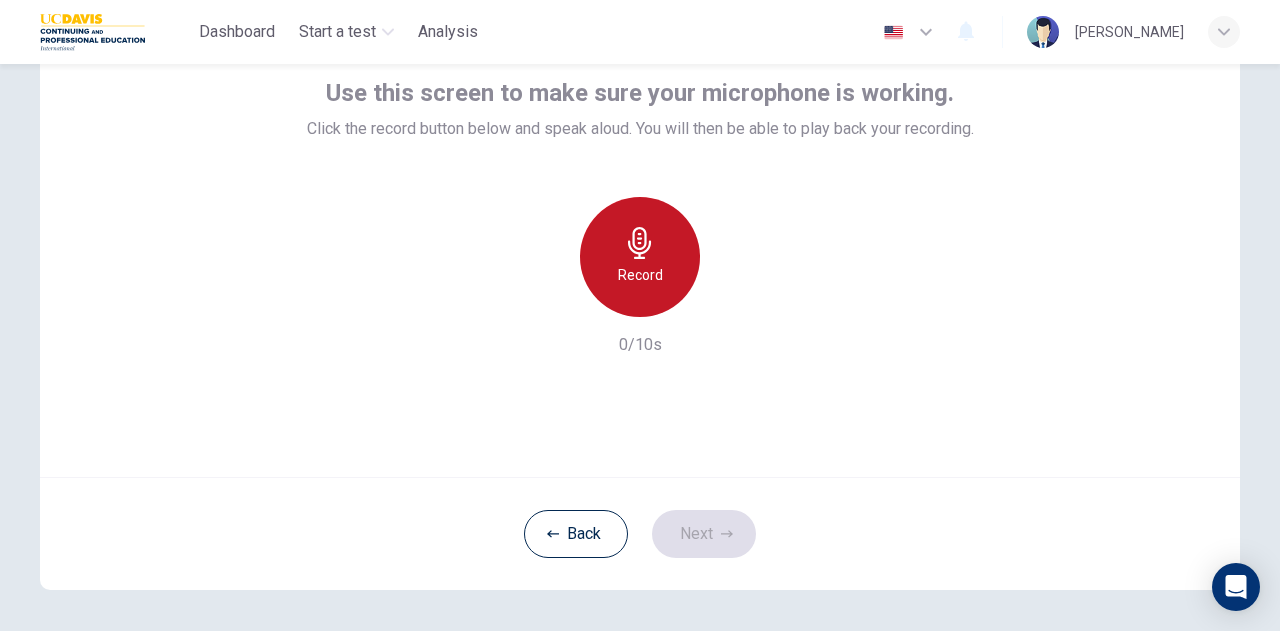 click 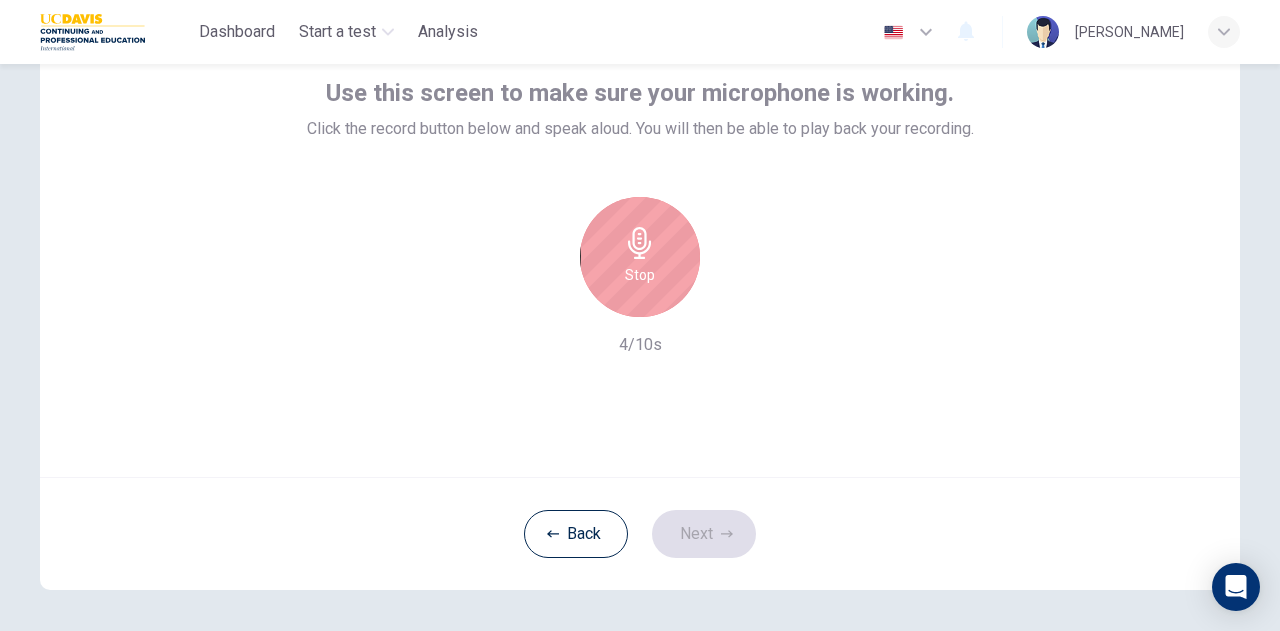 click 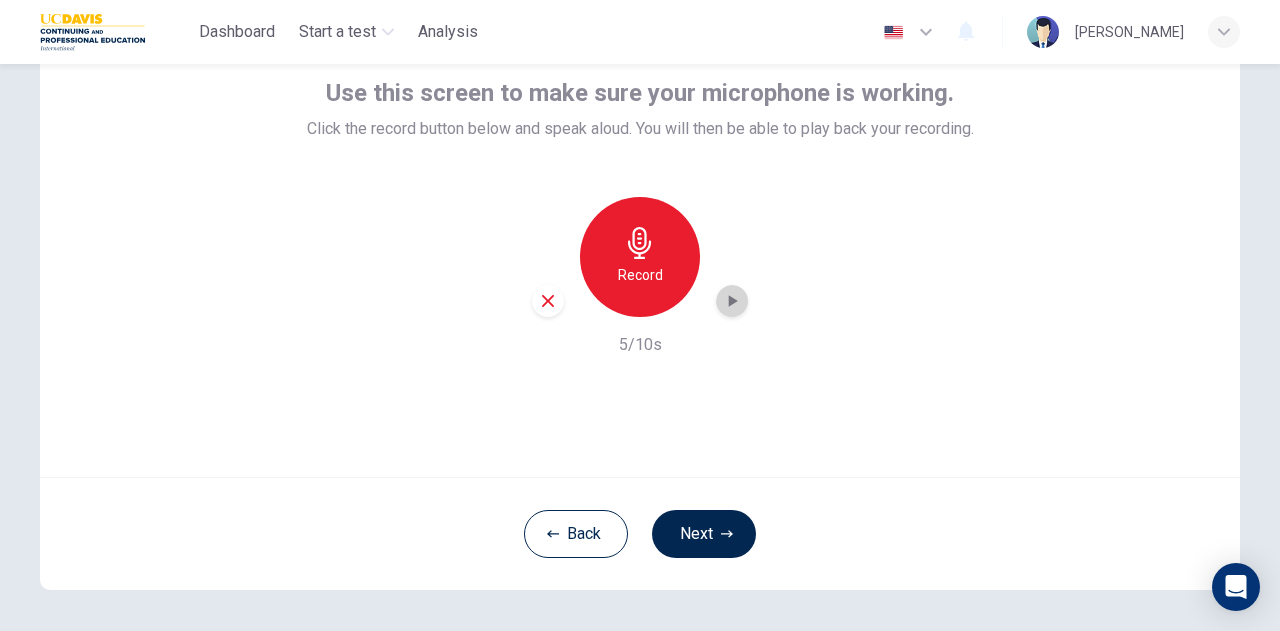 click 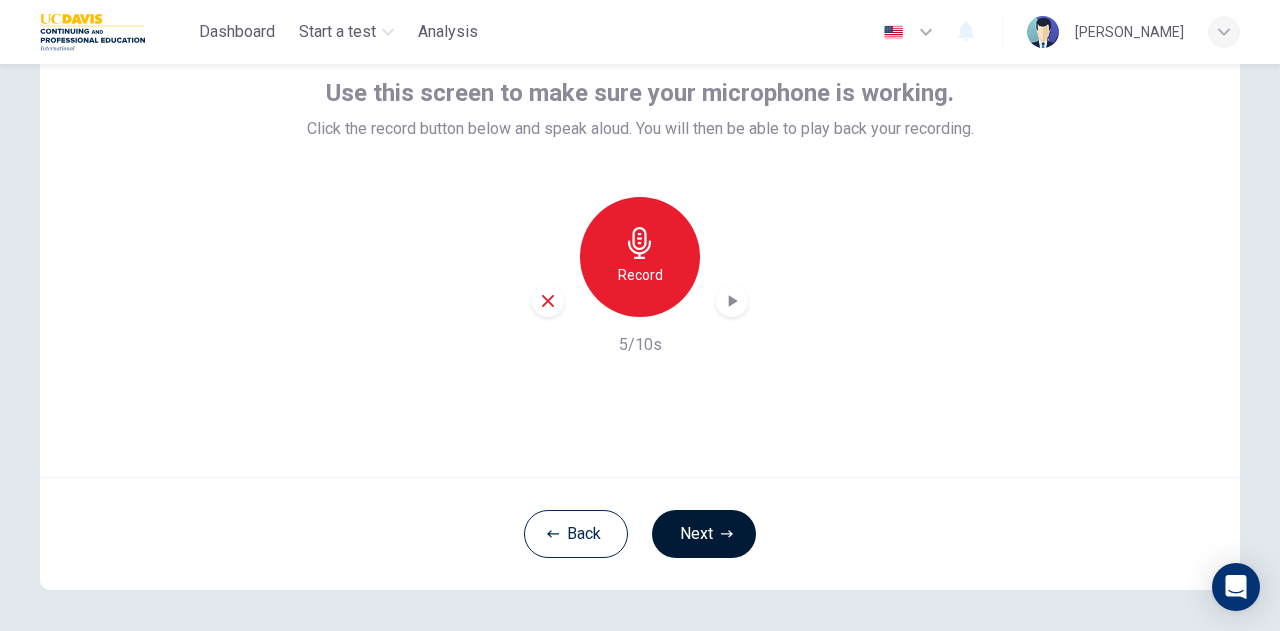 click on "Next" at bounding box center [704, 534] 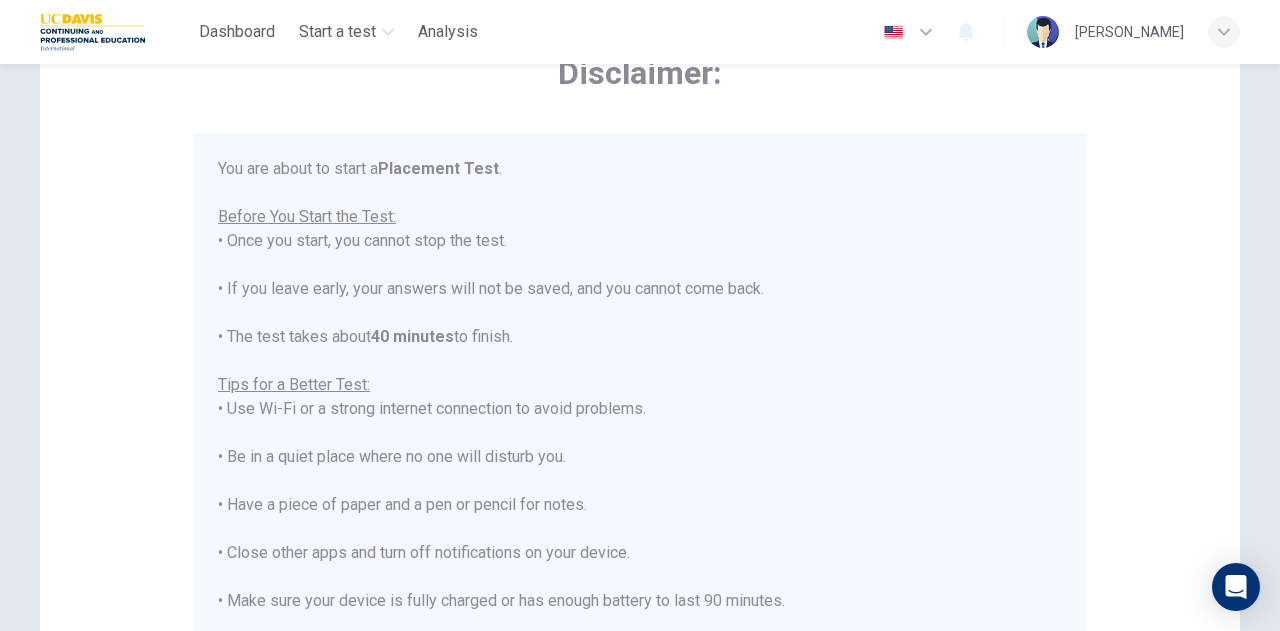 scroll, scrollTop: 22, scrollLeft: 0, axis: vertical 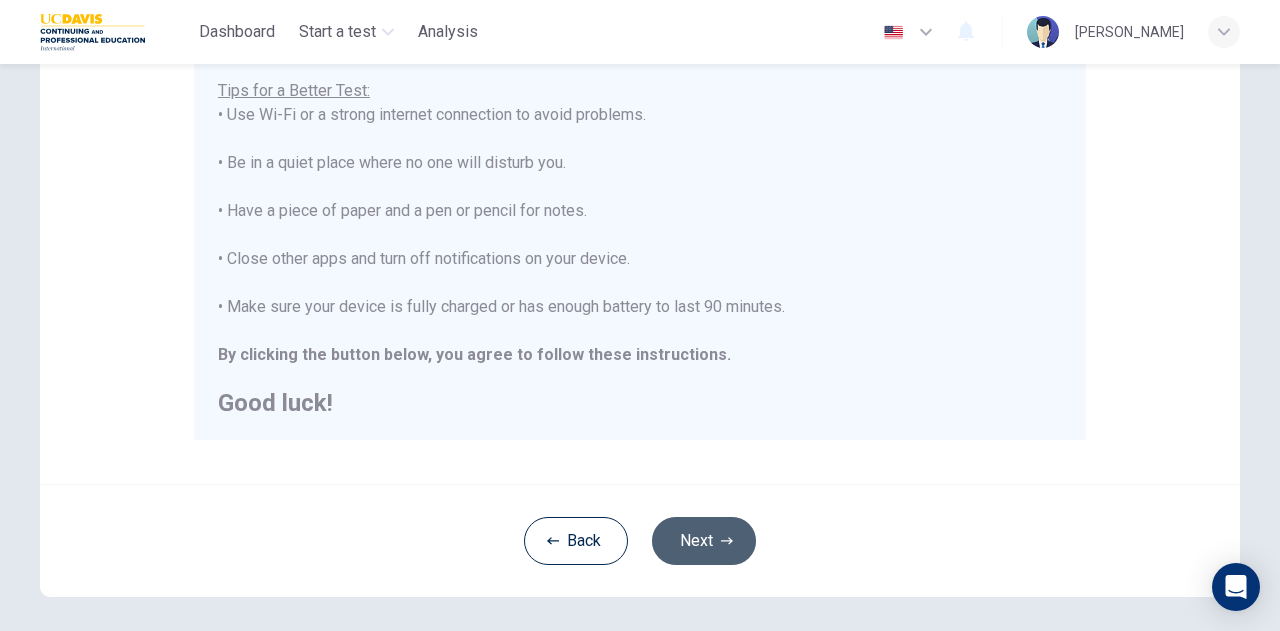 click on "Next" at bounding box center (704, 541) 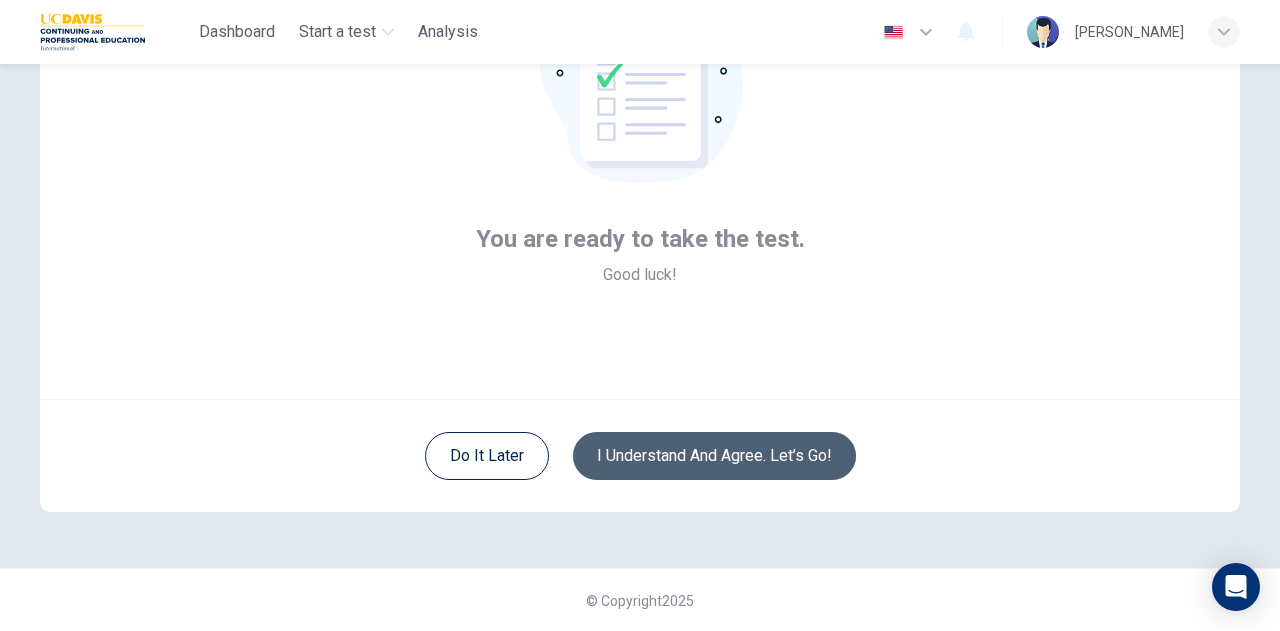 click on "I understand and agree. Let’s go!" at bounding box center [714, 456] 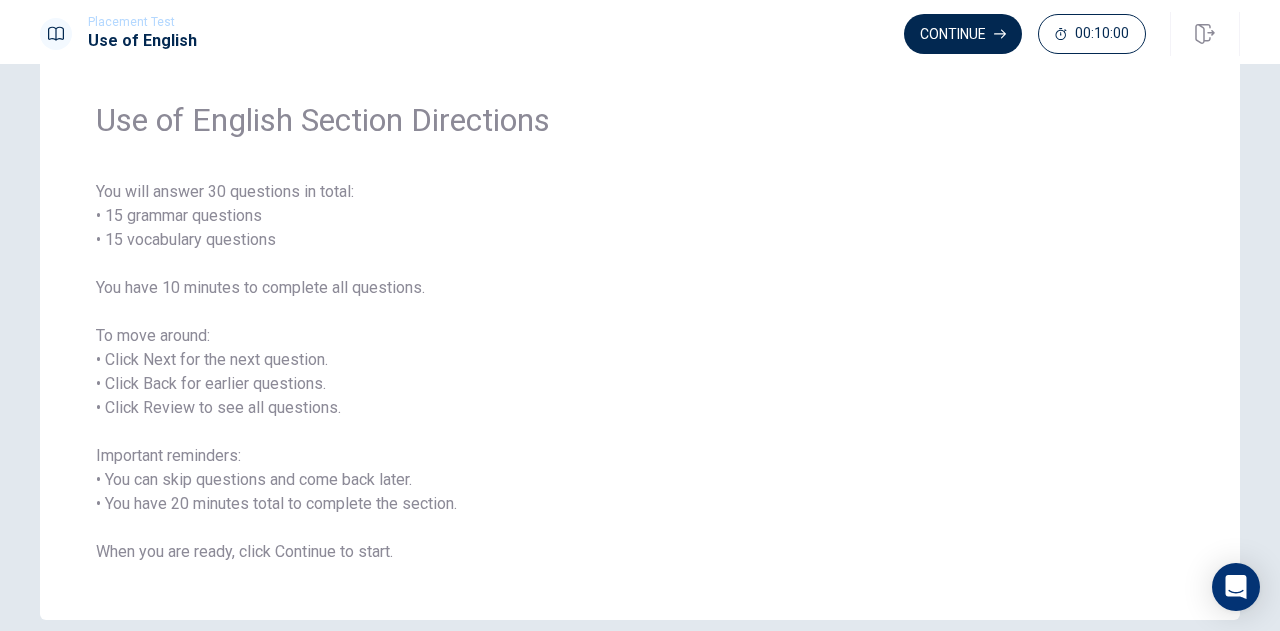 scroll, scrollTop: 62, scrollLeft: 0, axis: vertical 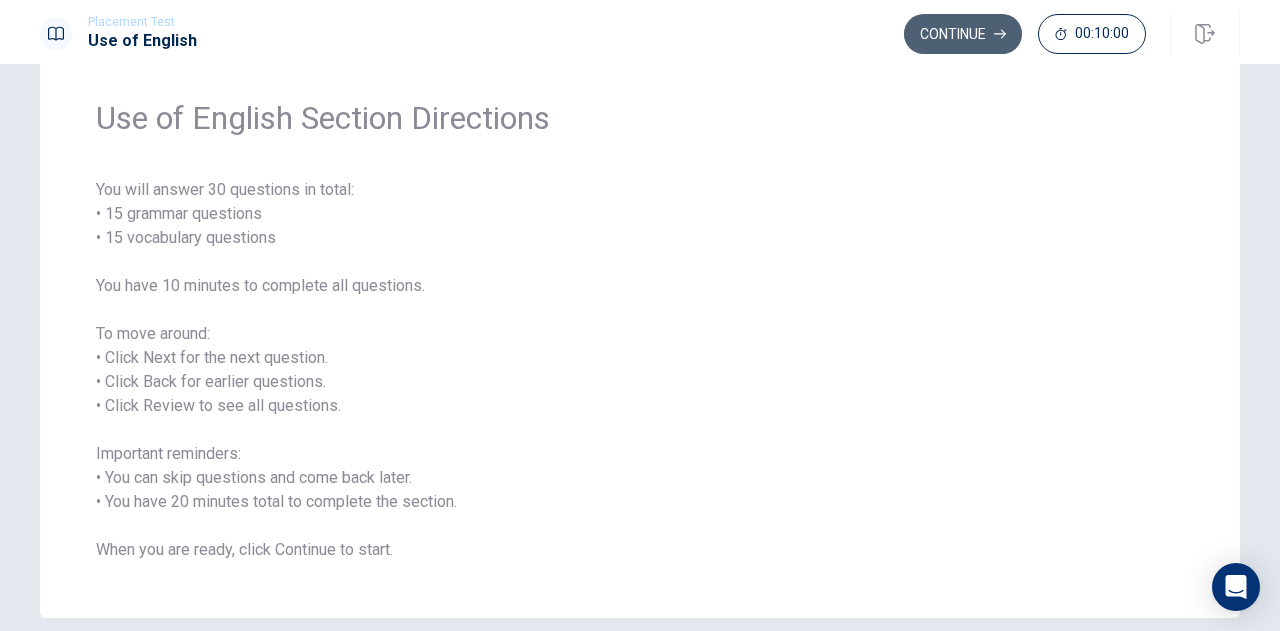 click on "Continue" at bounding box center [963, 34] 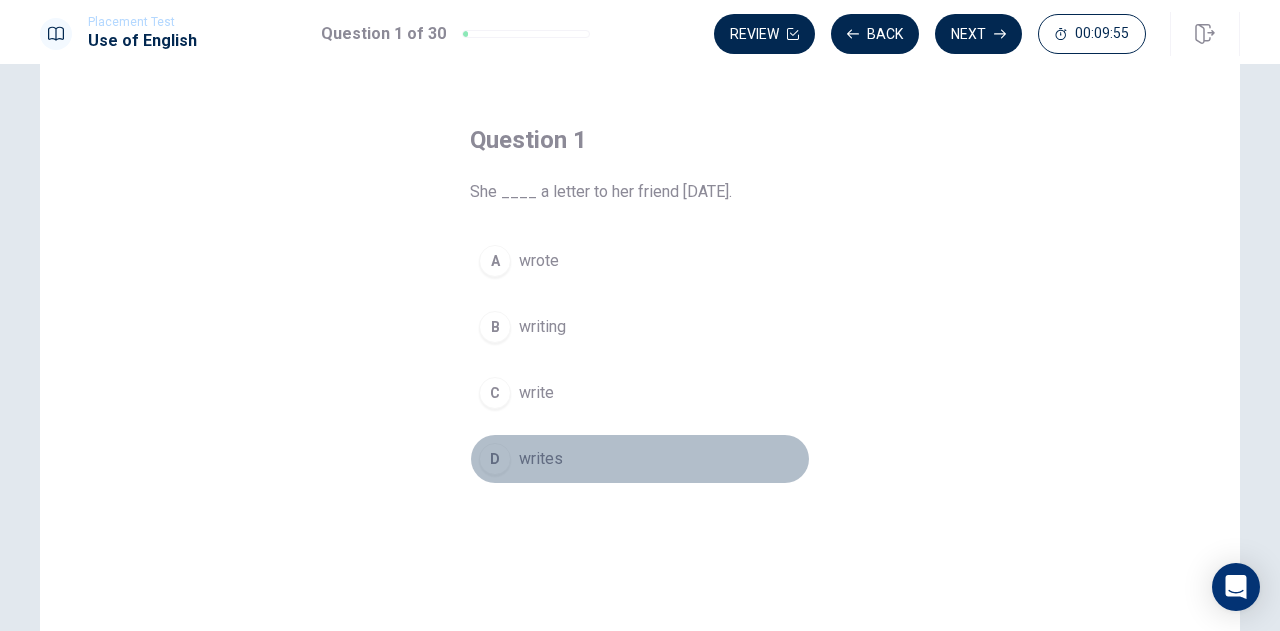 click on "D" at bounding box center [495, 459] 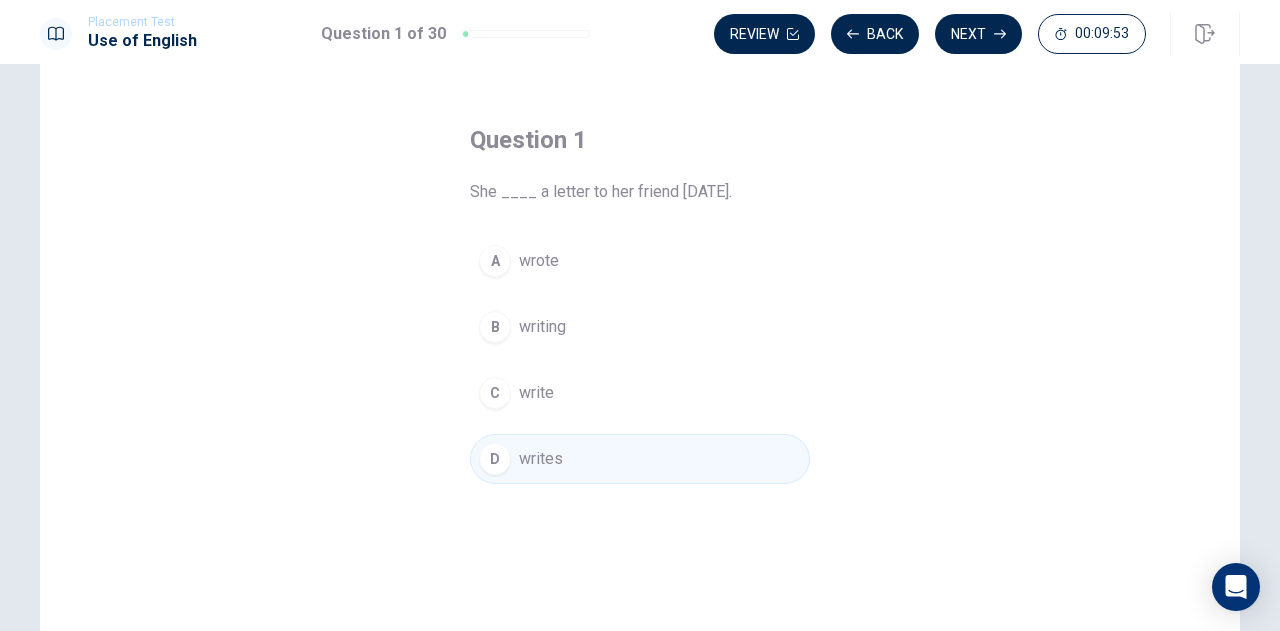 click on "wrote" at bounding box center [539, 261] 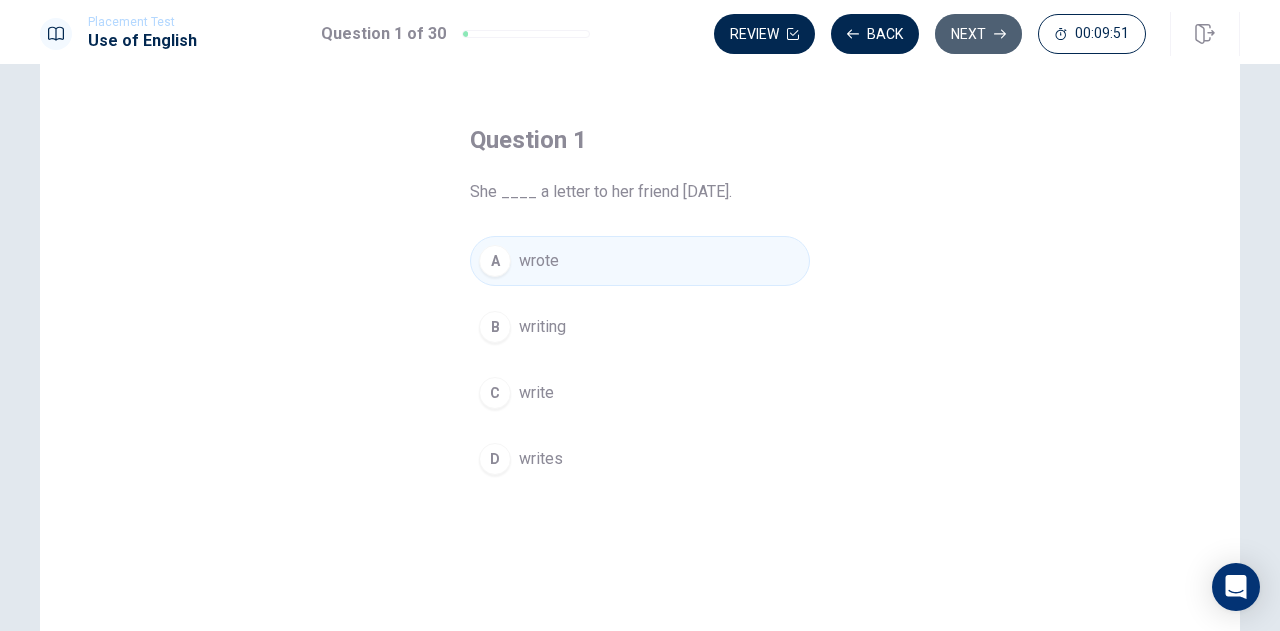 click on "Next" at bounding box center (978, 34) 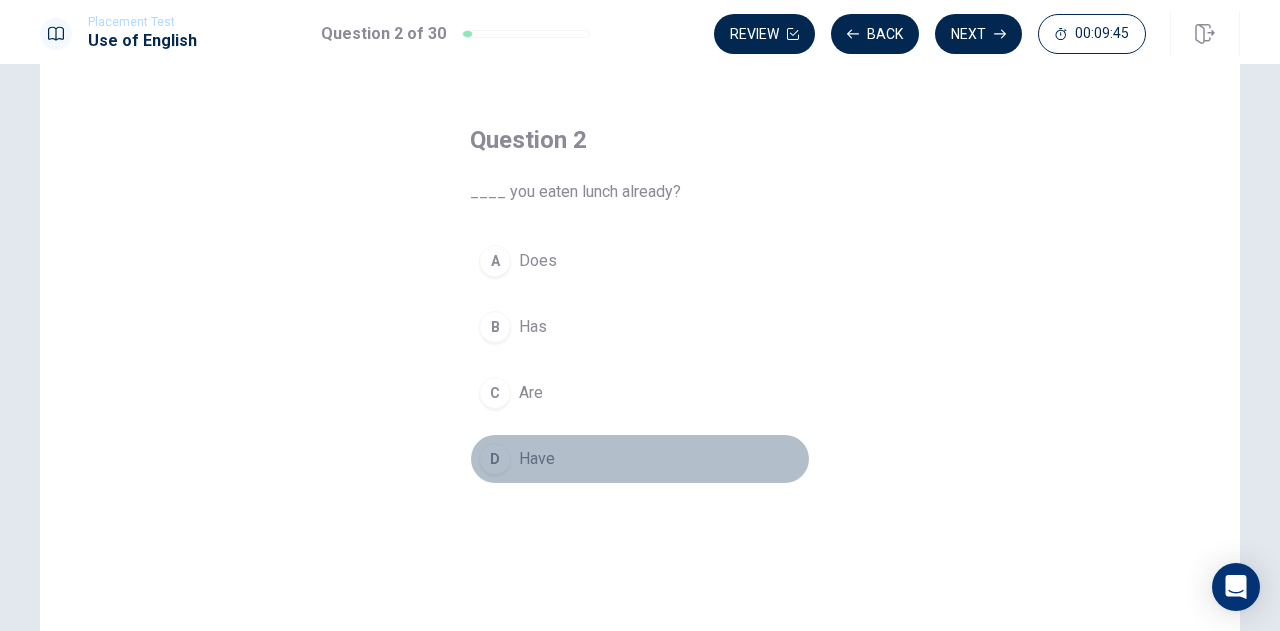 click on "D" at bounding box center (495, 459) 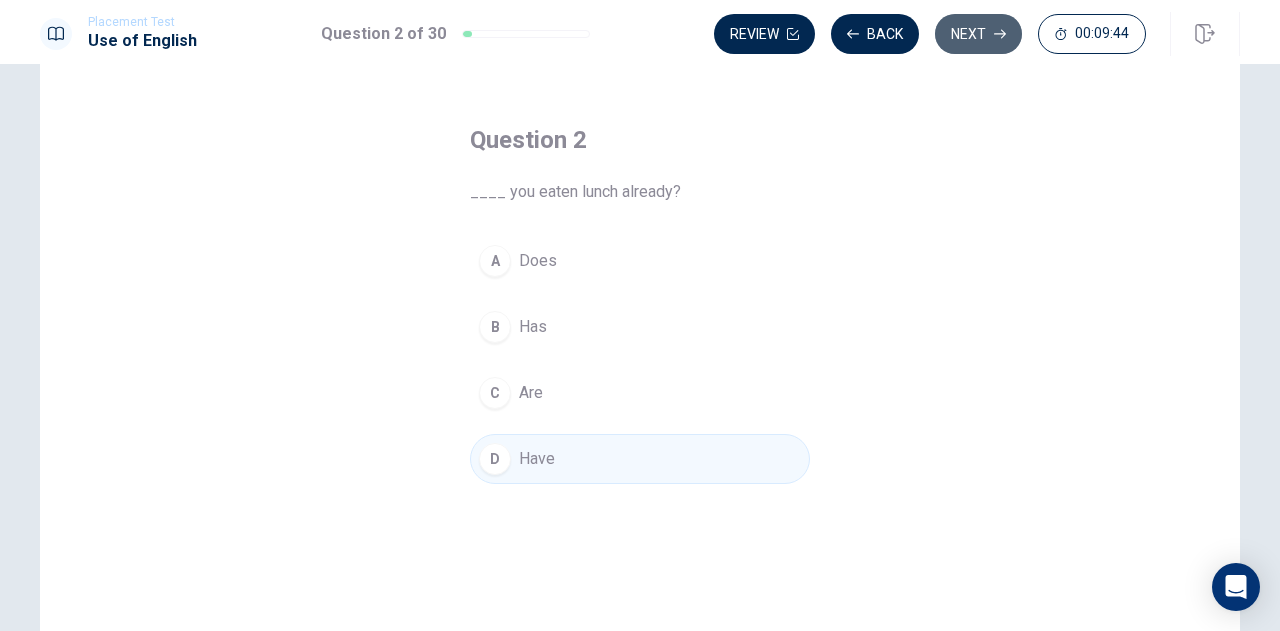 click 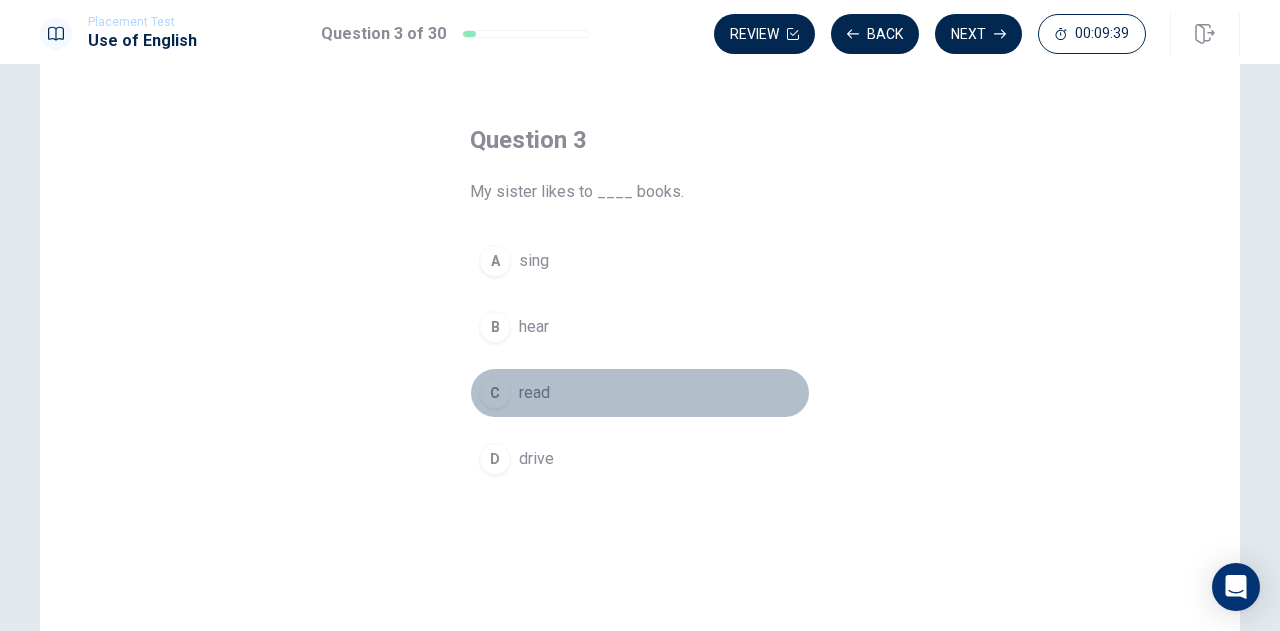 click on "C read" at bounding box center (640, 393) 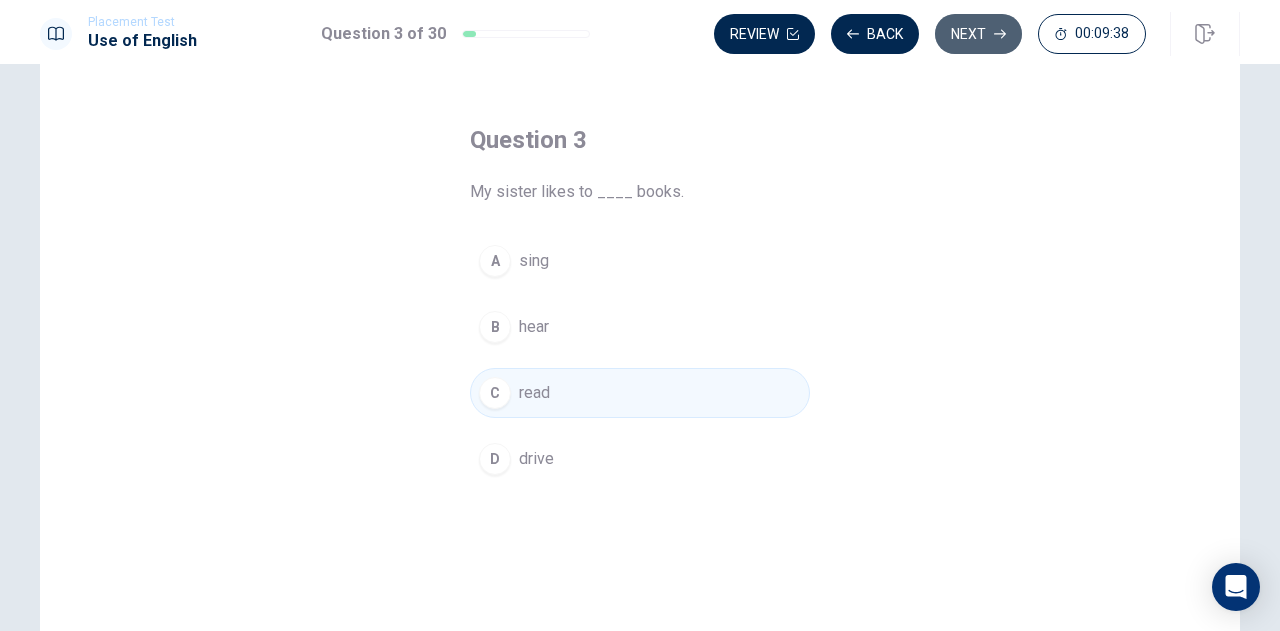 click on "Next" at bounding box center (978, 34) 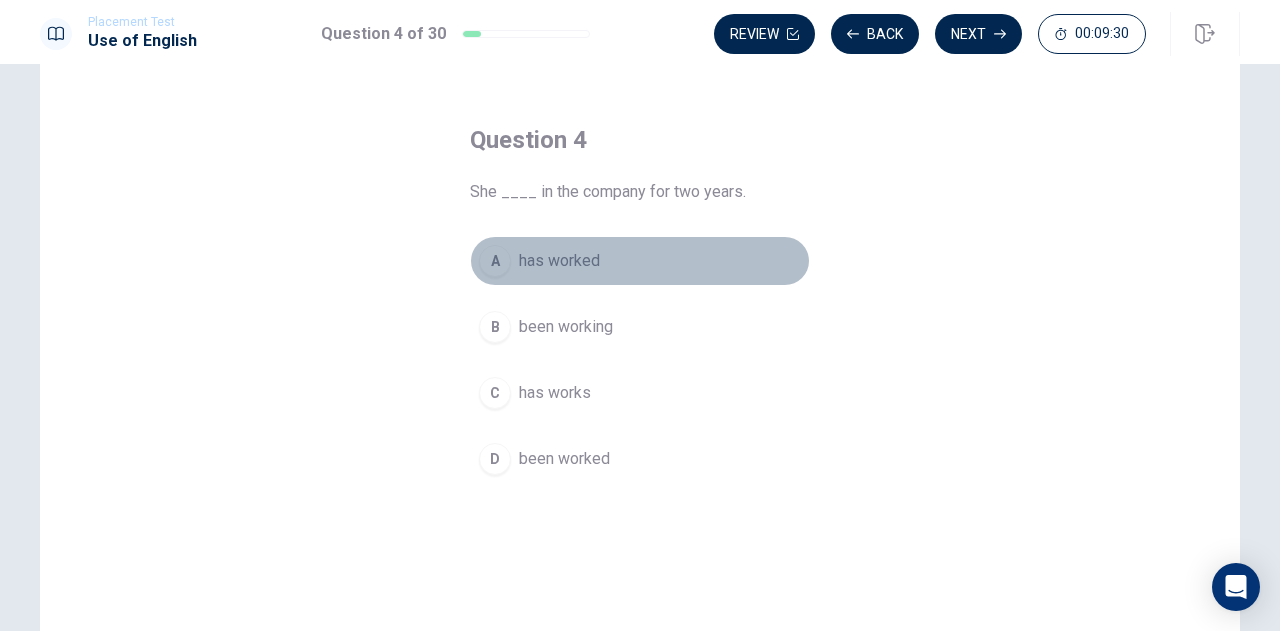 click on "A" at bounding box center [495, 261] 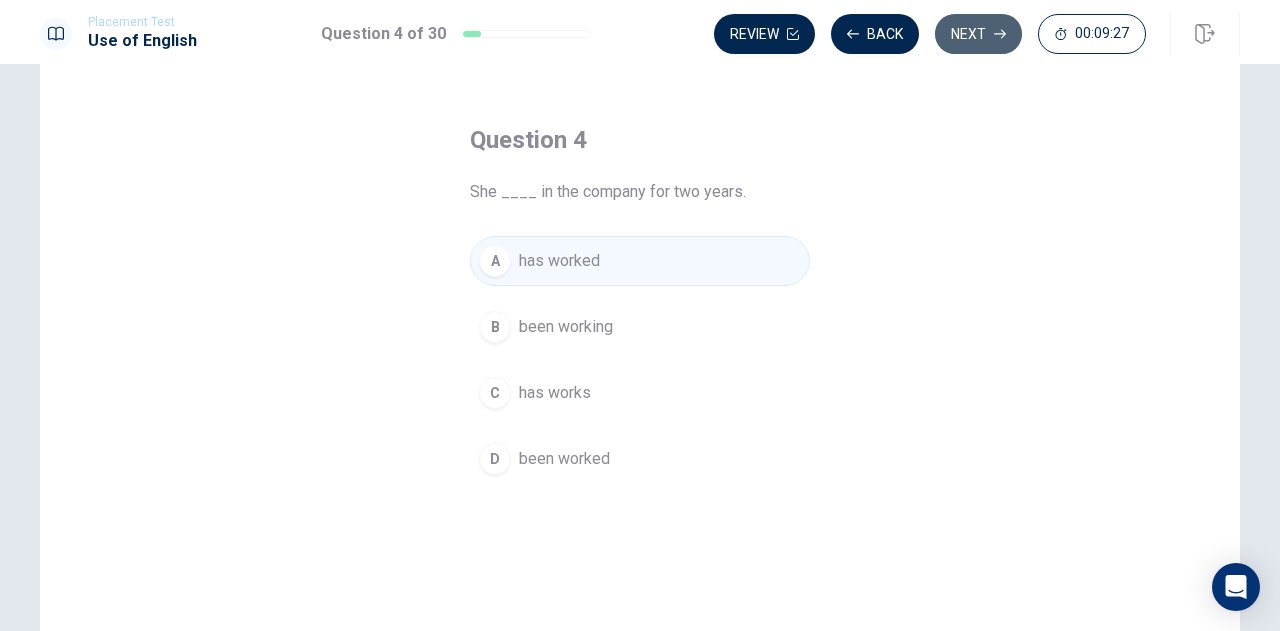 click on "Next" at bounding box center (978, 34) 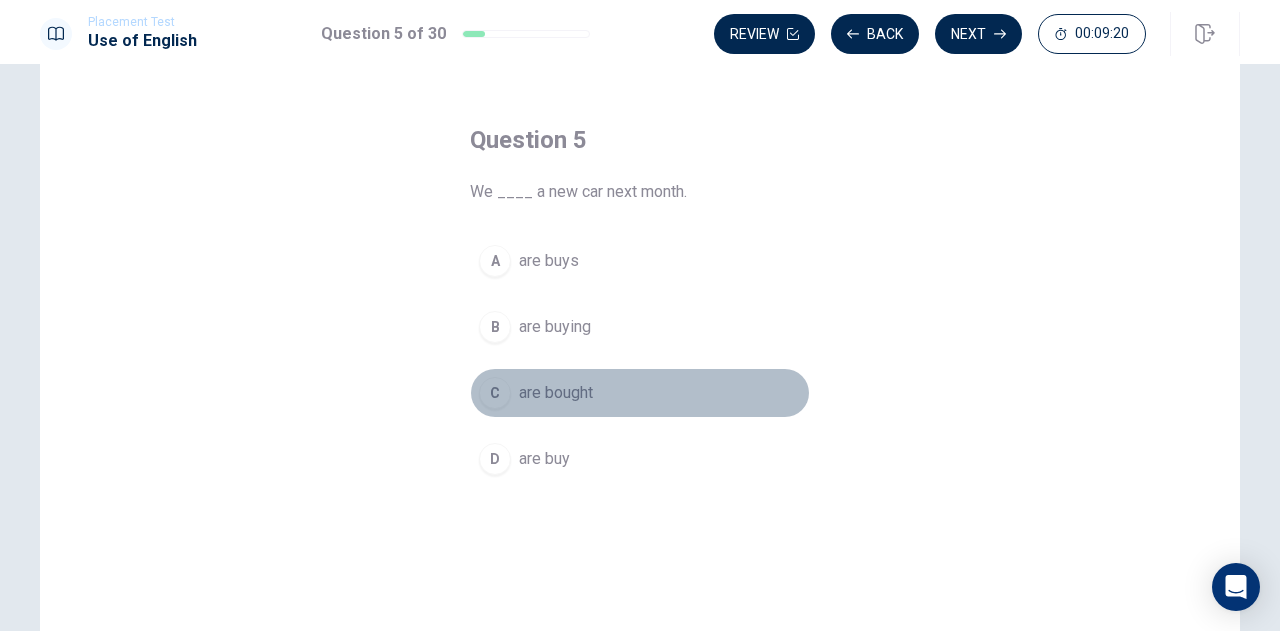 click on "C" at bounding box center [495, 393] 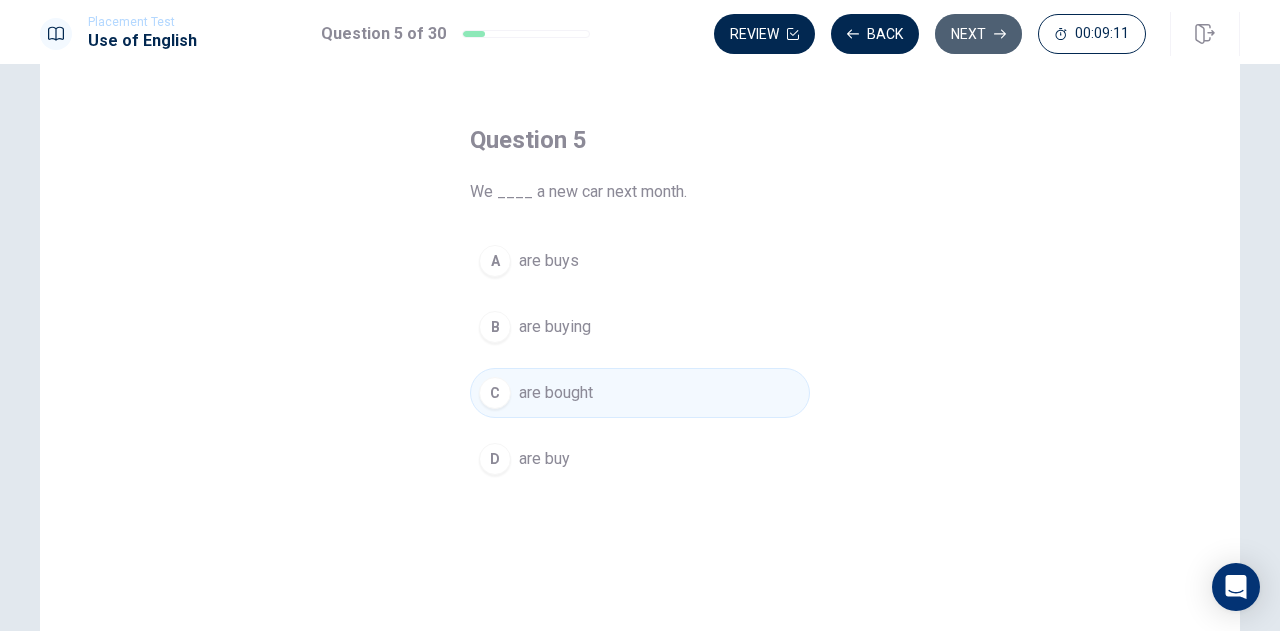 click on "Next" at bounding box center (978, 34) 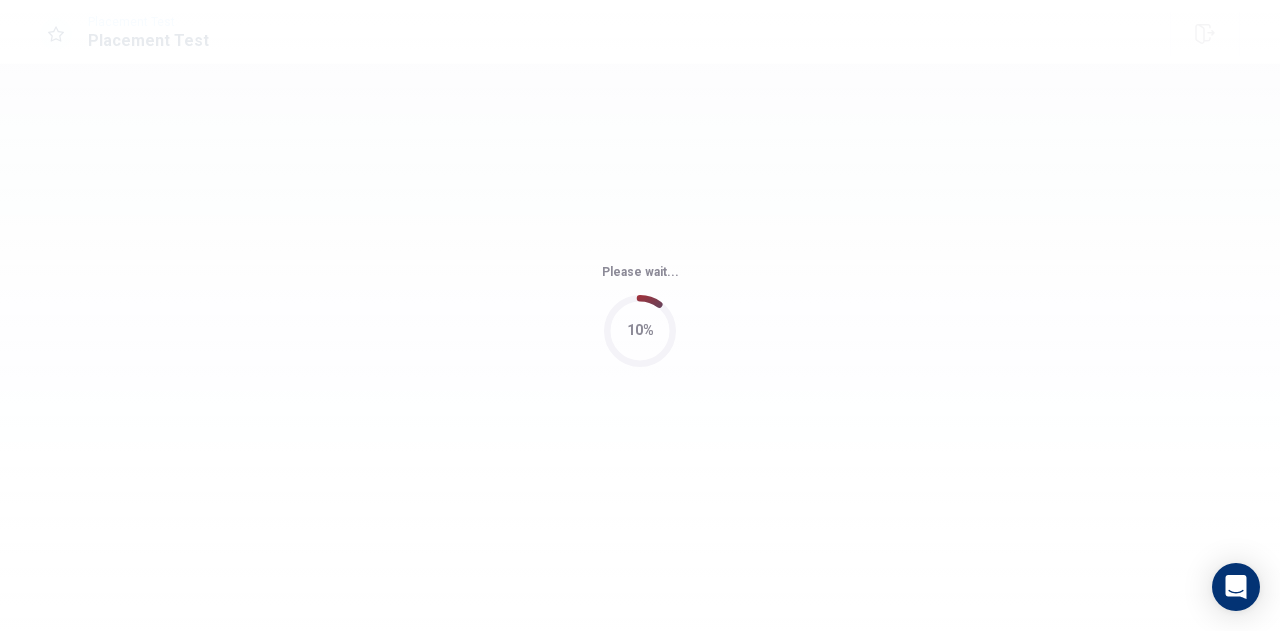 scroll, scrollTop: 0, scrollLeft: 0, axis: both 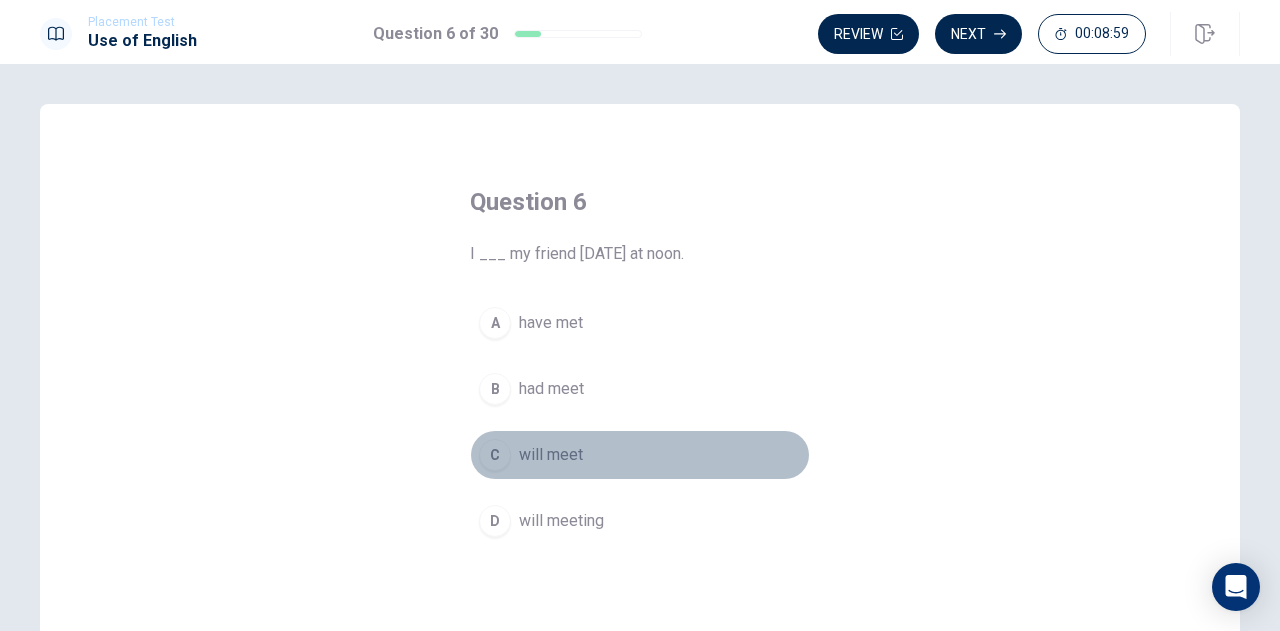 click on "C" at bounding box center (495, 455) 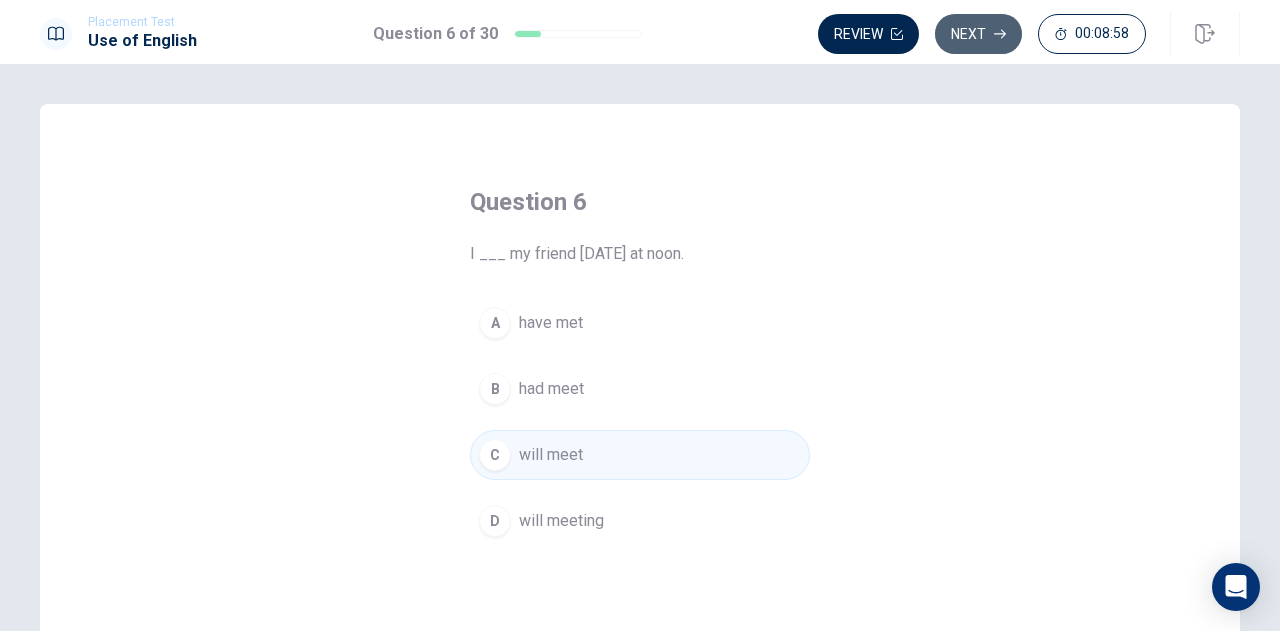 click on "Next" at bounding box center (978, 34) 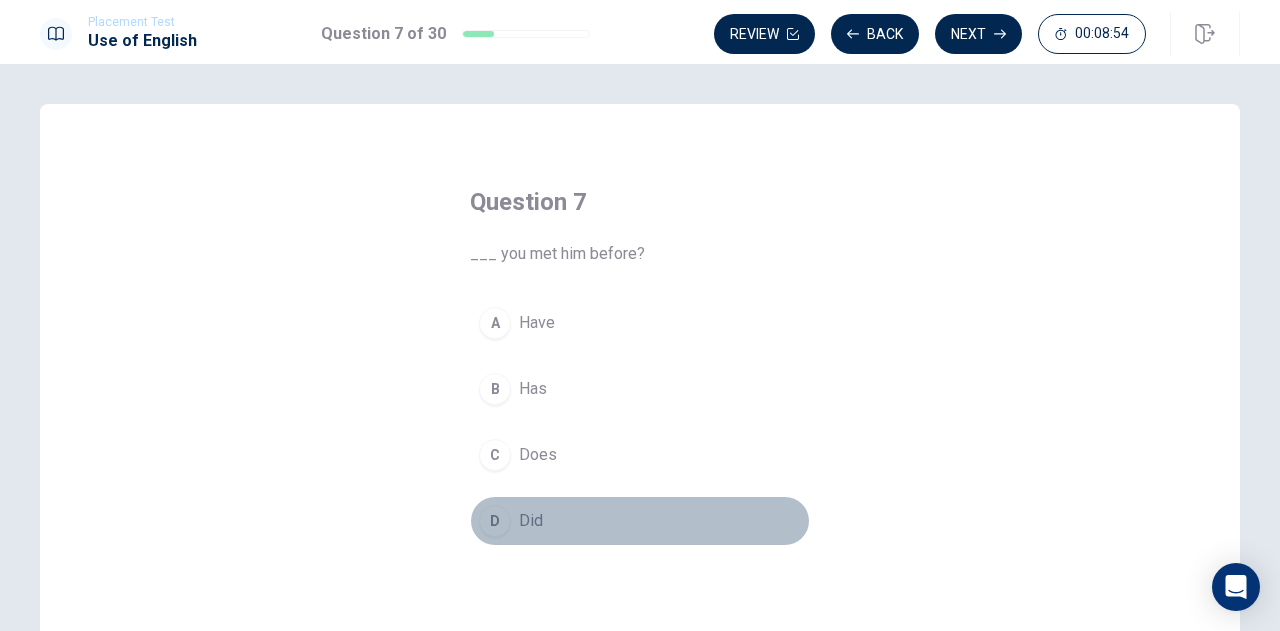 click on "D" at bounding box center [495, 521] 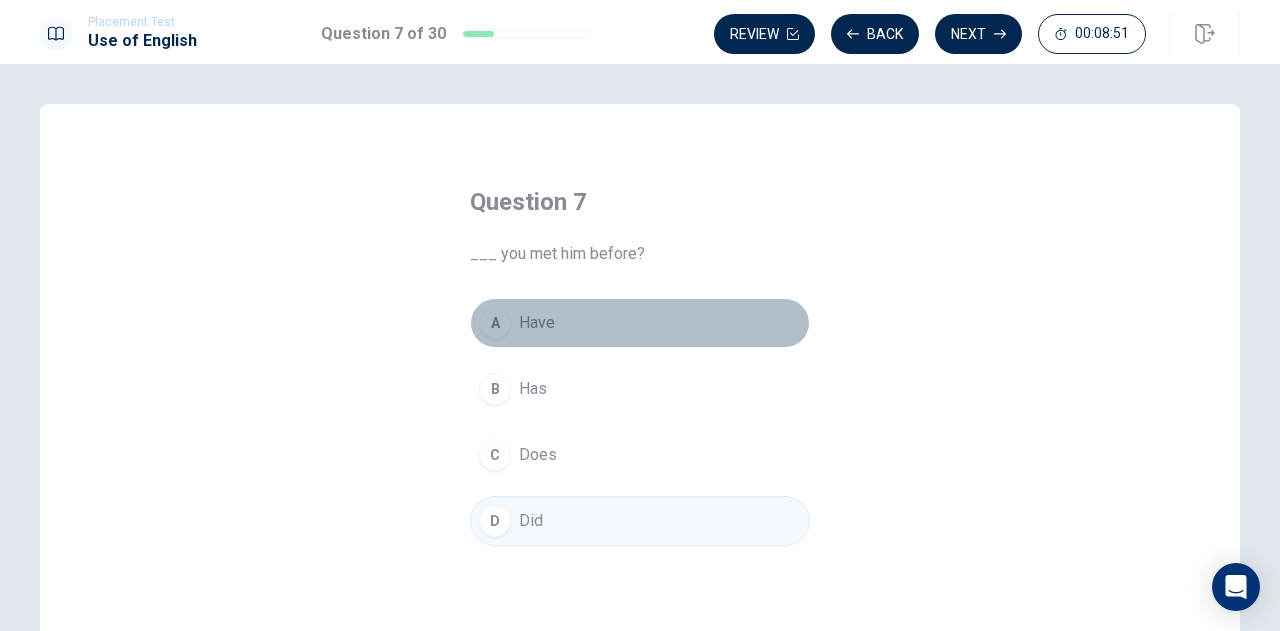 click on "A Have" at bounding box center (640, 323) 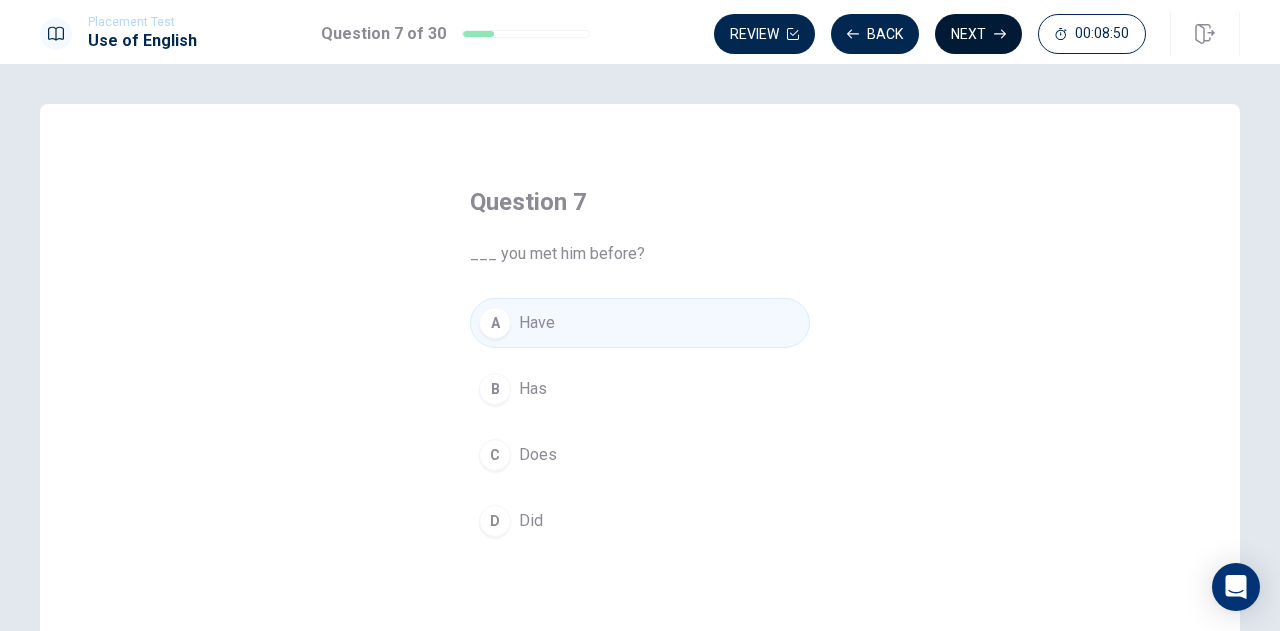 click on "Next" at bounding box center (978, 34) 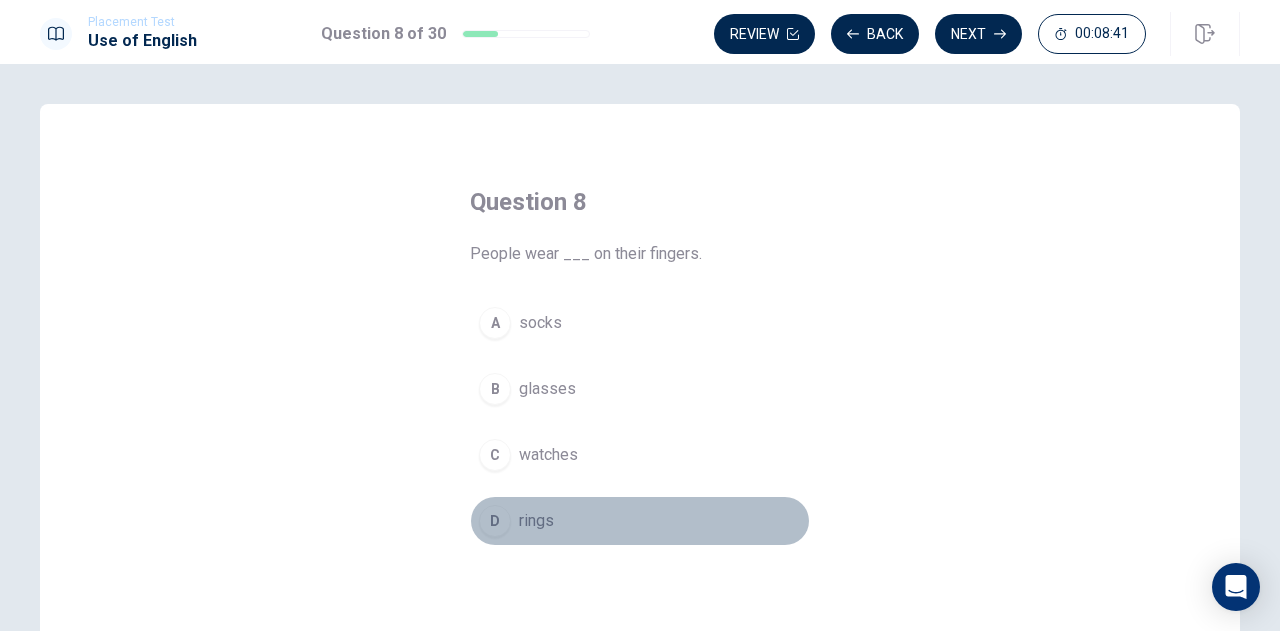 click on "D" at bounding box center (495, 521) 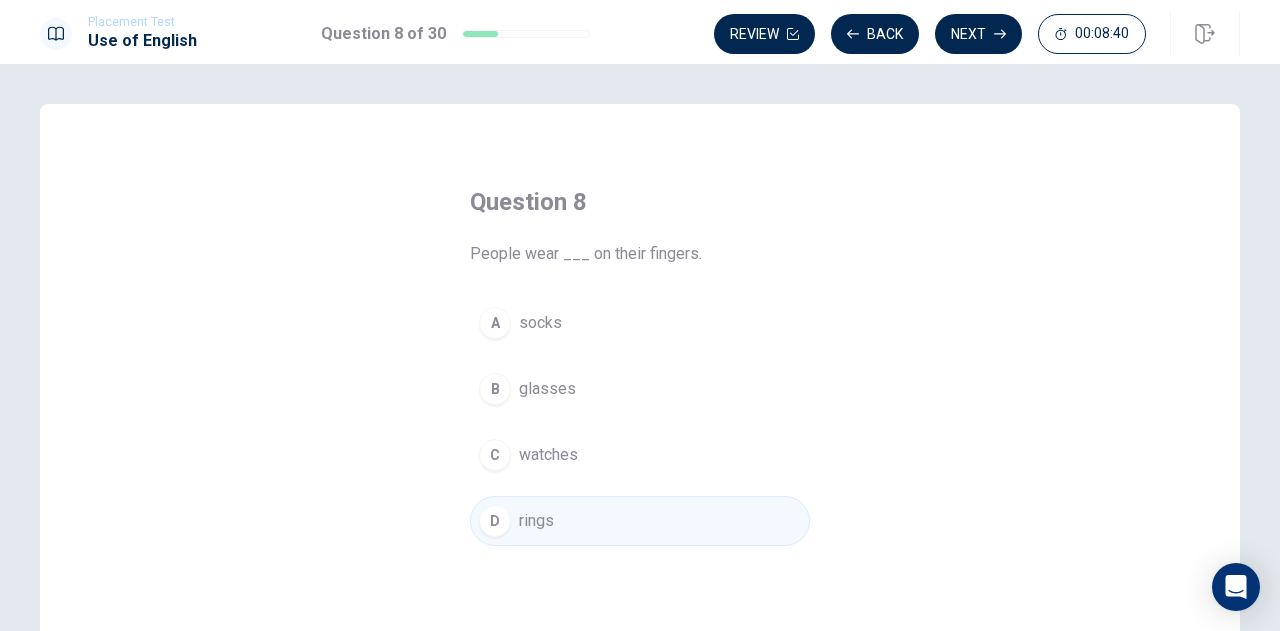 click on "Placement Test   Use of English Question 8 of 30 Review Back Next 00:08:40" at bounding box center (640, 32) 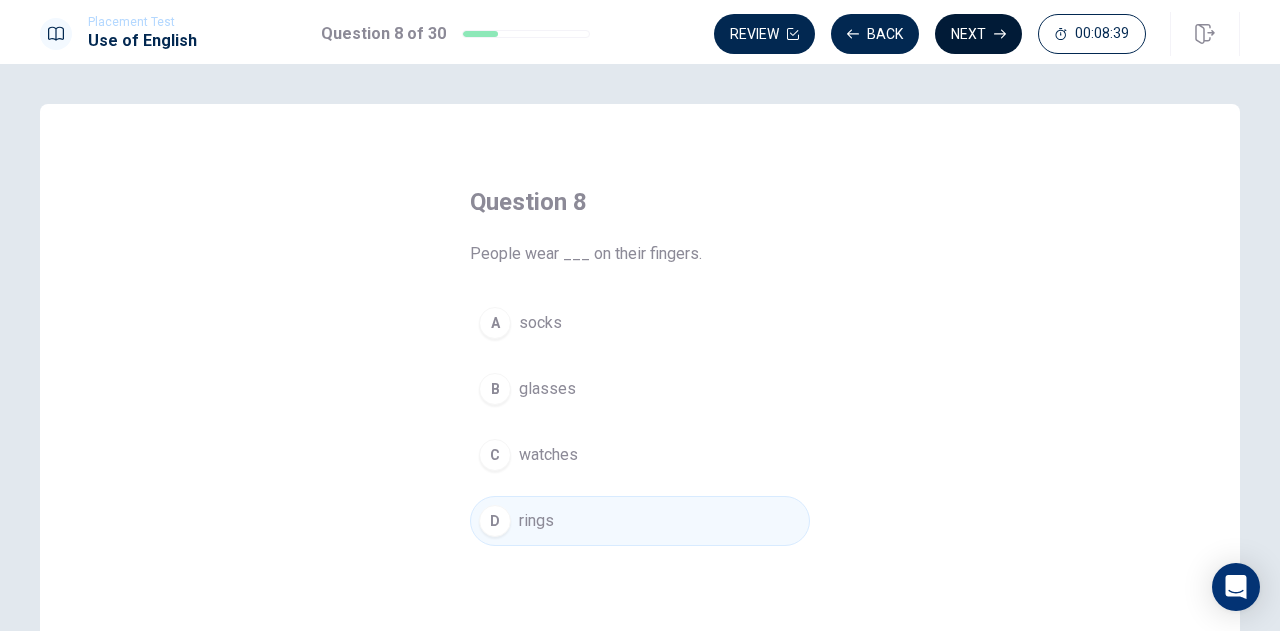 click on "Next" at bounding box center [978, 34] 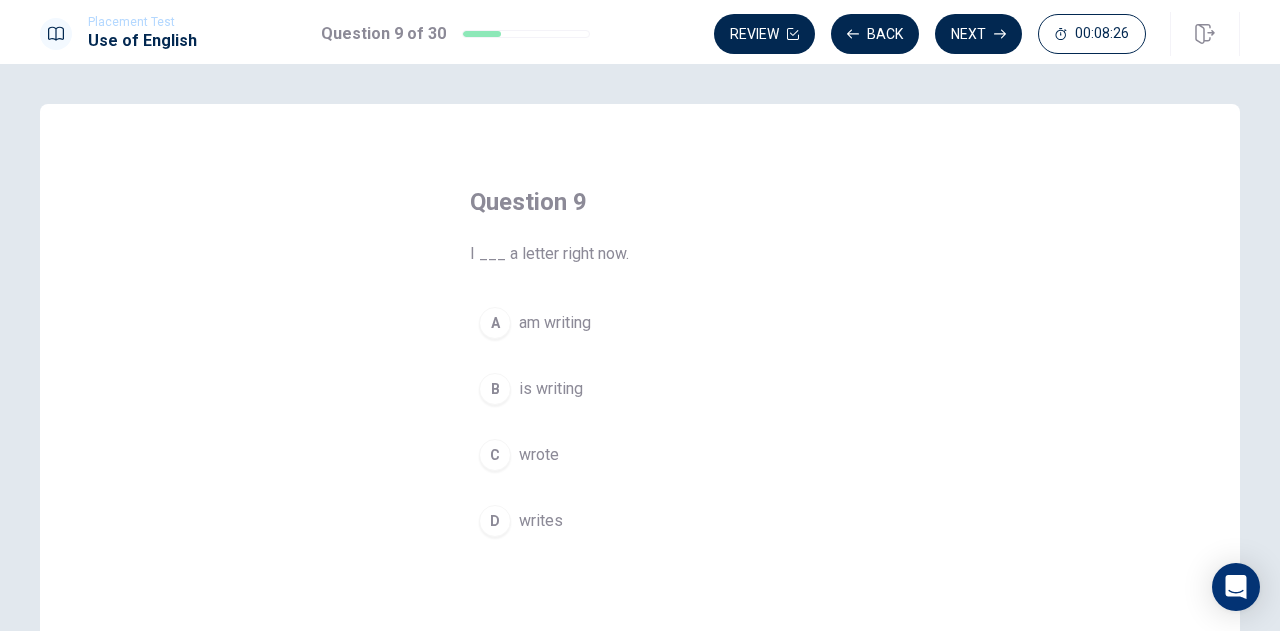 click on "A am writing" at bounding box center (640, 323) 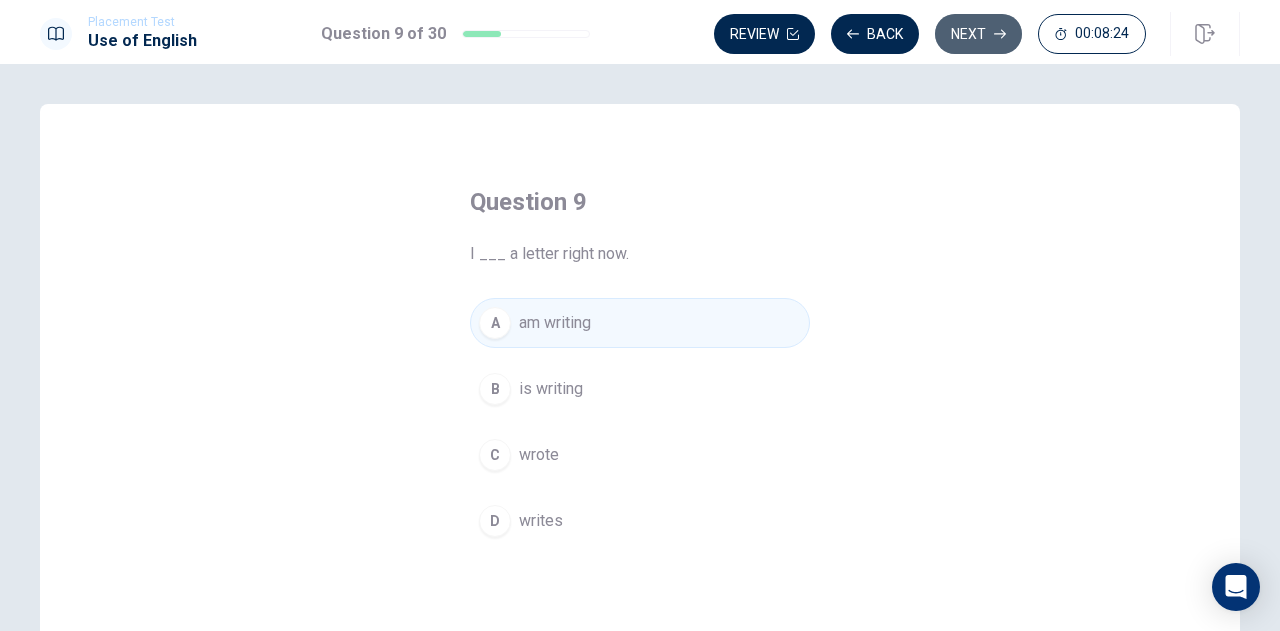 click 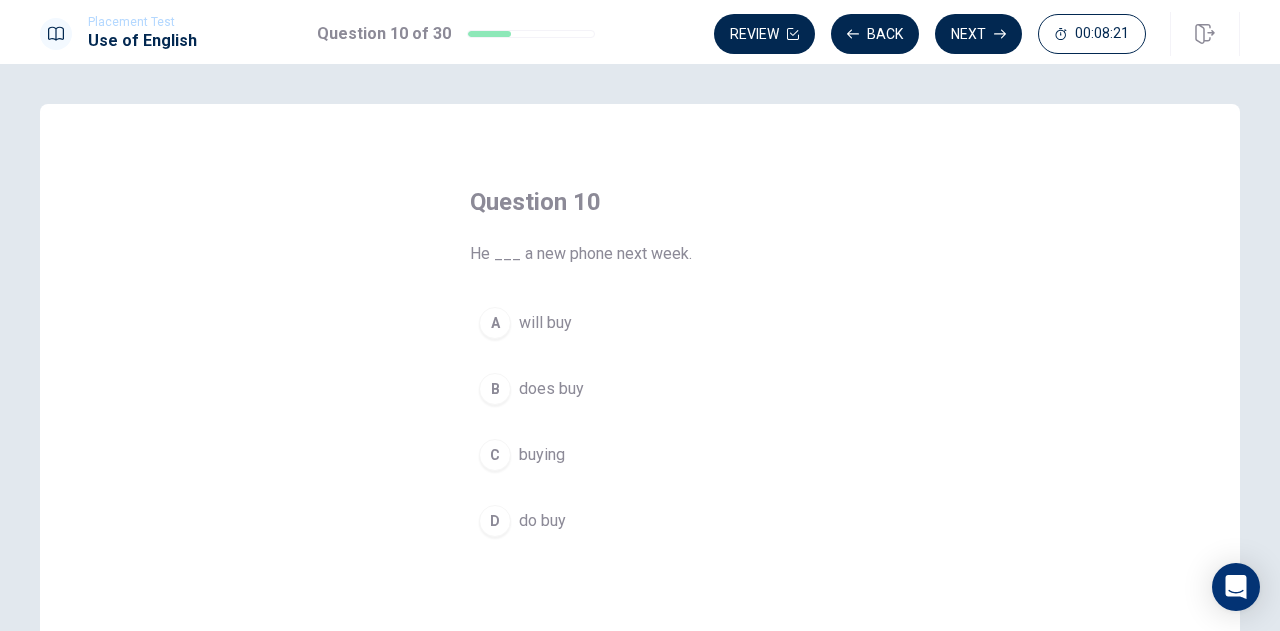 click on "will buy" at bounding box center (545, 323) 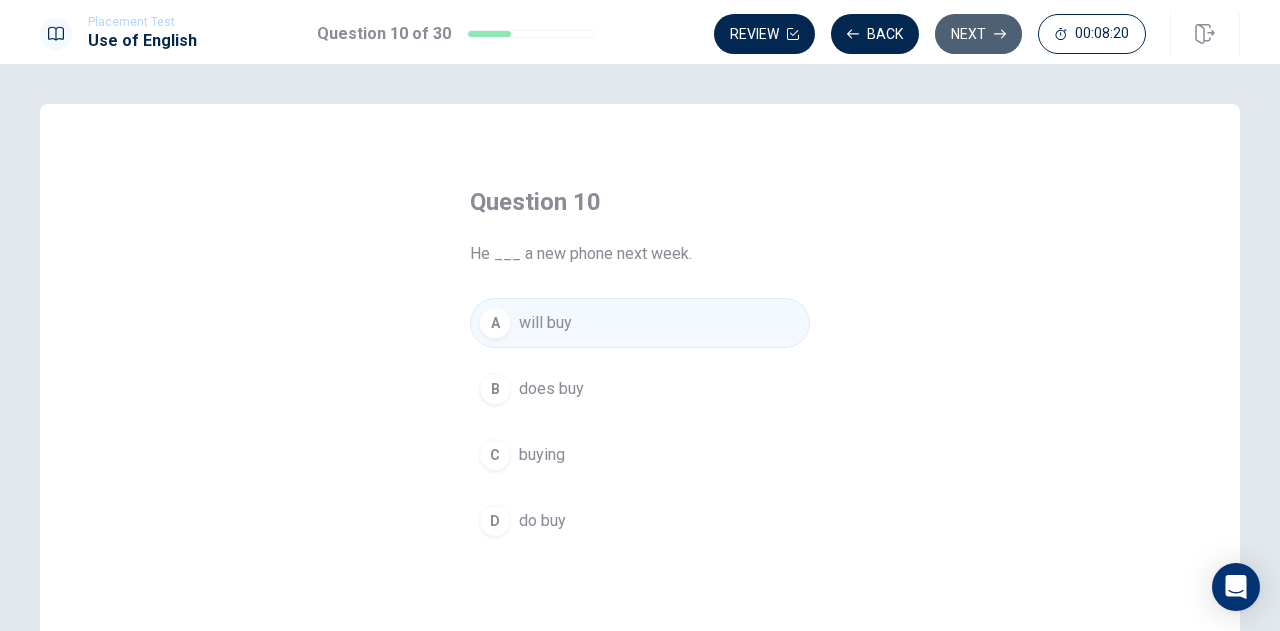 click on "Next" at bounding box center (978, 34) 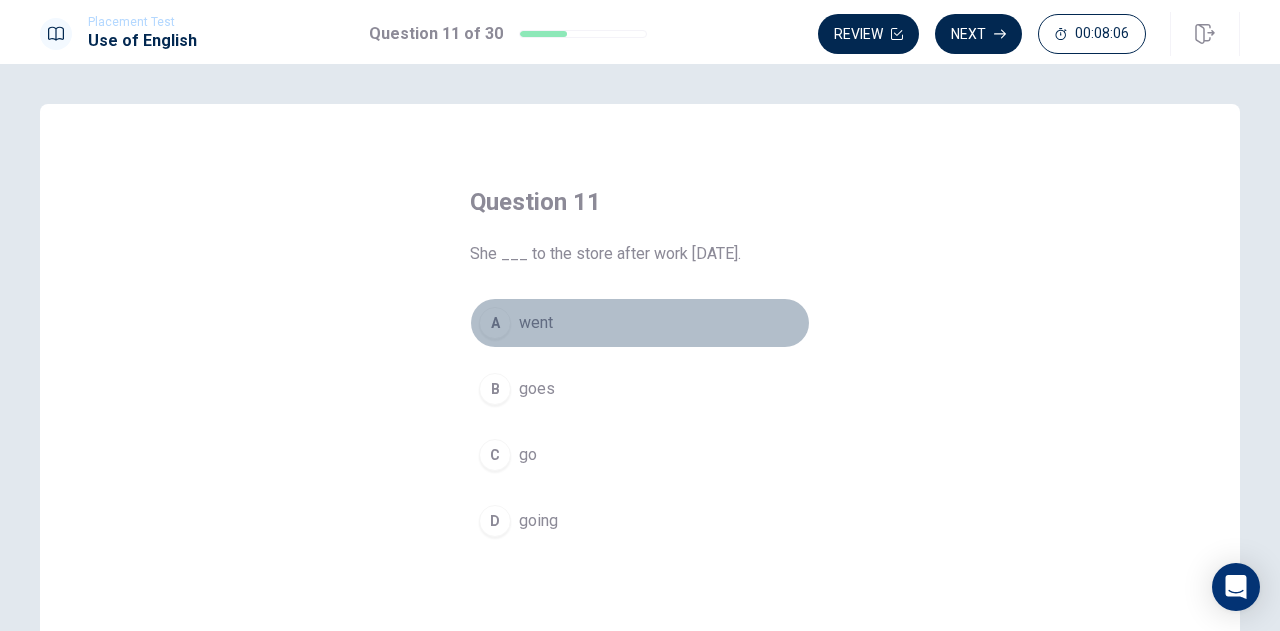 click on "A" at bounding box center [495, 323] 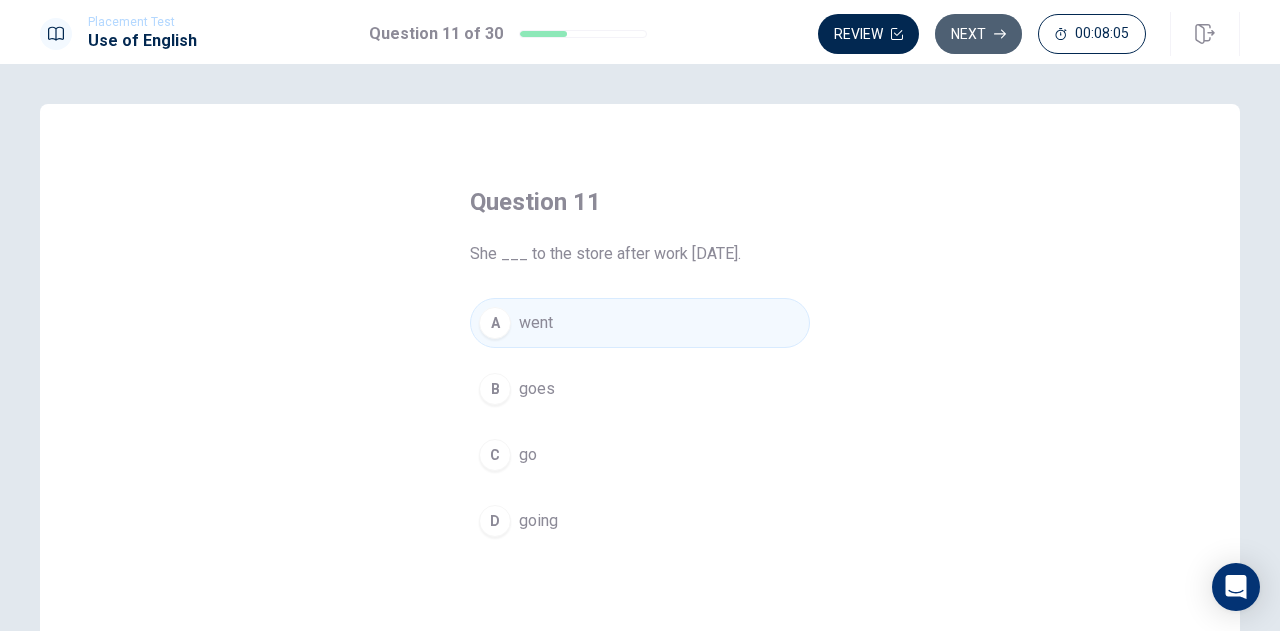 click on "Next" at bounding box center (978, 34) 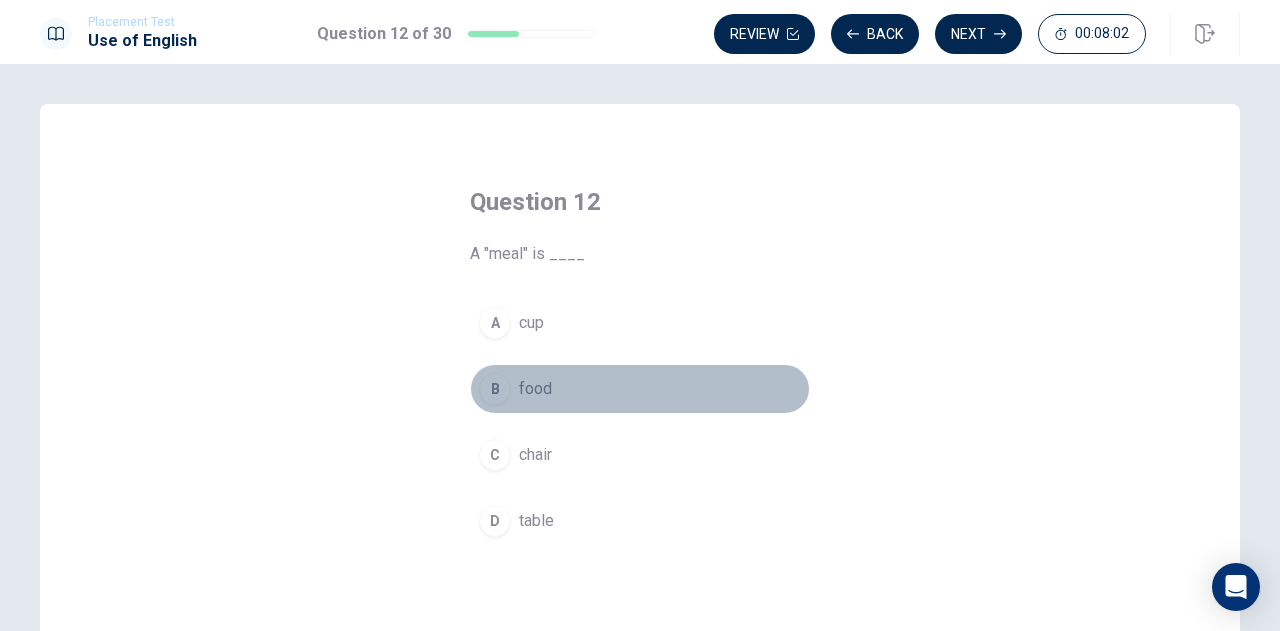 click on "B" at bounding box center [495, 389] 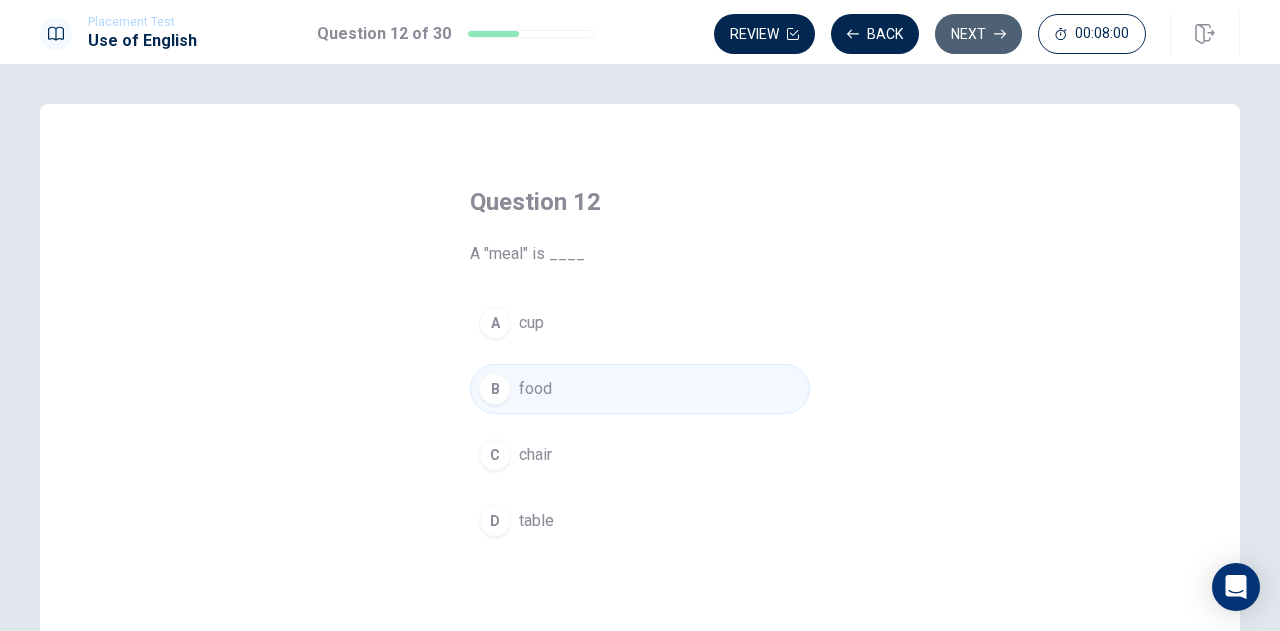 click on "Next" at bounding box center (978, 34) 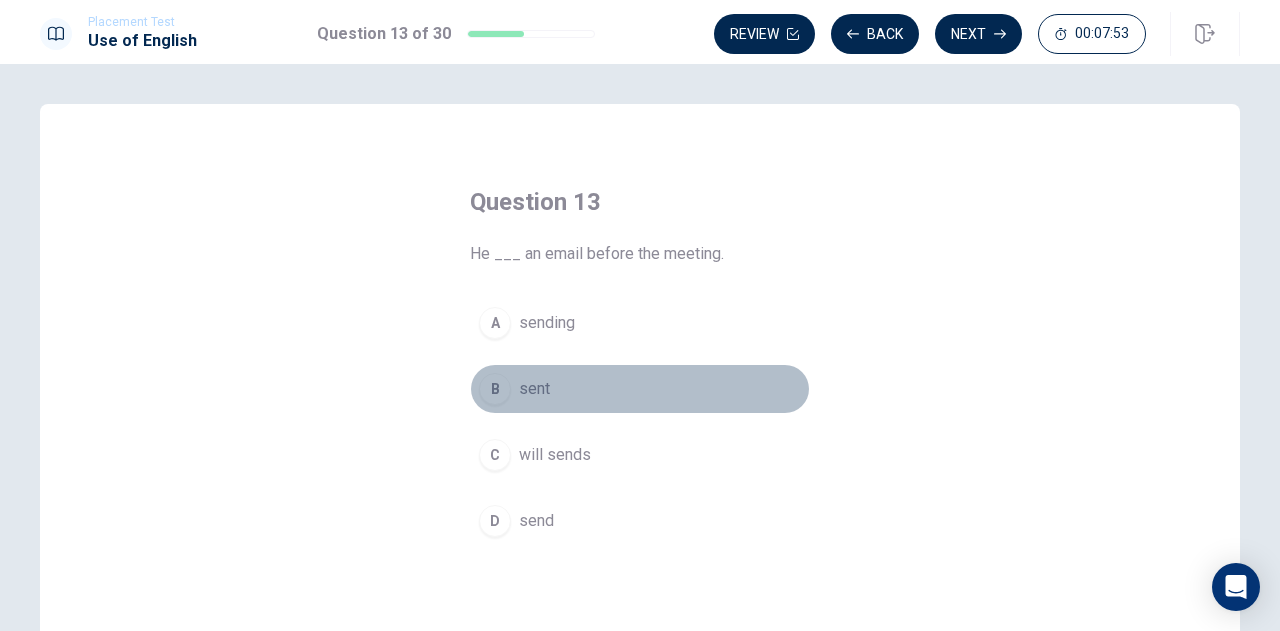 click on "B sent" at bounding box center [640, 389] 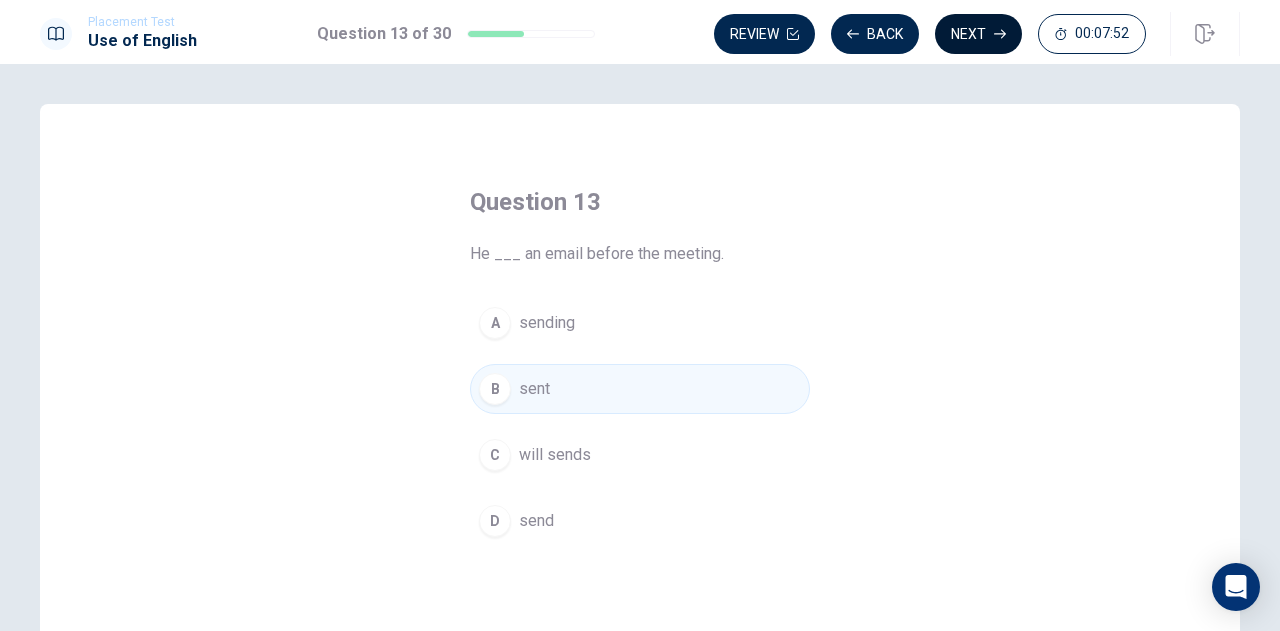 click on "Next" at bounding box center [978, 34] 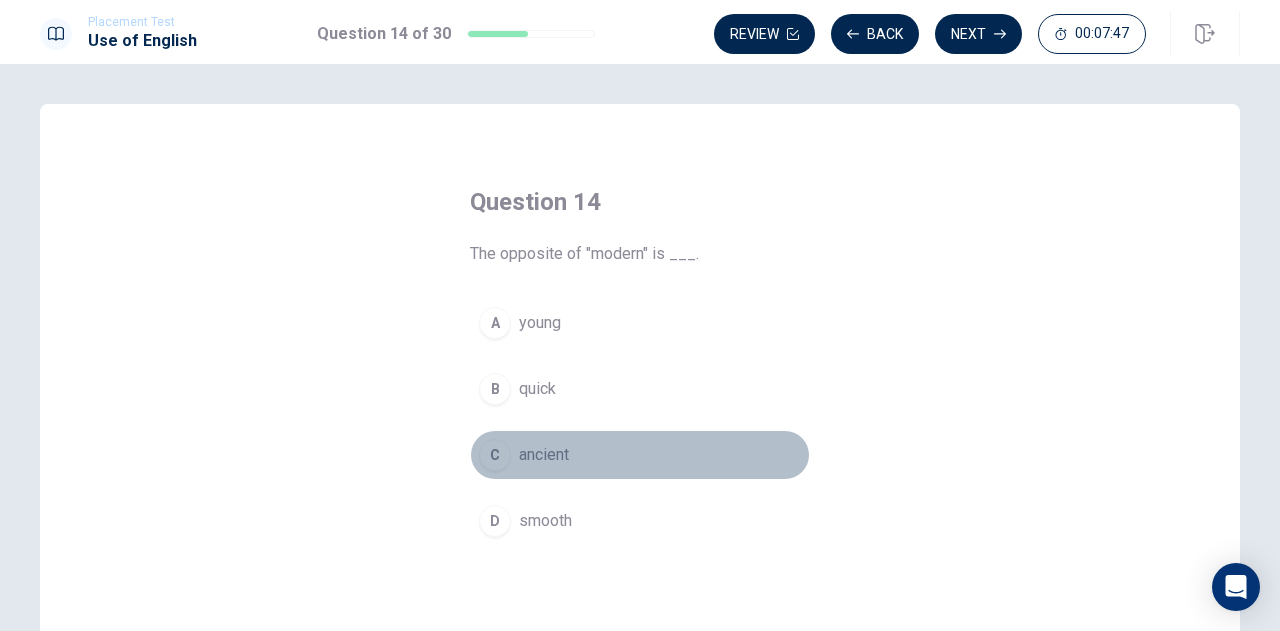 click on "C" at bounding box center (495, 455) 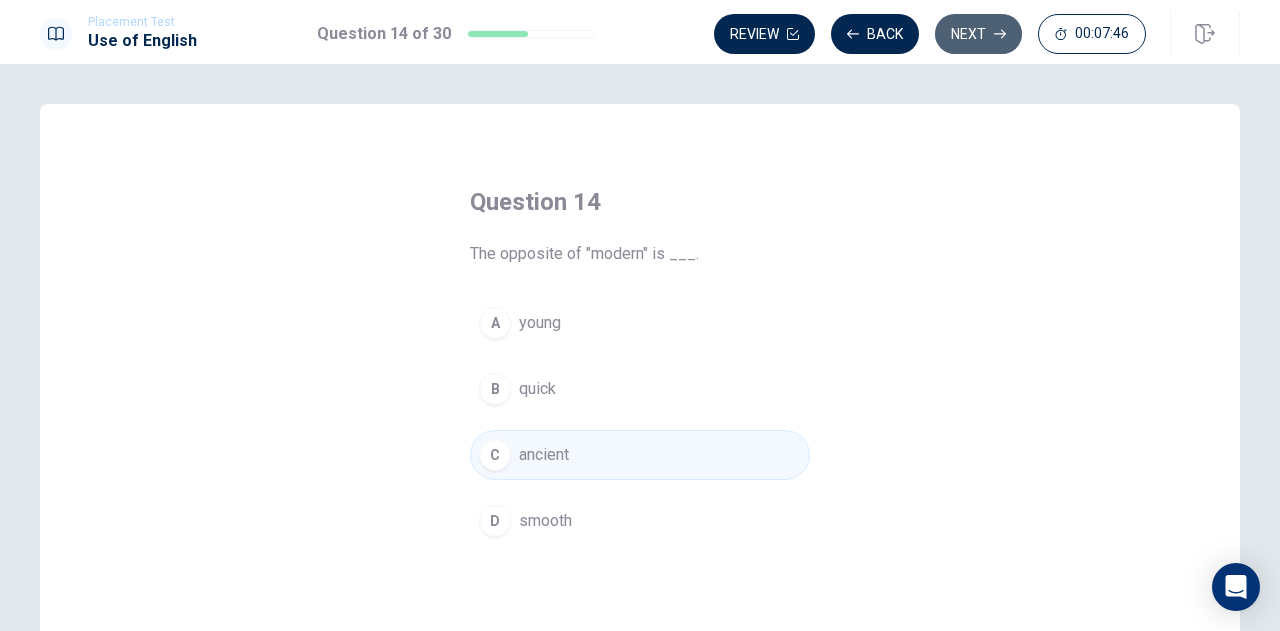 click on "Next" at bounding box center [978, 34] 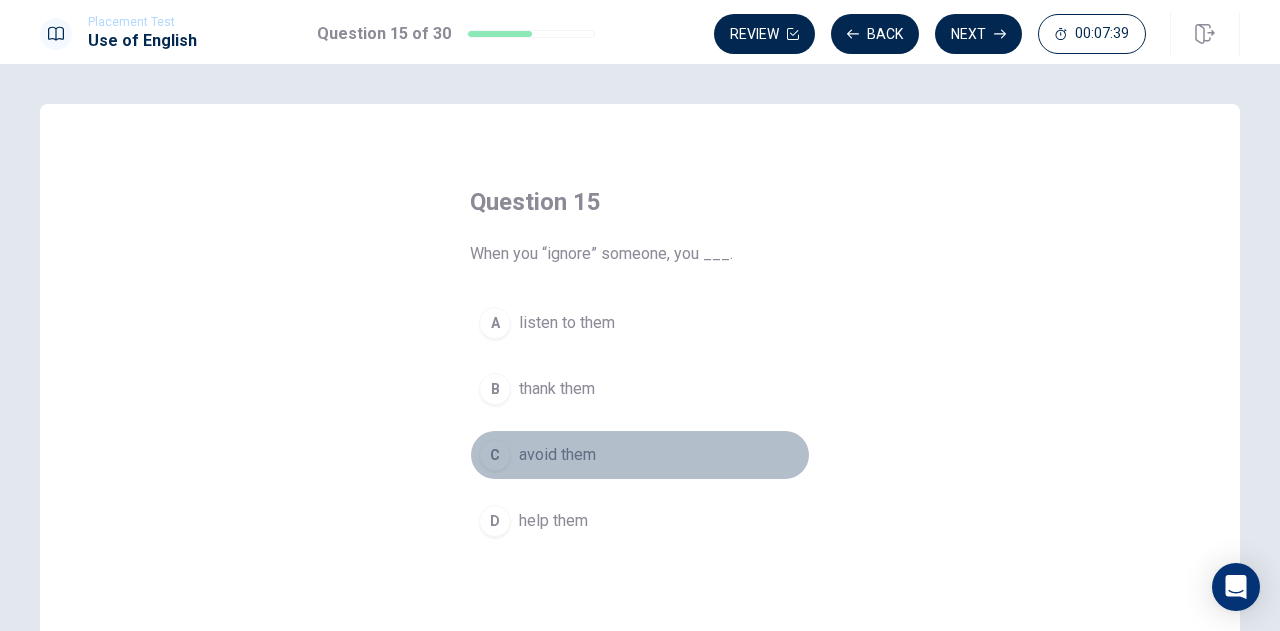 click on "C avoid them" at bounding box center [640, 455] 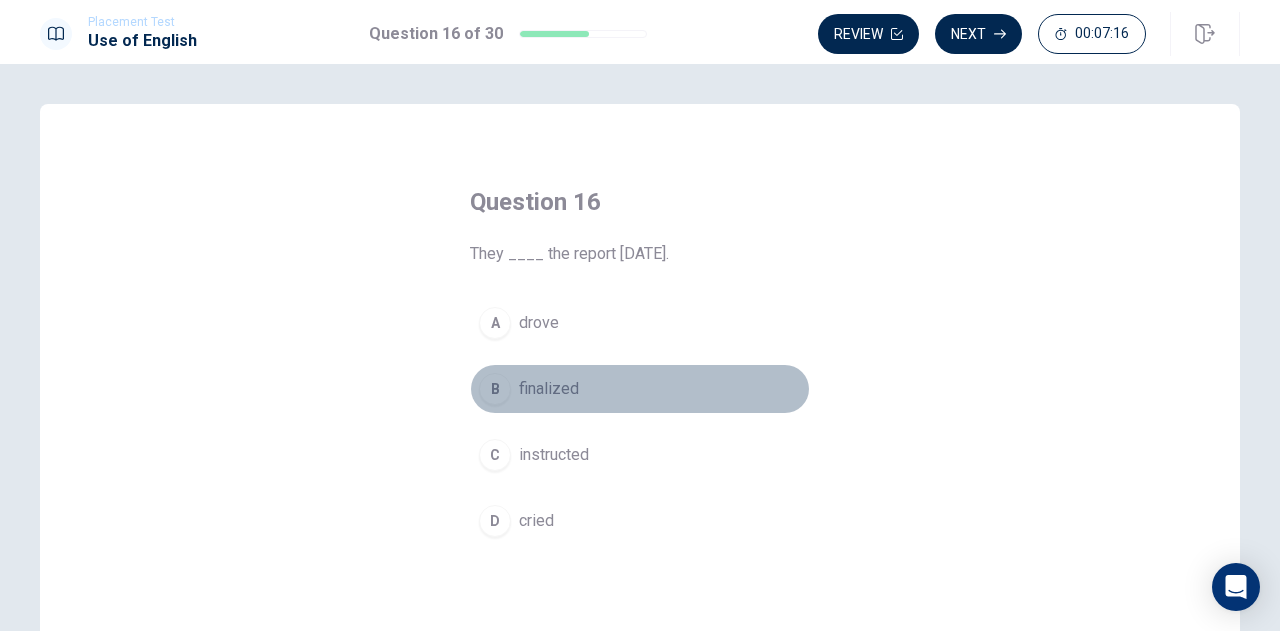 click on "B" at bounding box center [495, 389] 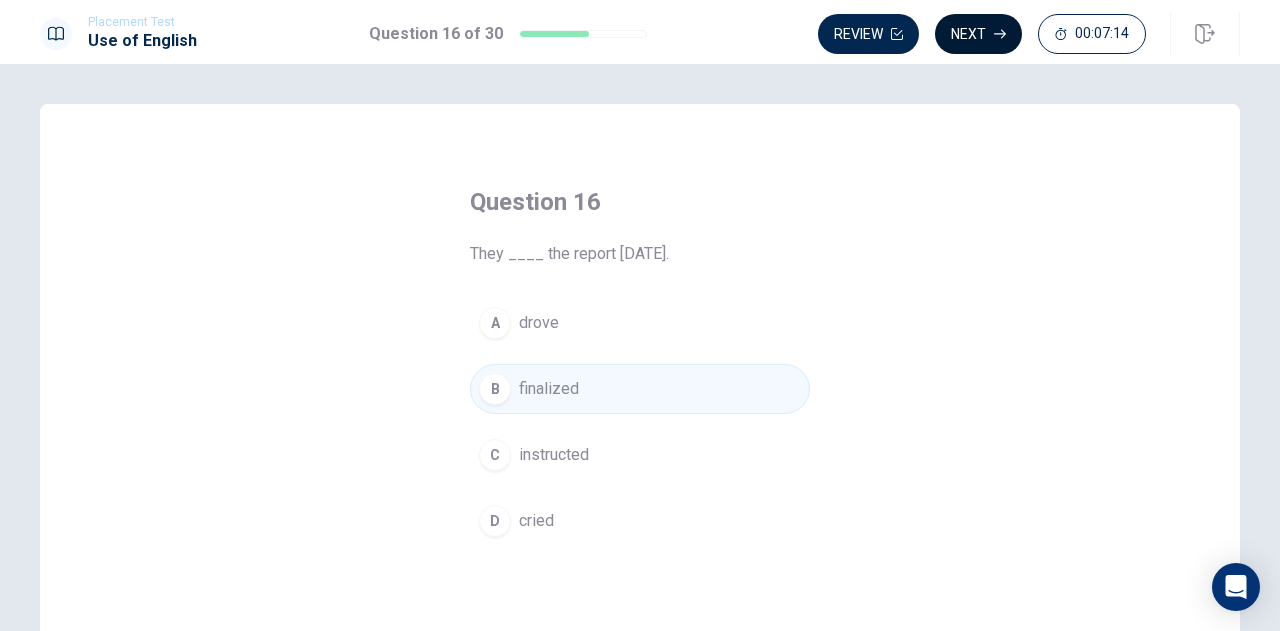 click on "Next" at bounding box center [978, 34] 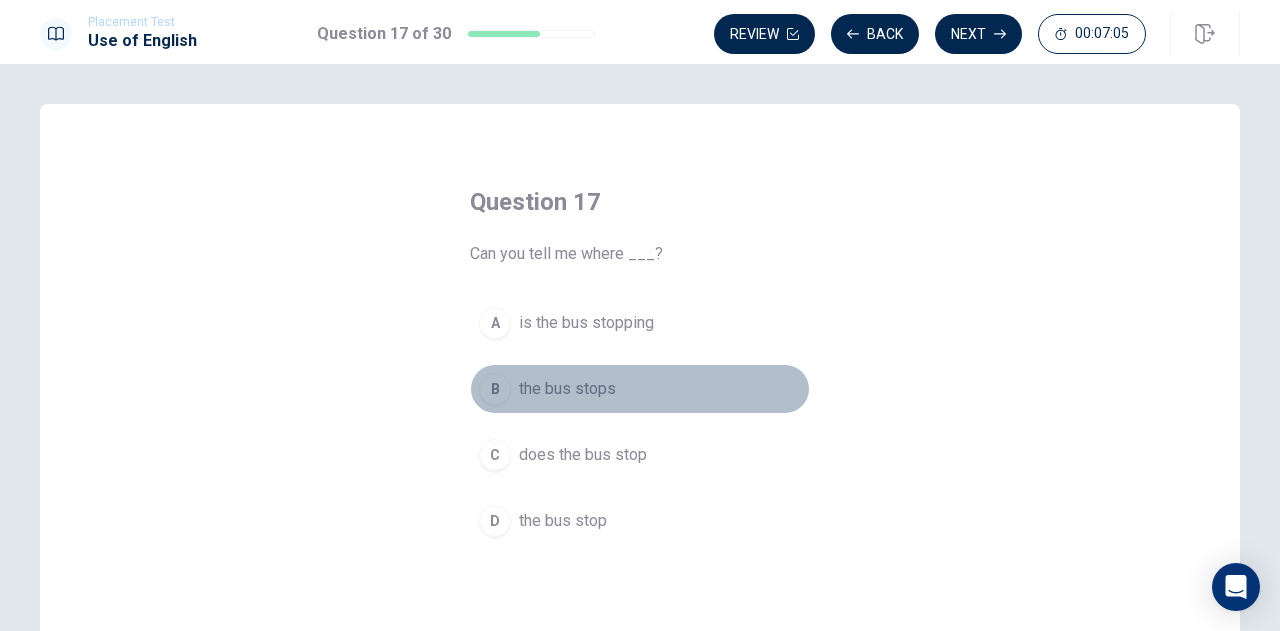 click on "B" at bounding box center [495, 389] 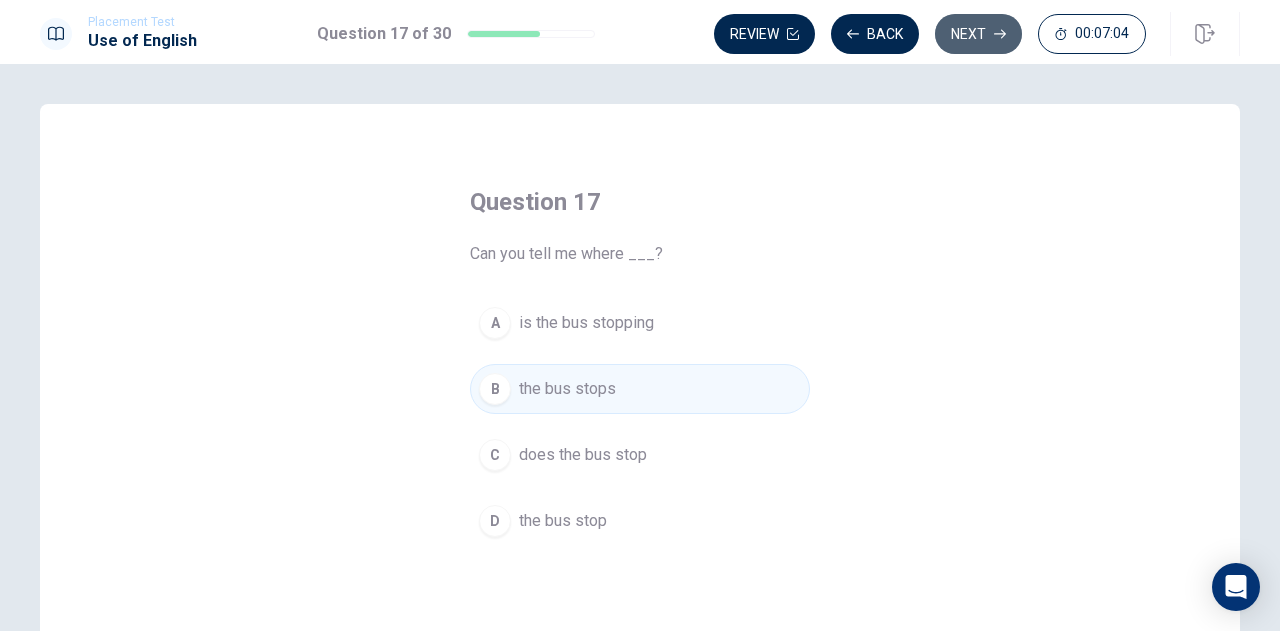 click on "Next" at bounding box center (978, 34) 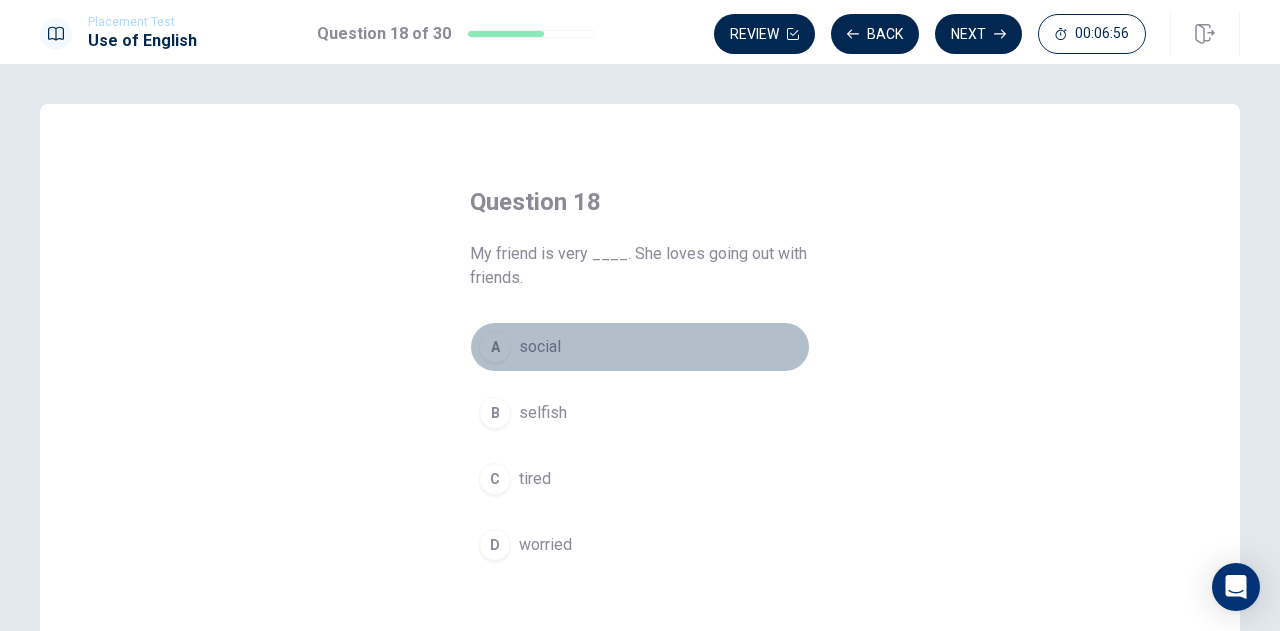 click on "A" at bounding box center (495, 347) 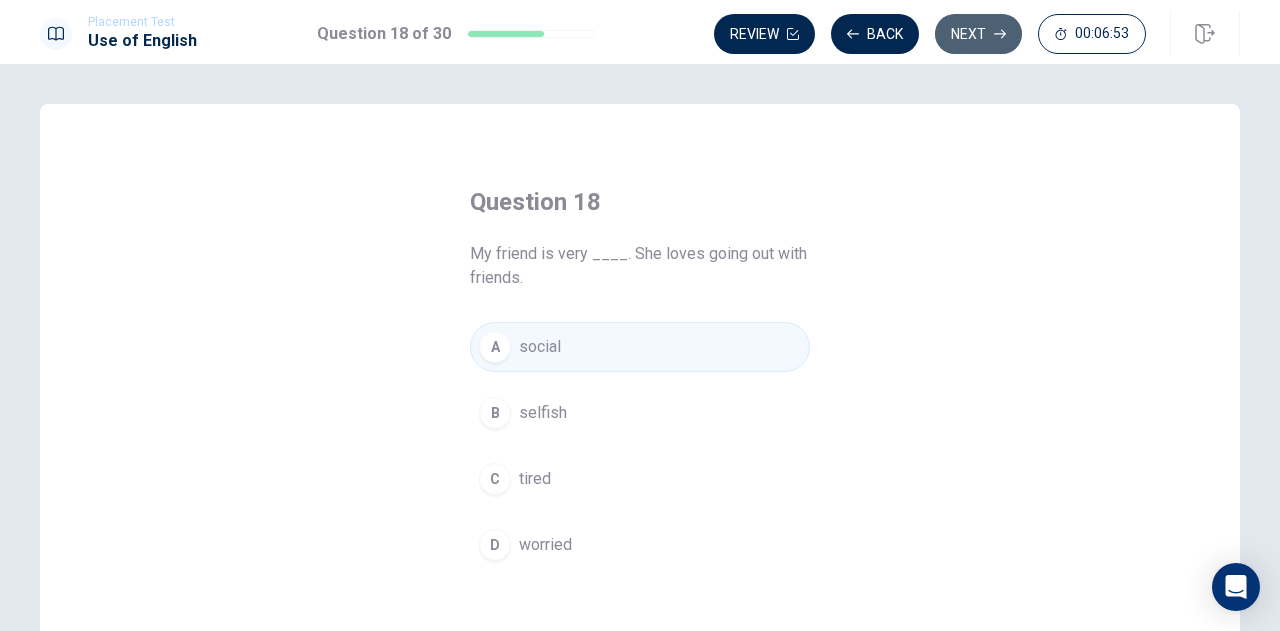 click on "Next" at bounding box center [978, 34] 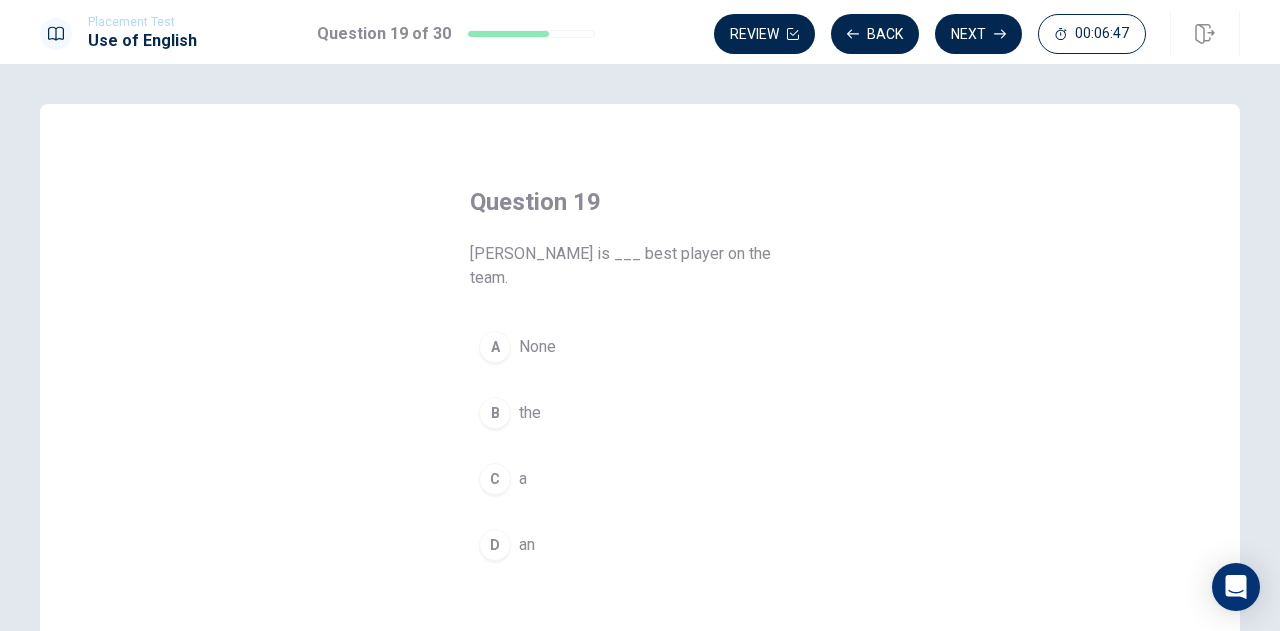 click on "B" at bounding box center [495, 413] 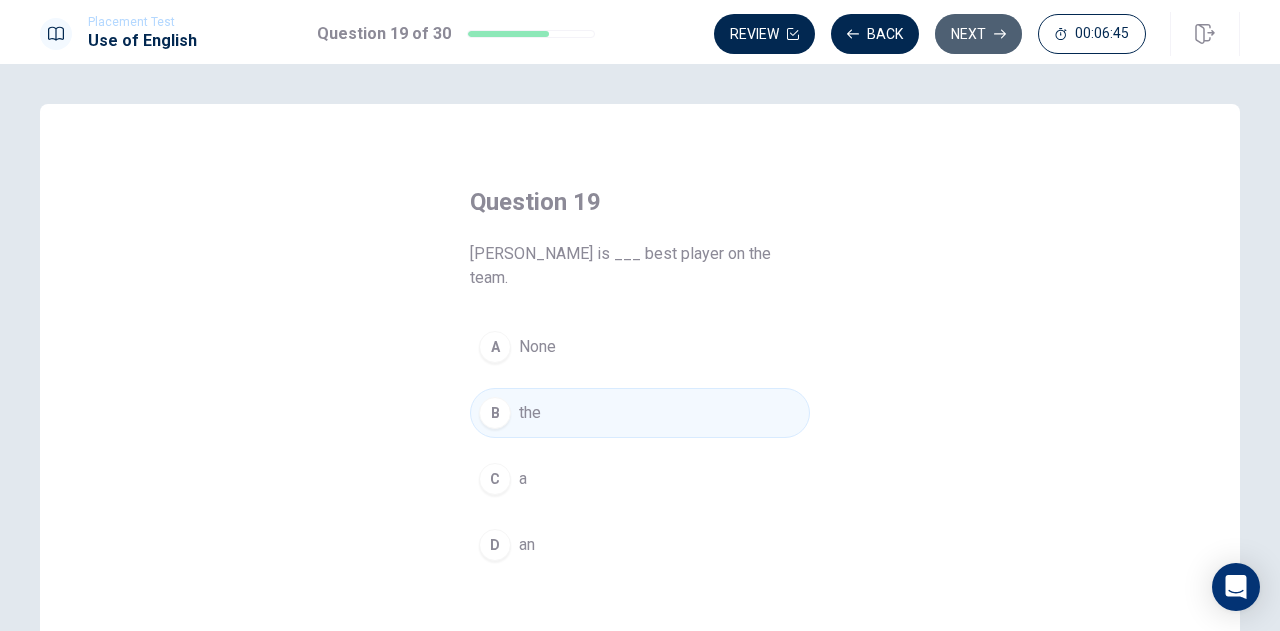 click on "Next" at bounding box center [978, 34] 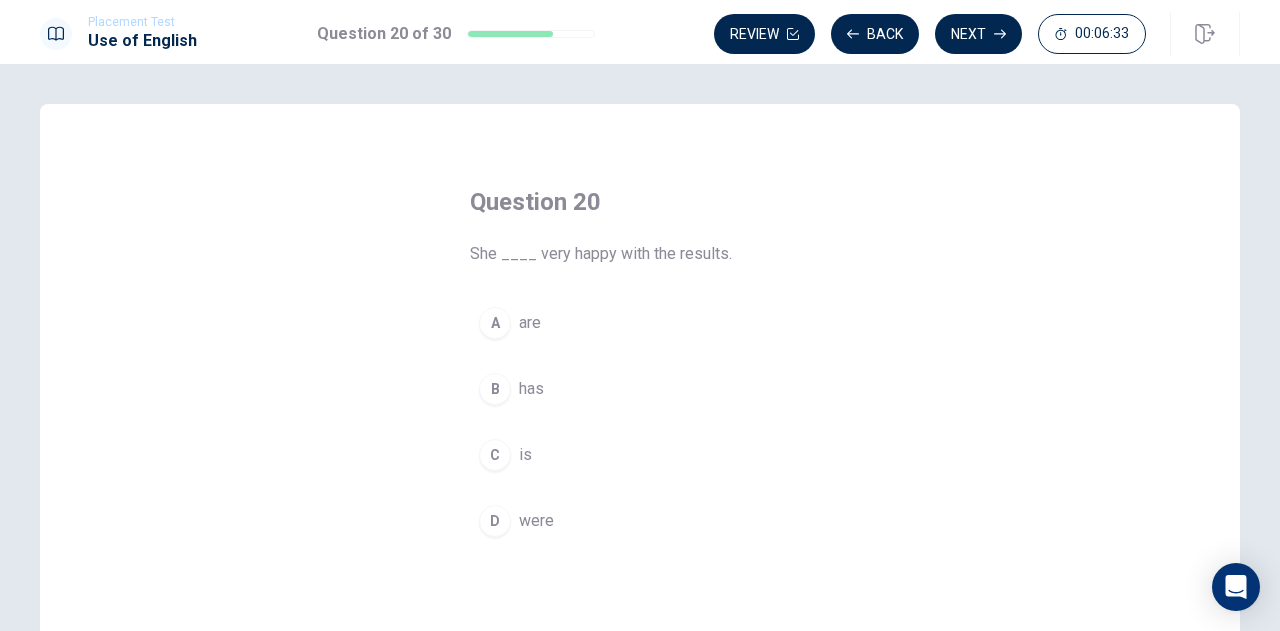 click on "C" at bounding box center [495, 455] 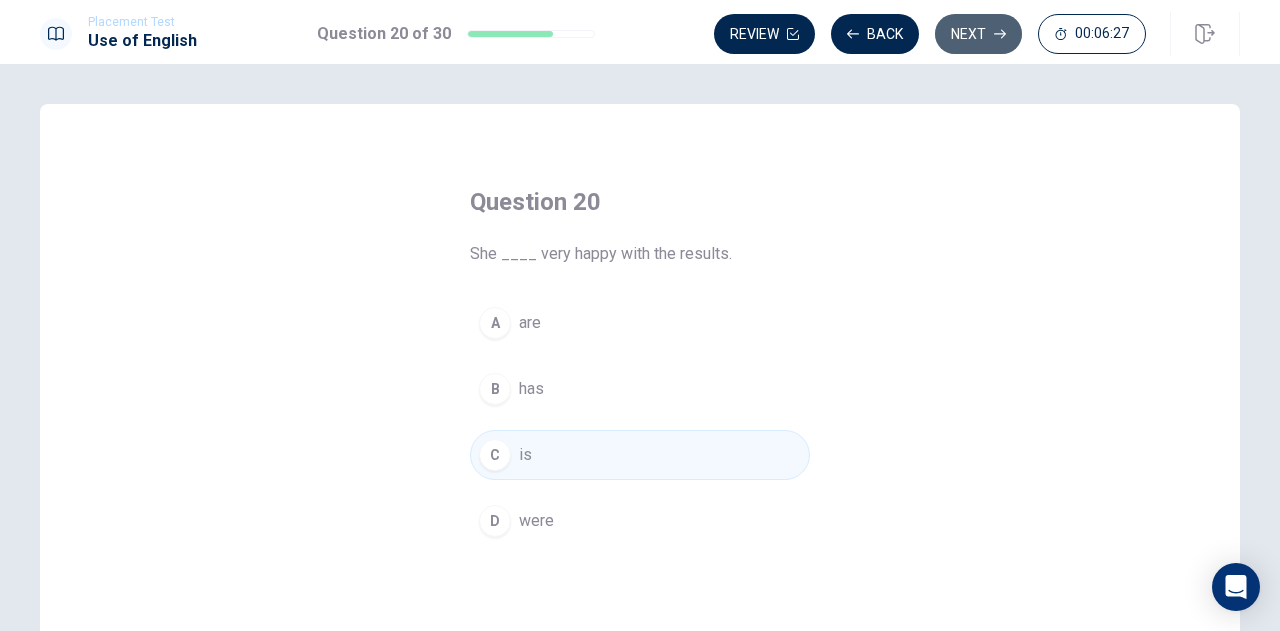 click on "Next" at bounding box center (978, 34) 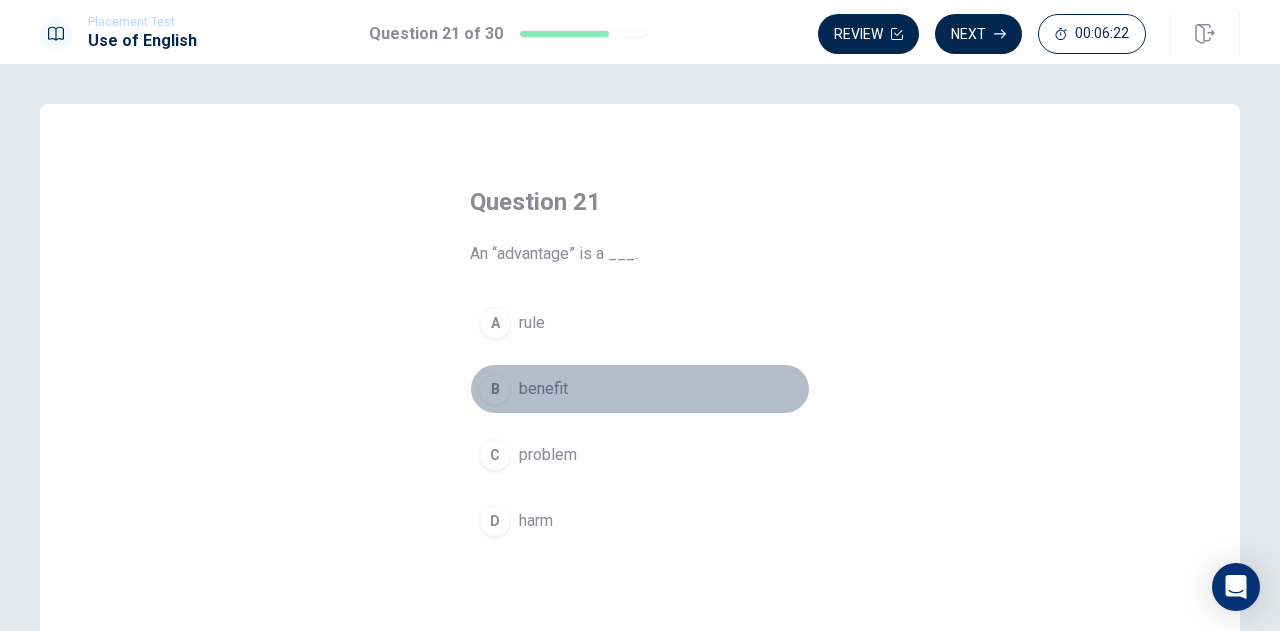 click on "B benefit" at bounding box center (640, 389) 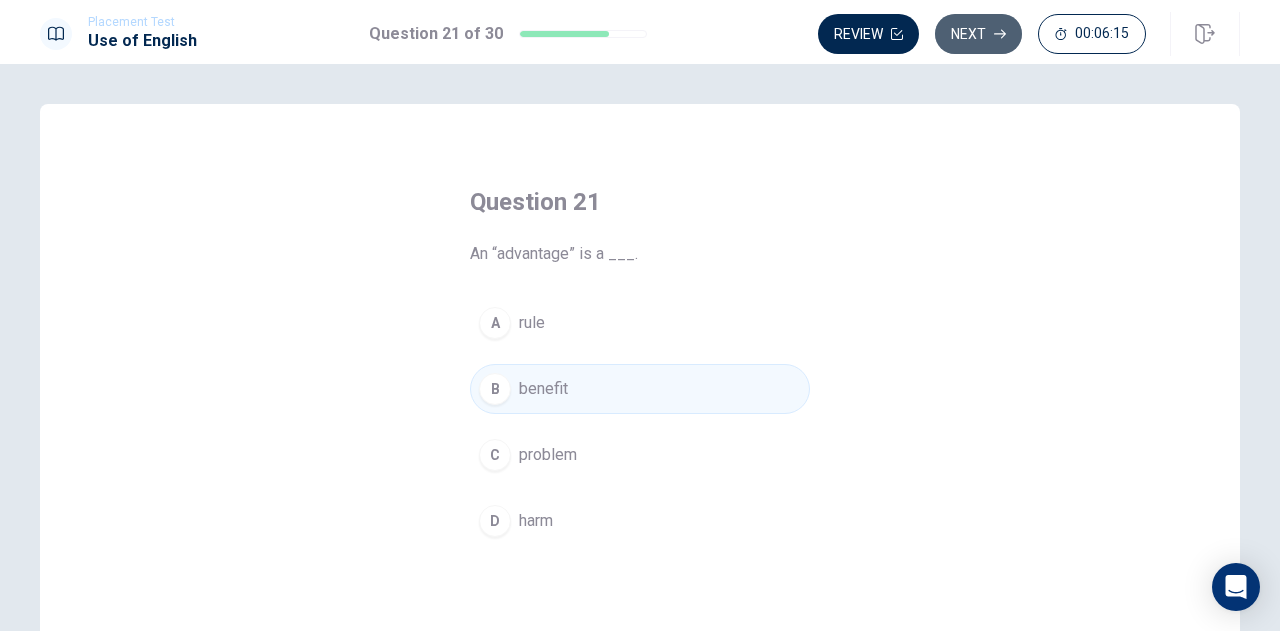 click on "Next" at bounding box center [978, 34] 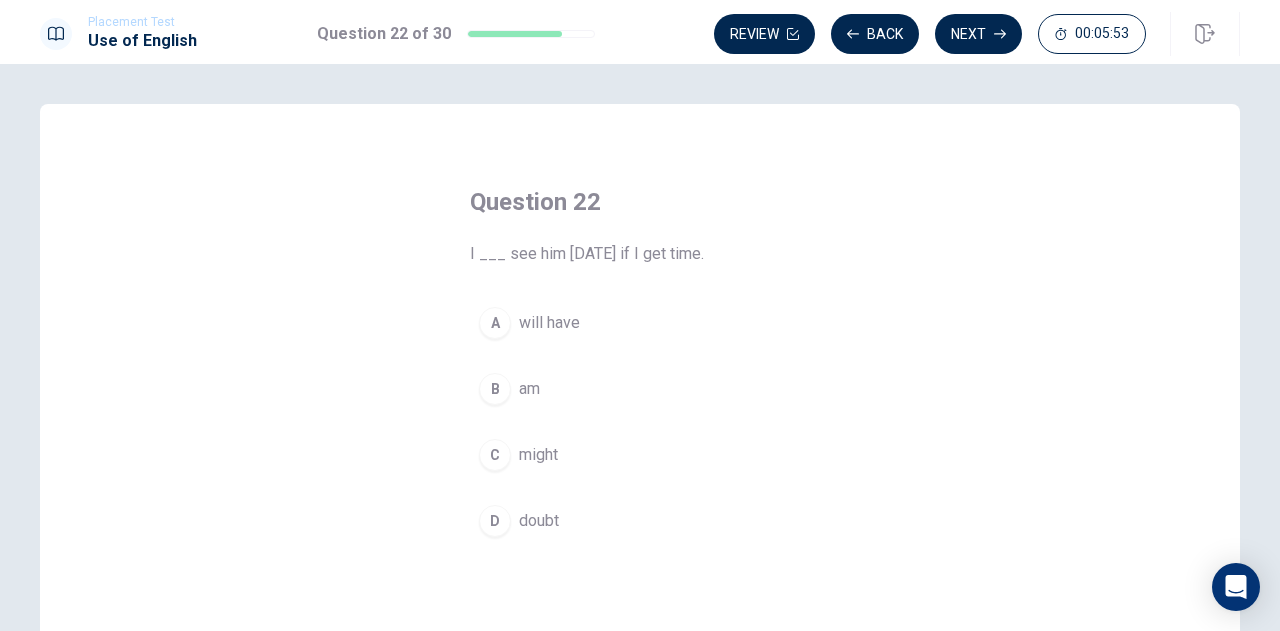 click on "A" at bounding box center [495, 323] 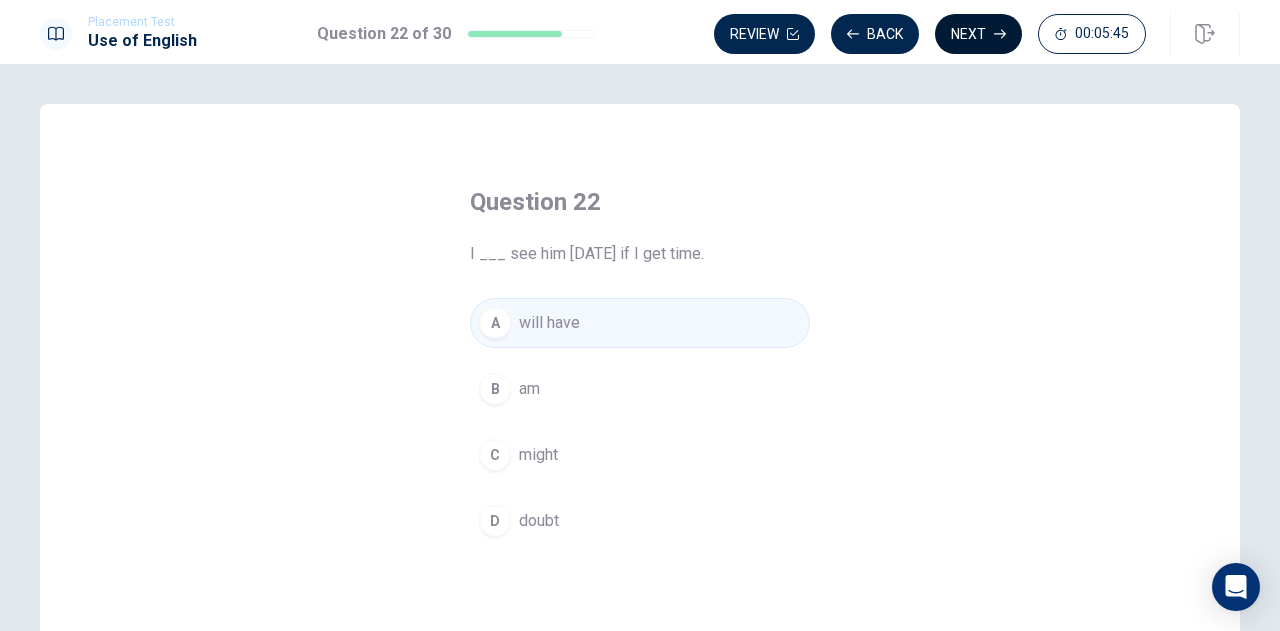 click 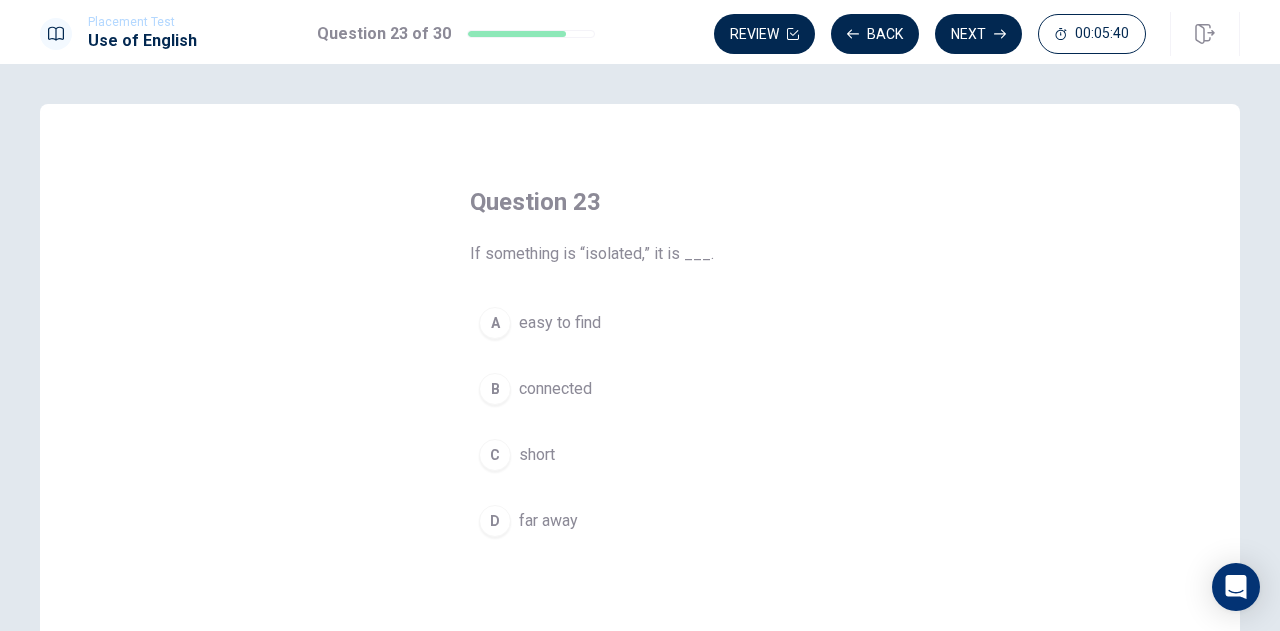 click on "A easy to find B connected C short D far away" at bounding box center [640, 422] 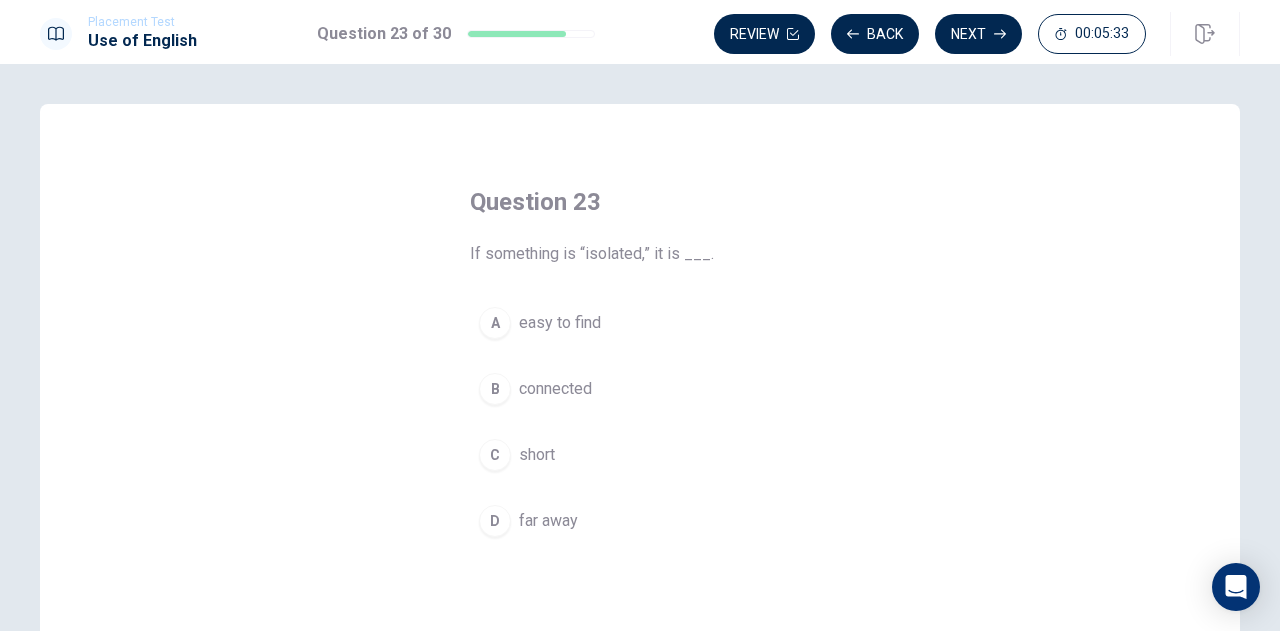 click on "D far away" at bounding box center (640, 521) 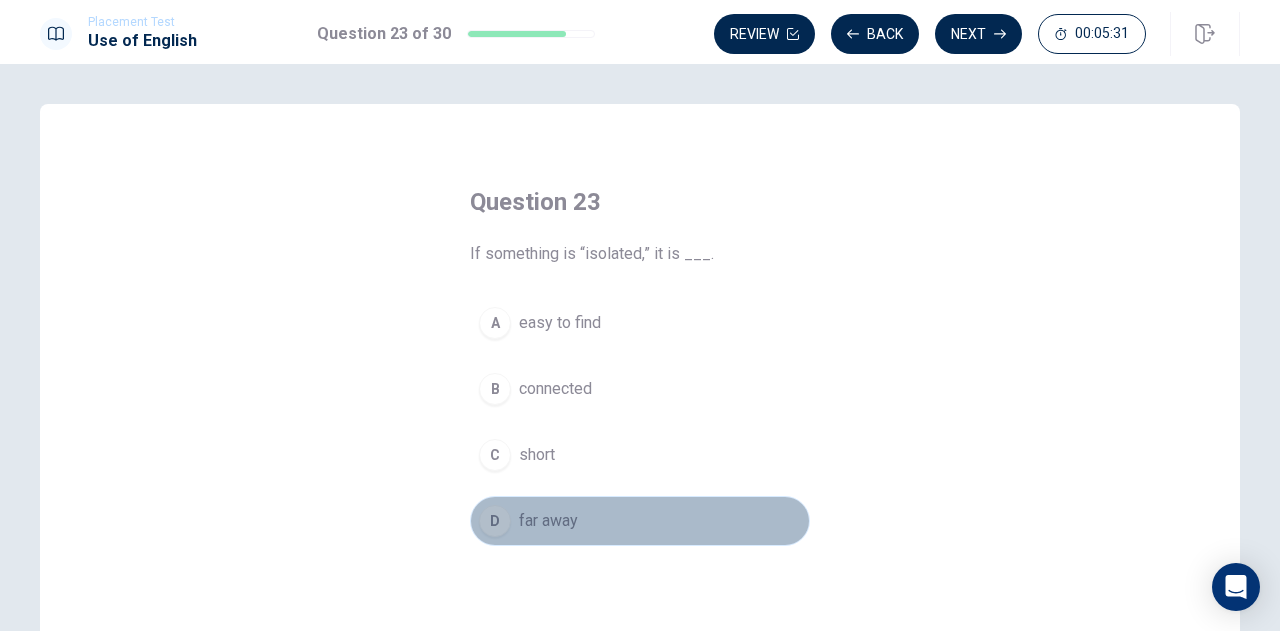 click on "far away" at bounding box center [548, 521] 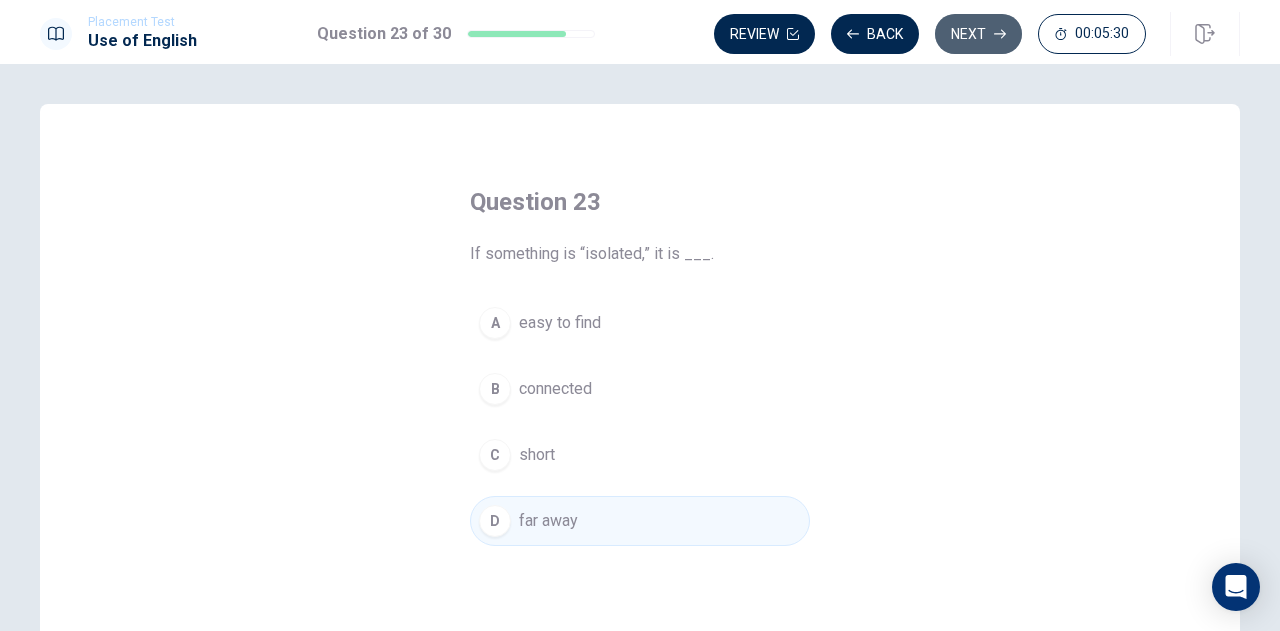 click on "Next" at bounding box center [978, 34] 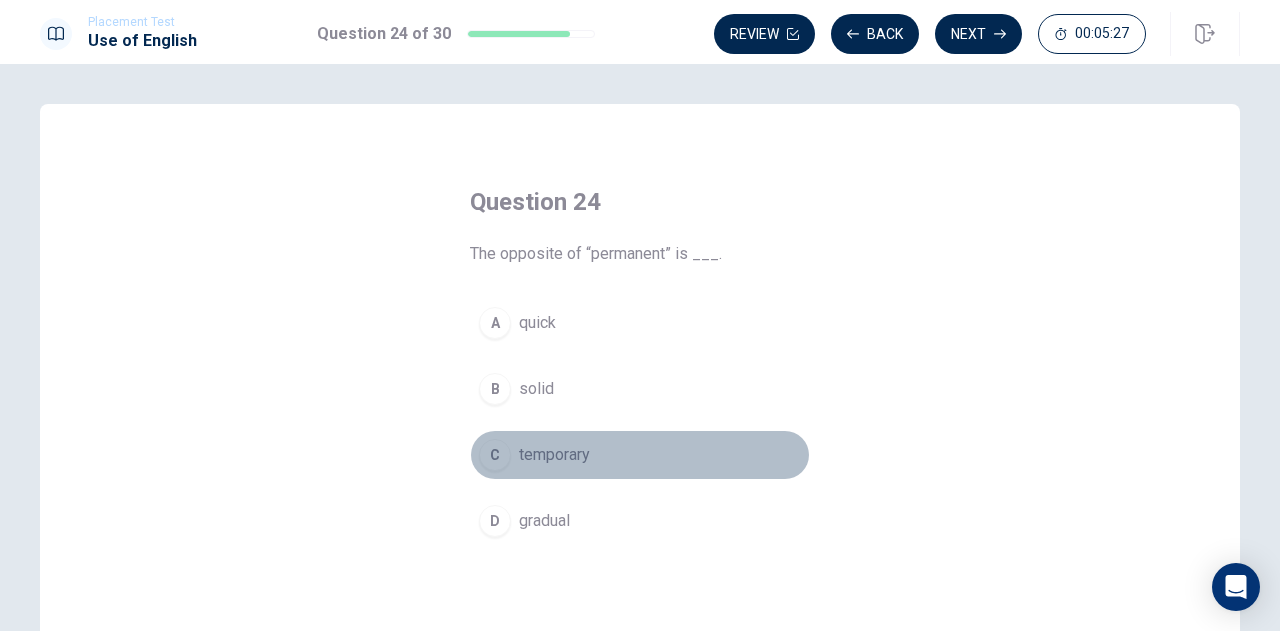 click on "C" at bounding box center (495, 455) 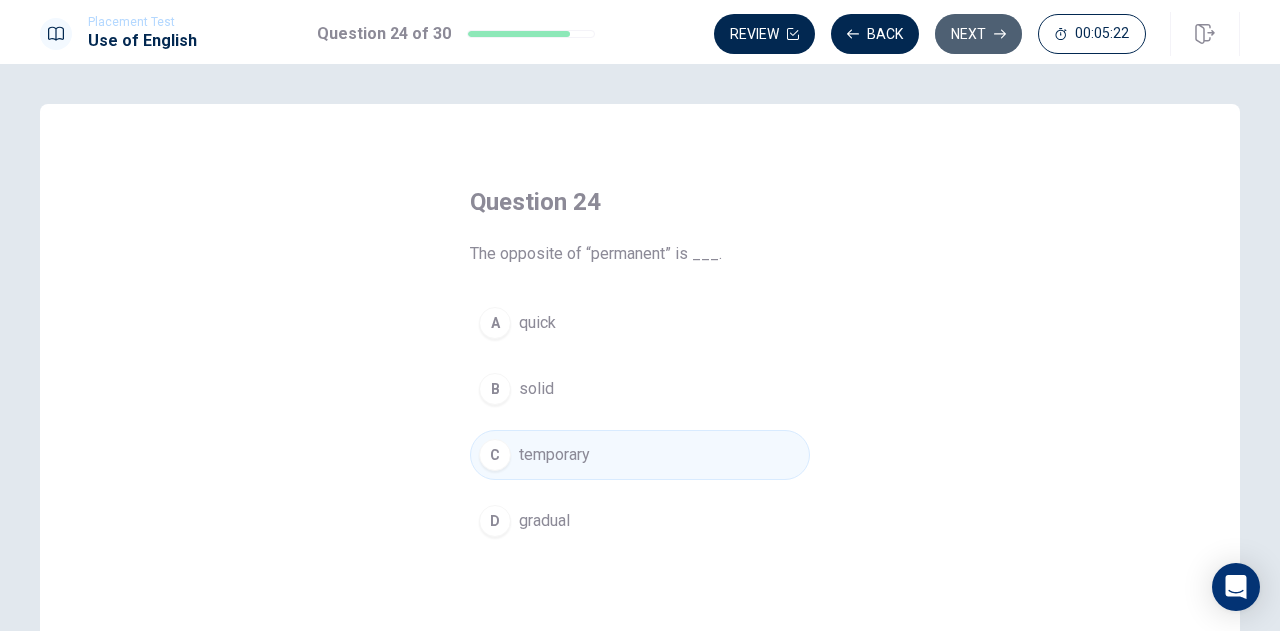 click on "Next" at bounding box center [978, 34] 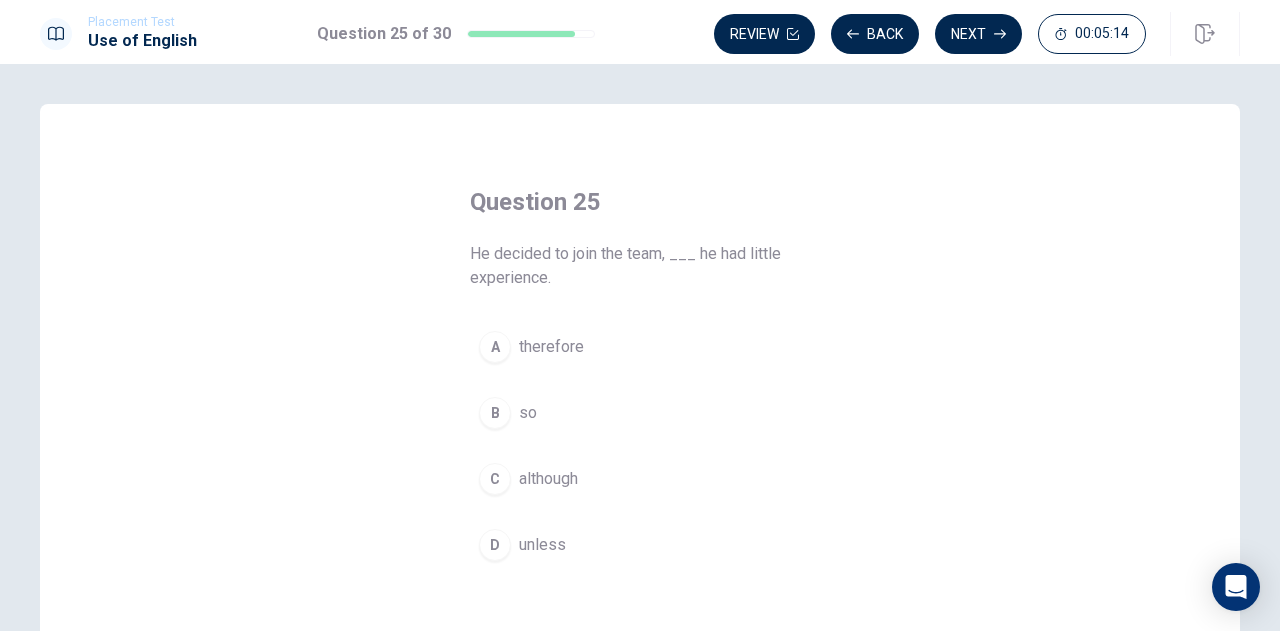 click on "therefore" at bounding box center [551, 347] 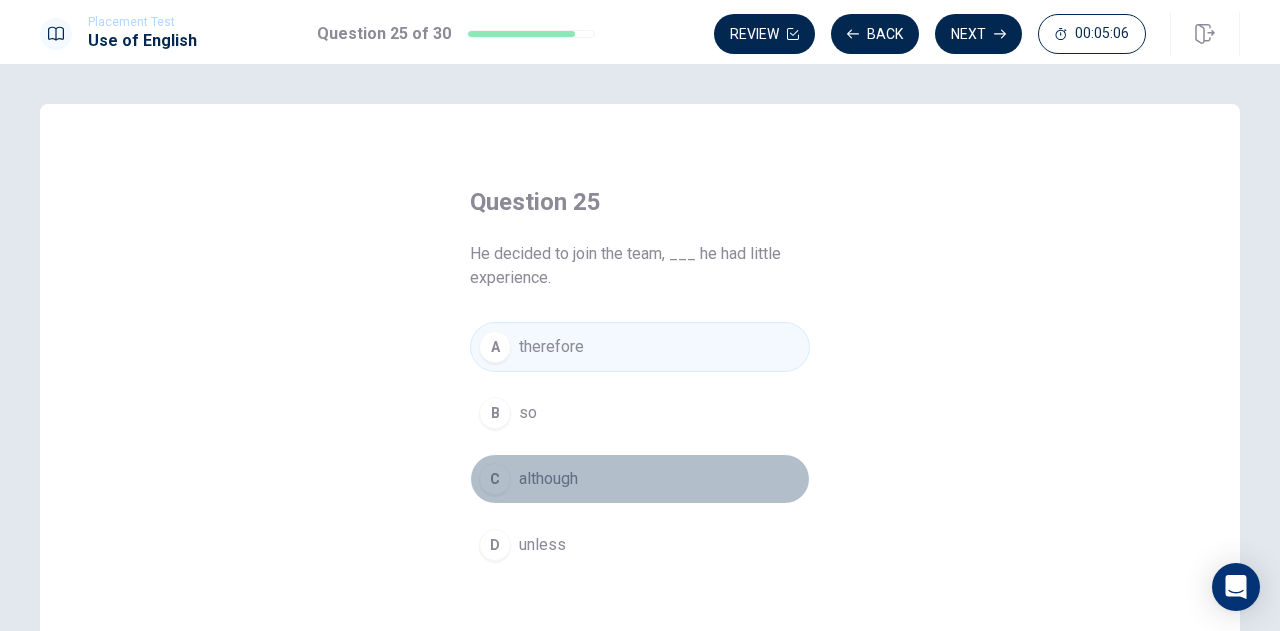 click on "although" at bounding box center [548, 479] 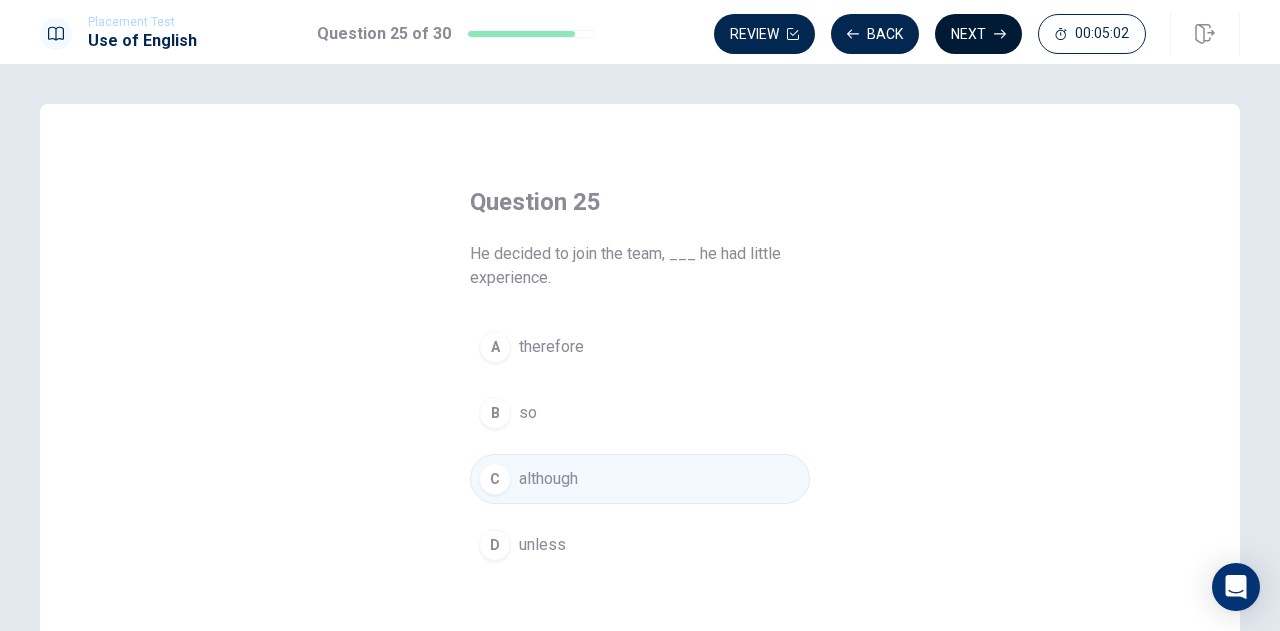 click on "Next" at bounding box center (978, 34) 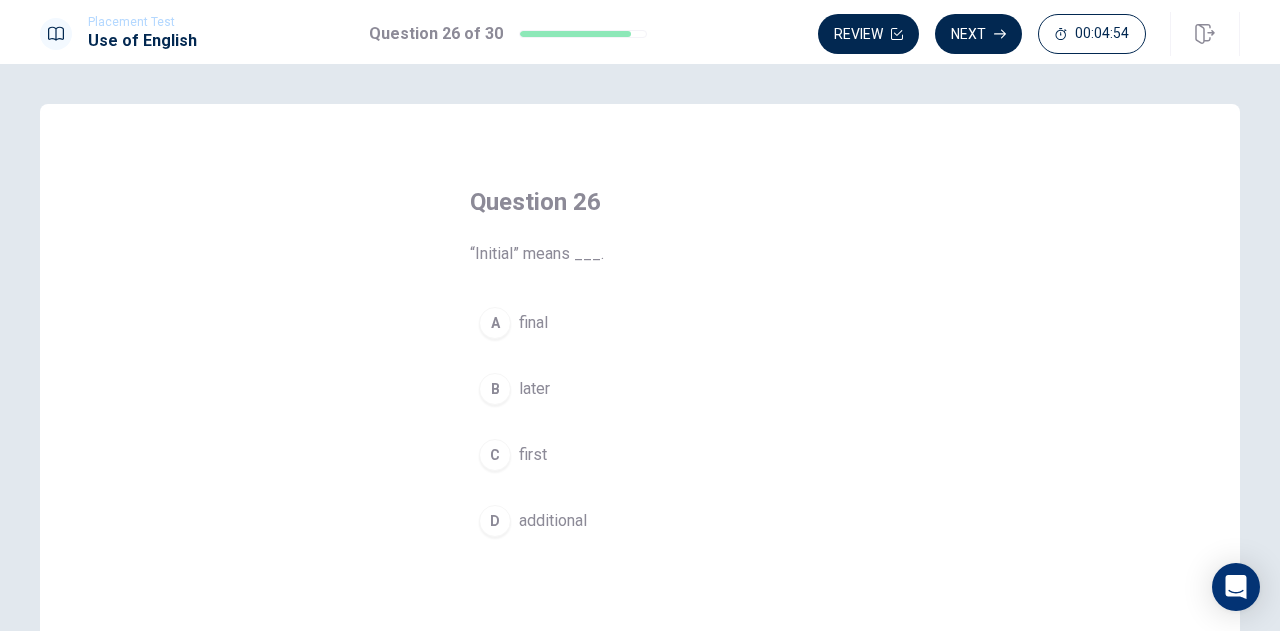 click on "C" at bounding box center [495, 455] 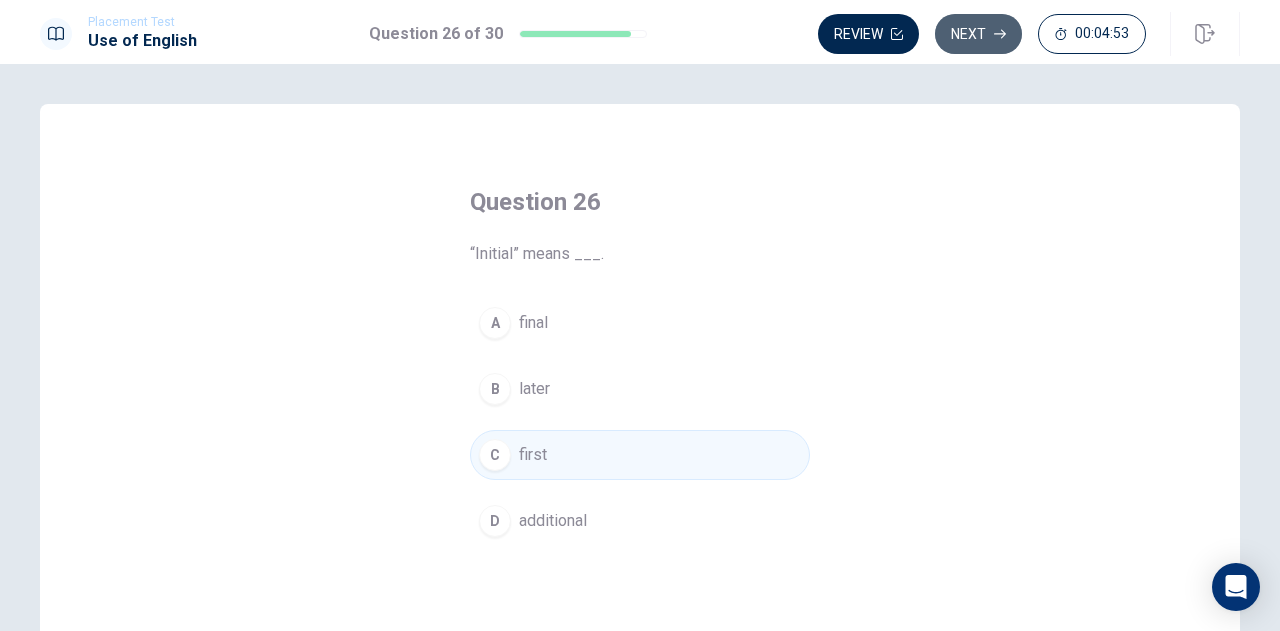 click on "Next" at bounding box center (978, 34) 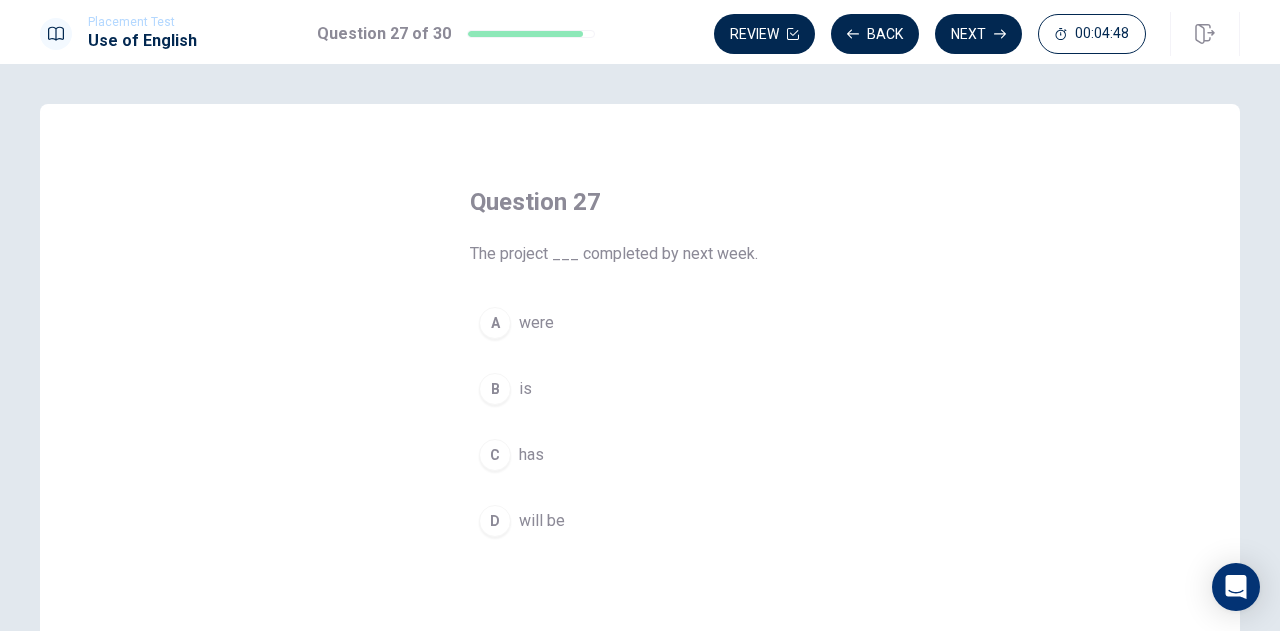 click on "A were B is C has D will be" at bounding box center [640, 422] 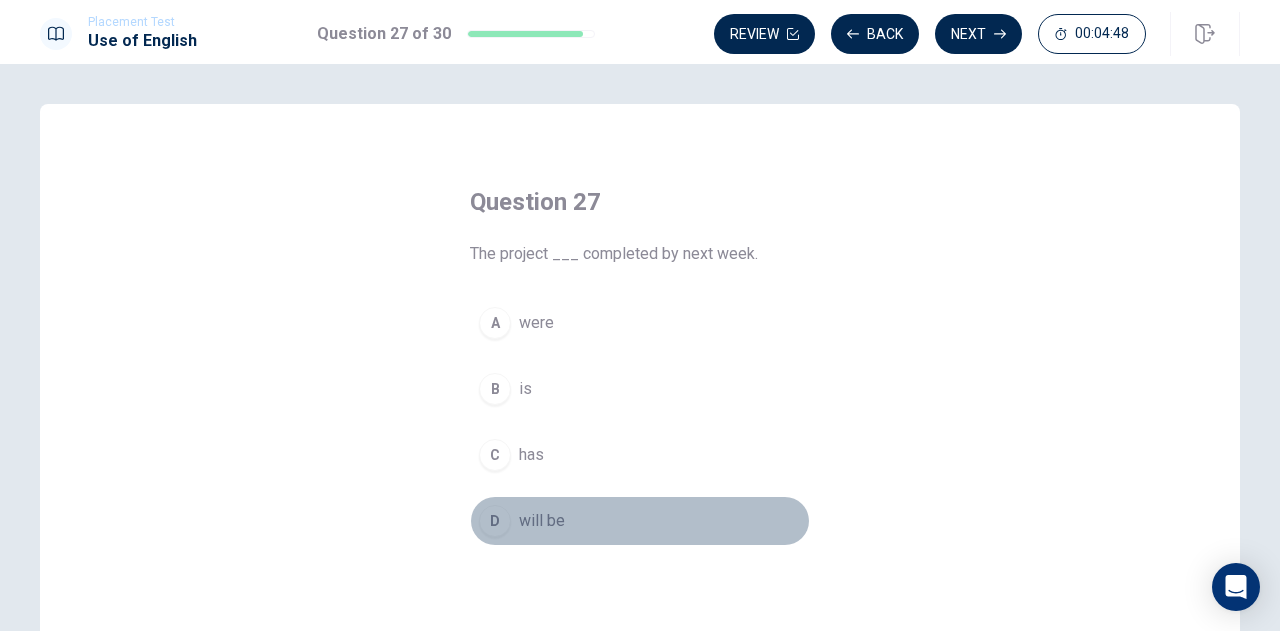 click on "D will be" at bounding box center [640, 521] 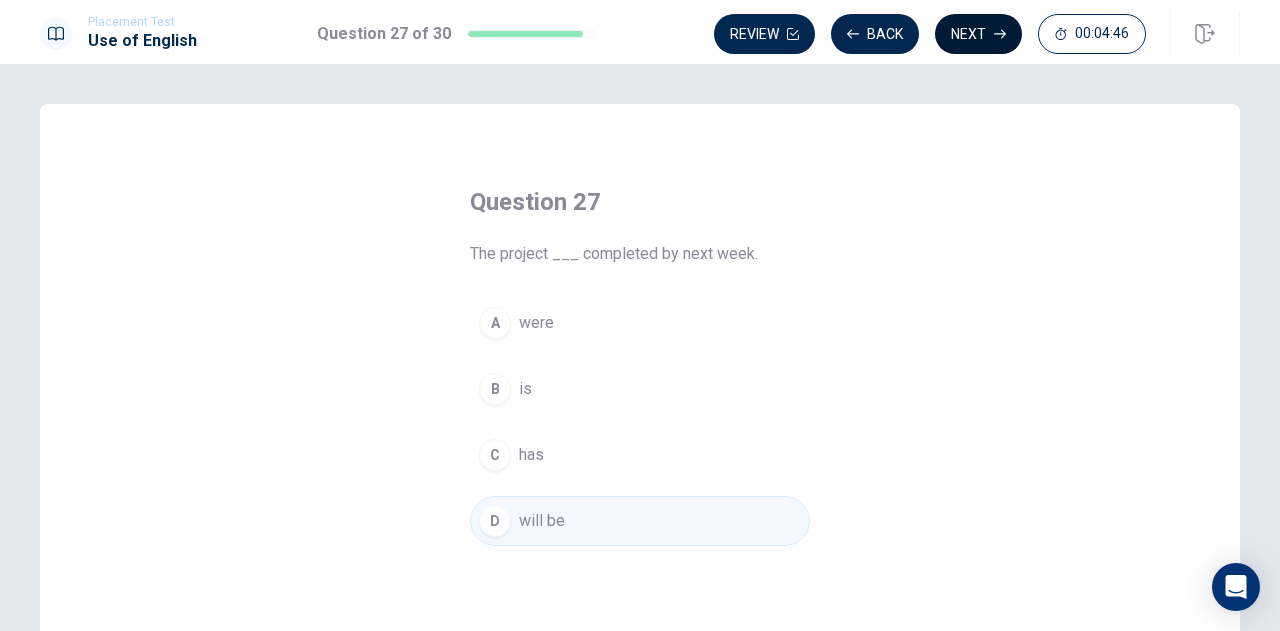 click on "Next" at bounding box center [978, 34] 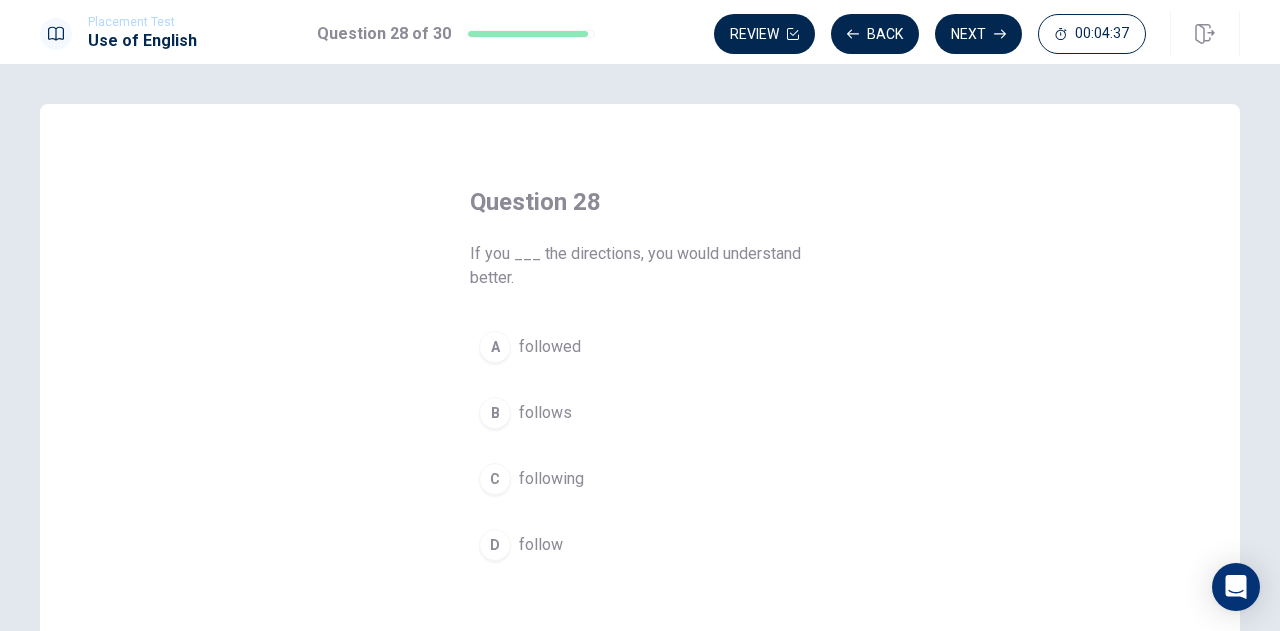 click on "D" at bounding box center [495, 545] 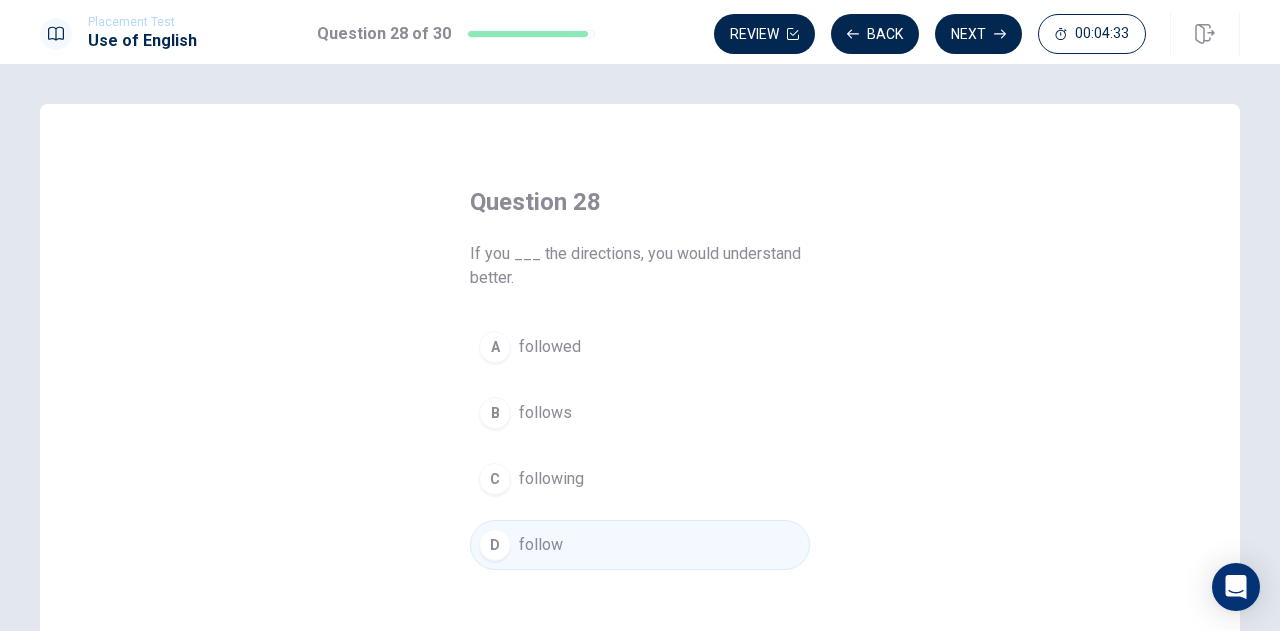 click on "followed" at bounding box center [550, 347] 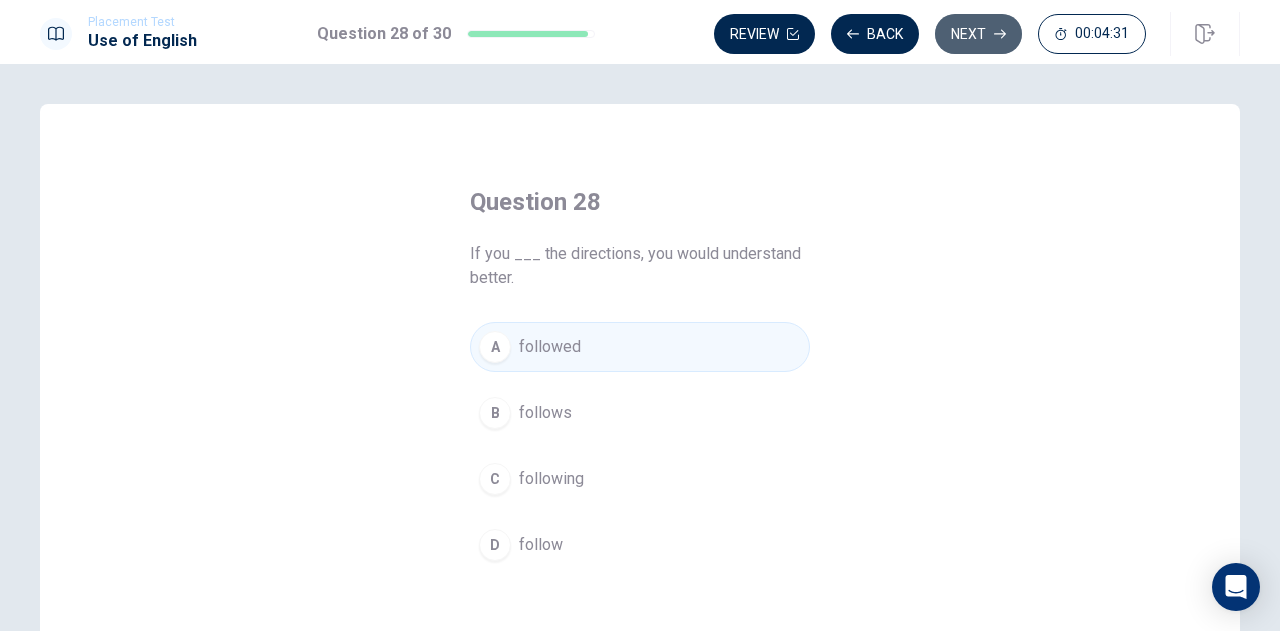 click on "Next" at bounding box center [978, 34] 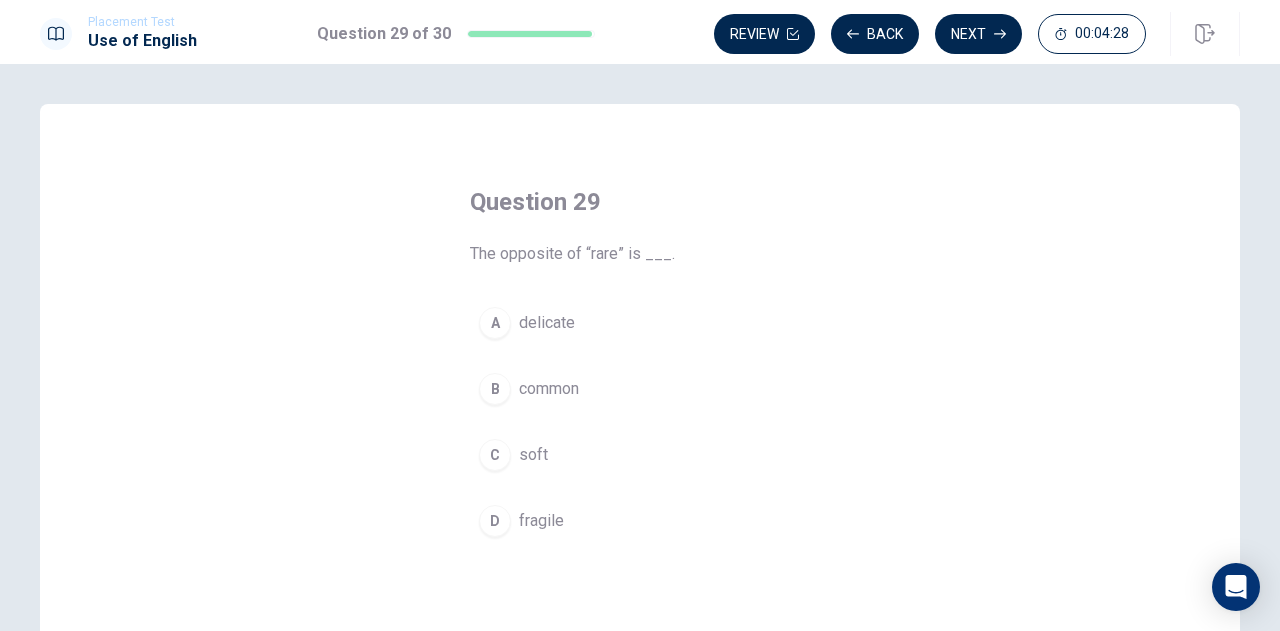 click on "common" at bounding box center (549, 389) 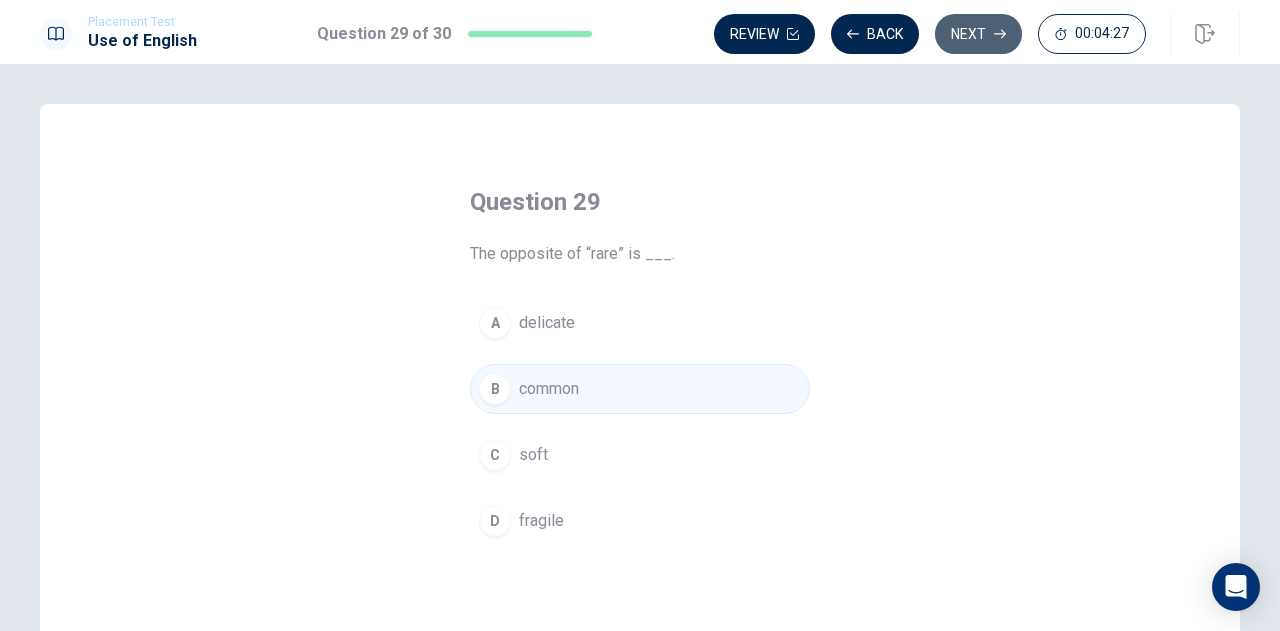 click on "Next" at bounding box center (978, 34) 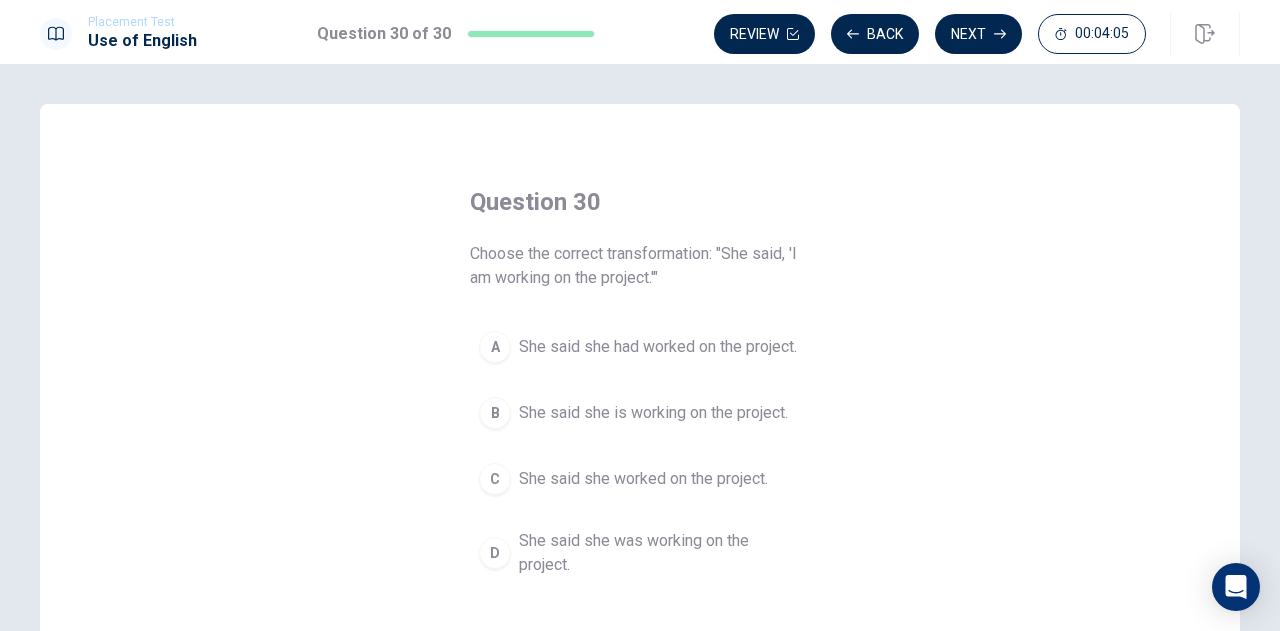 click on "D" at bounding box center (495, 553) 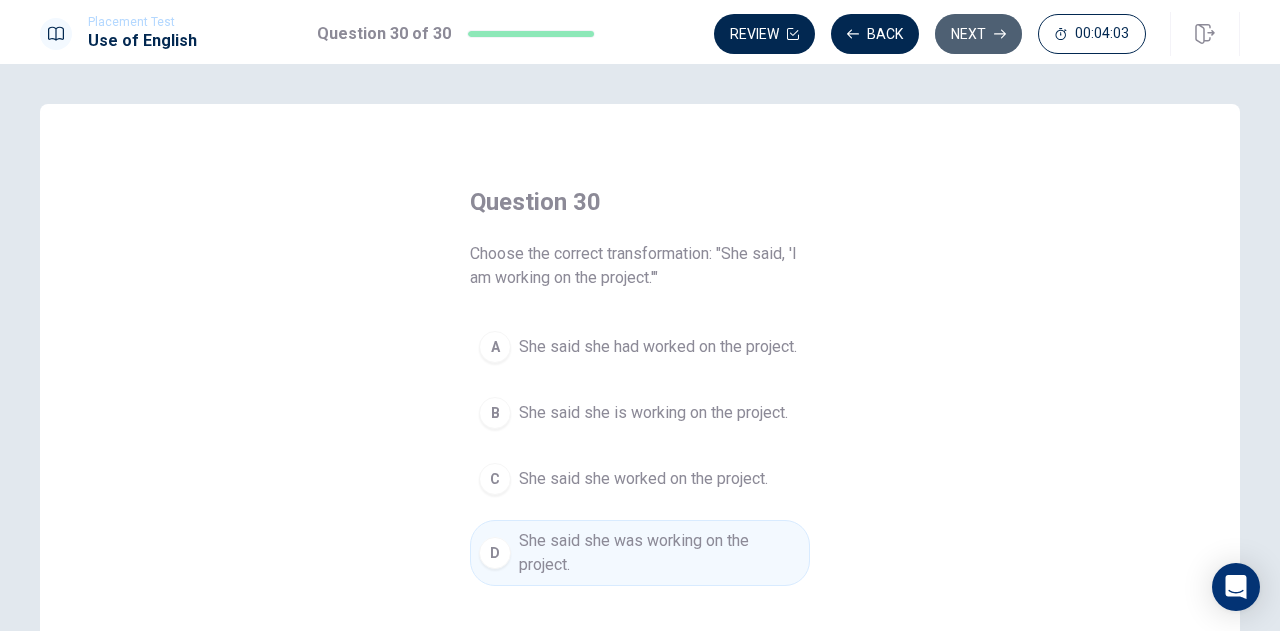 click on "Next" at bounding box center [978, 34] 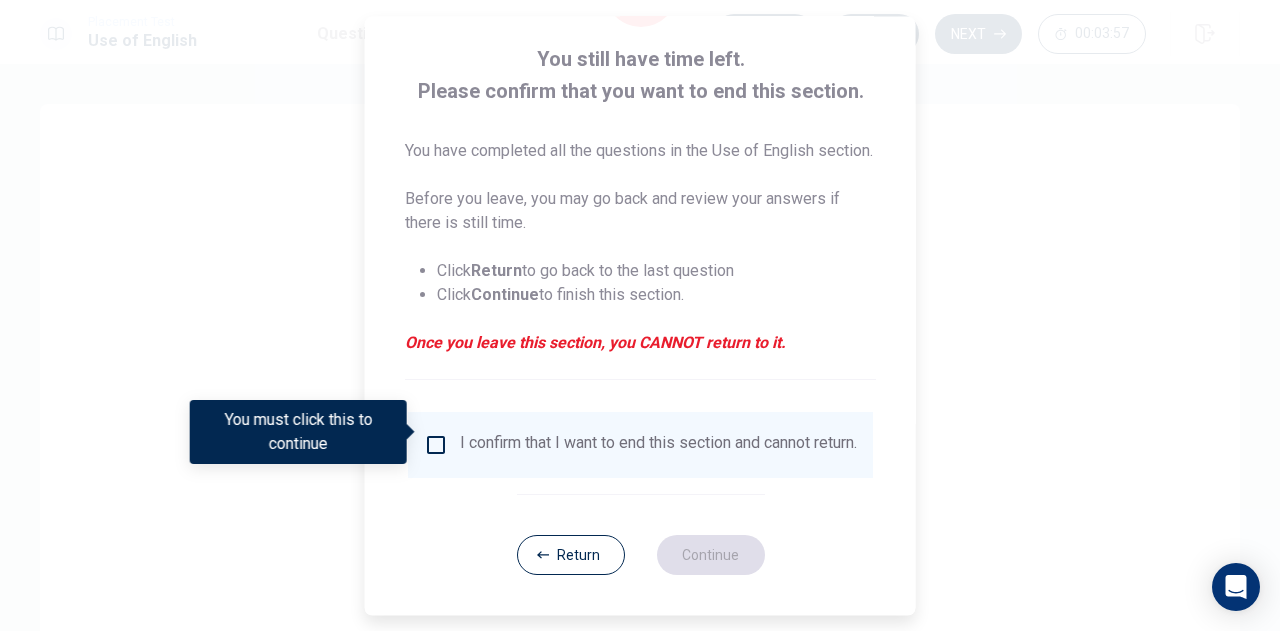 scroll, scrollTop: 138, scrollLeft: 0, axis: vertical 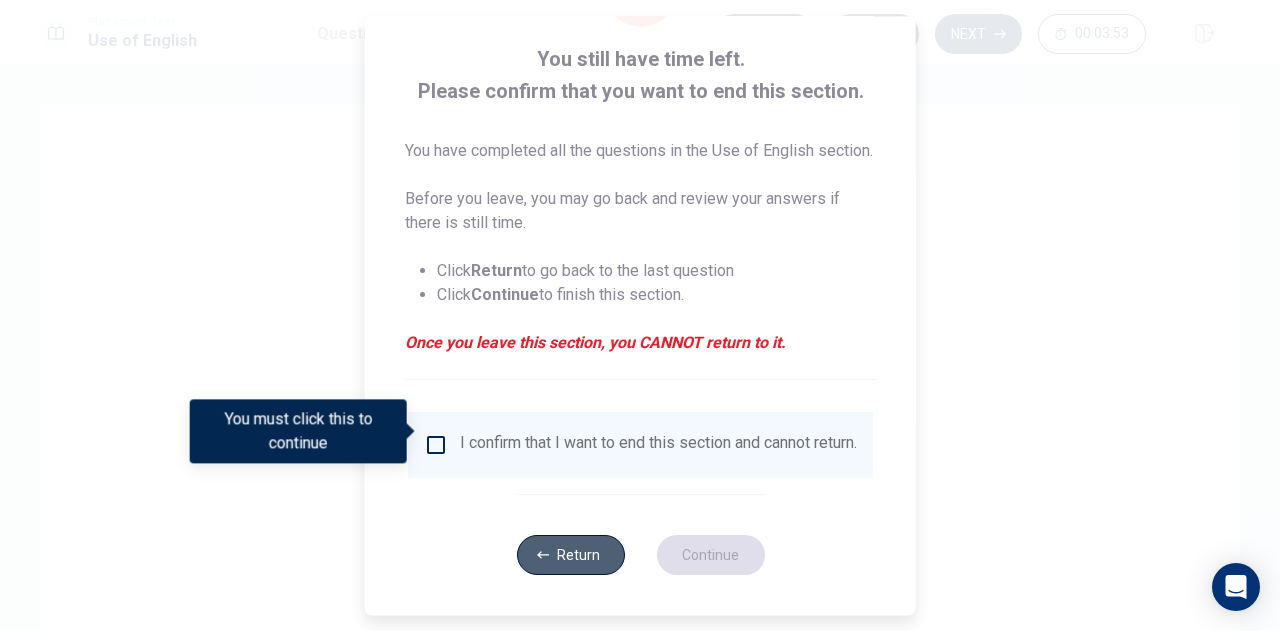 click on "Return" at bounding box center (570, 555) 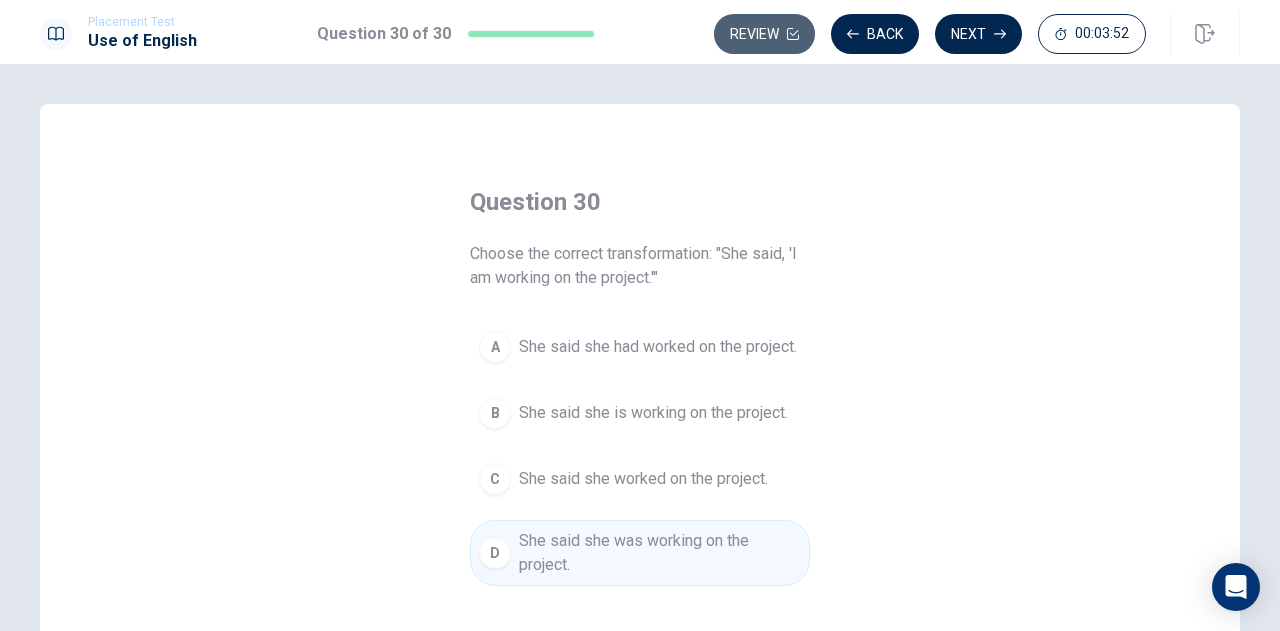 click on "Review" at bounding box center [764, 34] 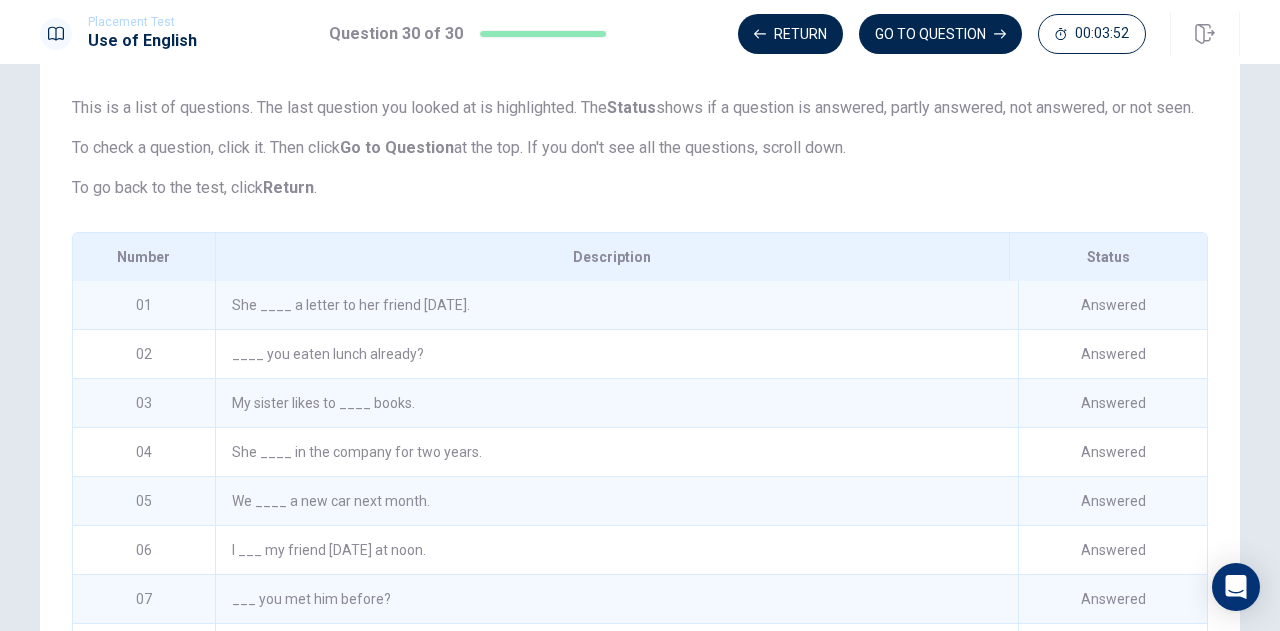 scroll, scrollTop: 293, scrollLeft: 0, axis: vertical 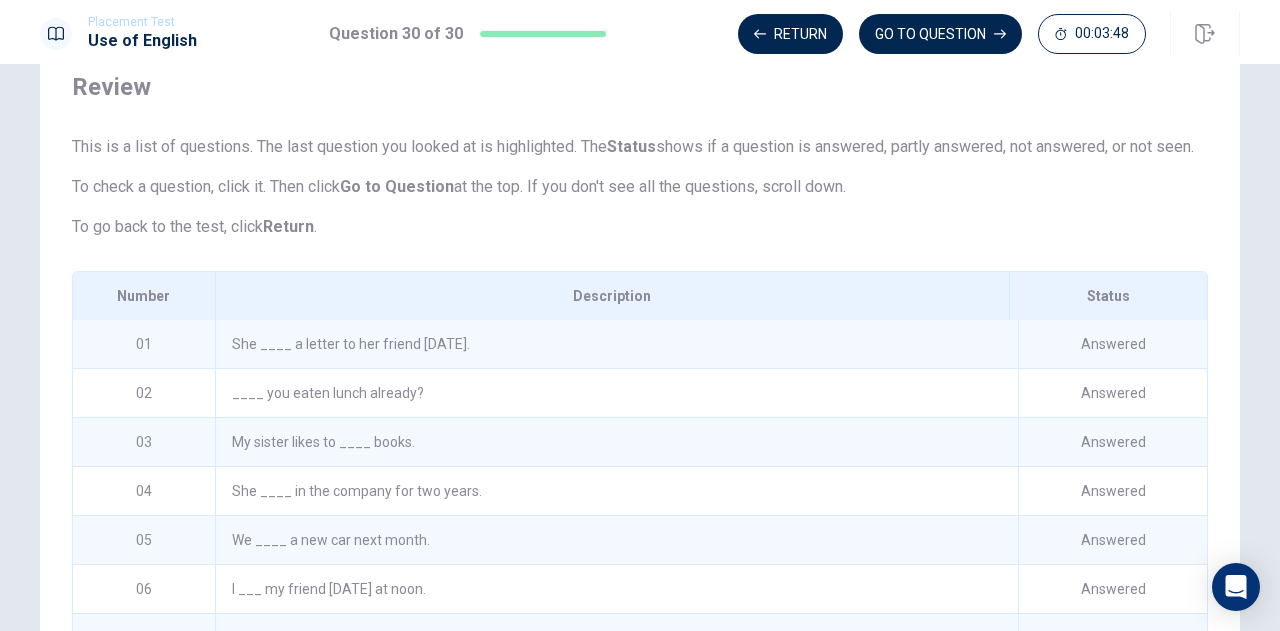 click on "She ____ a letter to her friend [DATE]." at bounding box center (616, 344) 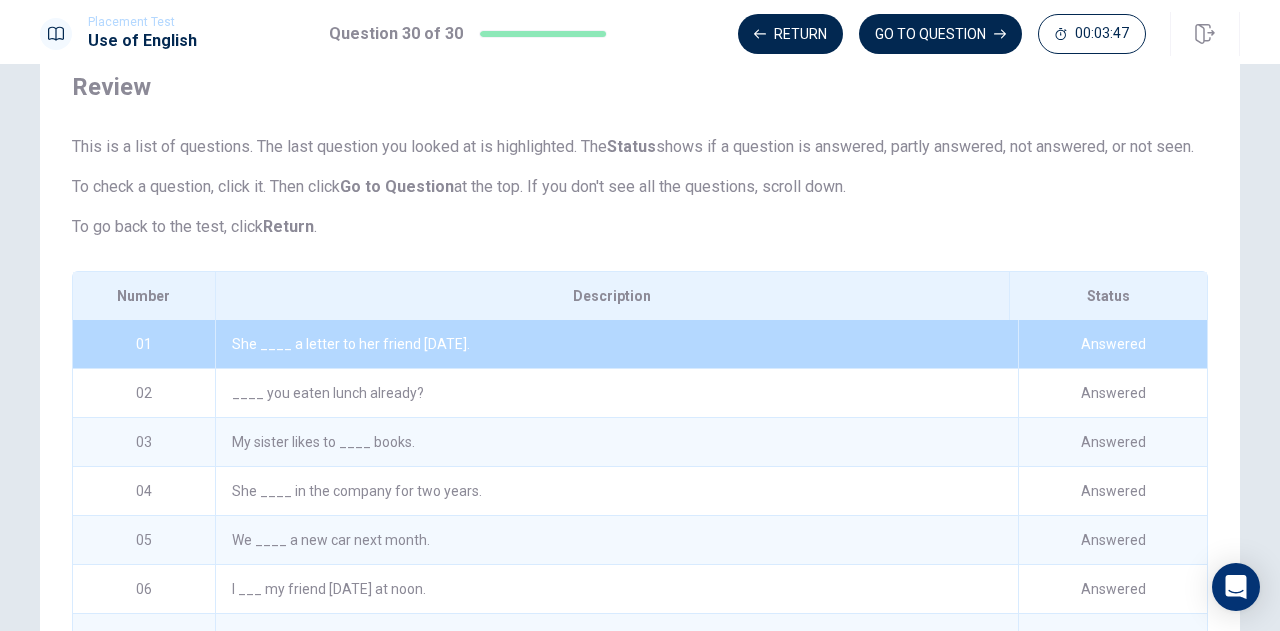 click on "She ____ a letter to her friend [DATE]." at bounding box center [616, 344] 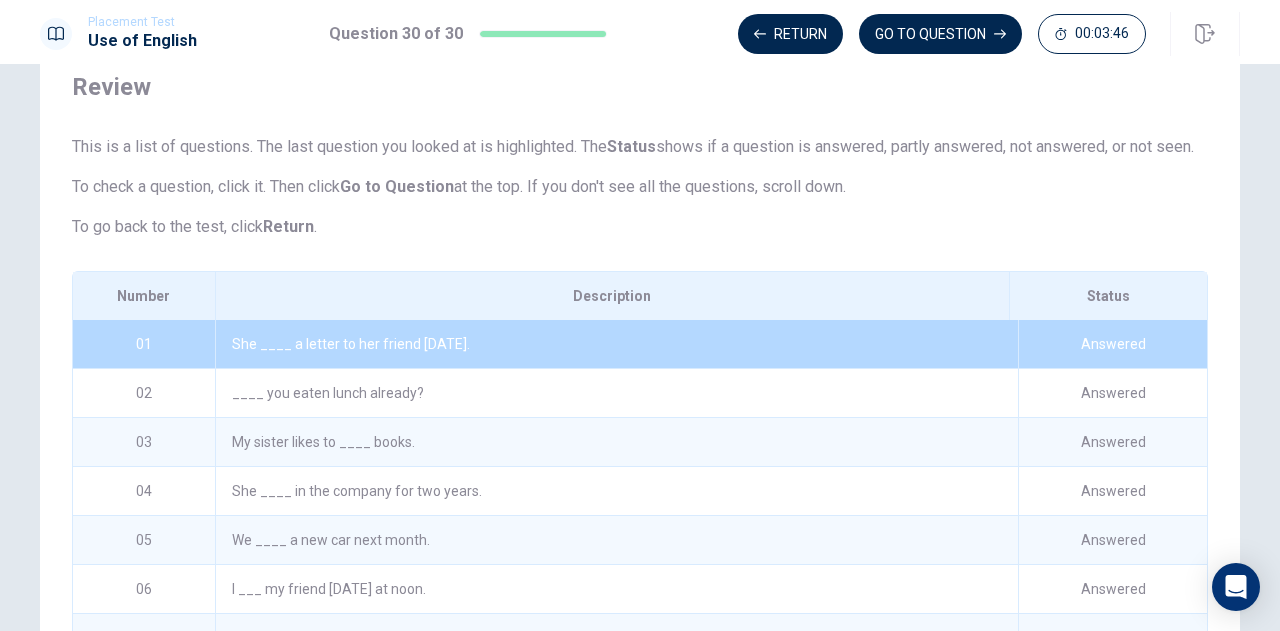 click on "She ____ a letter to her friend [DATE]." at bounding box center (616, 344) 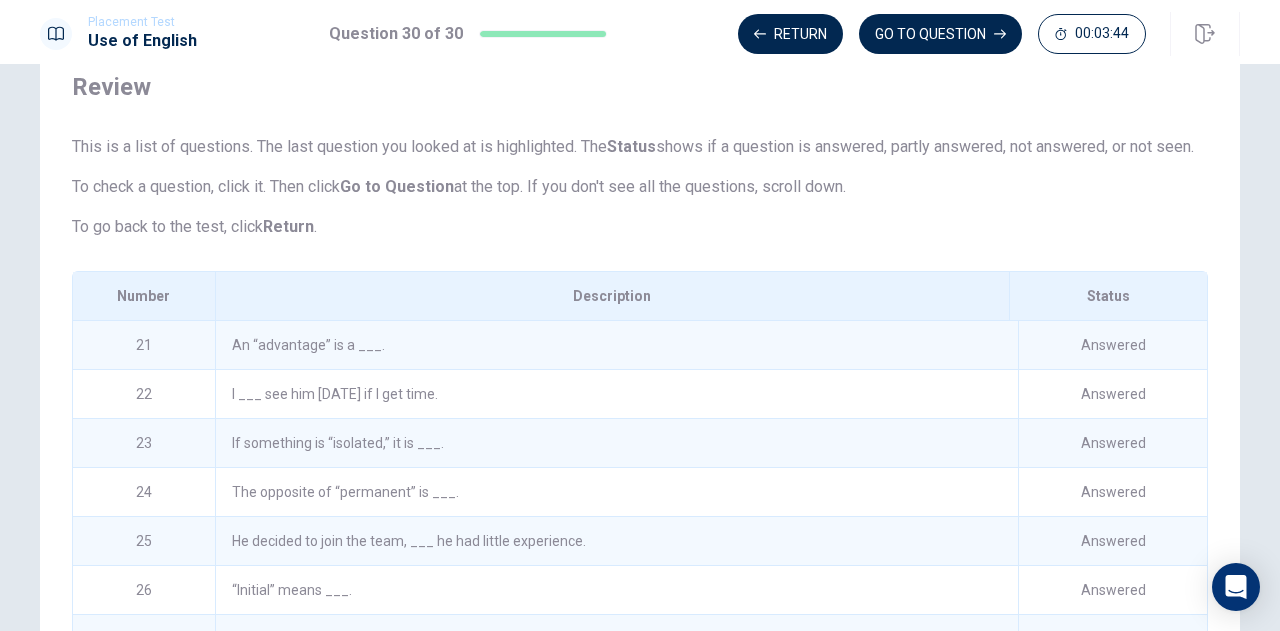 scroll, scrollTop: 1021, scrollLeft: 0, axis: vertical 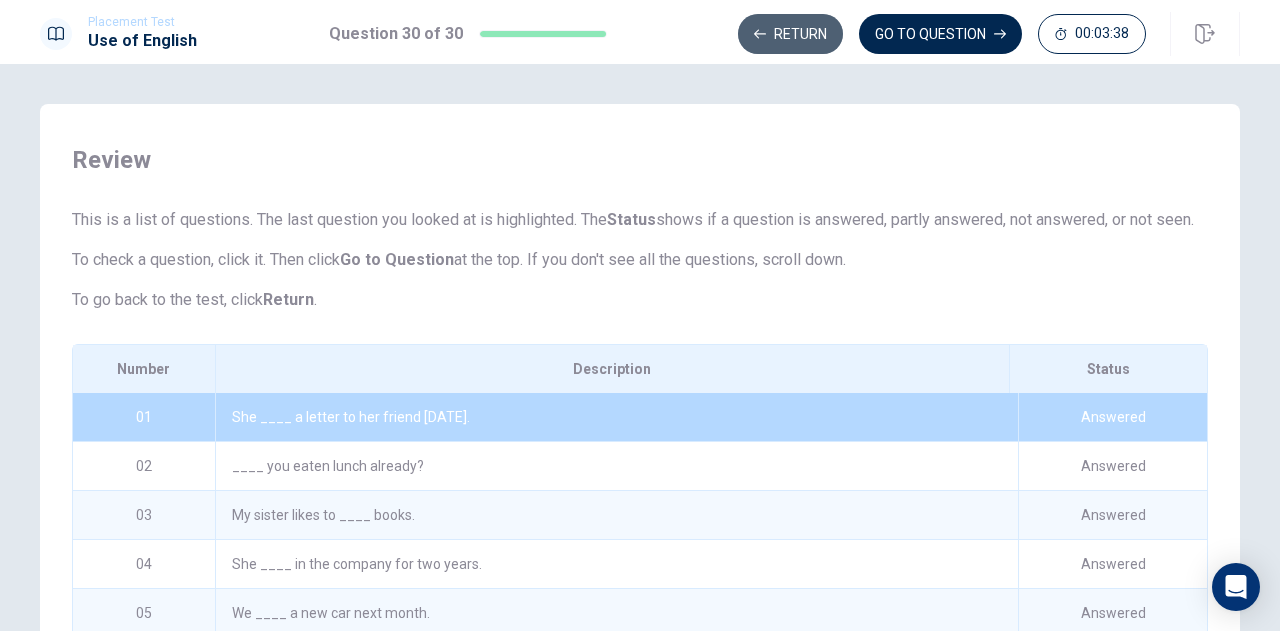 click on "Return" at bounding box center (790, 34) 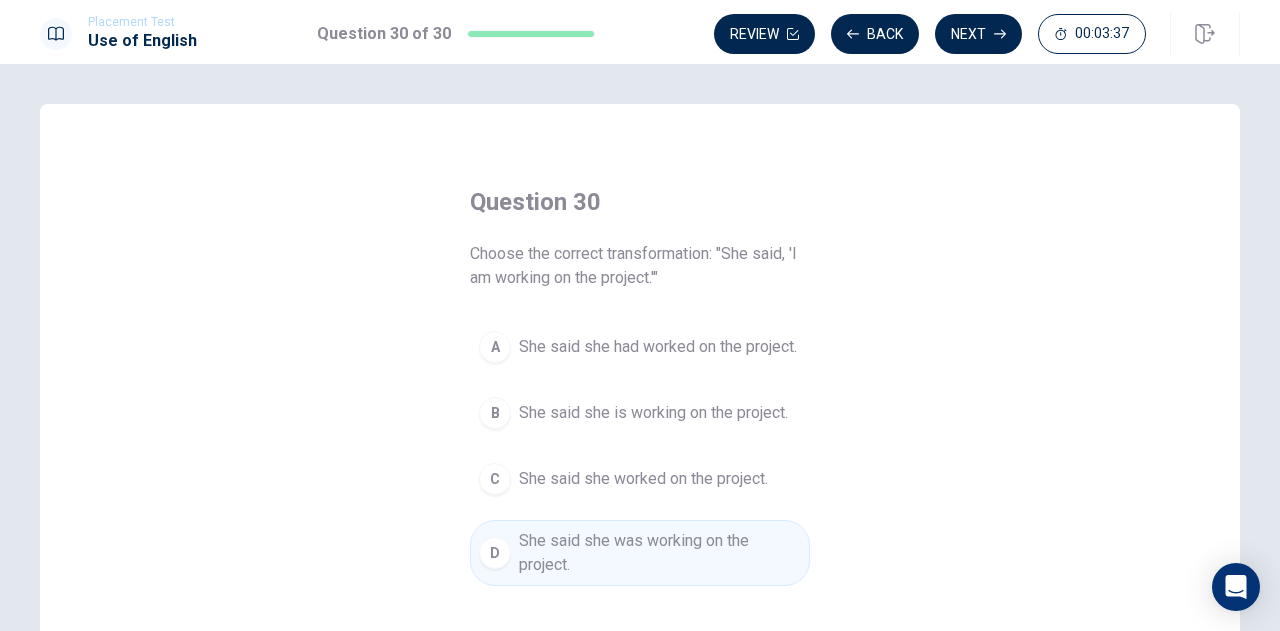 drag, startPoint x: 796, startPoint y: 46, endPoint x: 727, endPoint y: 256, distance: 221.04524 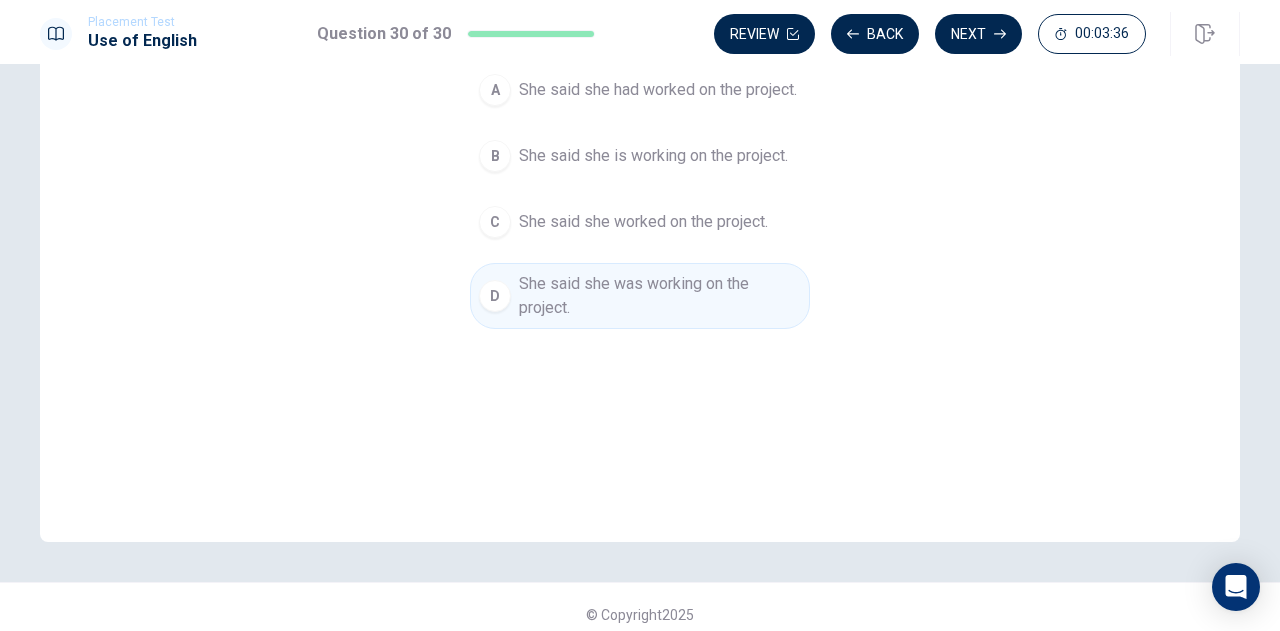 scroll, scrollTop: 0, scrollLeft: 0, axis: both 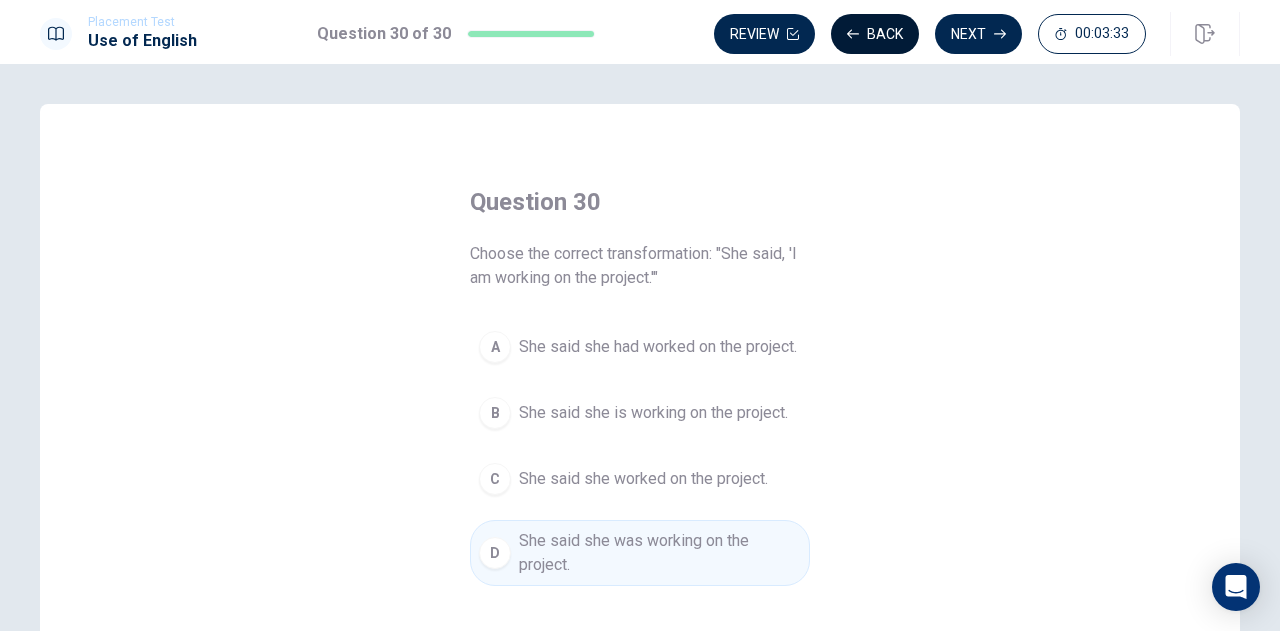 click 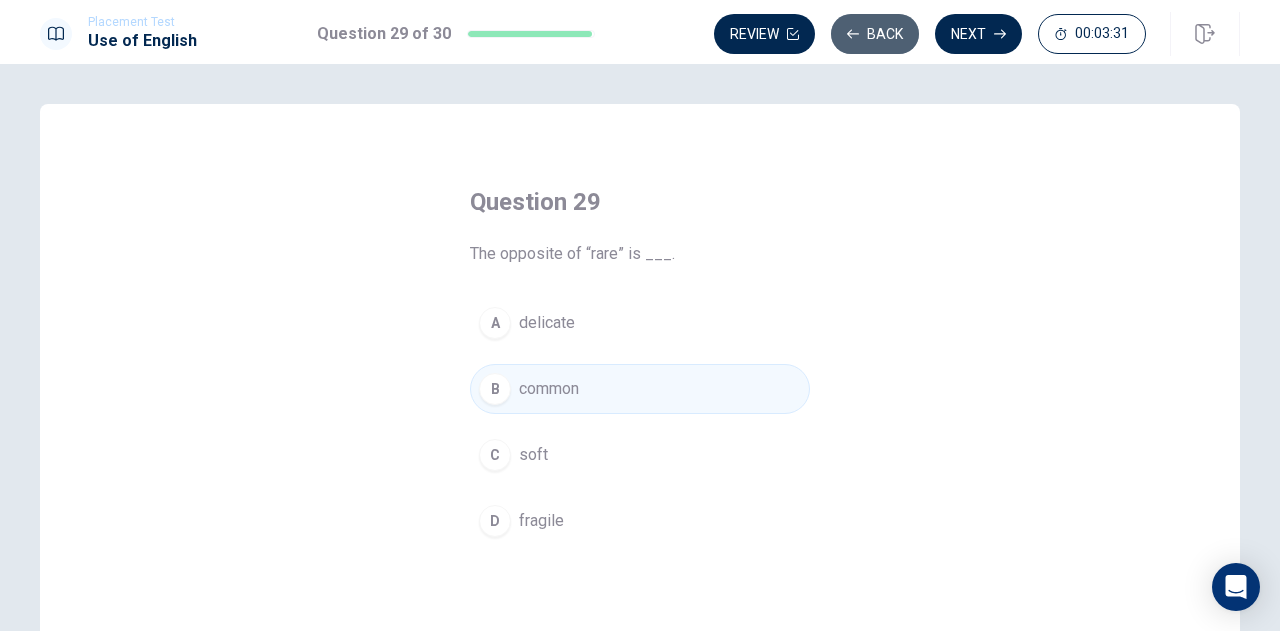 click 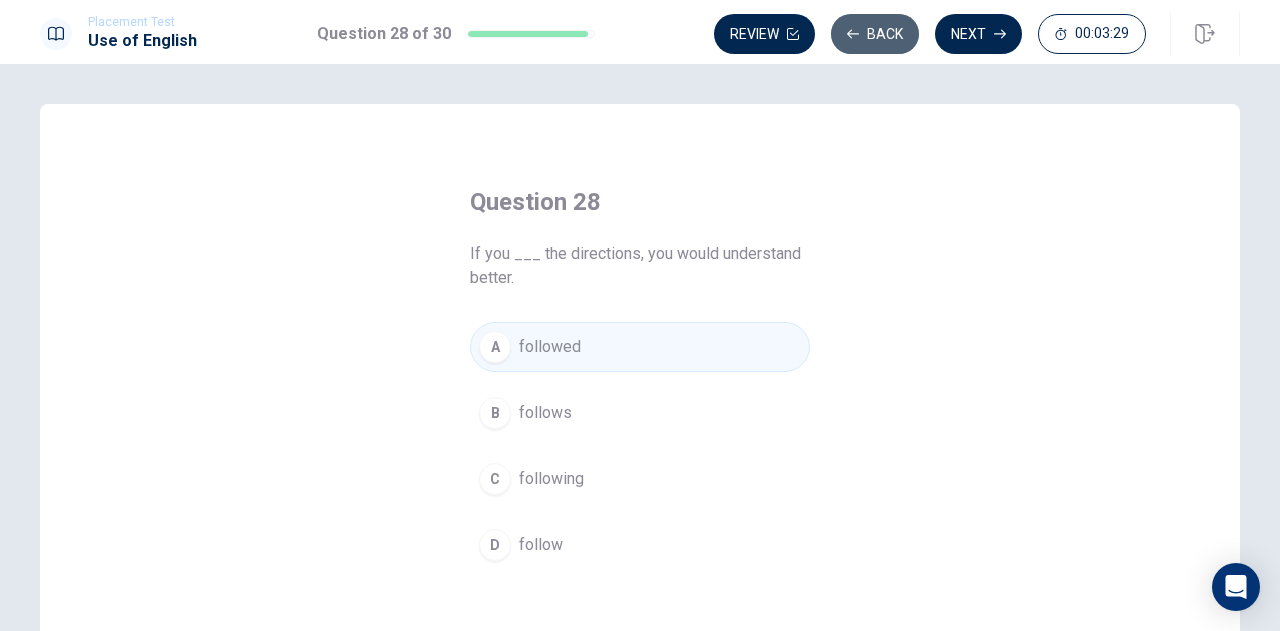 click 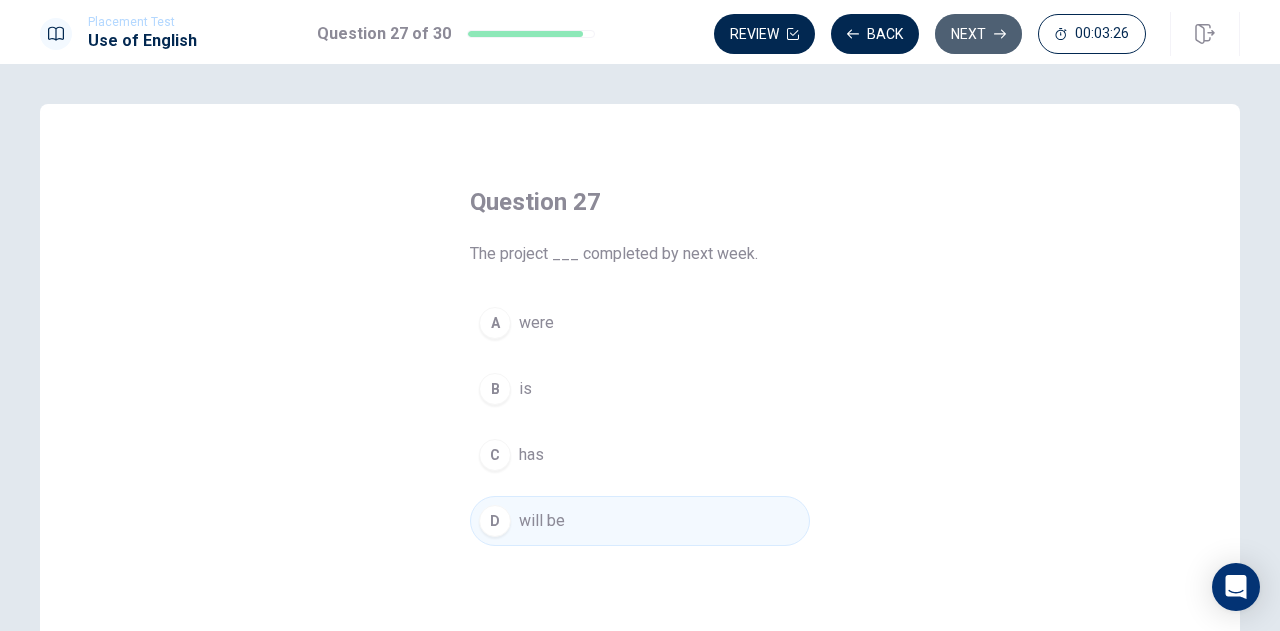 click on "Next" at bounding box center (978, 34) 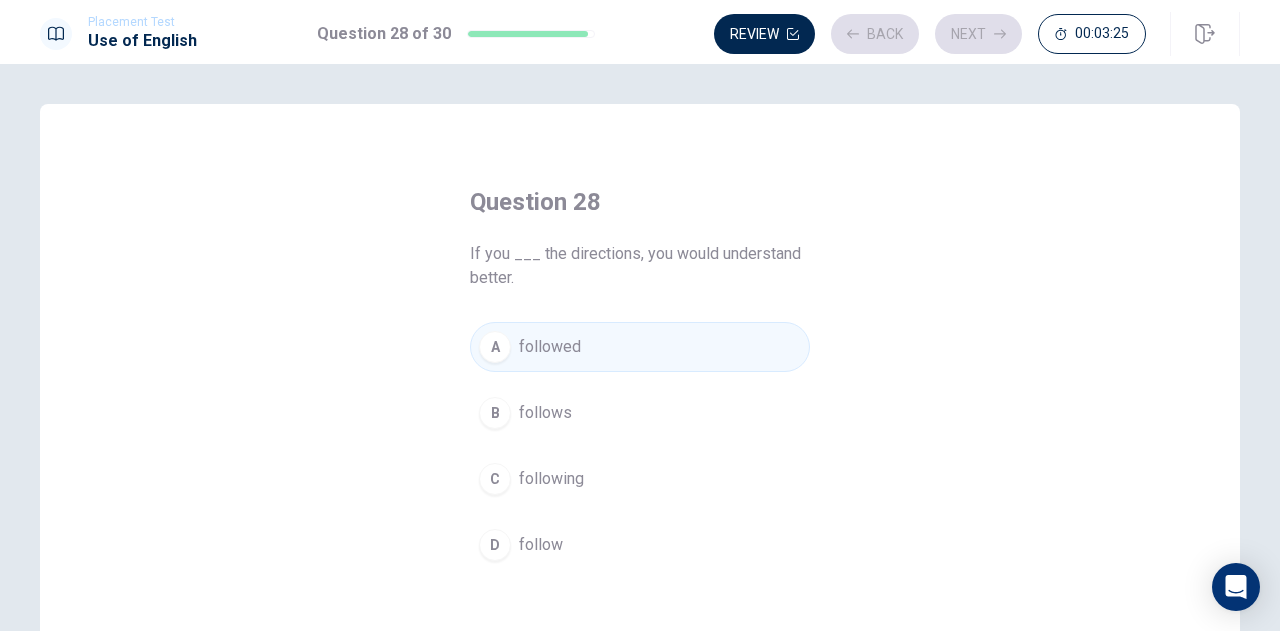 click on "Review Back Next 00:03:25" at bounding box center [930, 34] 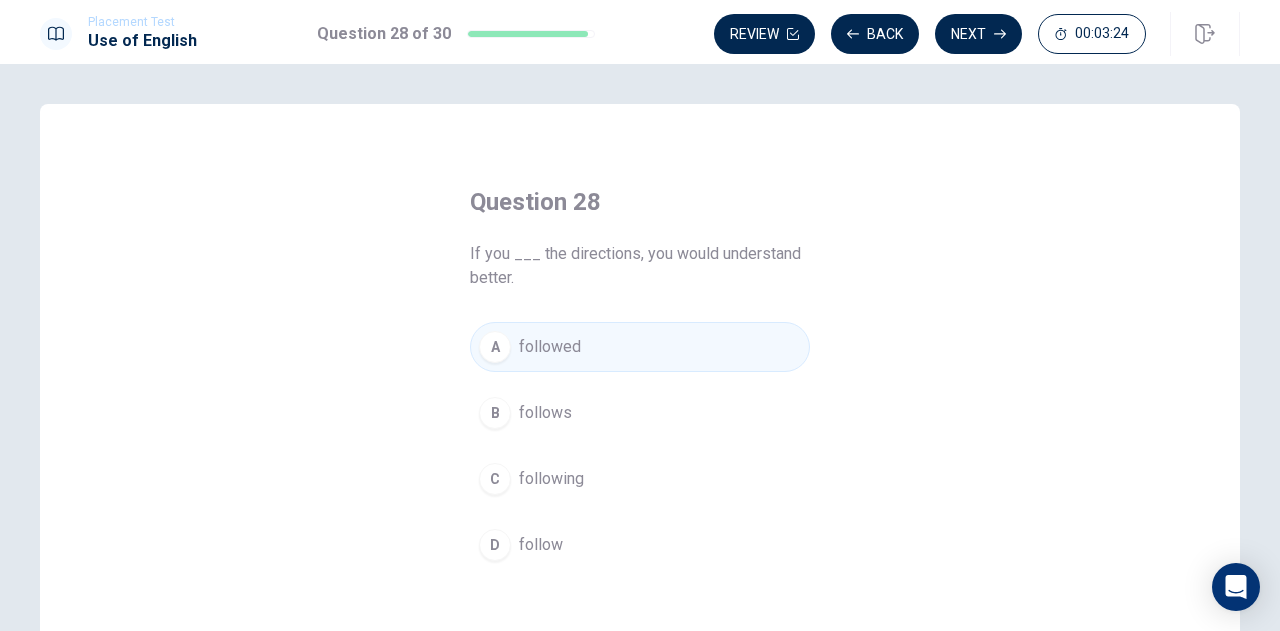 click on "Back" at bounding box center [875, 34] 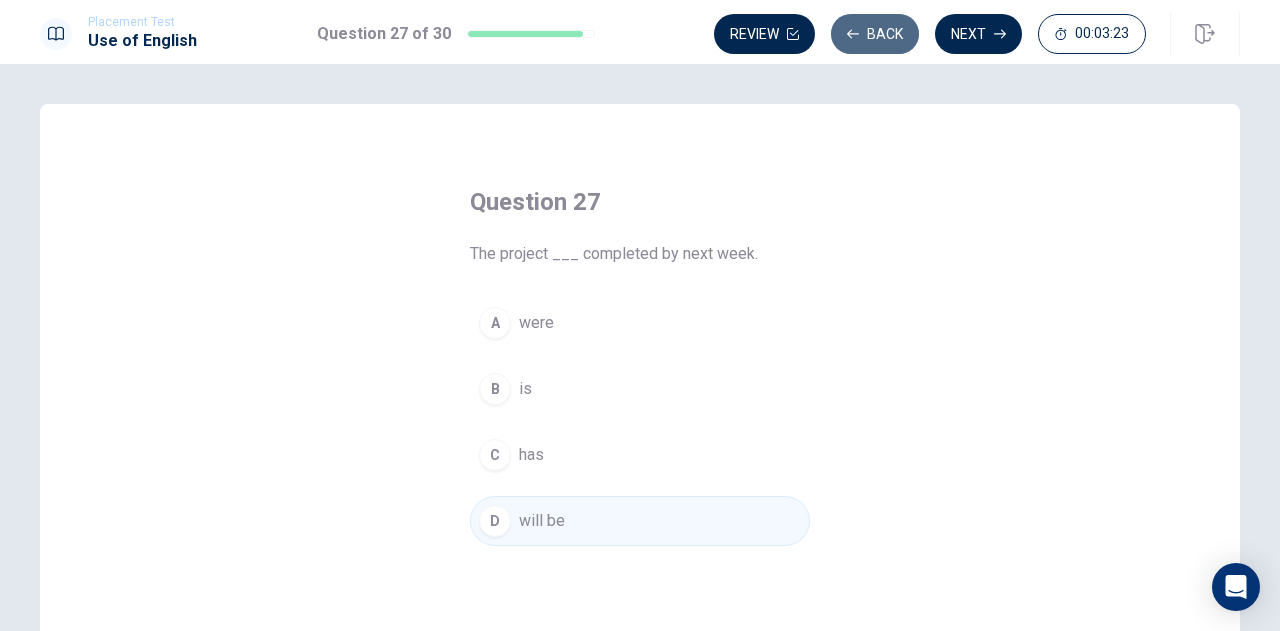 click on "Back" at bounding box center (875, 34) 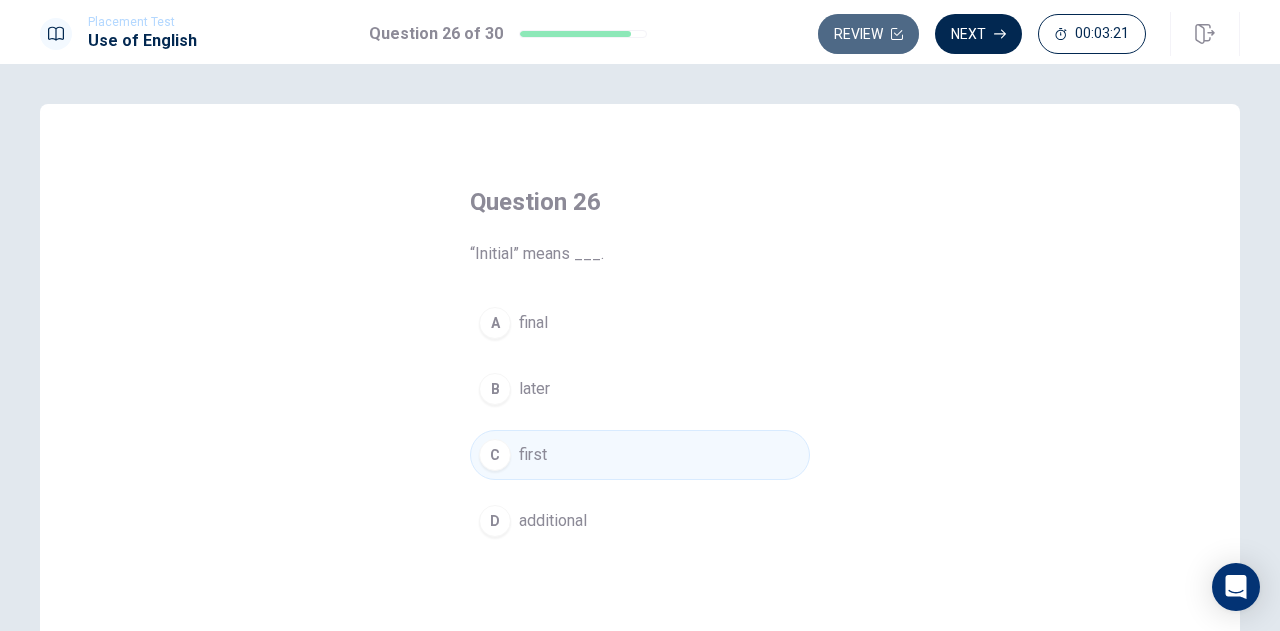 click on "Review" at bounding box center (868, 34) 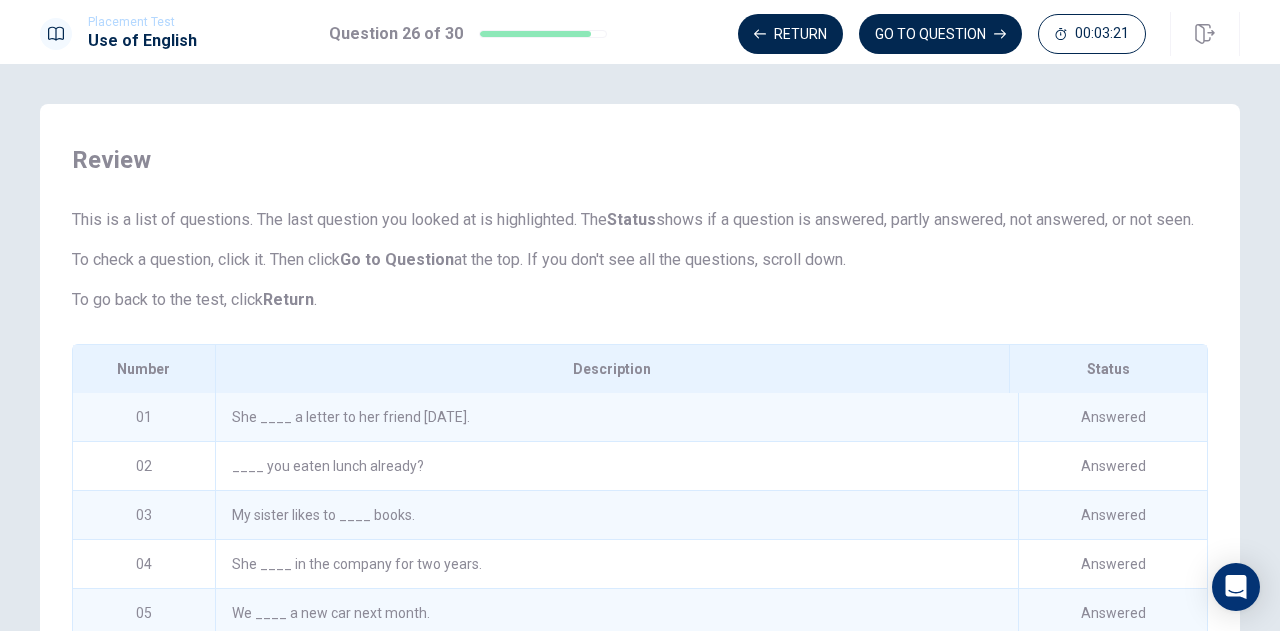 scroll, scrollTop: 270, scrollLeft: 0, axis: vertical 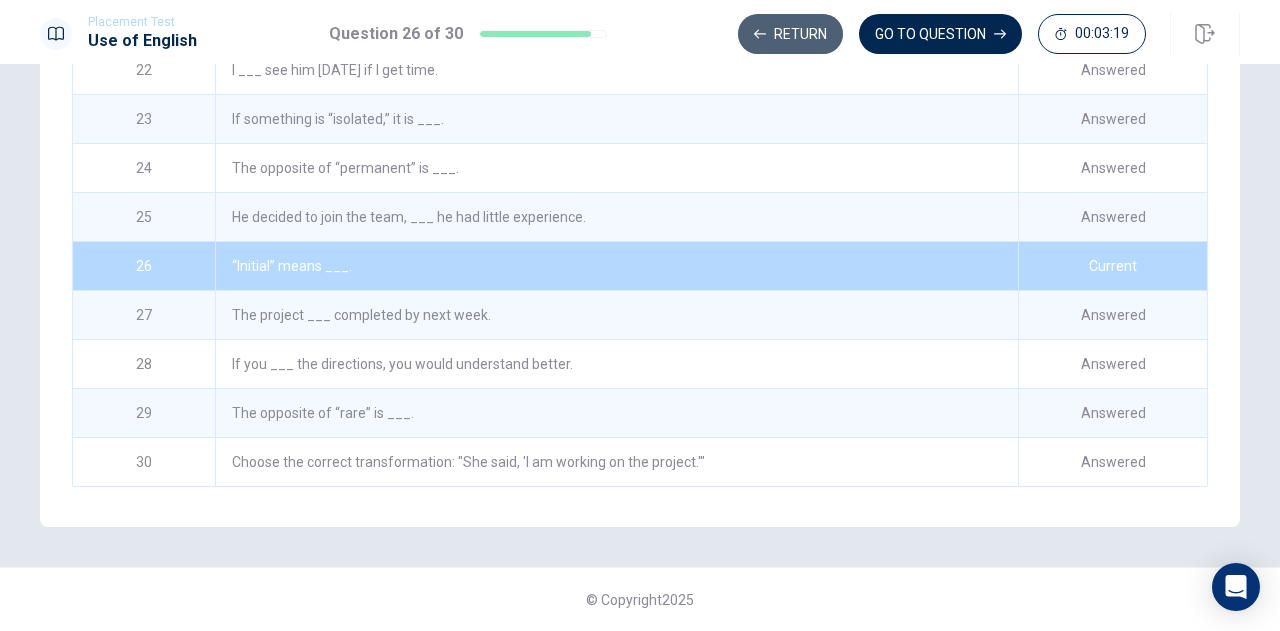 click on "Return" at bounding box center [790, 34] 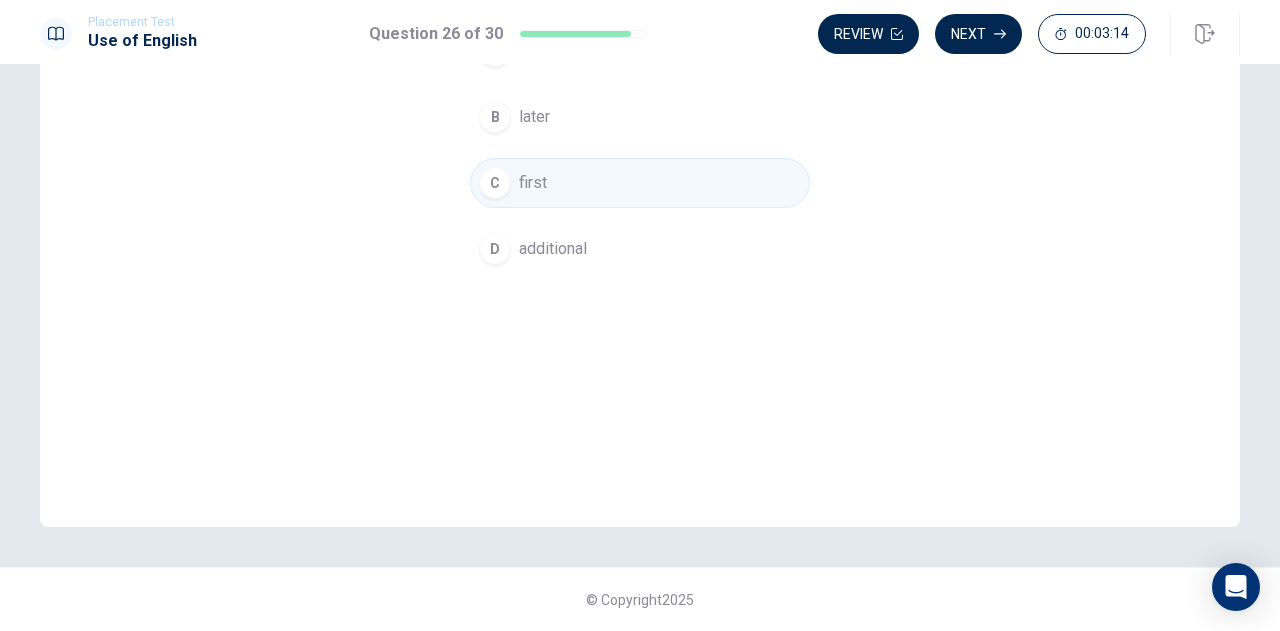 scroll, scrollTop: 0, scrollLeft: 0, axis: both 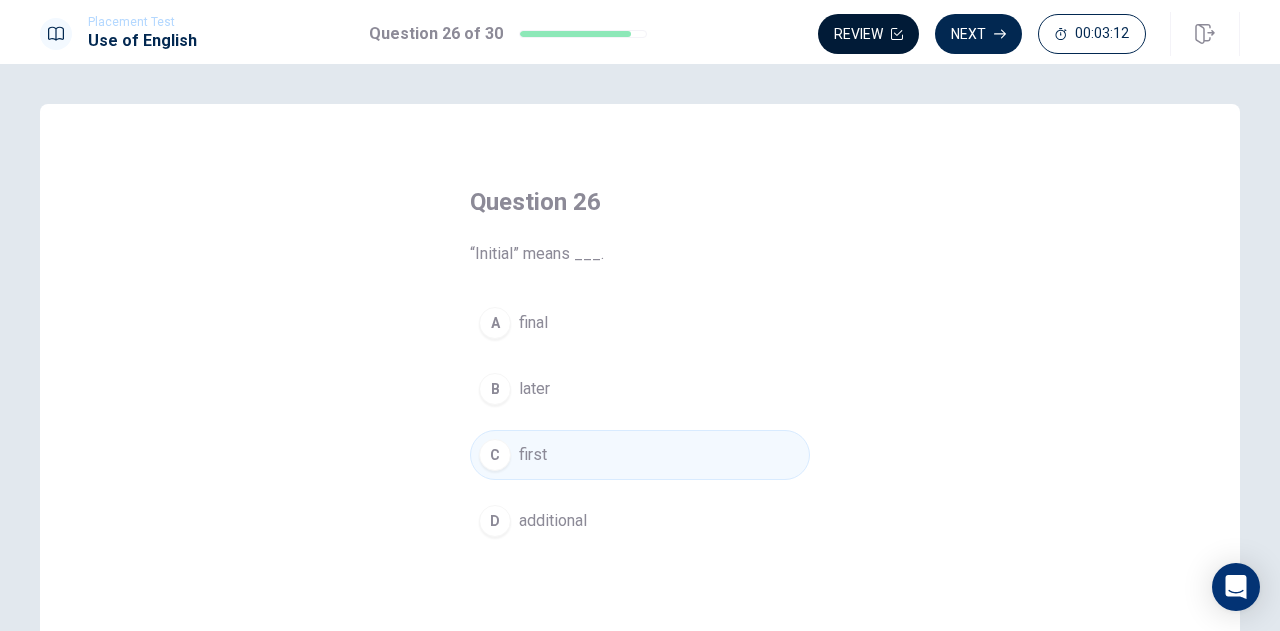click on "Review" at bounding box center (868, 34) 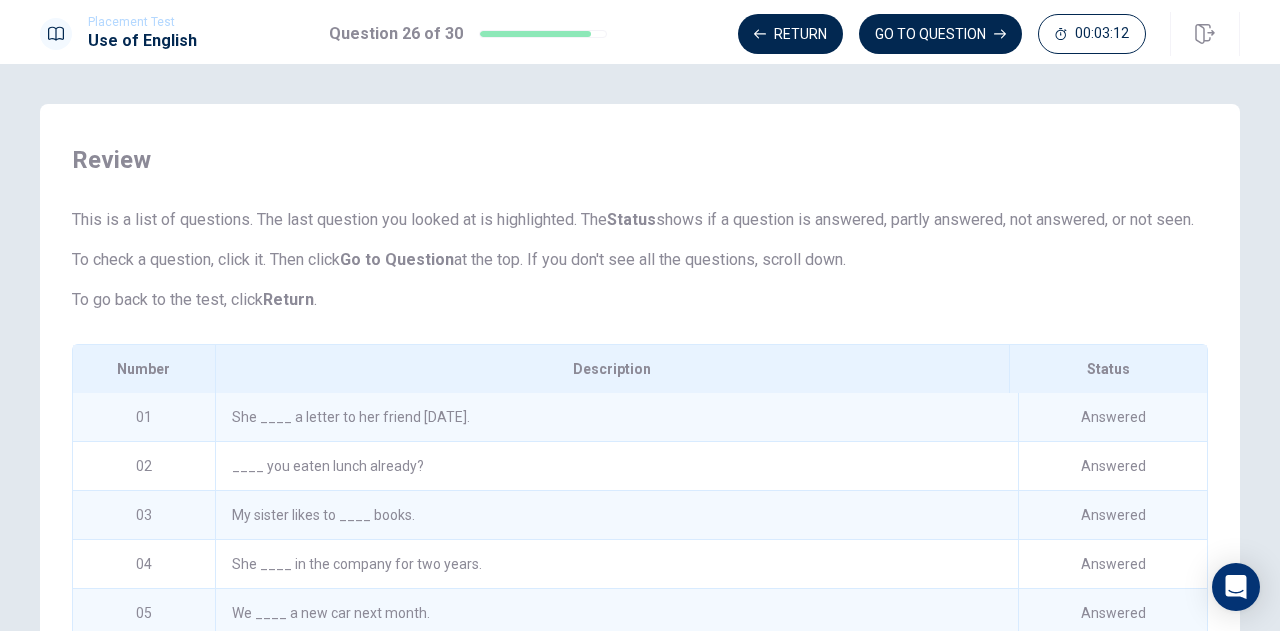 scroll, scrollTop: 90, scrollLeft: 0, axis: vertical 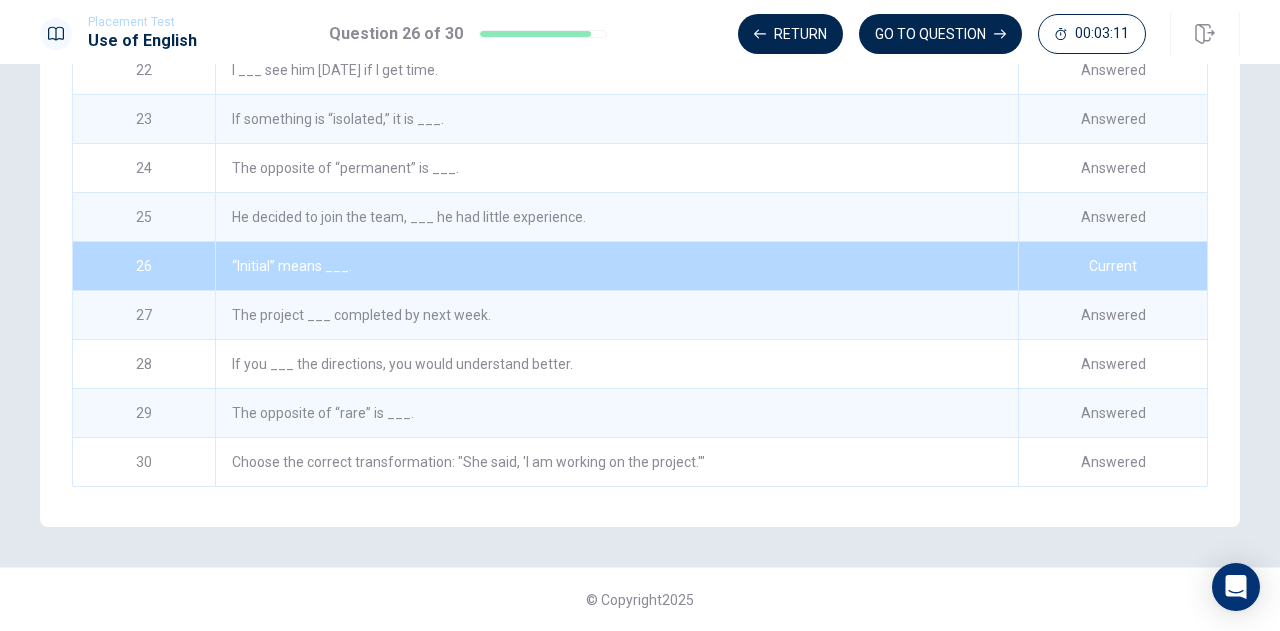 click on "He decided to join the team, ___ he had little experience." at bounding box center [616, 217] 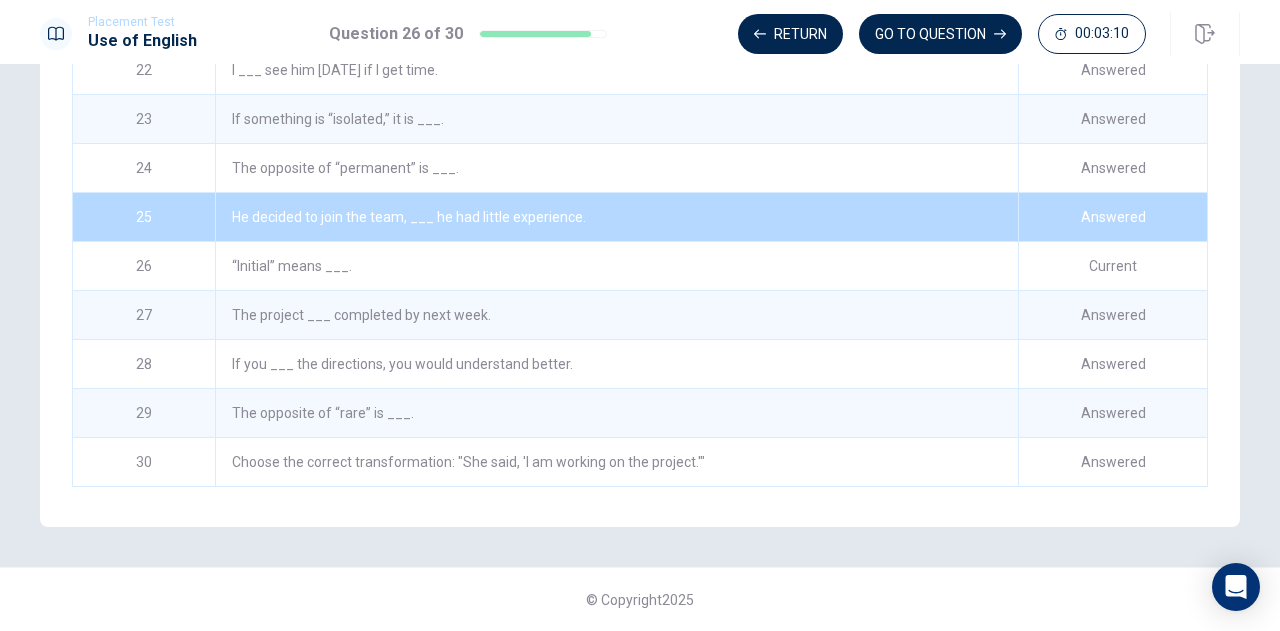 click on "He decided to join the team, ___ he had little experience." at bounding box center (616, 217) 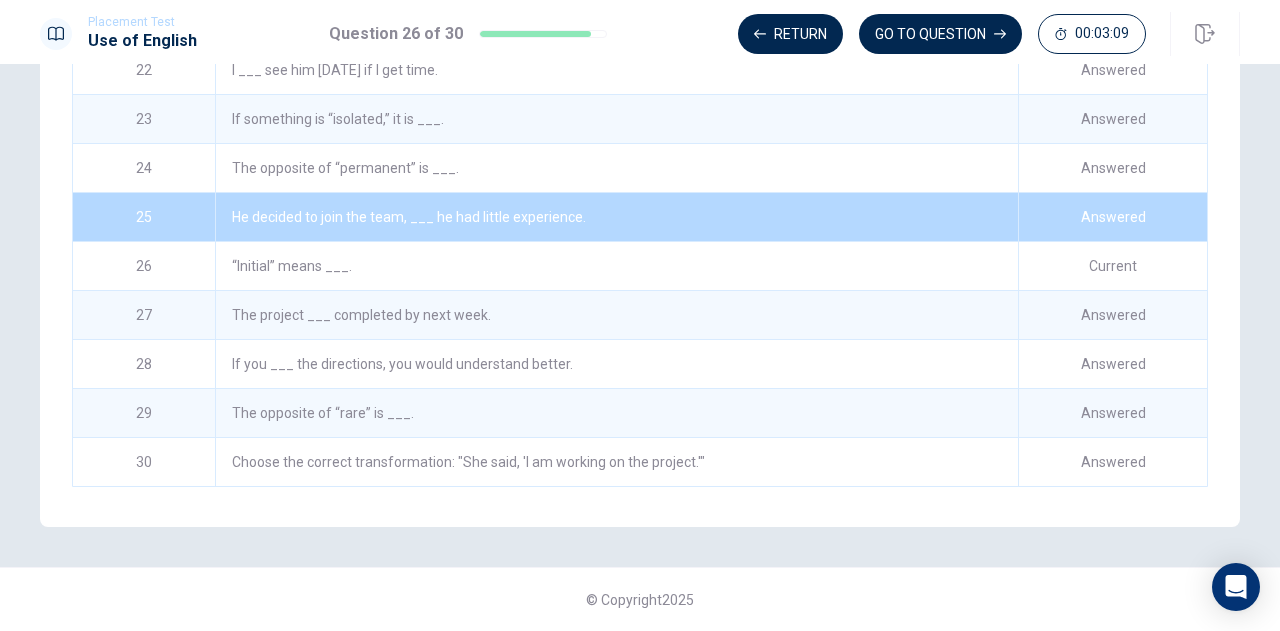 click on "He decided to join the team, ___ he had little experience." at bounding box center (616, 217) 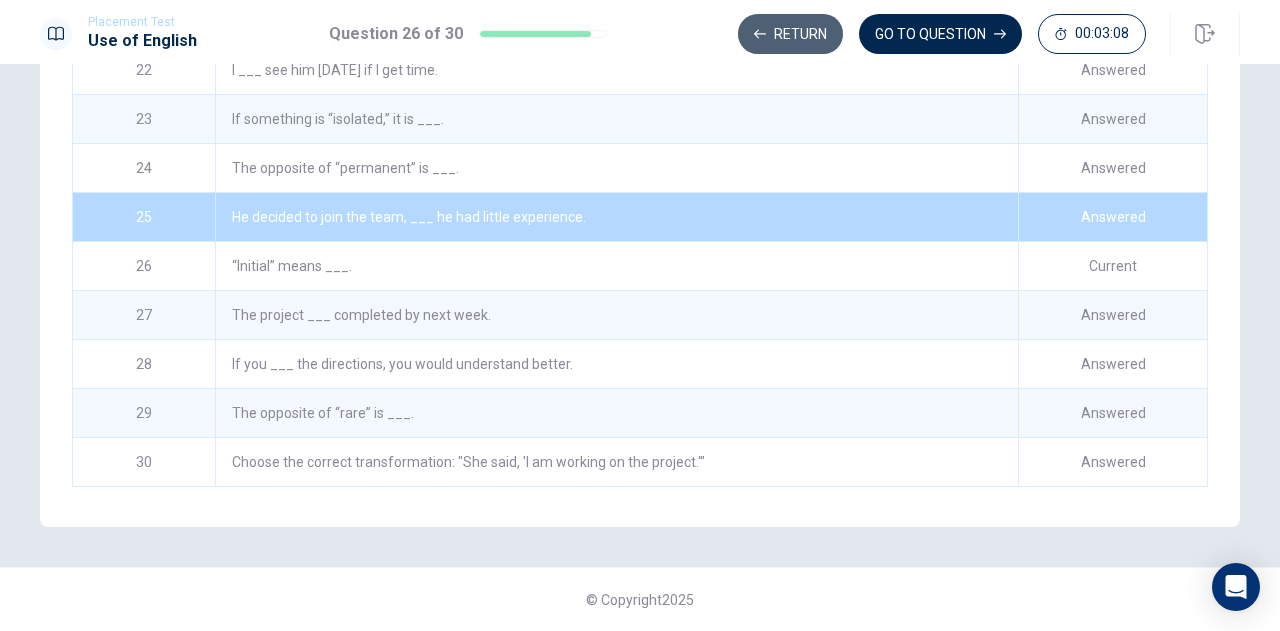 click on "Return" at bounding box center [790, 34] 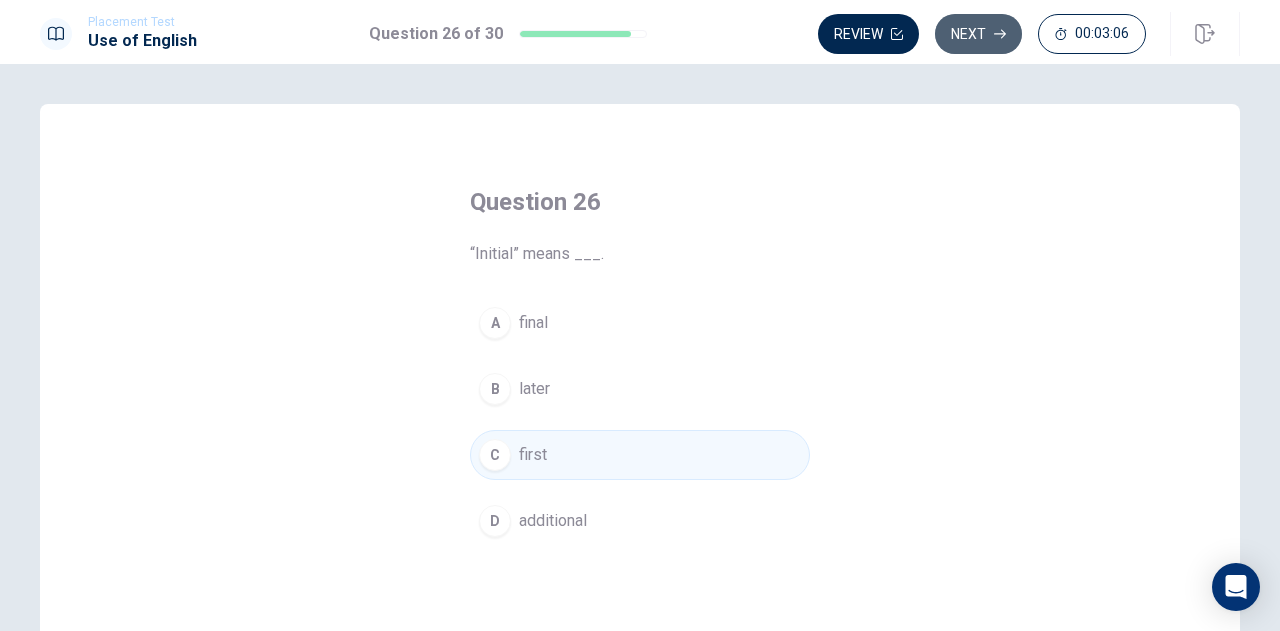 click on "Next" at bounding box center (978, 34) 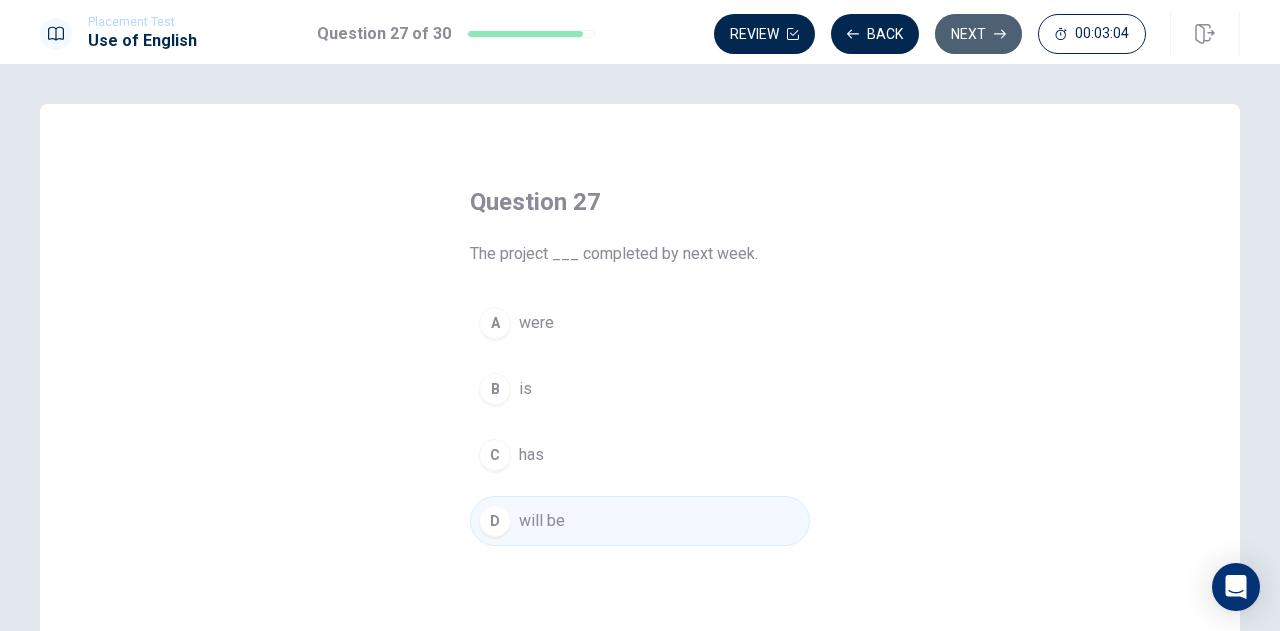 click on "Next" at bounding box center (978, 34) 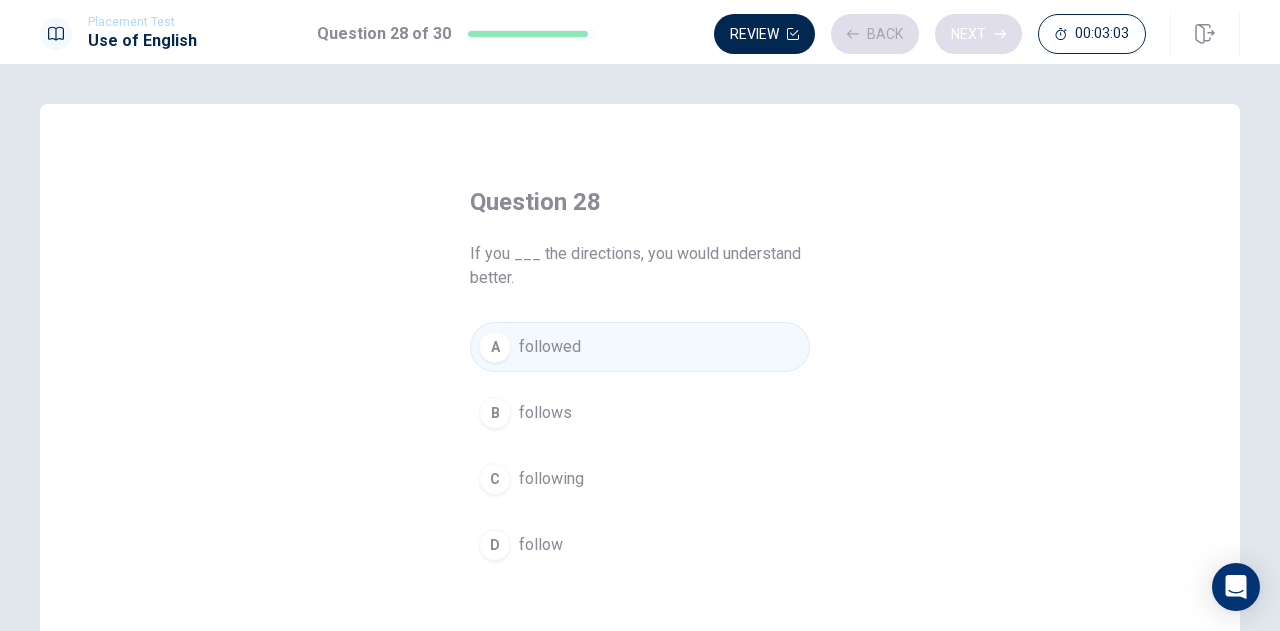 click on "Review Back Next 00:03:03" at bounding box center [930, 34] 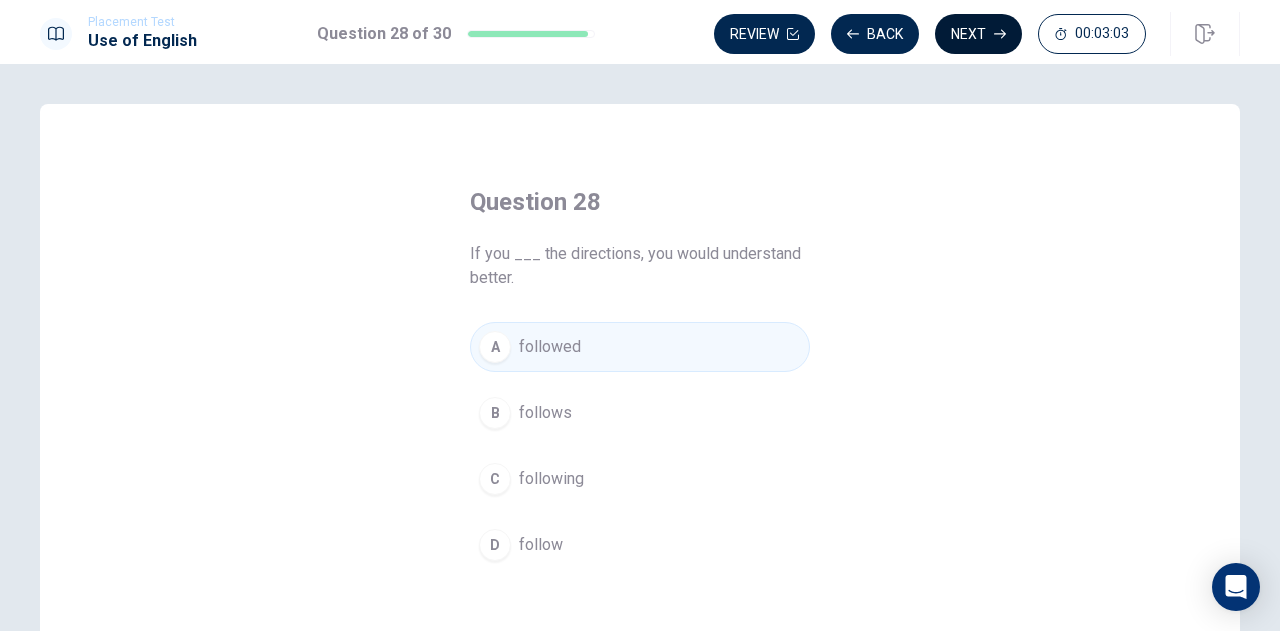 click on "Next" at bounding box center (978, 34) 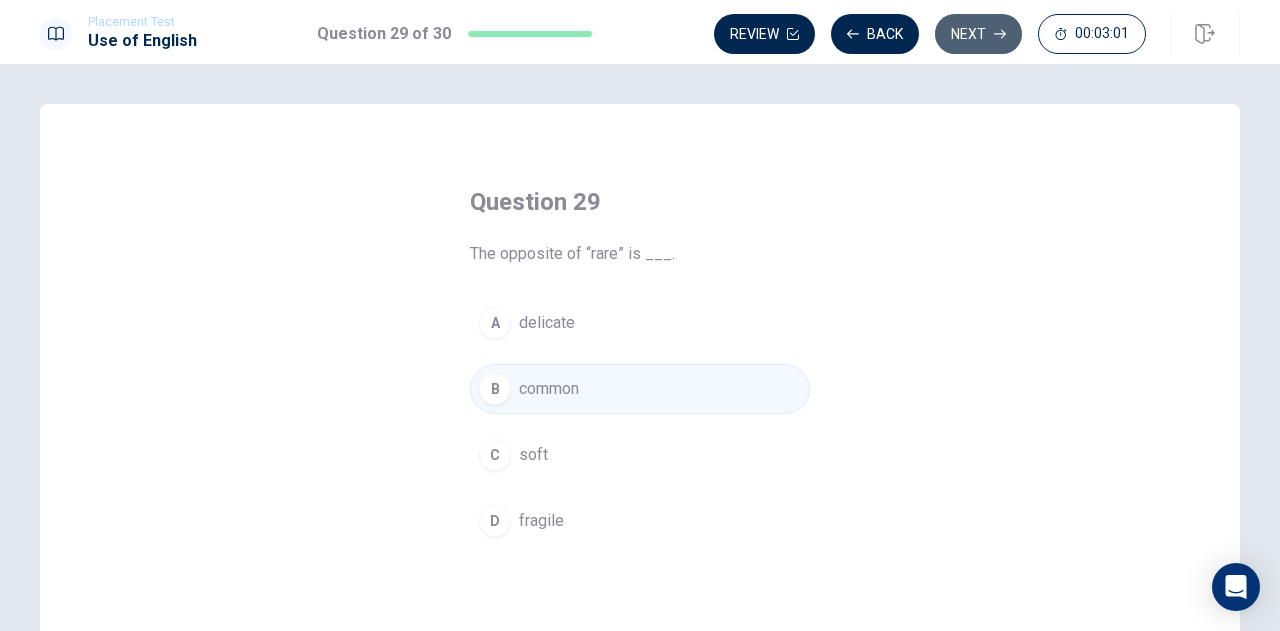 click on "Next" at bounding box center (978, 34) 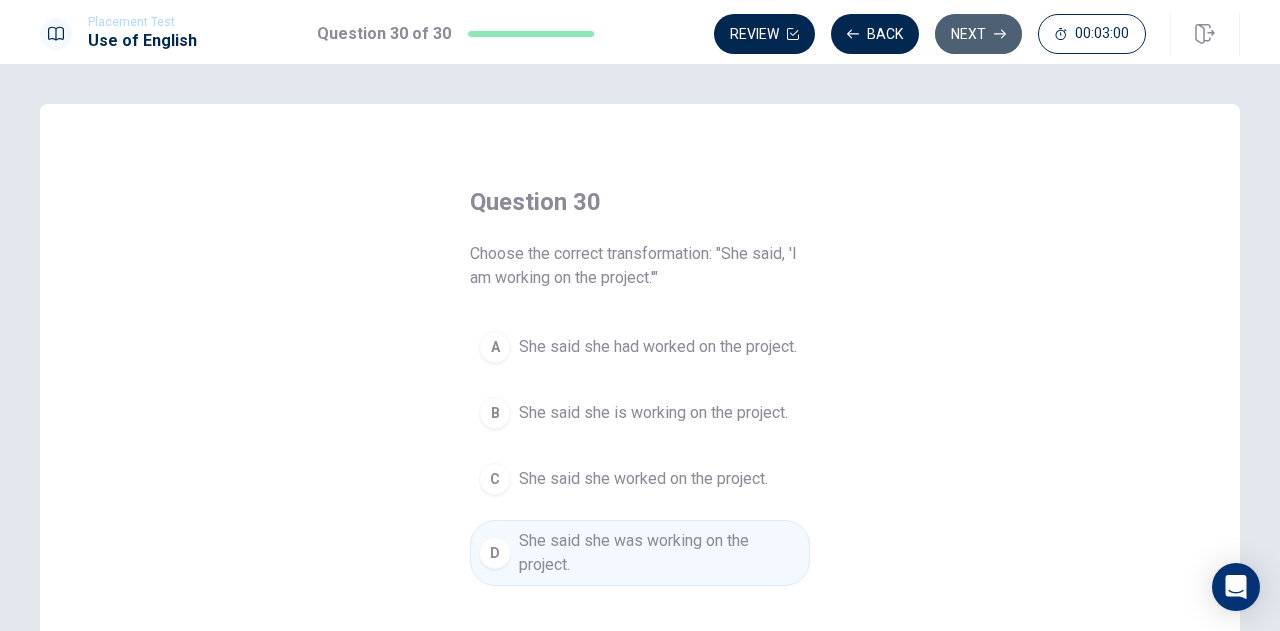 click on "Next" at bounding box center (978, 34) 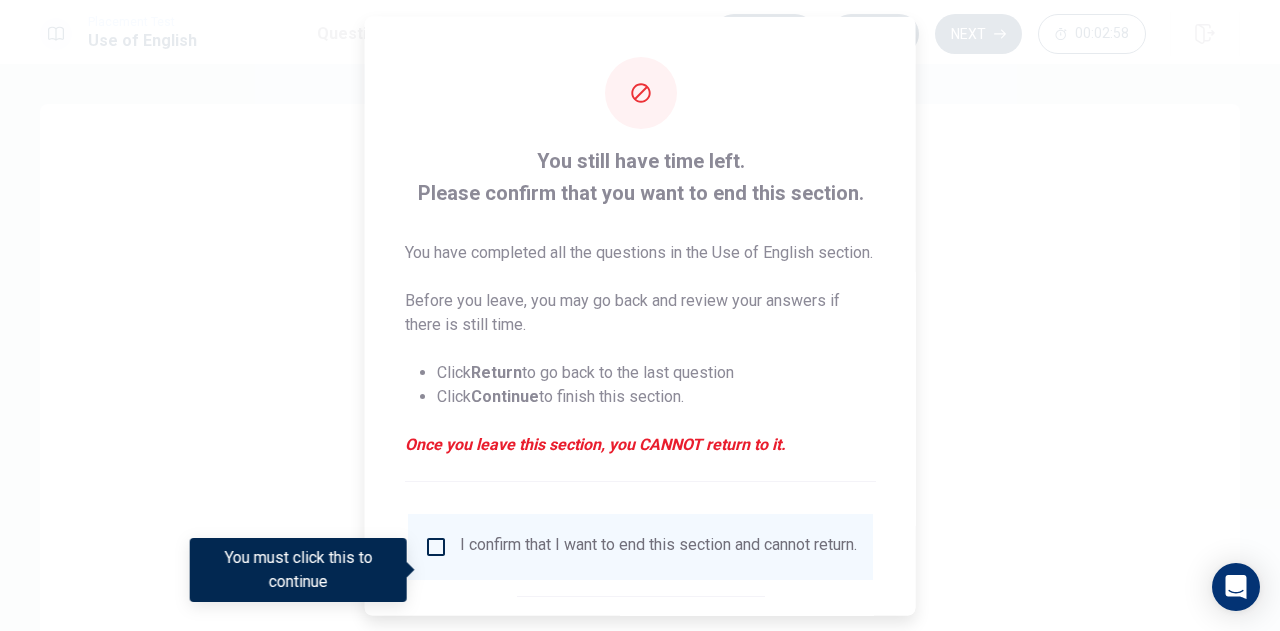 click on "I confirm that I want to end this section and cannot return." at bounding box center (658, 546) 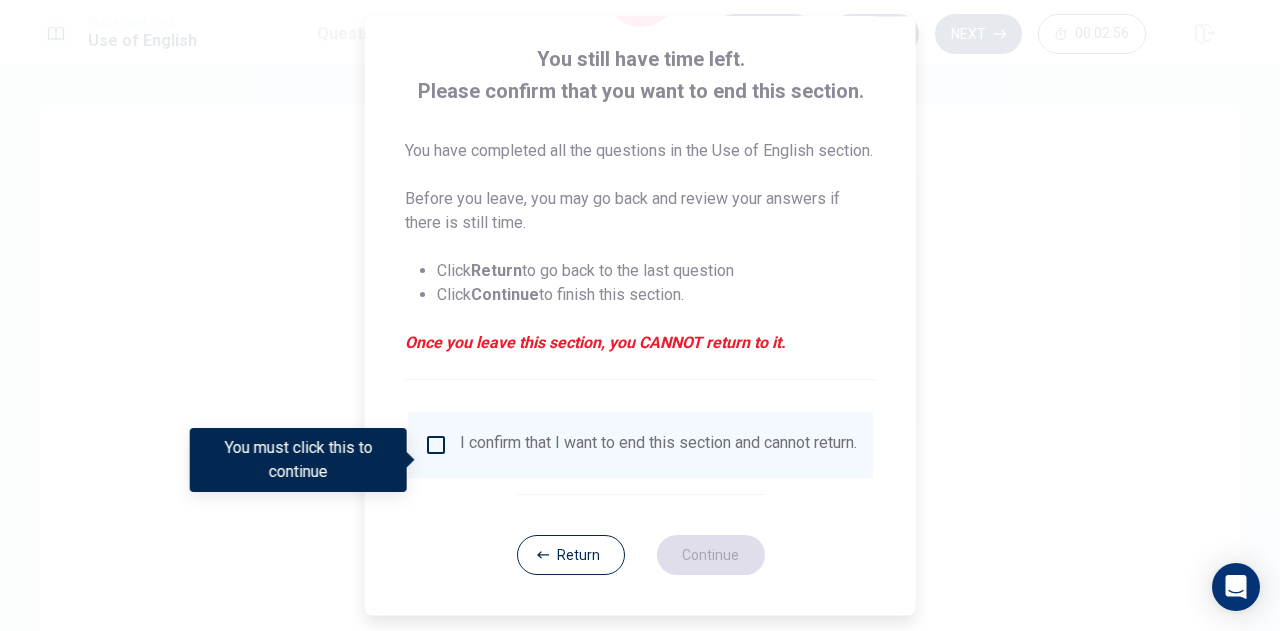 click on "I confirm that I want to end this section and cannot return." at bounding box center [658, 445] 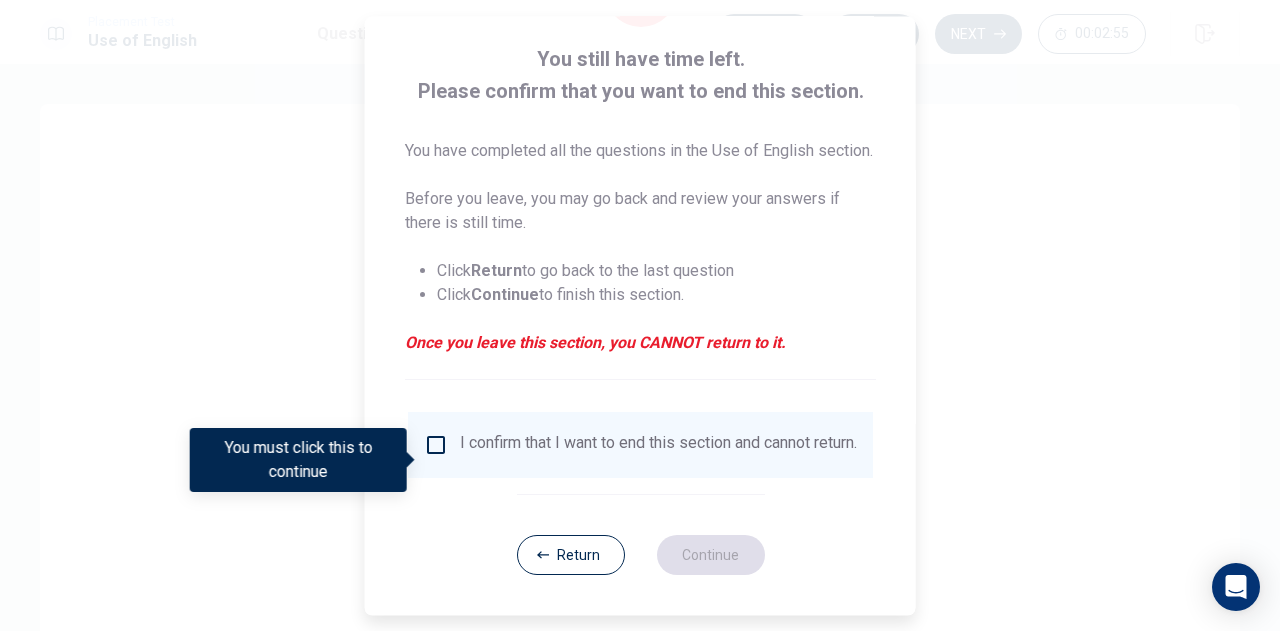 click on "I confirm that I want to end this section and cannot return." at bounding box center (658, 445) 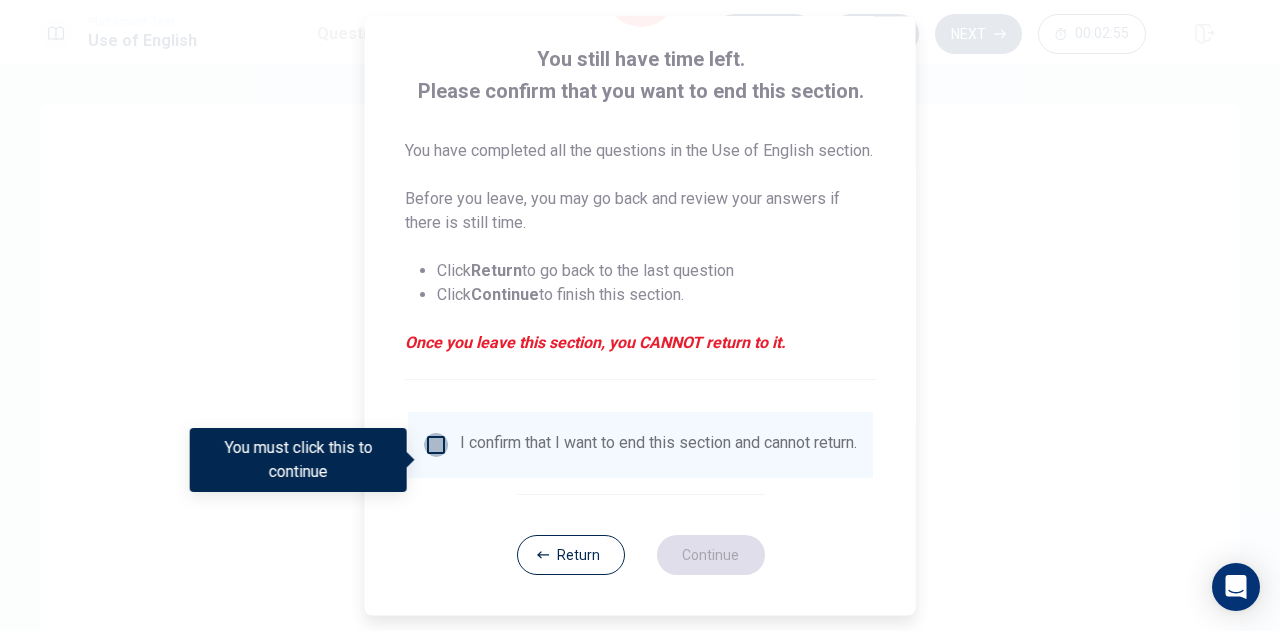 click at bounding box center (436, 445) 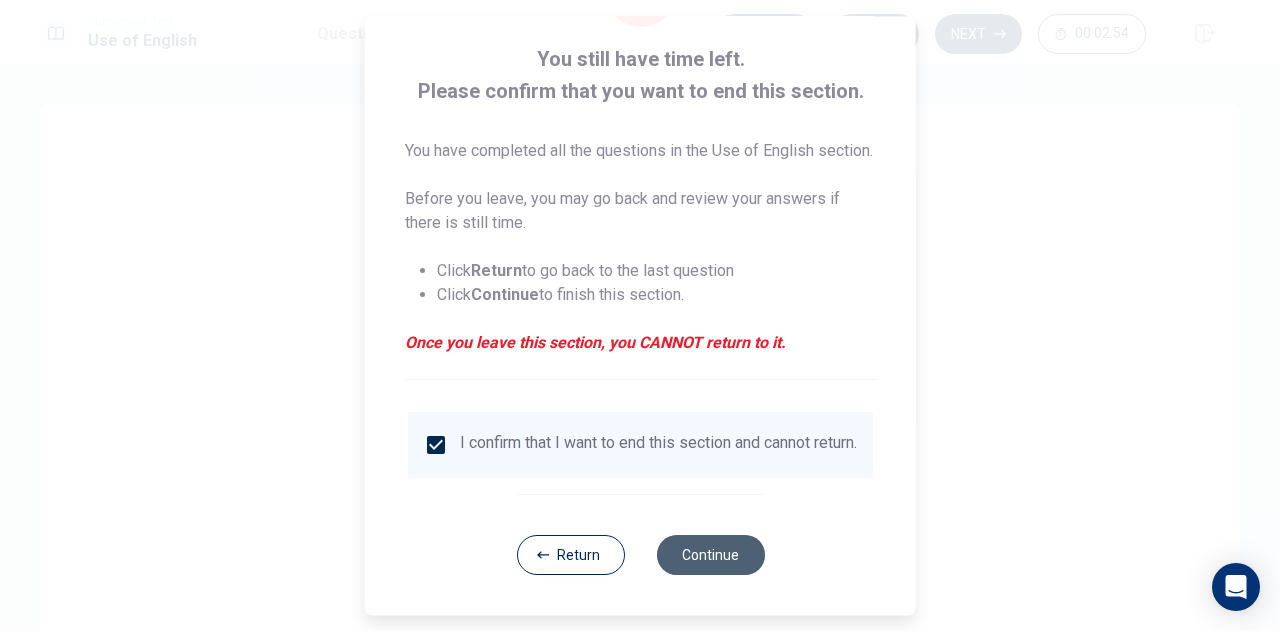 click on "Continue" at bounding box center [710, 555] 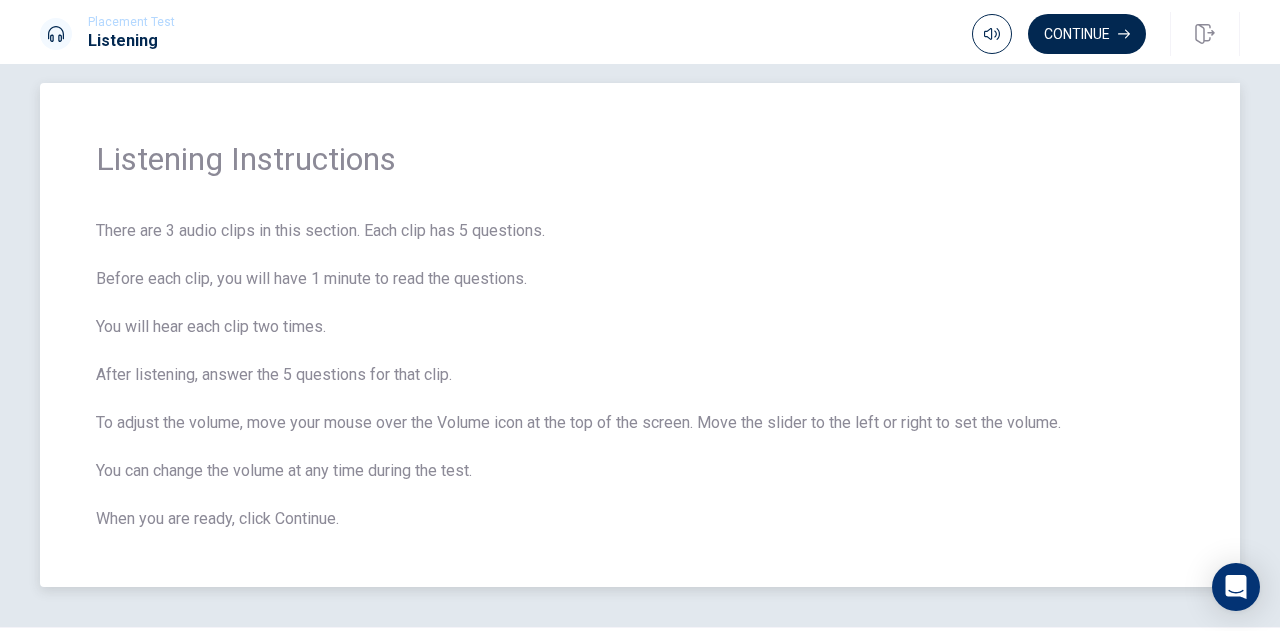 scroll, scrollTop: 16, scrollLeft: 0, axis: vertical 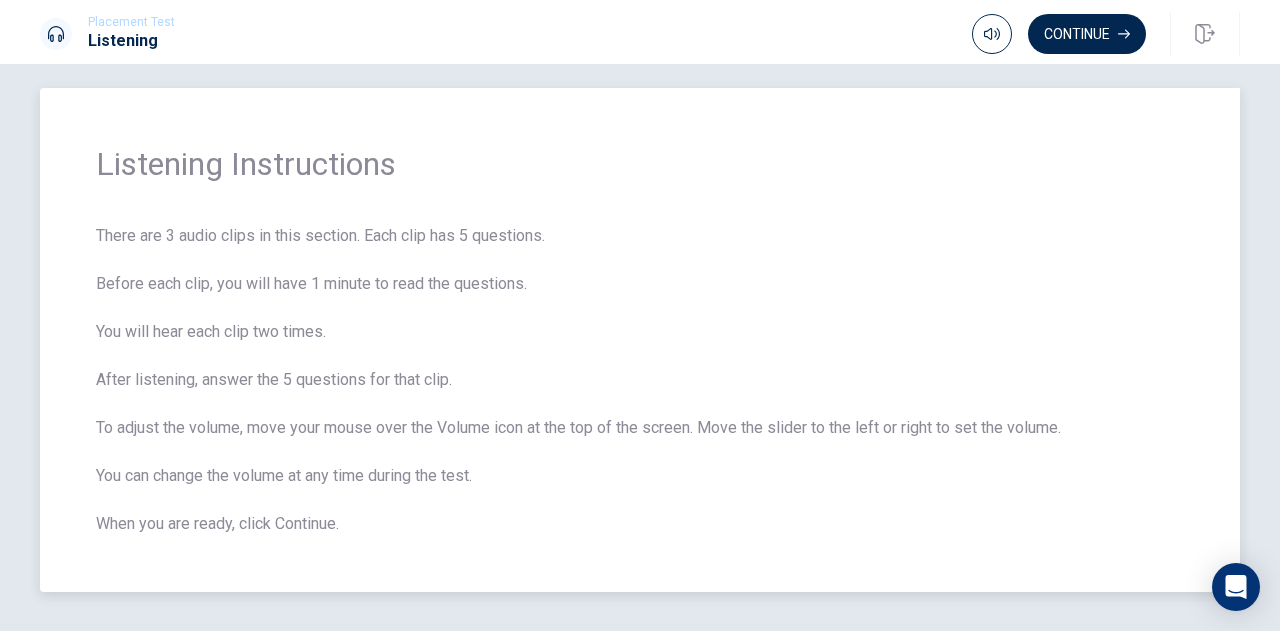 click on "There are 3 audio clips in this section. Each clip has 5 questions.
Before each clip, you will have 1 minute to read the questions.
You will hear each clip two times.
After listening, answer the 5 questions for that clip.
To adjust the volume, move your mouse over the Volume icon at the top of the screen. Move the slider to the left or right to set the volume.
You can change the volume at any time during the test.
When you are ready, click Continue." at bounding box center [640, 380] 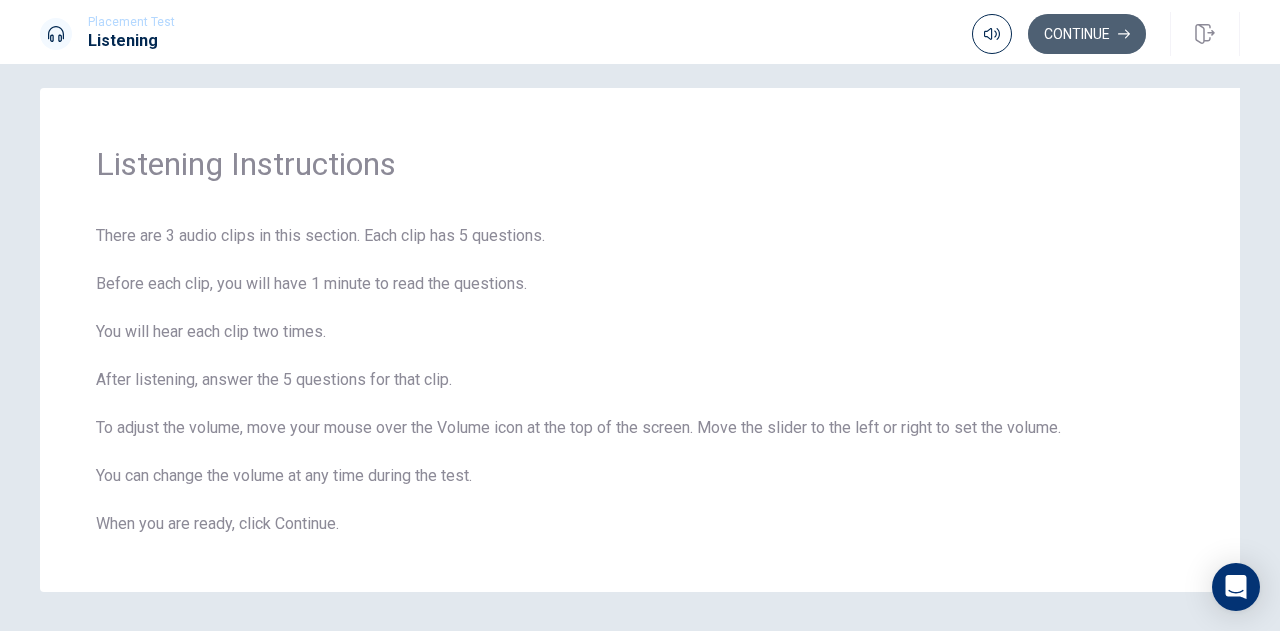 click on "Continue" at bounding box center [1087, 34] 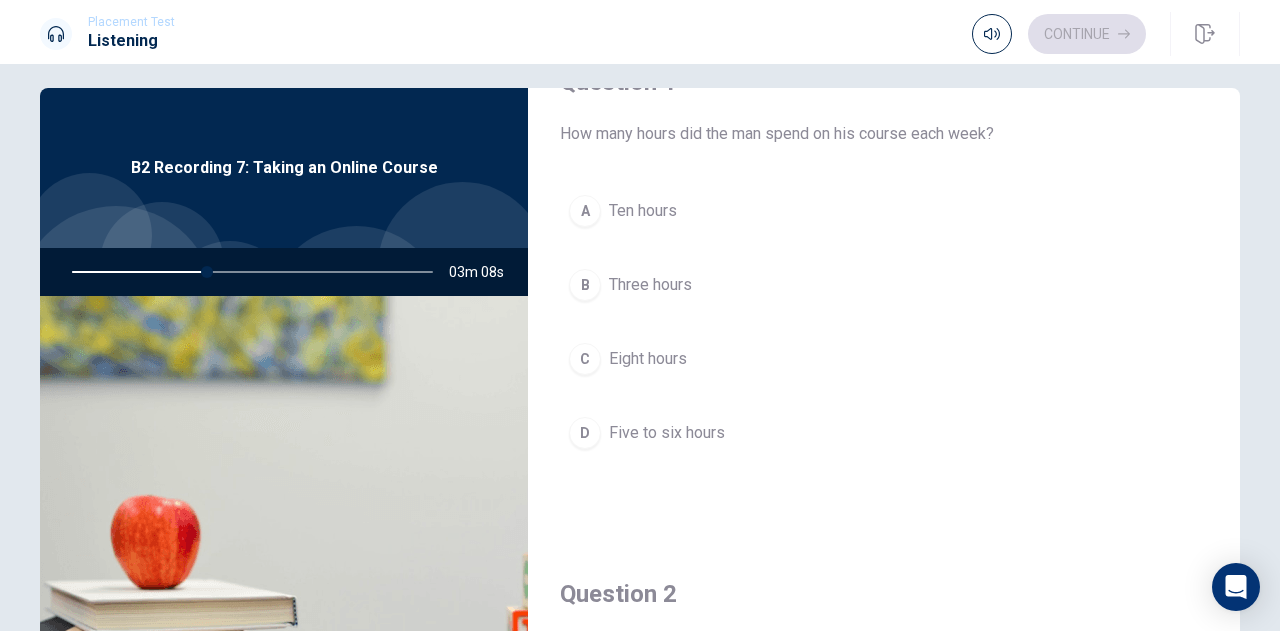 scroll, scrollTop: 0, scrollLeft: 0, axis: both 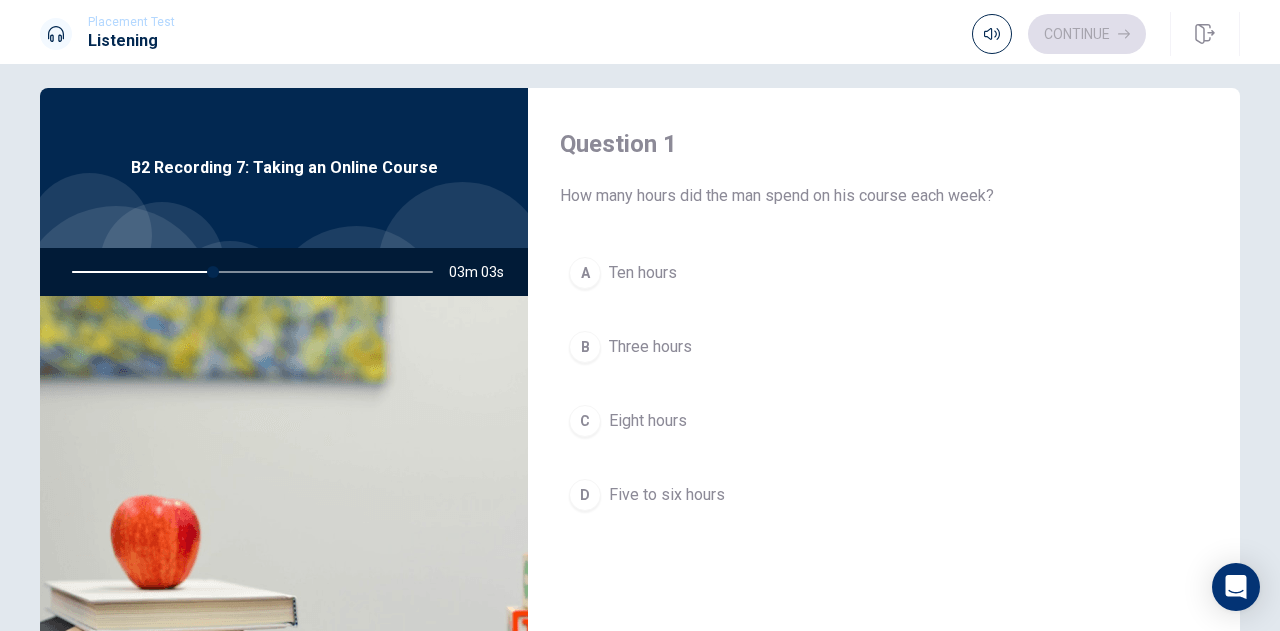 click on "D Five to six hours" at bounding box center [884, 495] 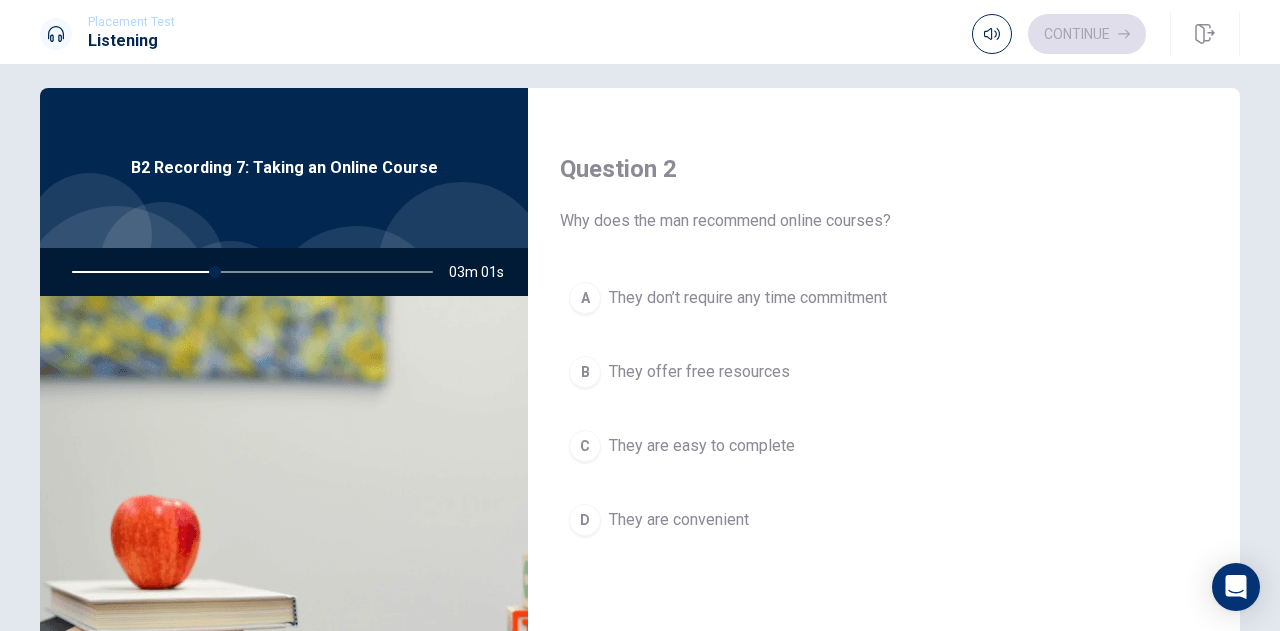 scroll, scrollTop: 490, scrollLeft: 0, axis: vertical 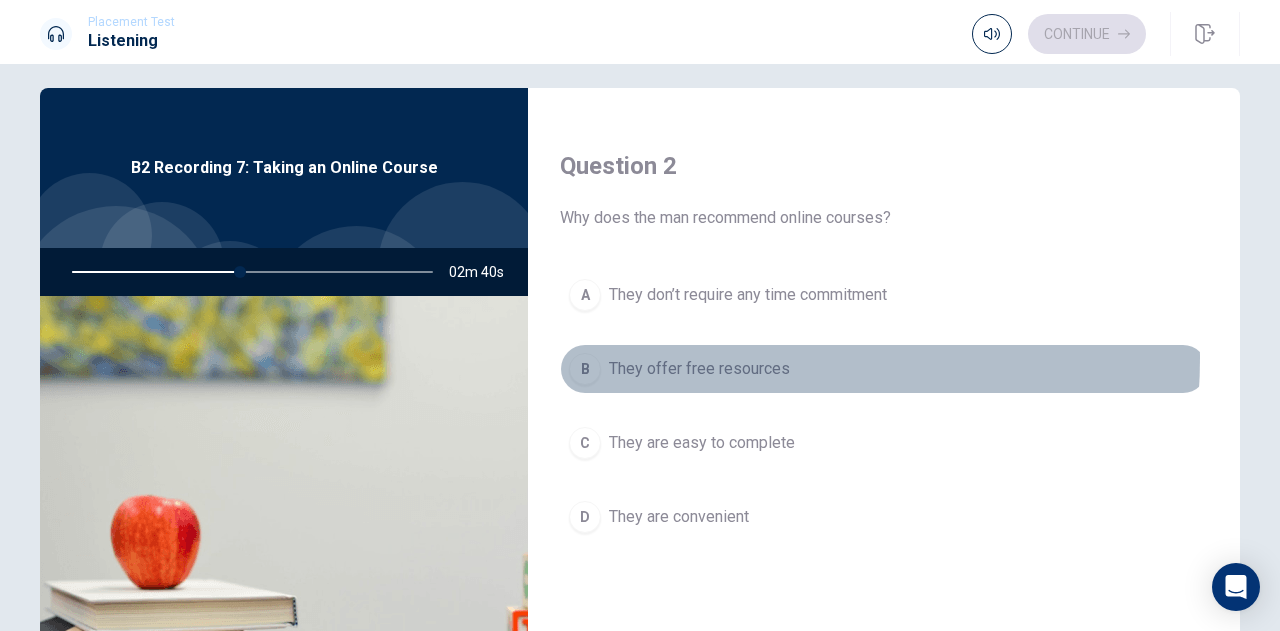 click on "They offer free resources" at bounding box center [699, 369] 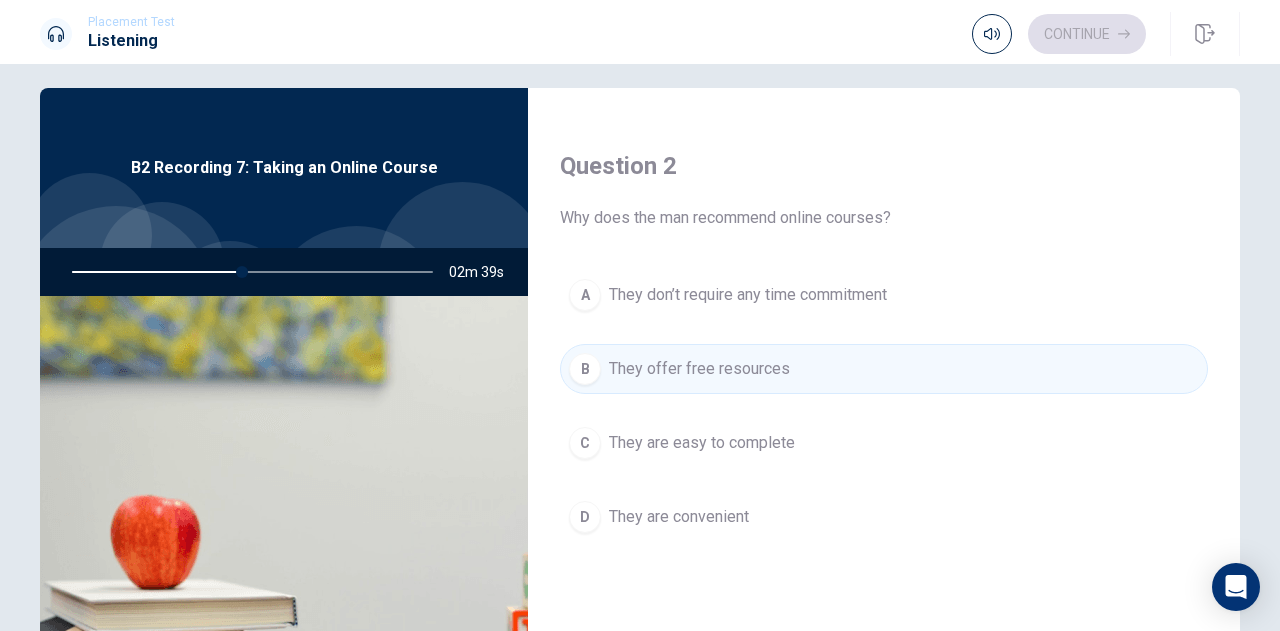 click on "They are easy to complete" at bounding box center (702, 443) 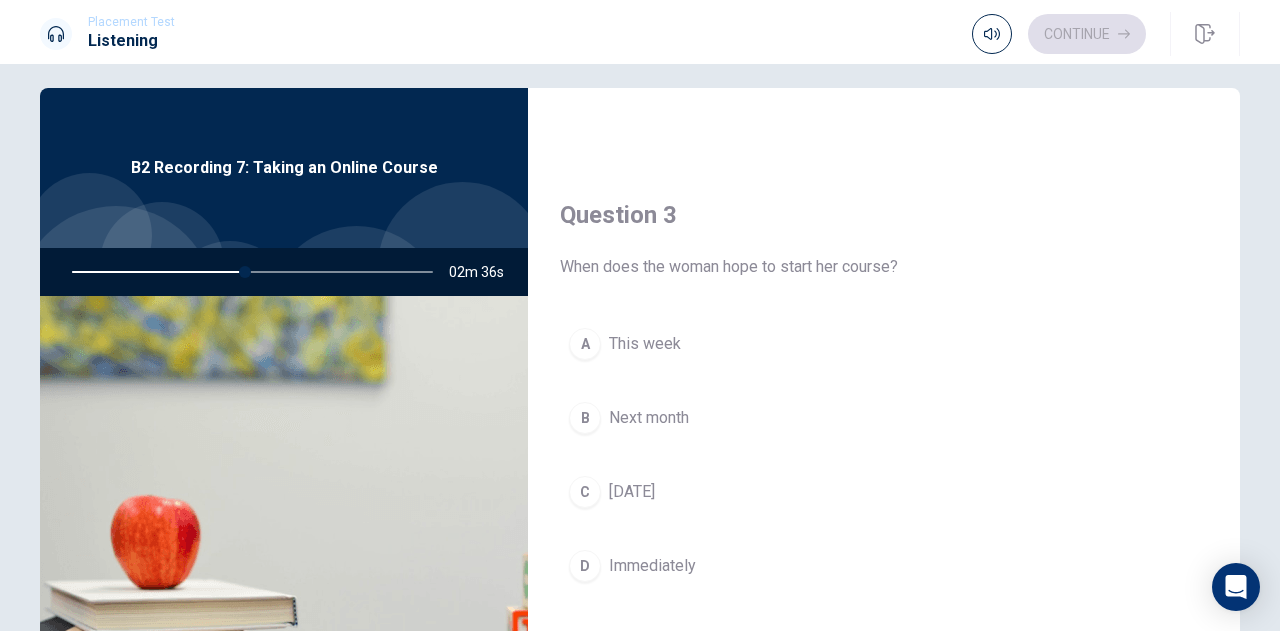 scroll, scrollTop: 955, scrollLeft: 0, axis: vertical 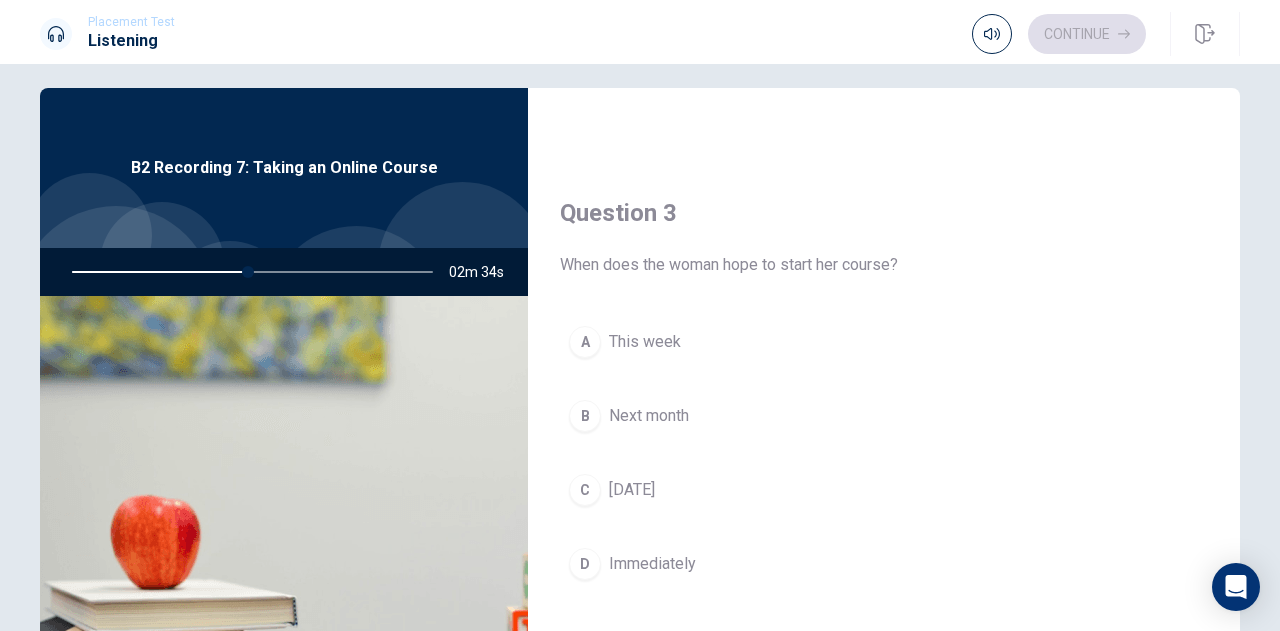click on "B Next month" at bounding box center [884, 416] 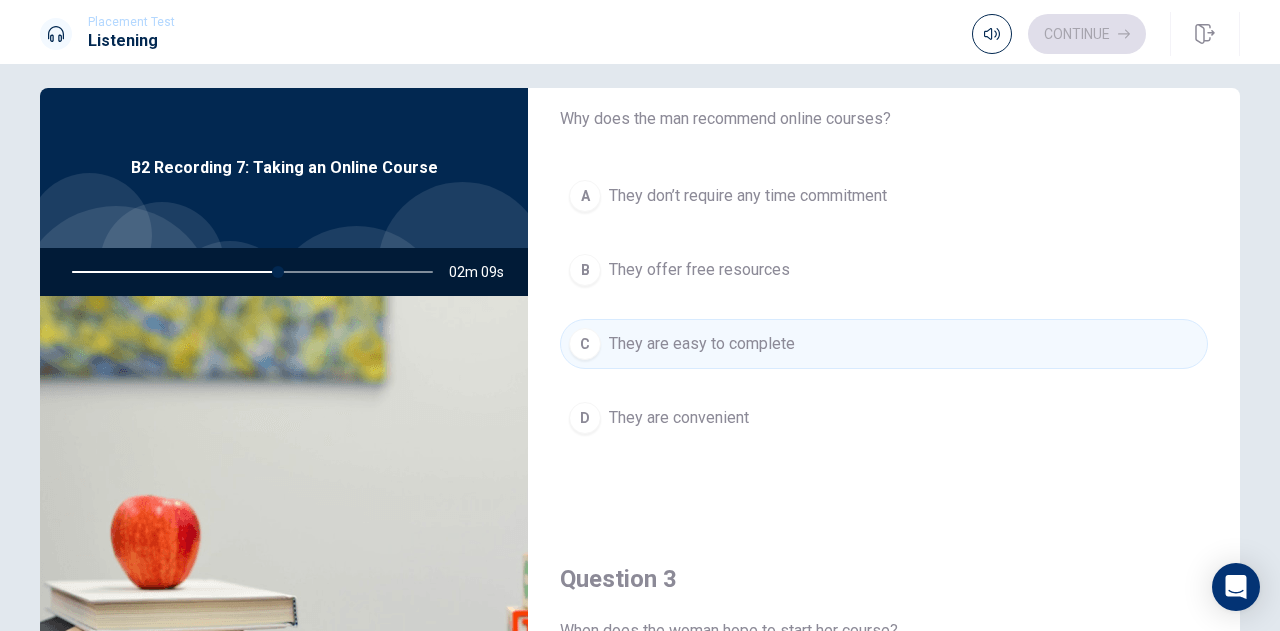 scroll, scrollTop: 585, scrollLeft: 0, axis: vertical 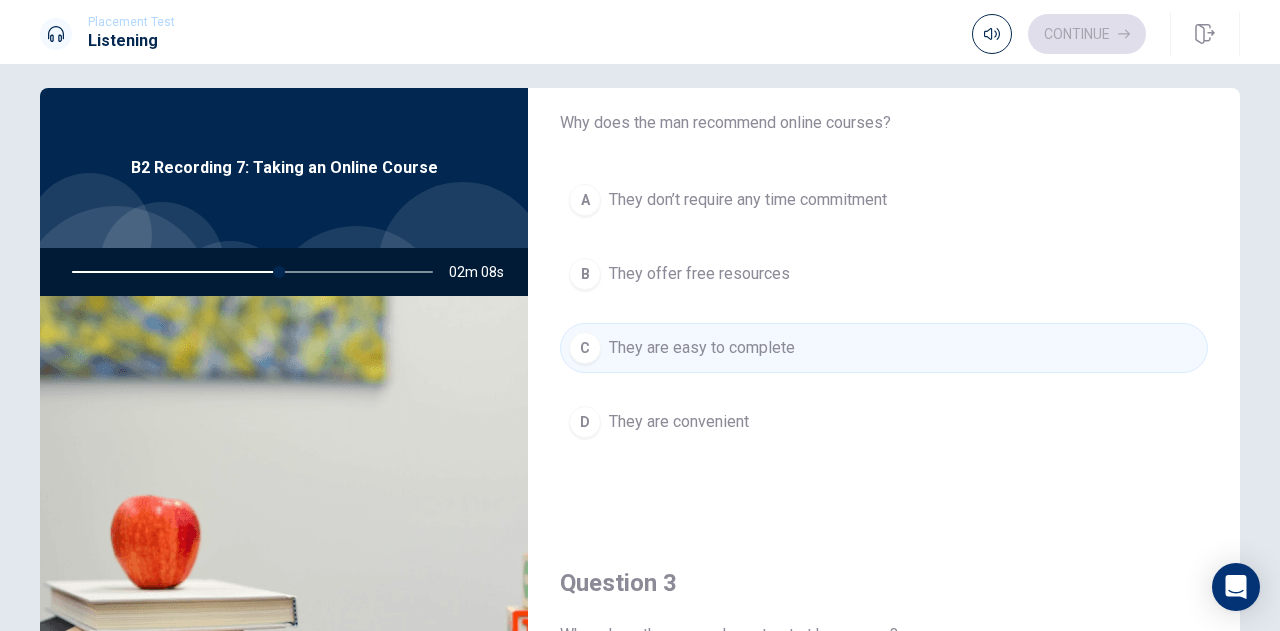 click on "They are convenient" at bounding box center [679, 422] 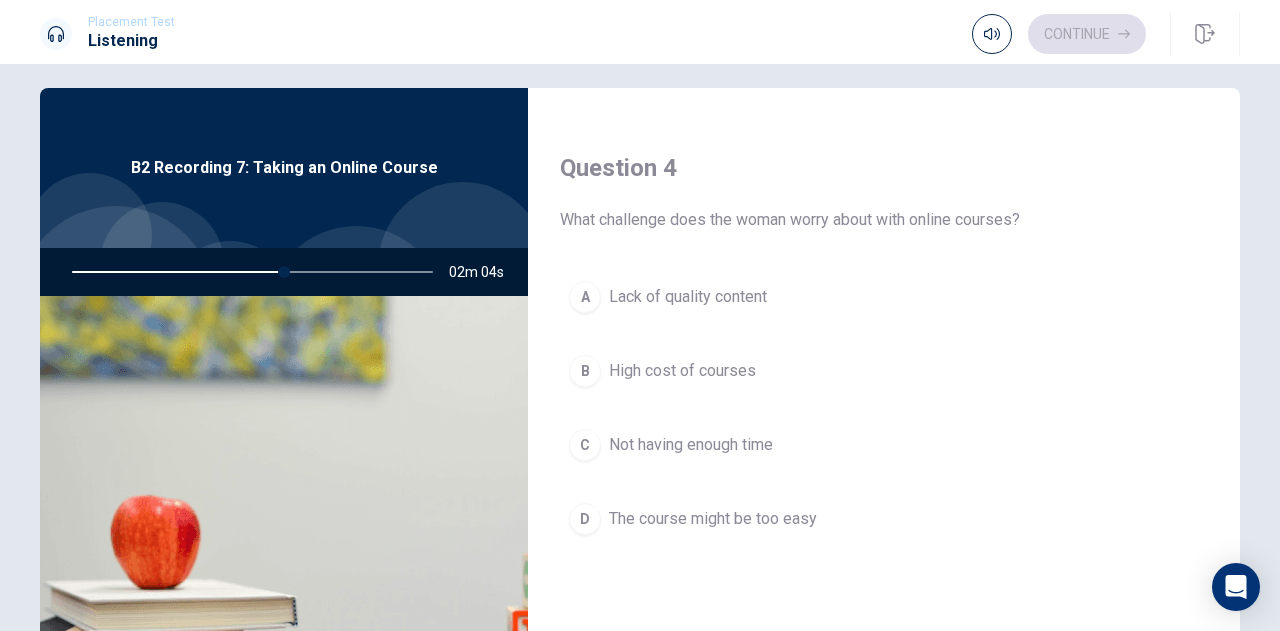 scroll, scrollTop: 1513, scrollLeft: 0, axis: vertical 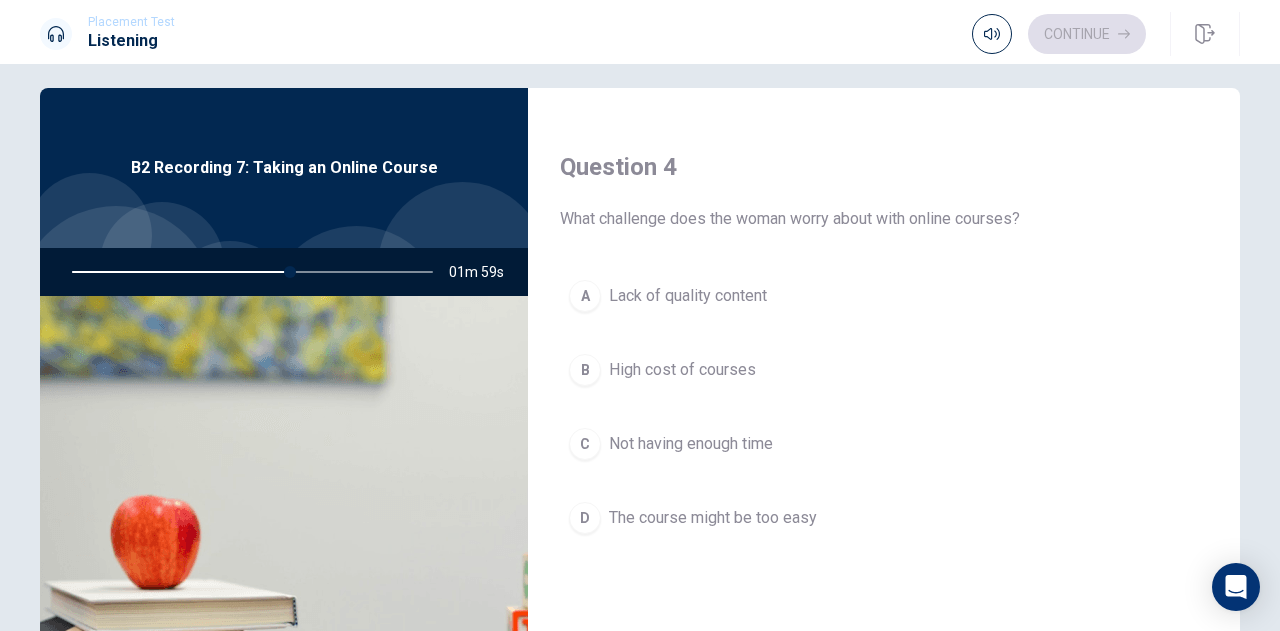 click on "Not having enough time" at bounding box center [691, 444] 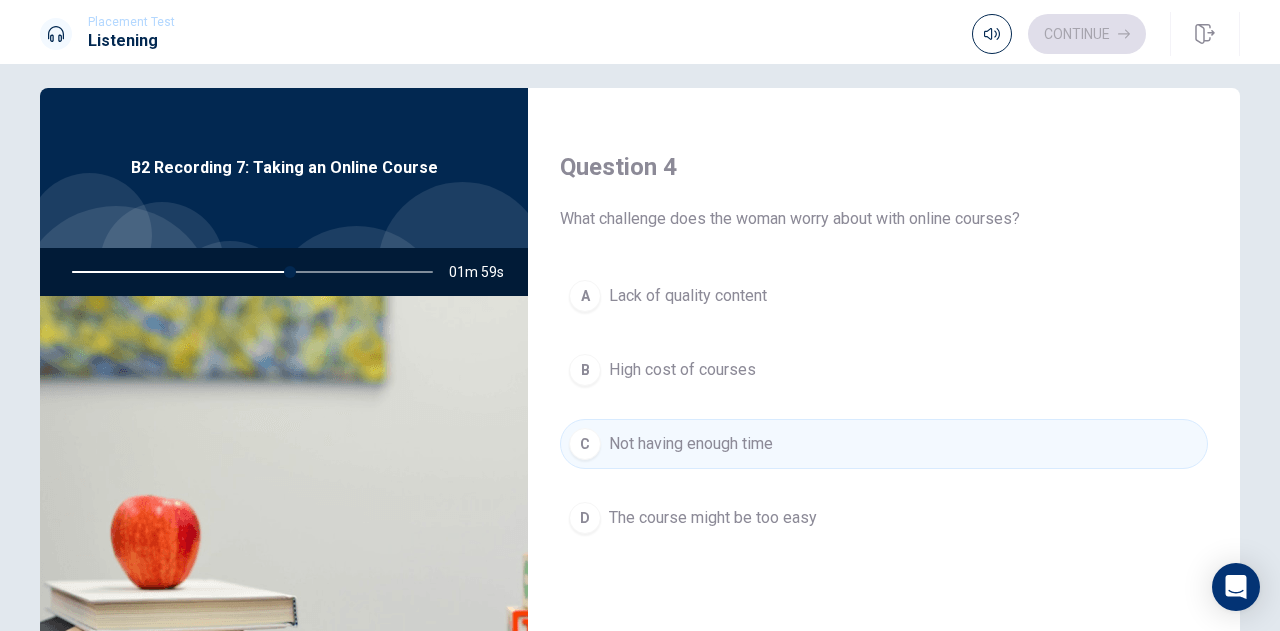 drag, startPoint x: 713, startPoint y: 432, endPoint x: 863, endPoint y: 152, distance: 317.6476 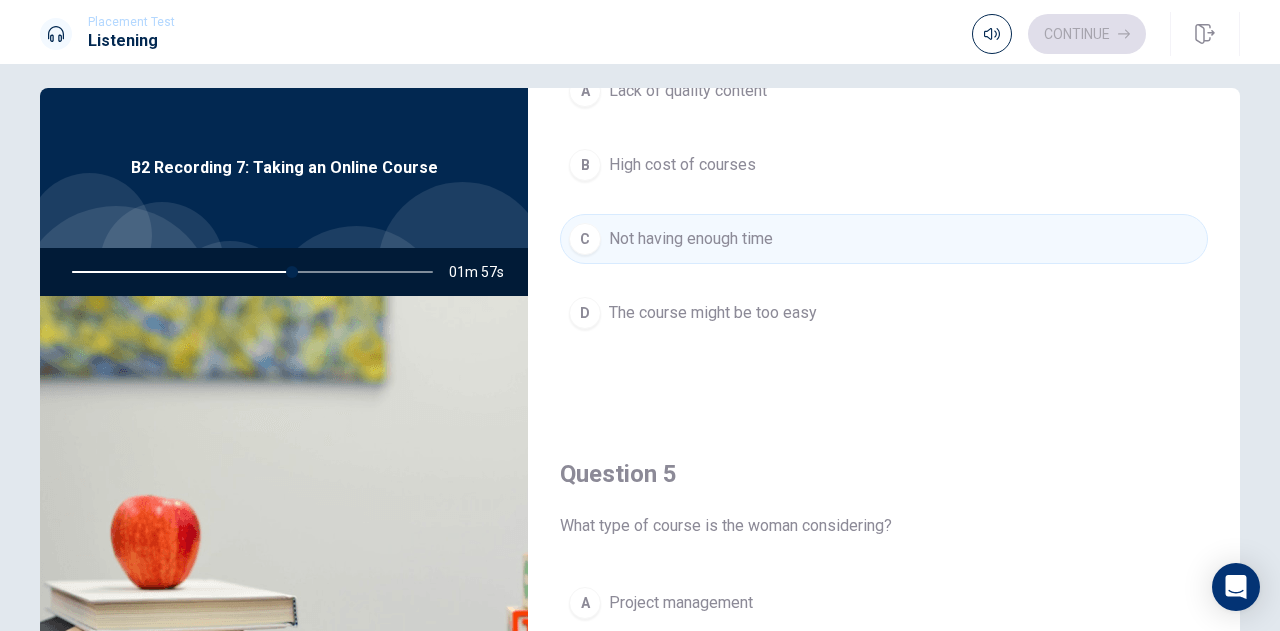 scroll, scrollTop: 1851, scrollLeft: 0, axis: vertical 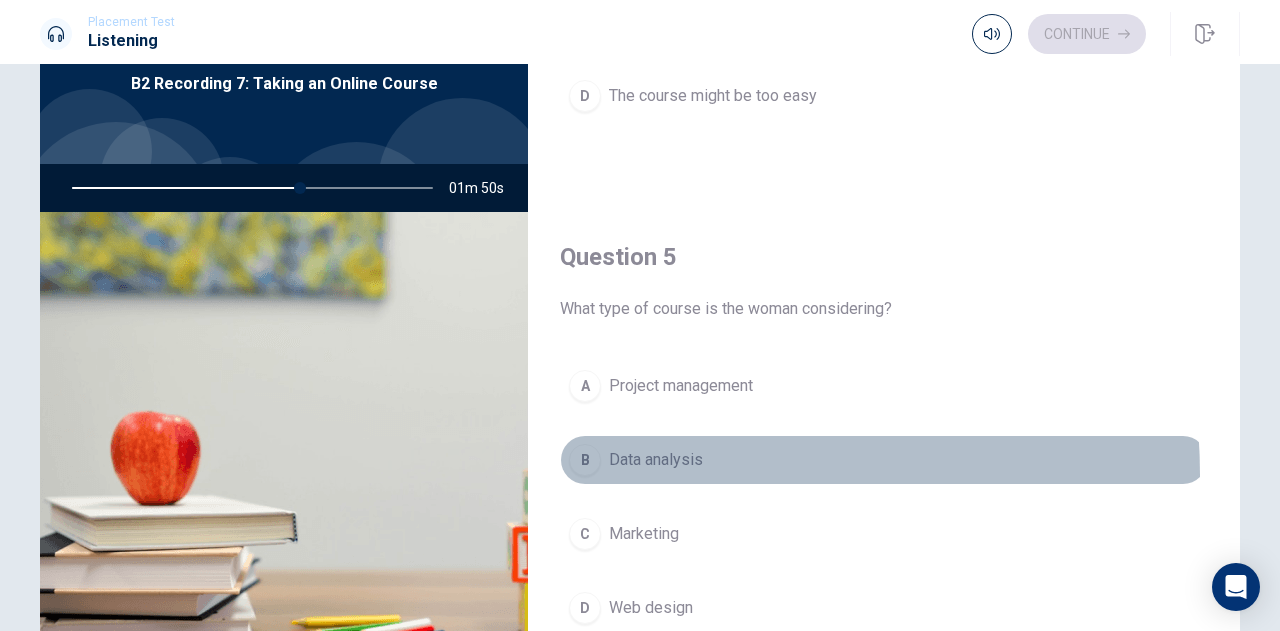 click on "B Data analysis" at bounding box center (884, 460) 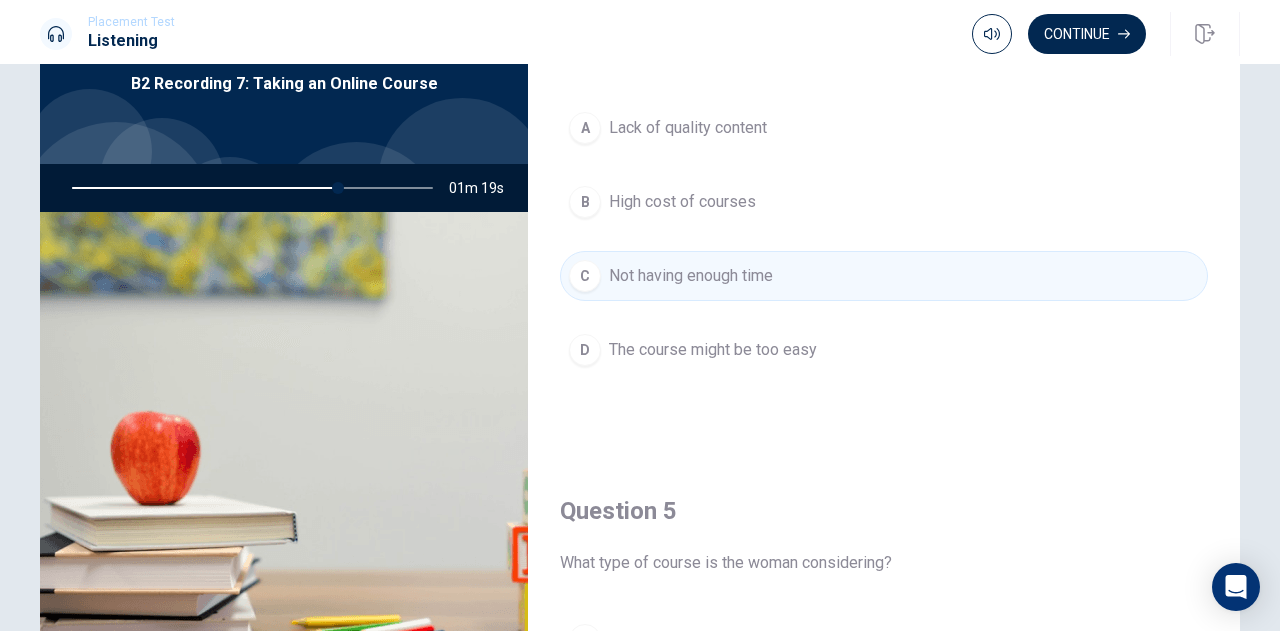 scroll, scrollTop: 1851, scrollLeft: 0, axis: vertical 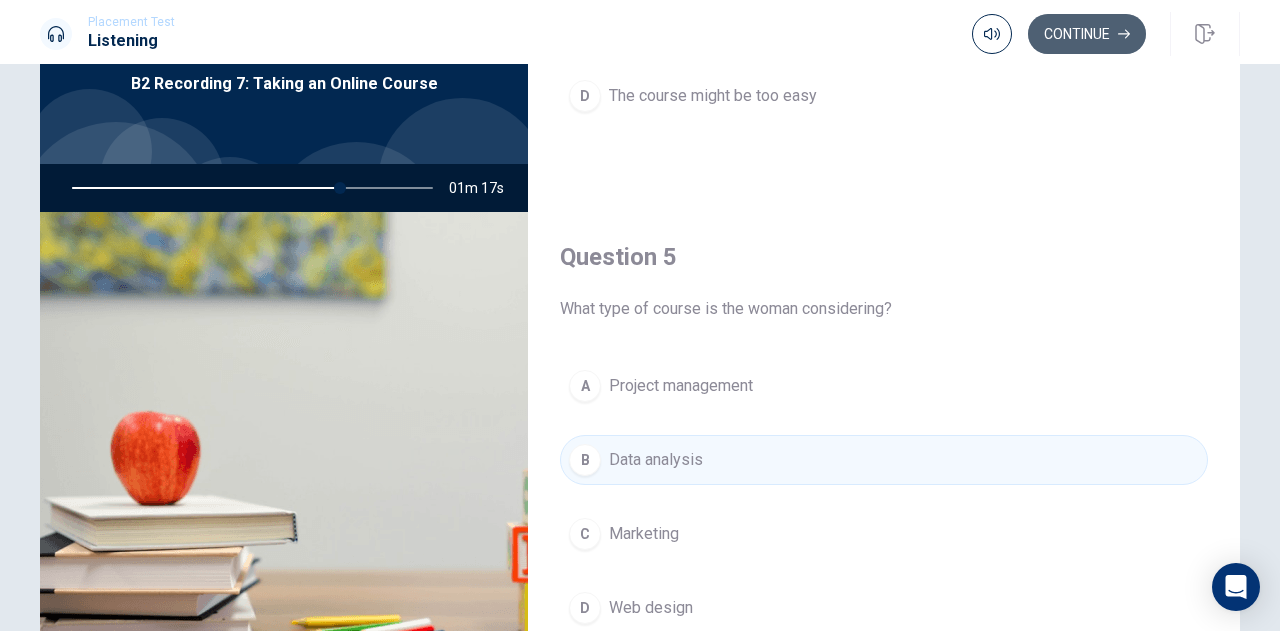 click on "Continue" at bounding box center (1087, 34) 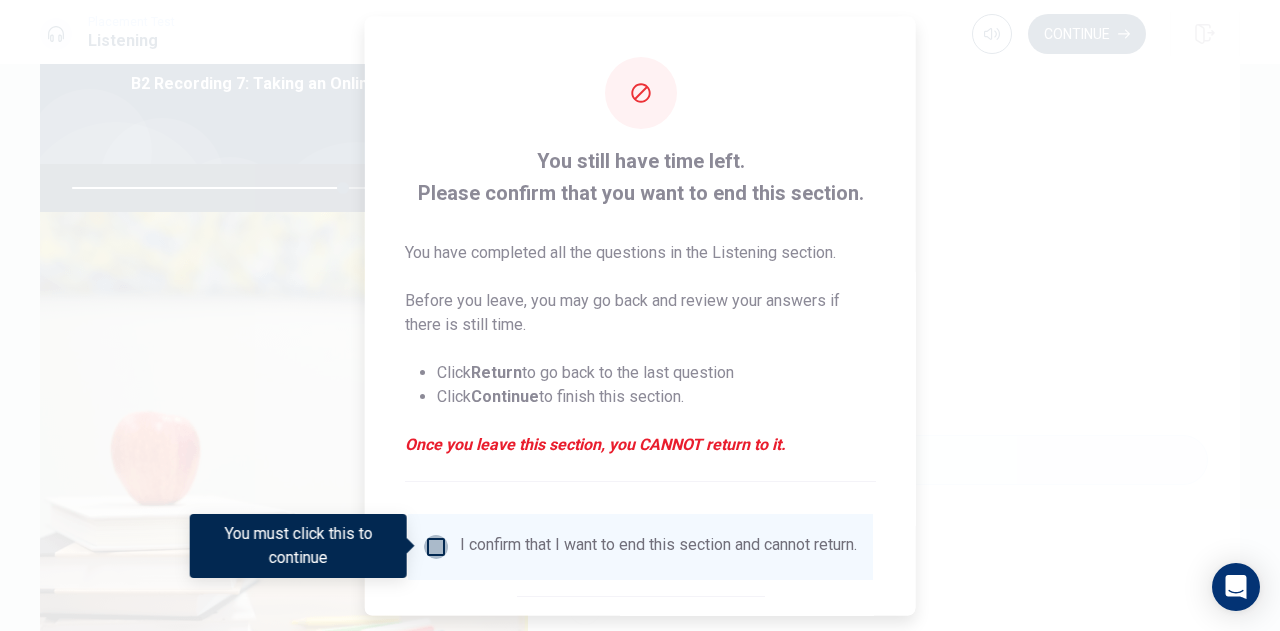 click at bounding box center [436, 546] 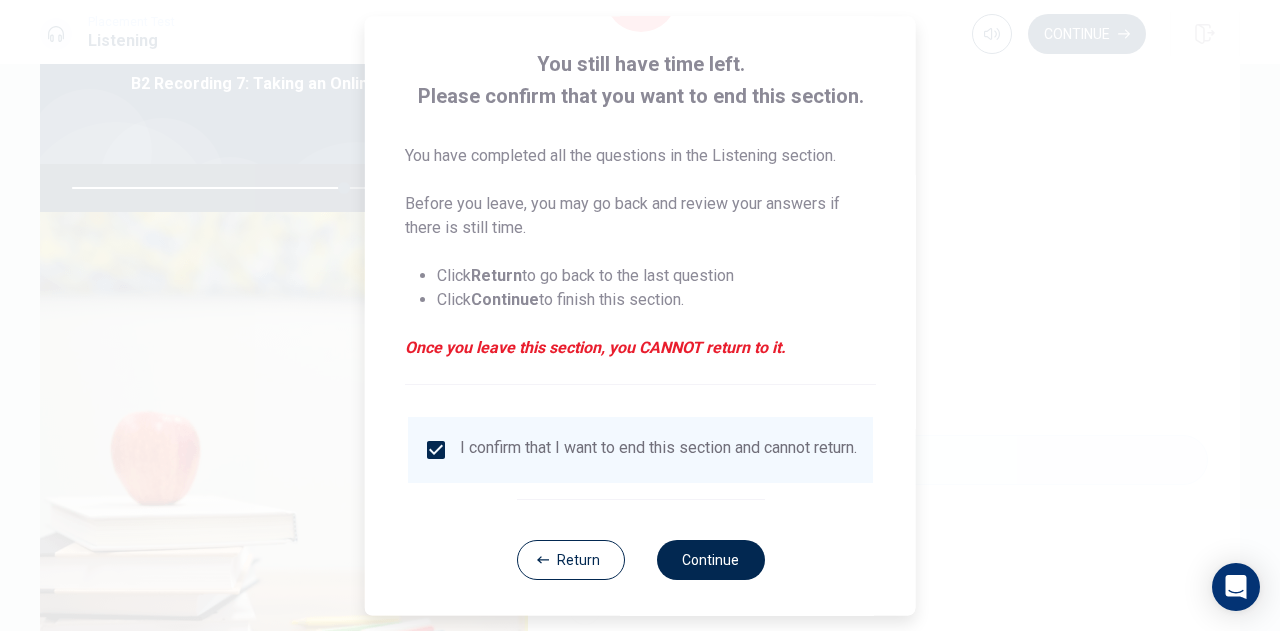 scroll, scrollTop: 114, scrollLeft: 0, axis: vertical 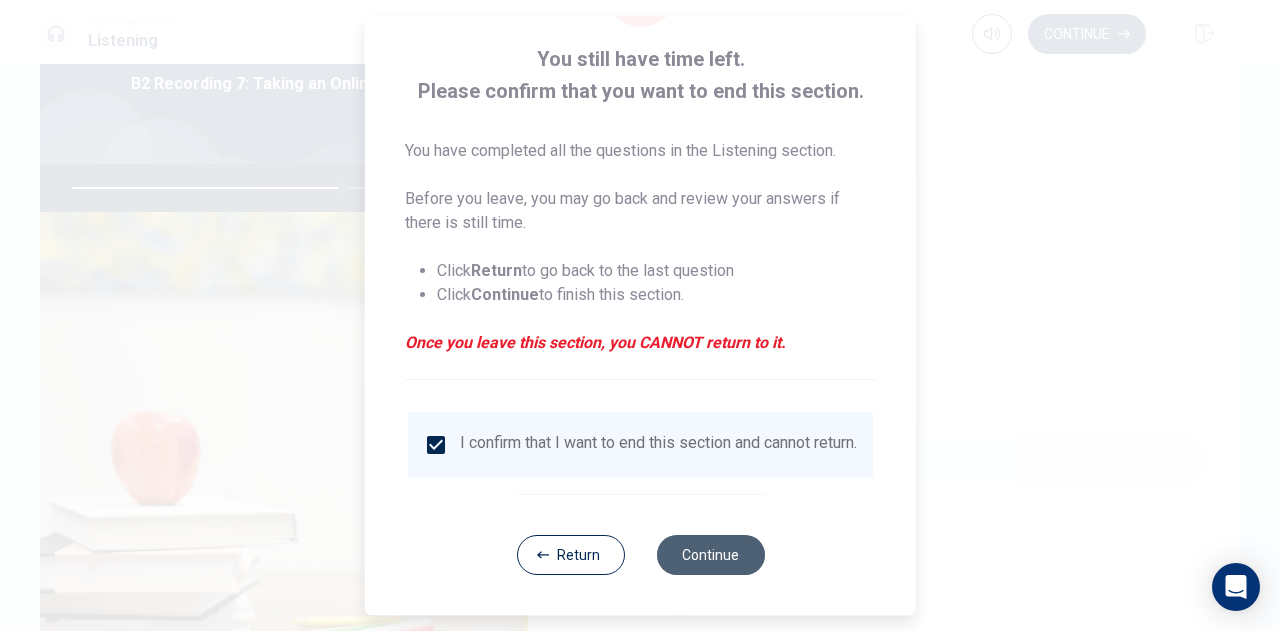 click on "Continue" at bounding box center [710, 555] 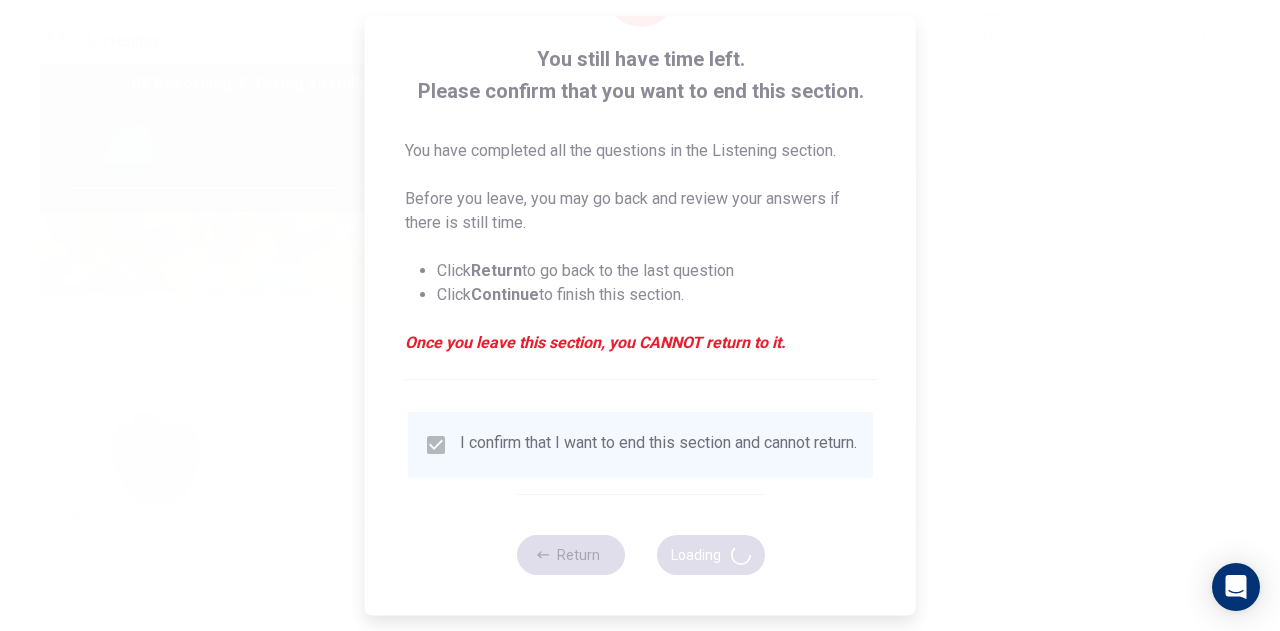 type on "76" 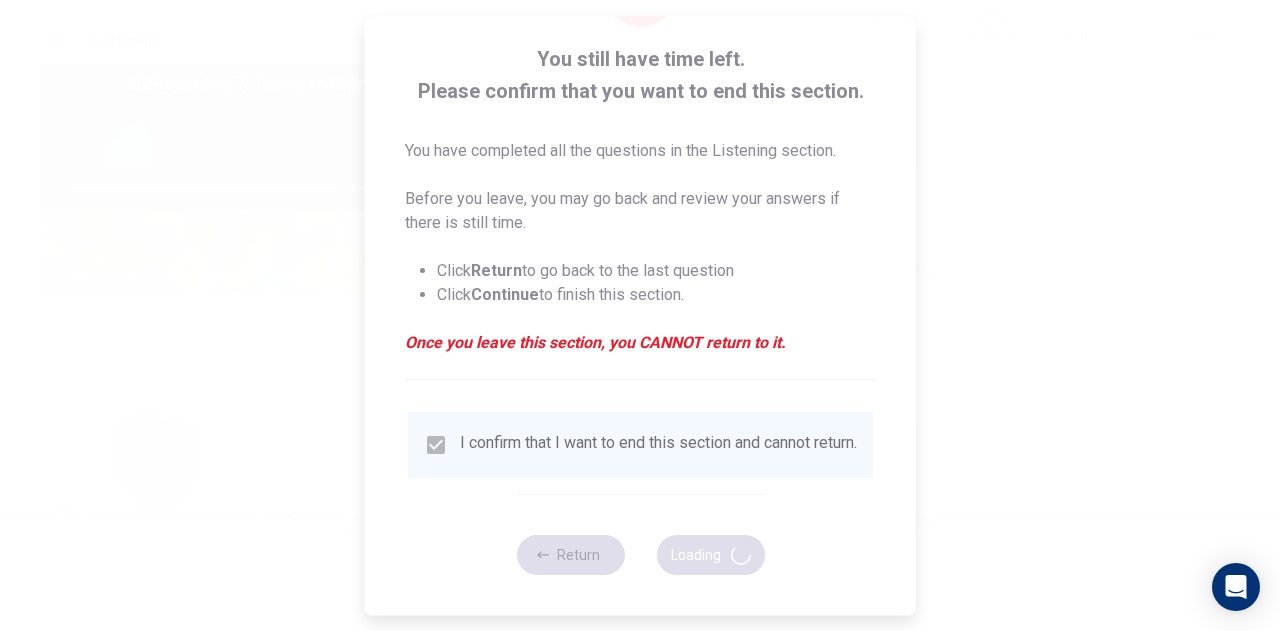 scroll, scrollTop: 0, scrollLeft: 0, axis: both 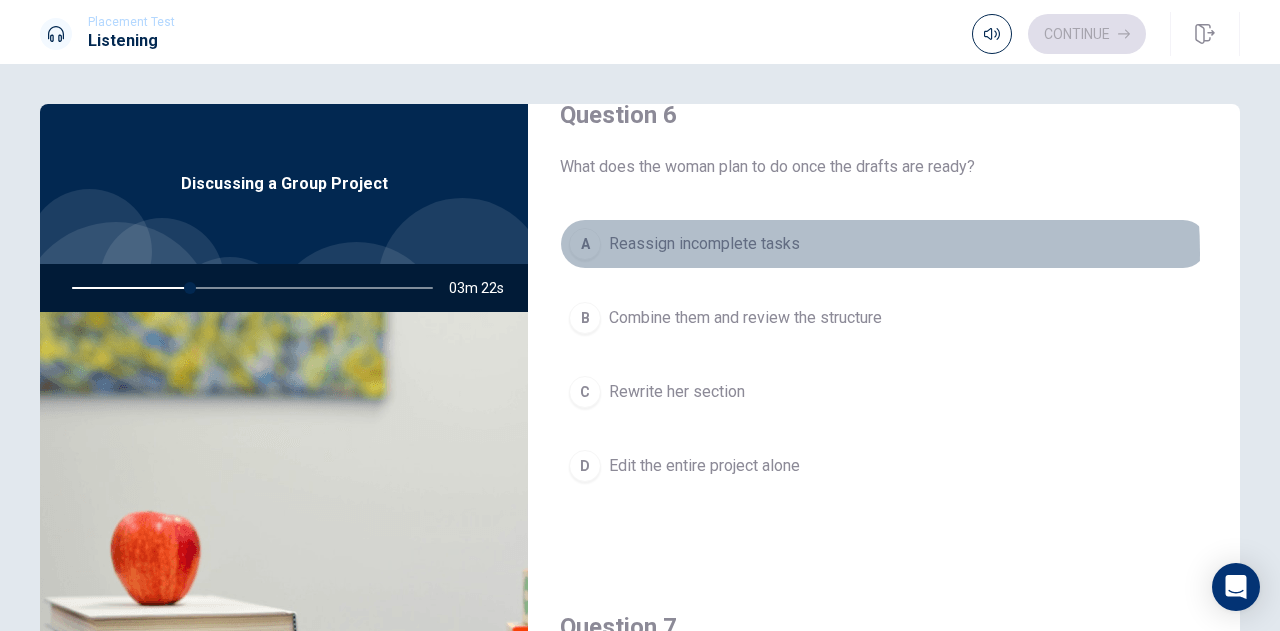 click on "Reassign incomplete tasks" at bounding box center (704, 244) 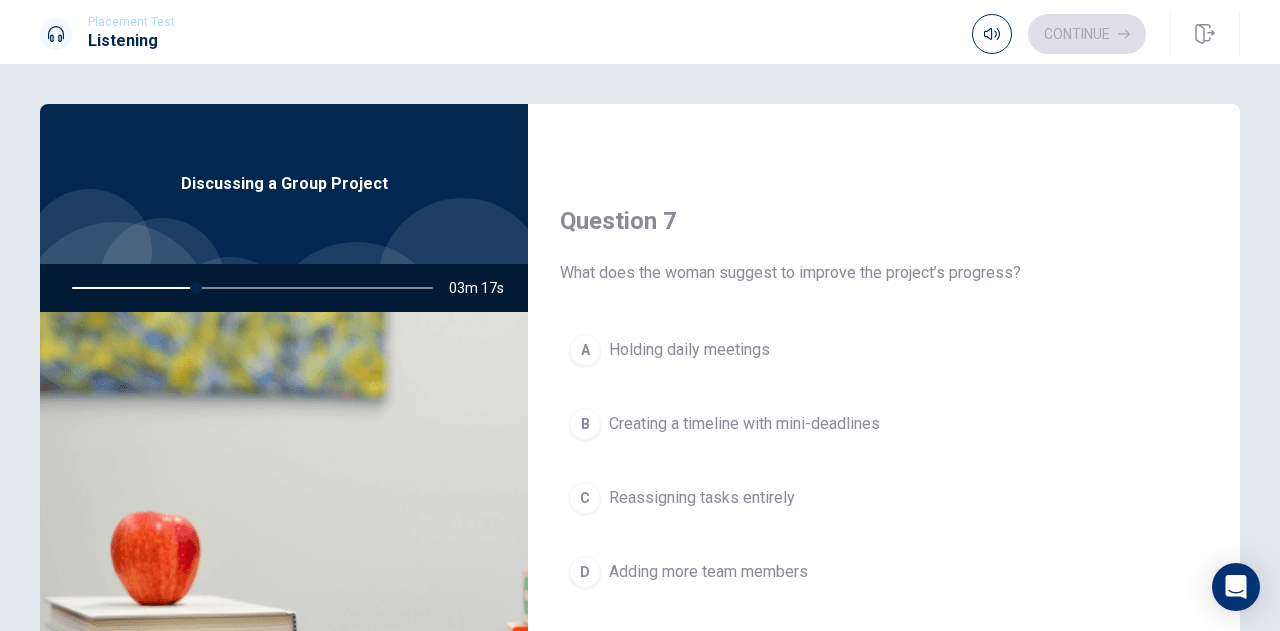 scroll, scrollTop: 453, scrollLeft: 0, axis: vertical 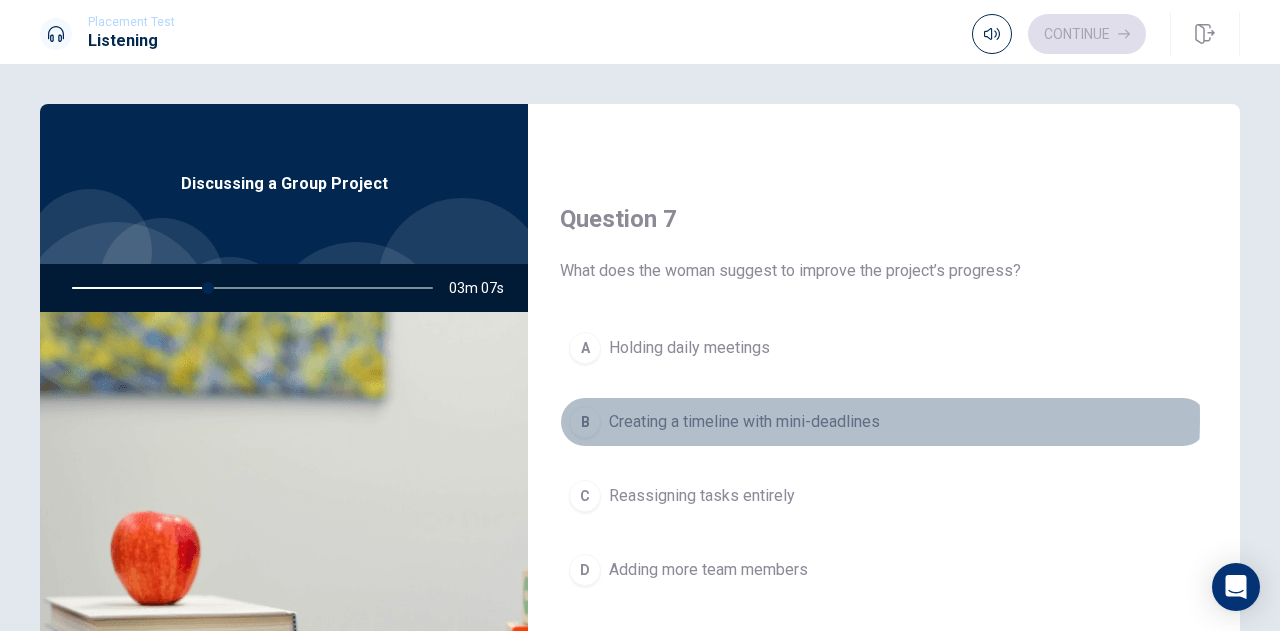 click on "Creating a timeline with mini-deadlines" at bounding box center [744, 422] 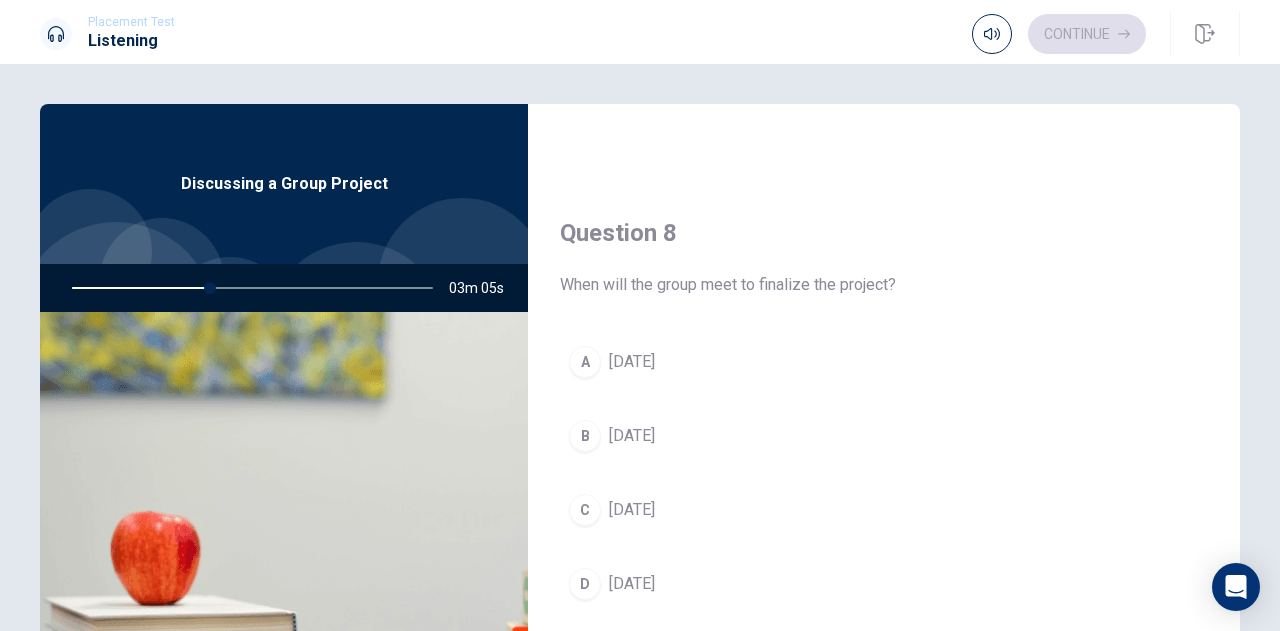 scroll, scrollTop: 989, scrollLeft: 0, axis: vertical 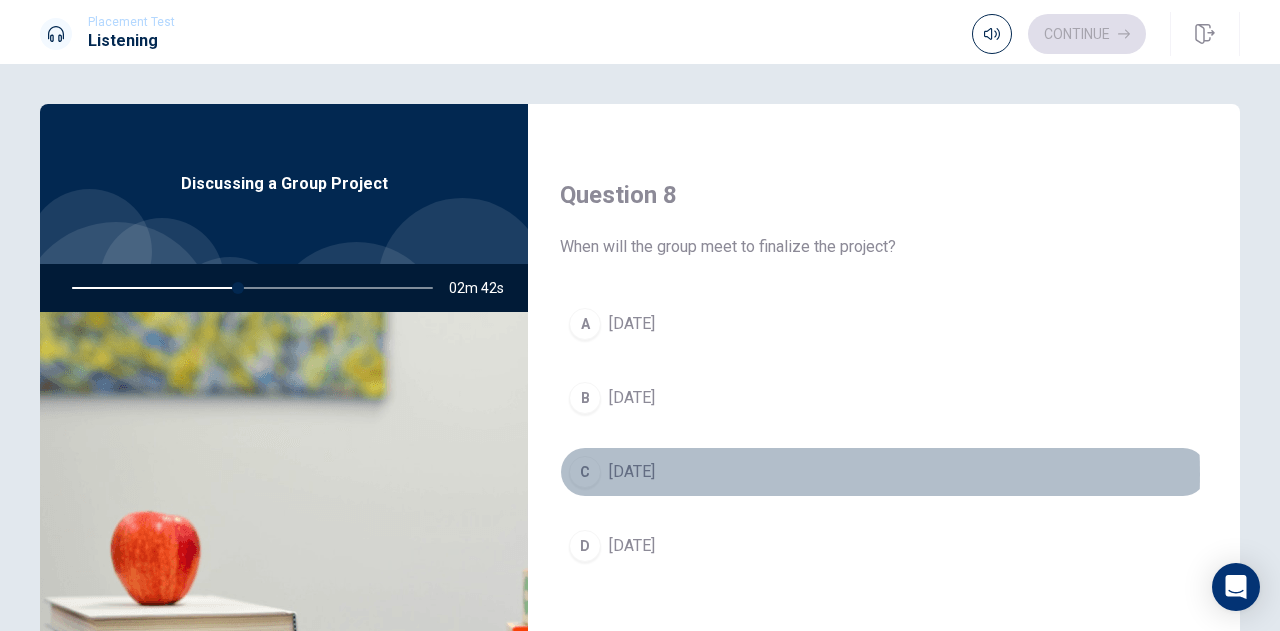 click on "C [DATE]" at bounding box center (884, 472) 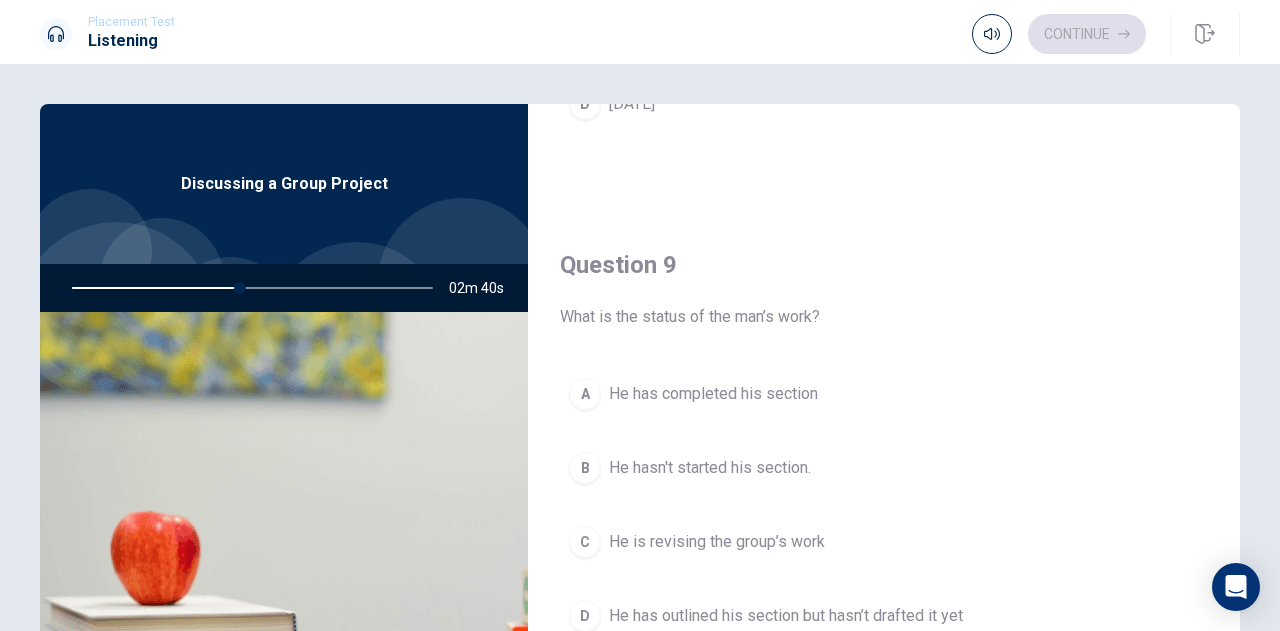 scroll, scrollTop: 1440, scrollLeft: 0, axis: vertical 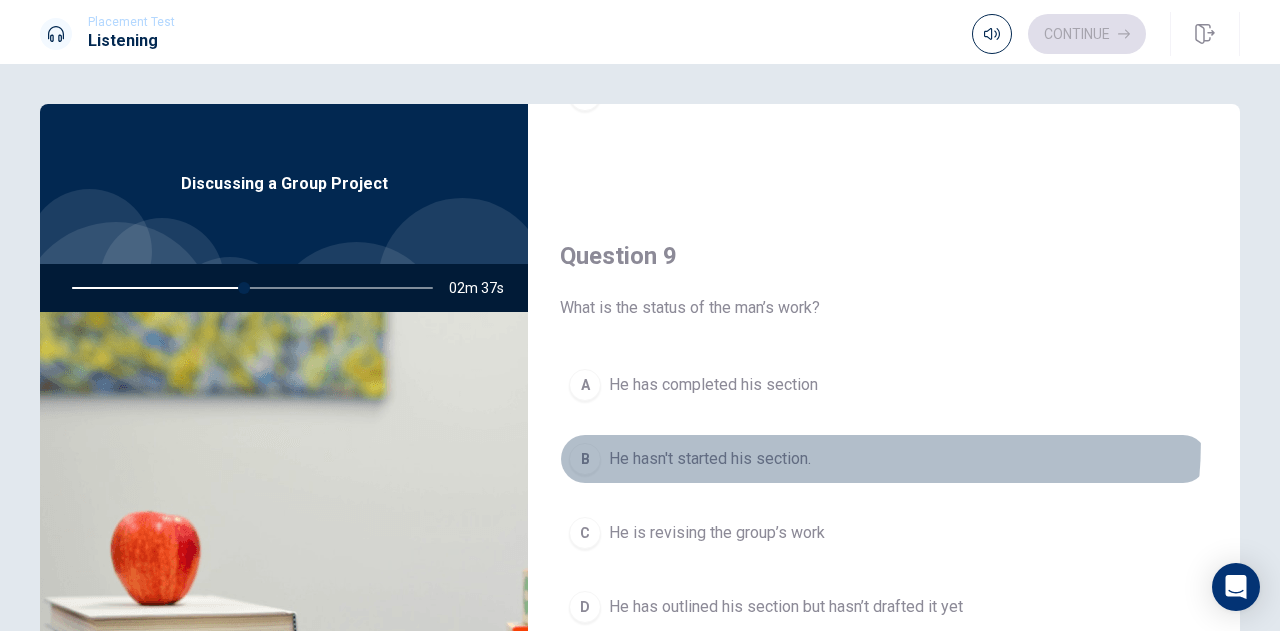 click on "B He hasn't started his section." at bounding box center (884, 459) 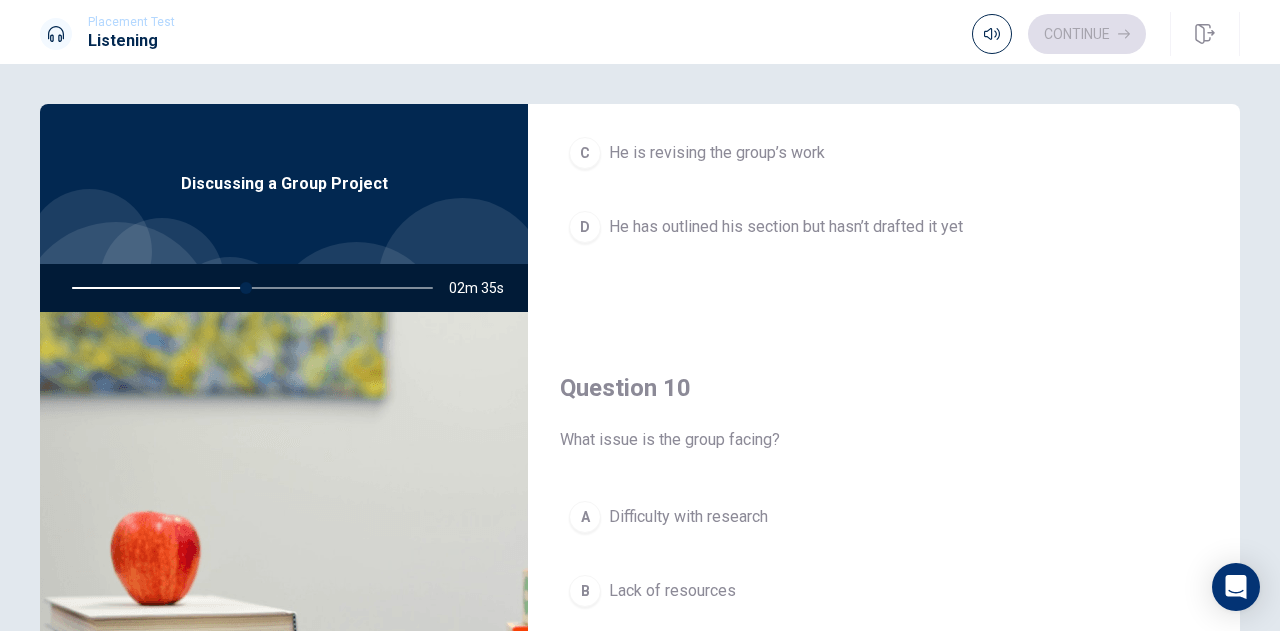scroll, scrollTop: 1851, scrollLeft: 0, axis: vertical 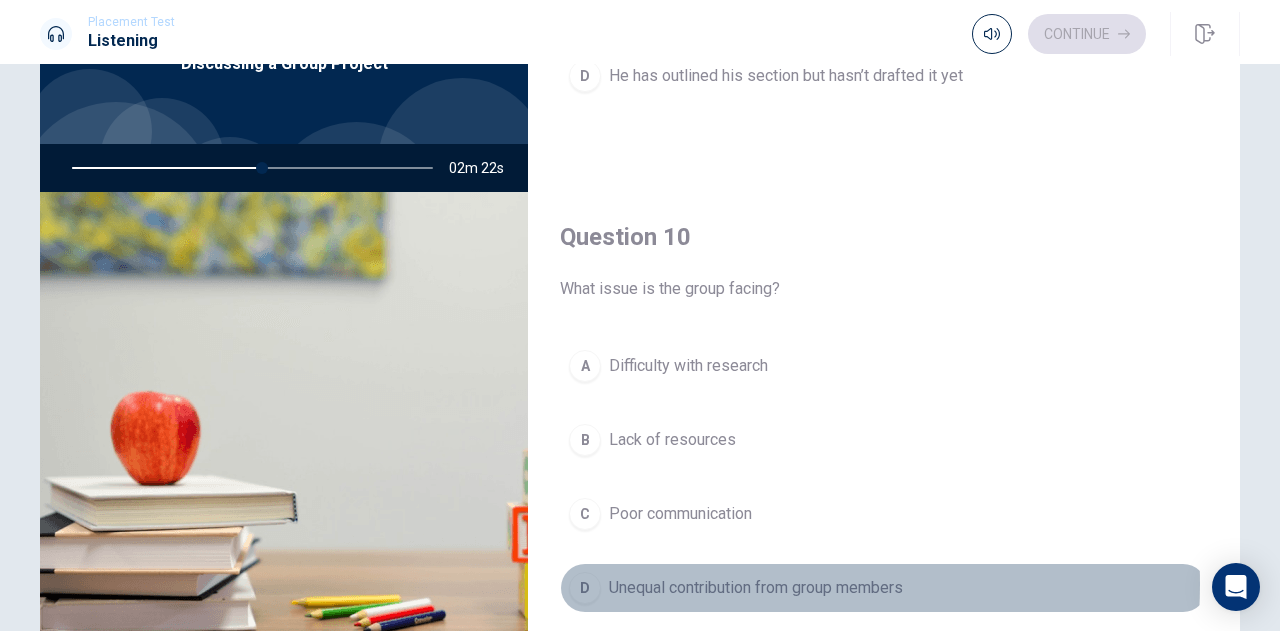 click on "Unequal contribution from group members" at bounding box center (756, 588) 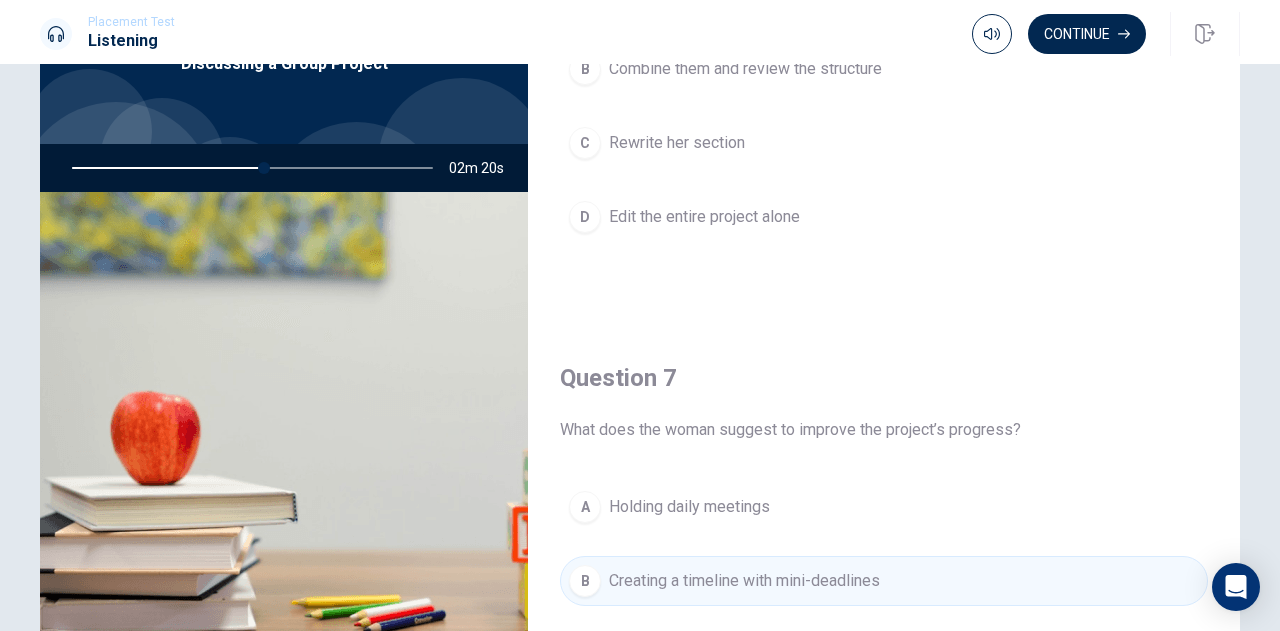 scroll, scrollTop: 0, scrollLeft: 0, axis: both 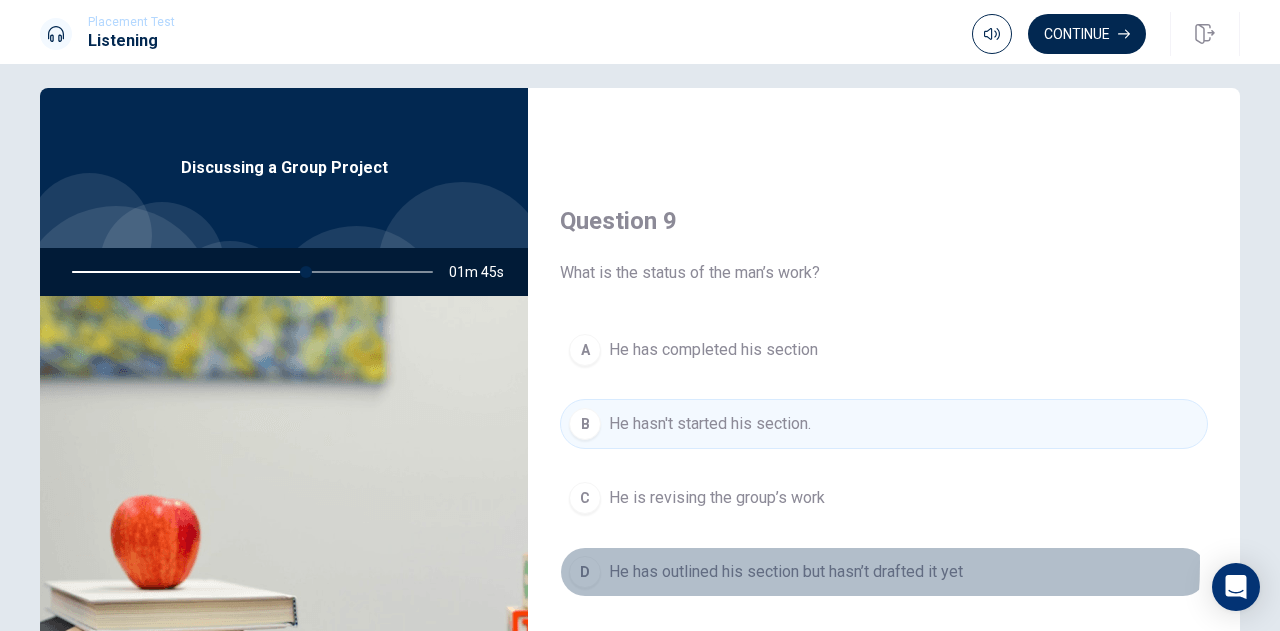 click on "He has outlined his section but hasn’t drafted it yet" at bounding box center (786, 572) 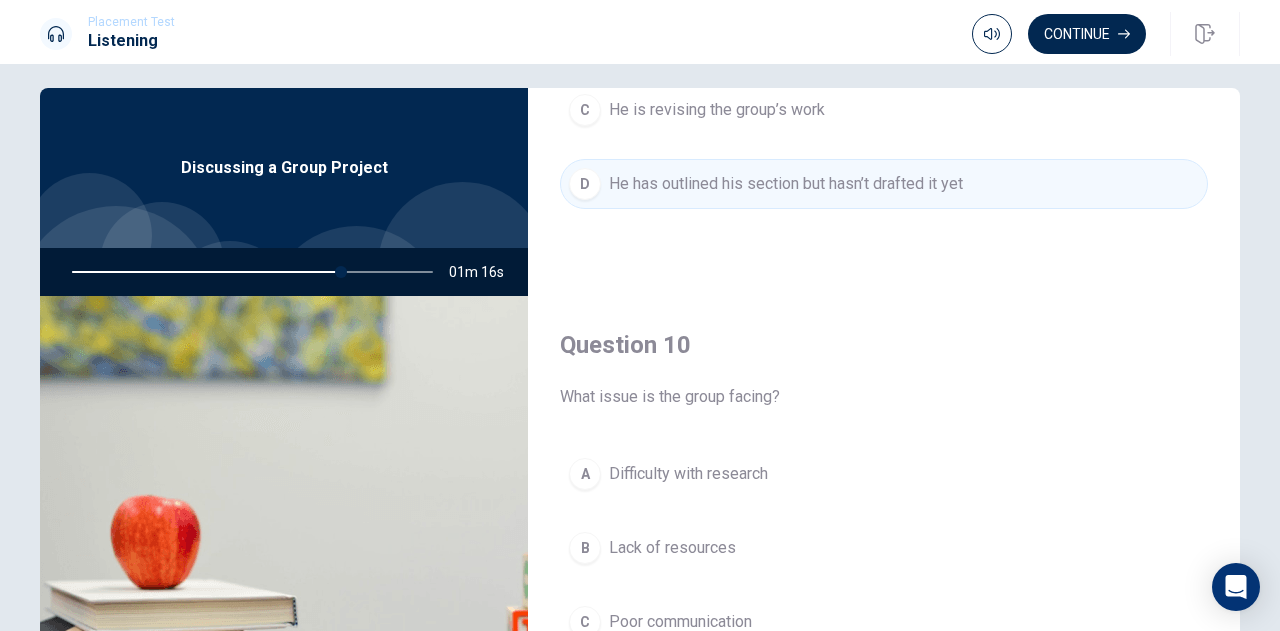 scroll, scrollTop: 1851, scrollLeft: 0, axis: vertical 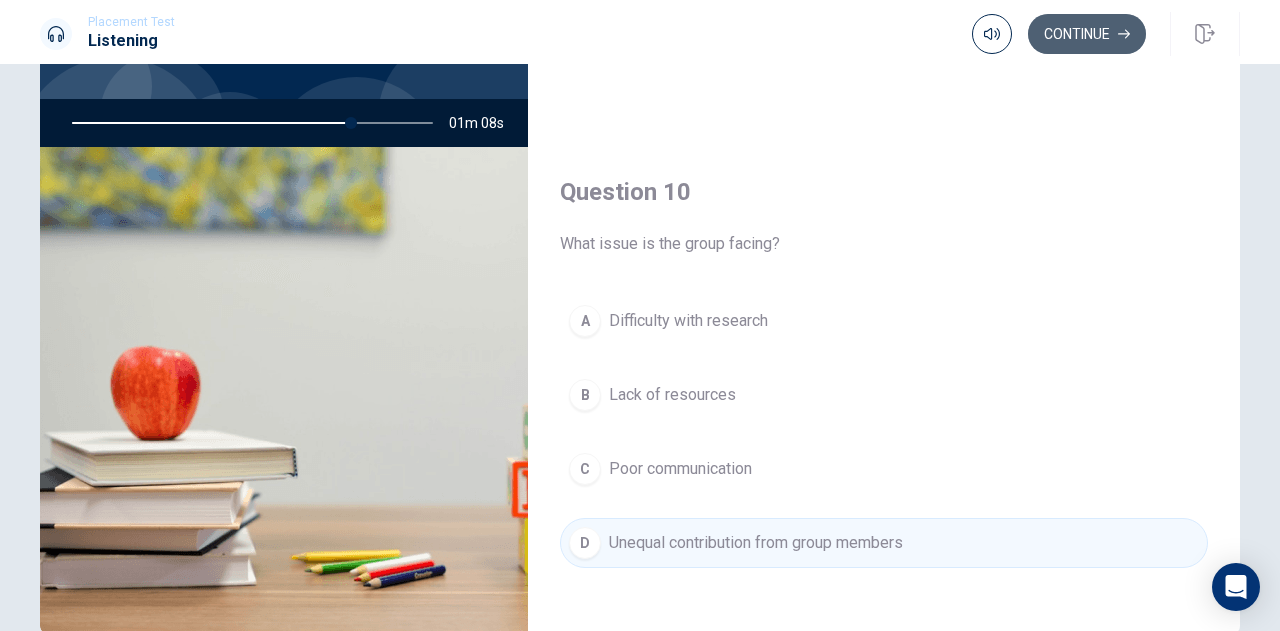 click on "Continue" at bounding box center [1087, 34] 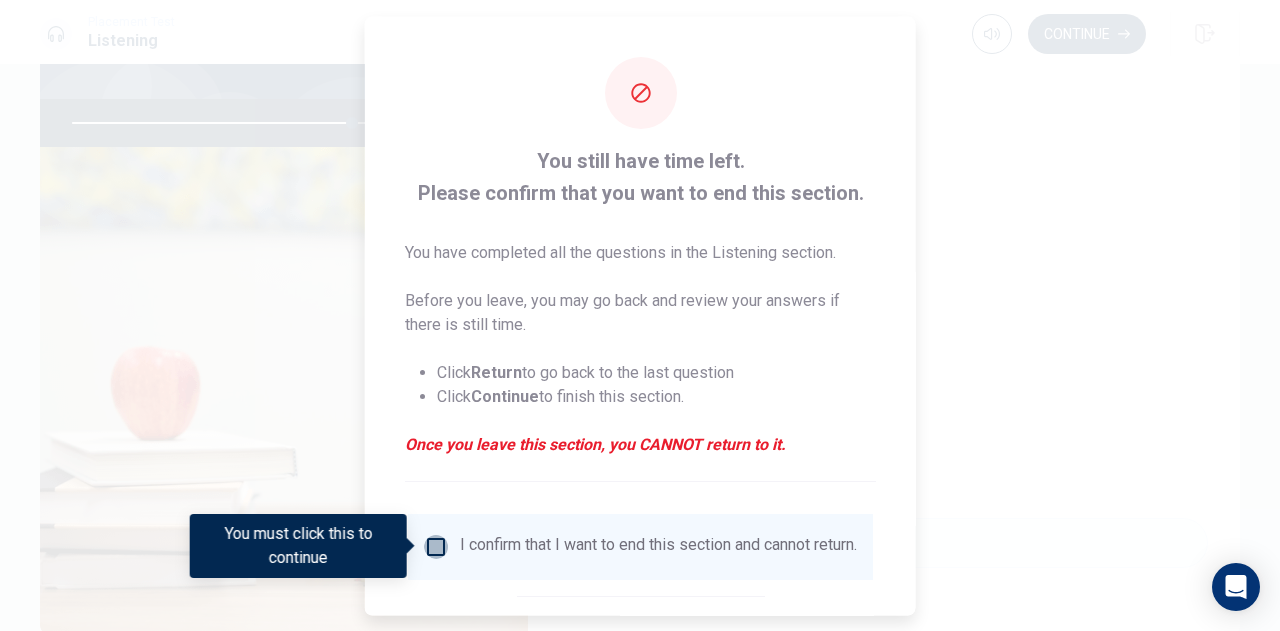 click at bounding box center (436, 546) 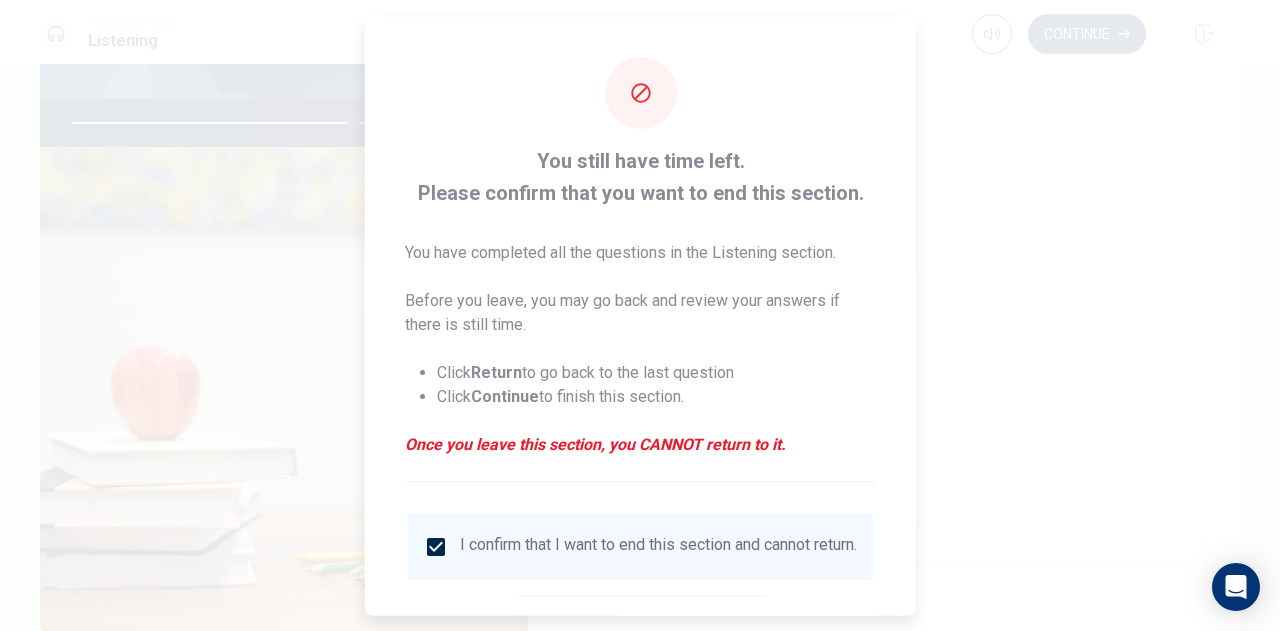 scroll, scrollTop: 114, scrollLeft: 0, axis: vertical 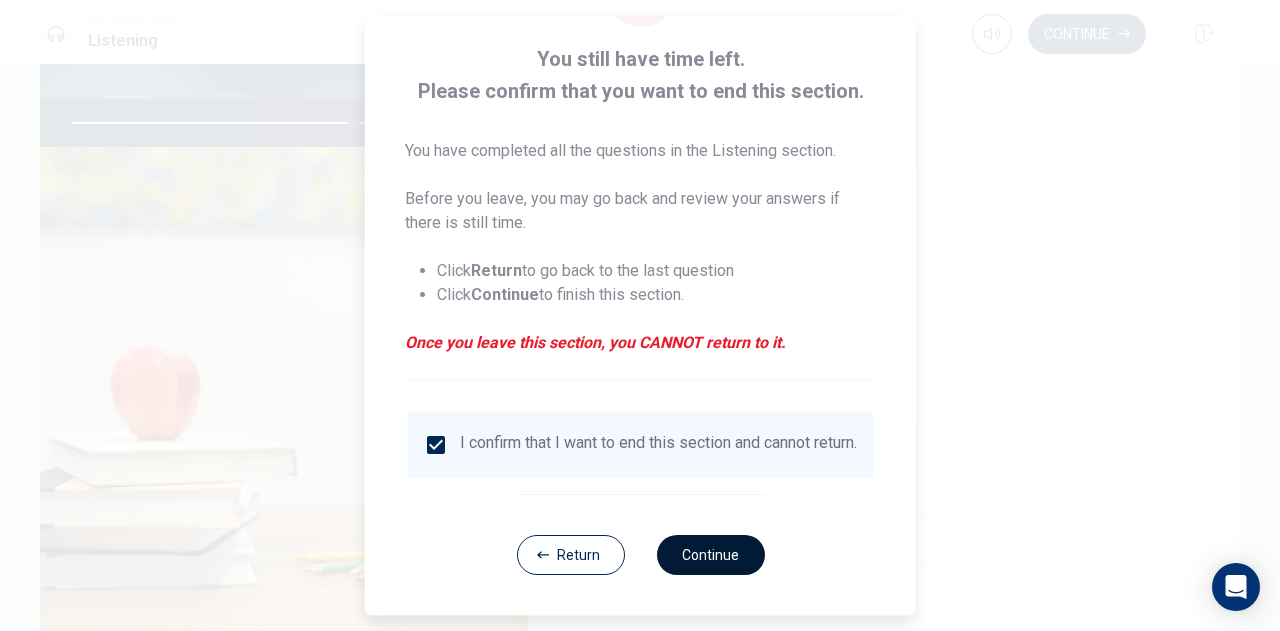 click on "Continue" at bounding box center [710, 555] 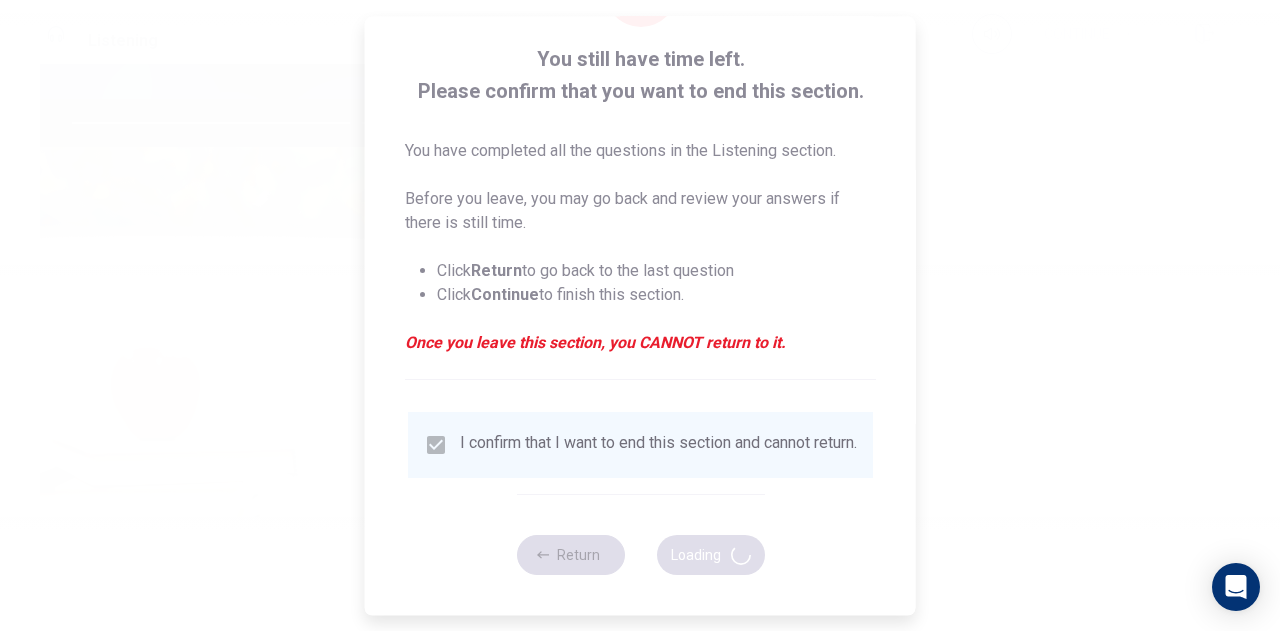 type on "79" 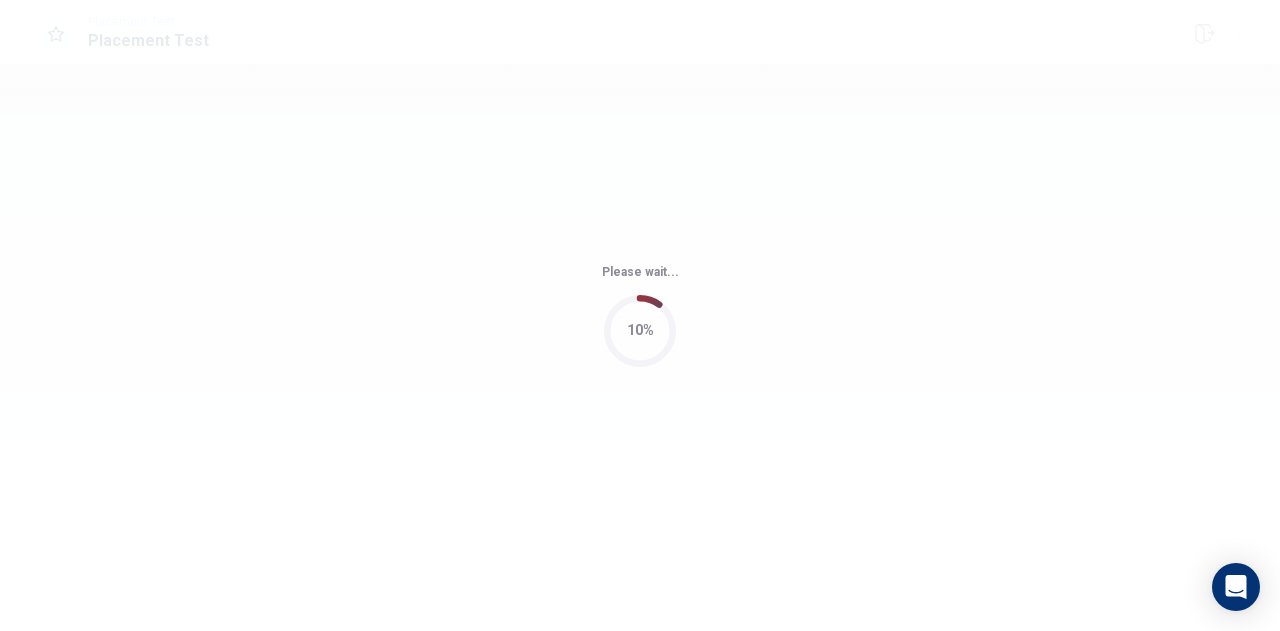 scroll, scrollTop: 0, scrollLeft: 0, axis: both 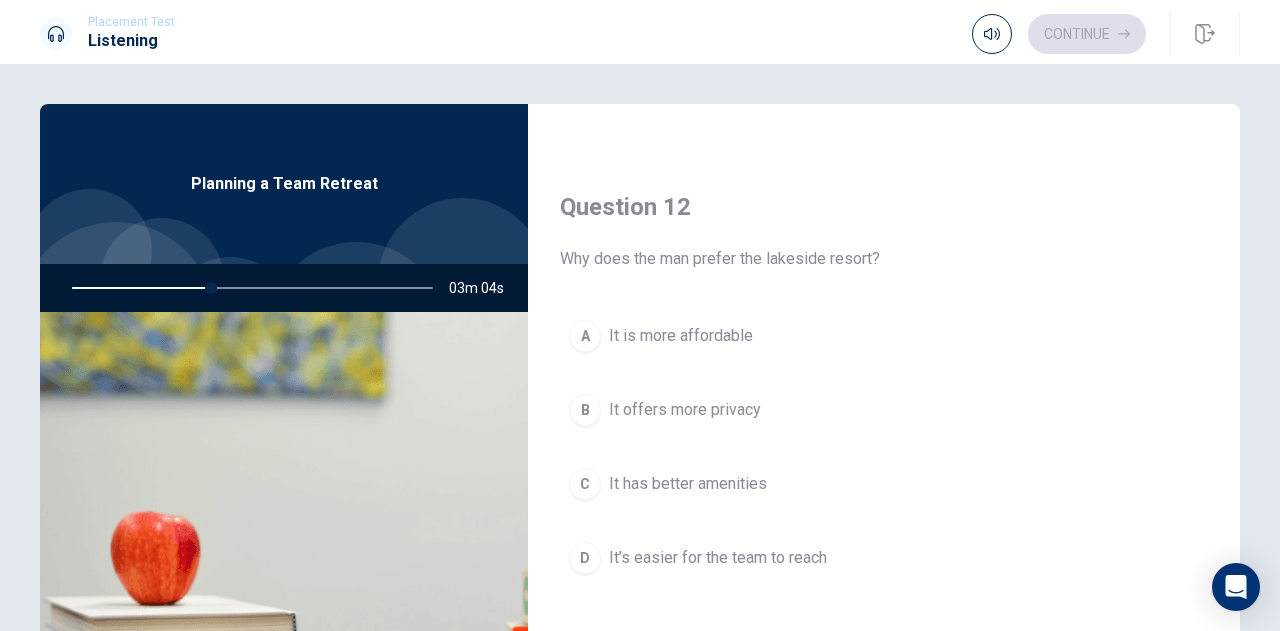 click on "D It’s easier for the team to reach" at bounding box center (884, 558) 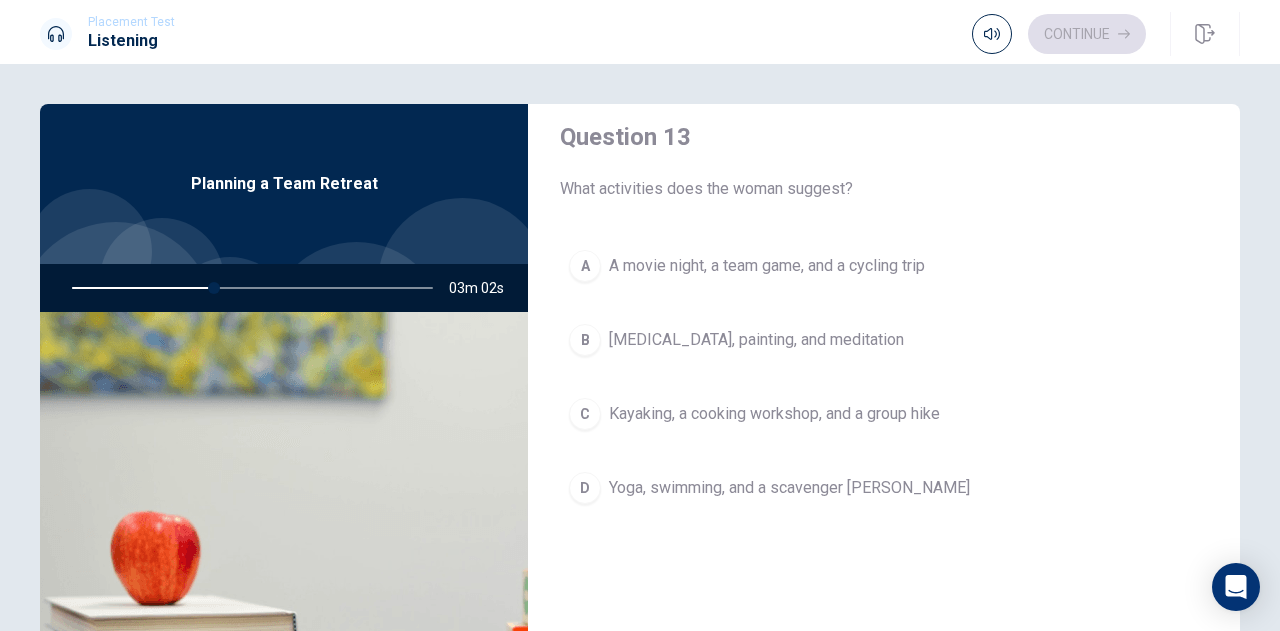 scroll, scrollTop: 1048, scrollLeft: 0, axis: vertical 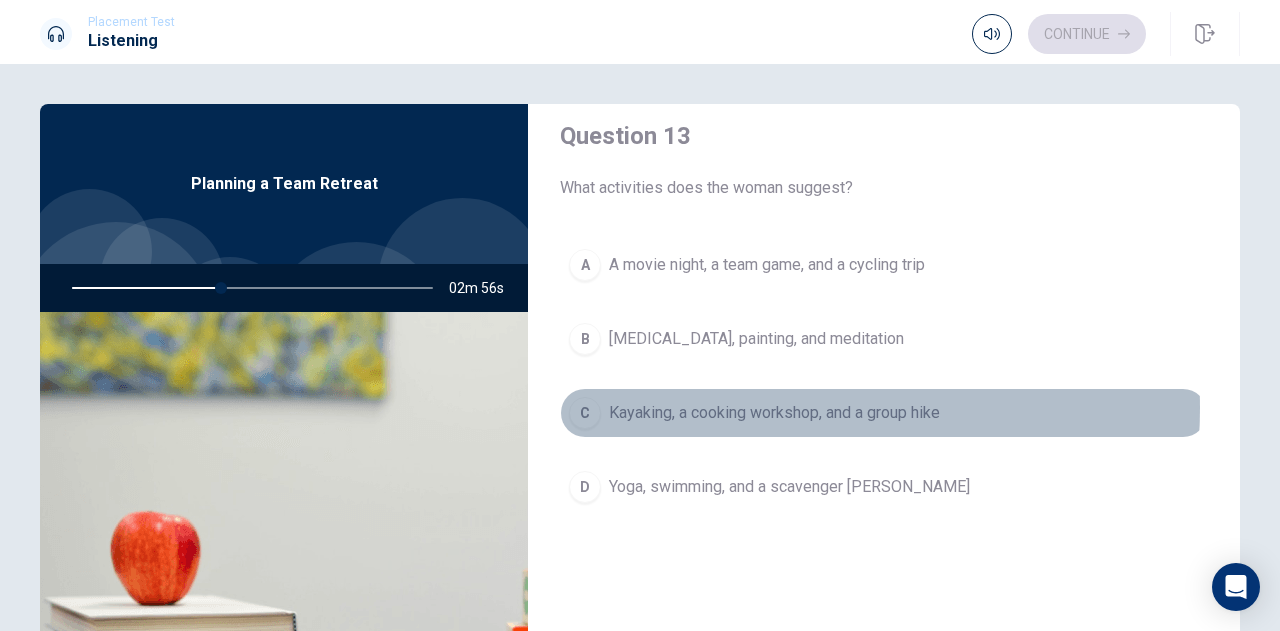 click on "Kayaking, a cooking workshop, and a group hike" at bounding box center [774, 413] 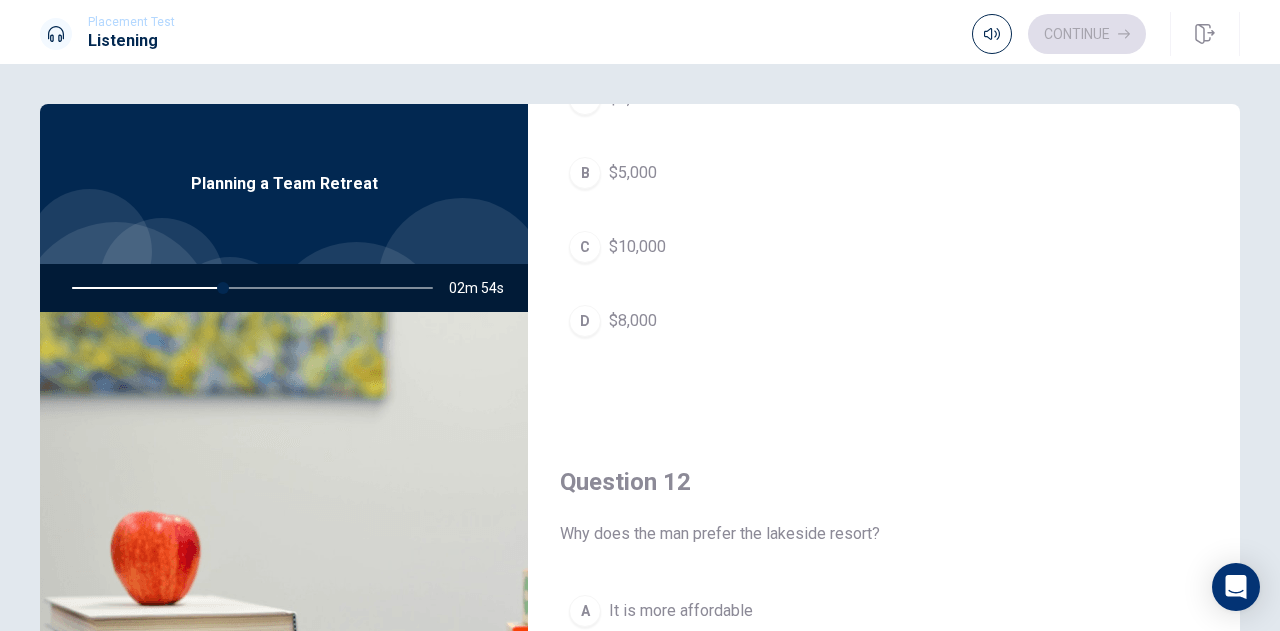 scroll, scrollTop: 0, scrollLeft: 0, axis: both 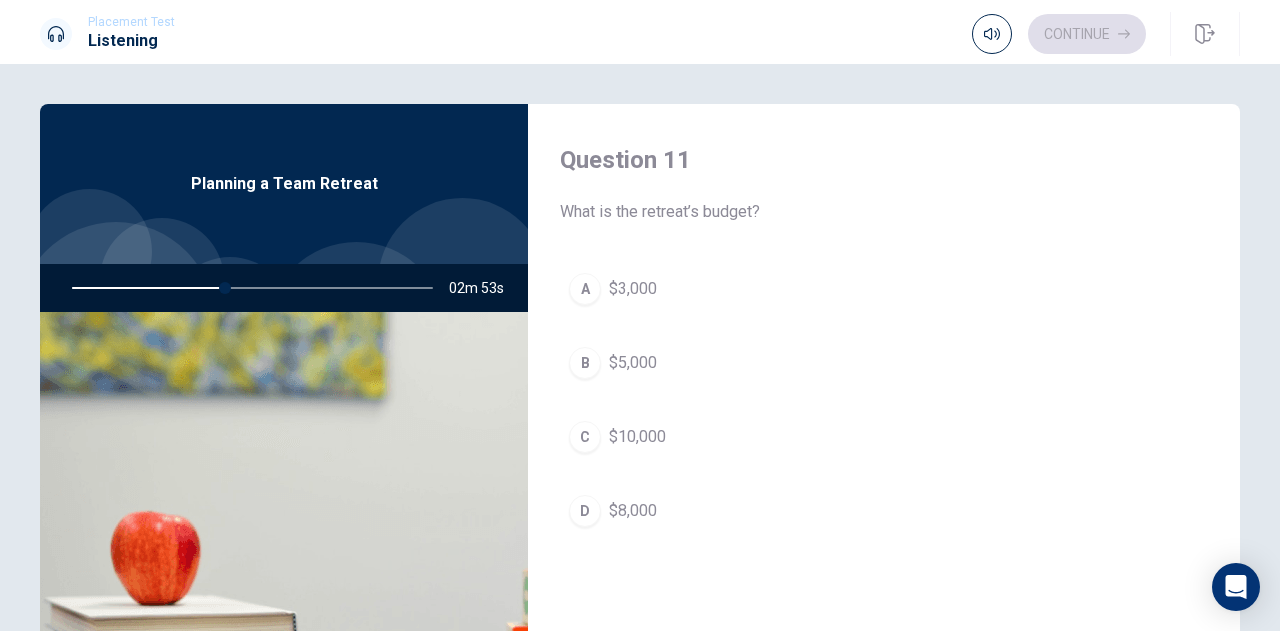 click on "A $3,000 B $5,000 C $10,000 D $8,000" at bounding box center [884, 420] 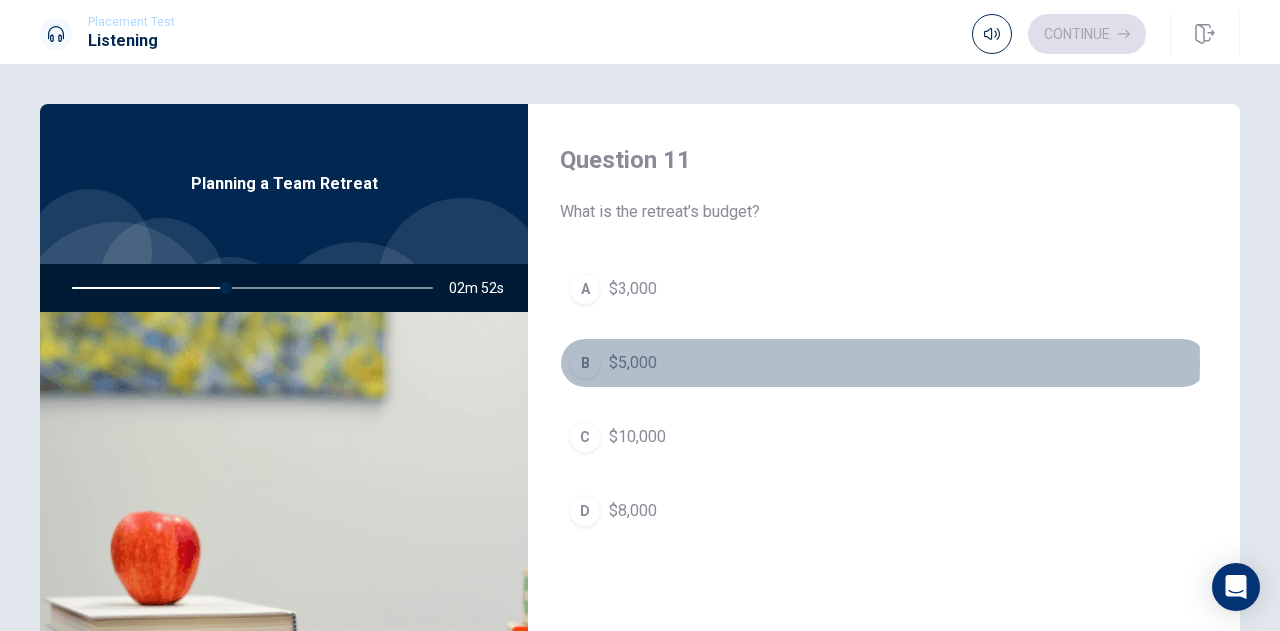 click on "B $5,000" at bounding box center (884, 363) 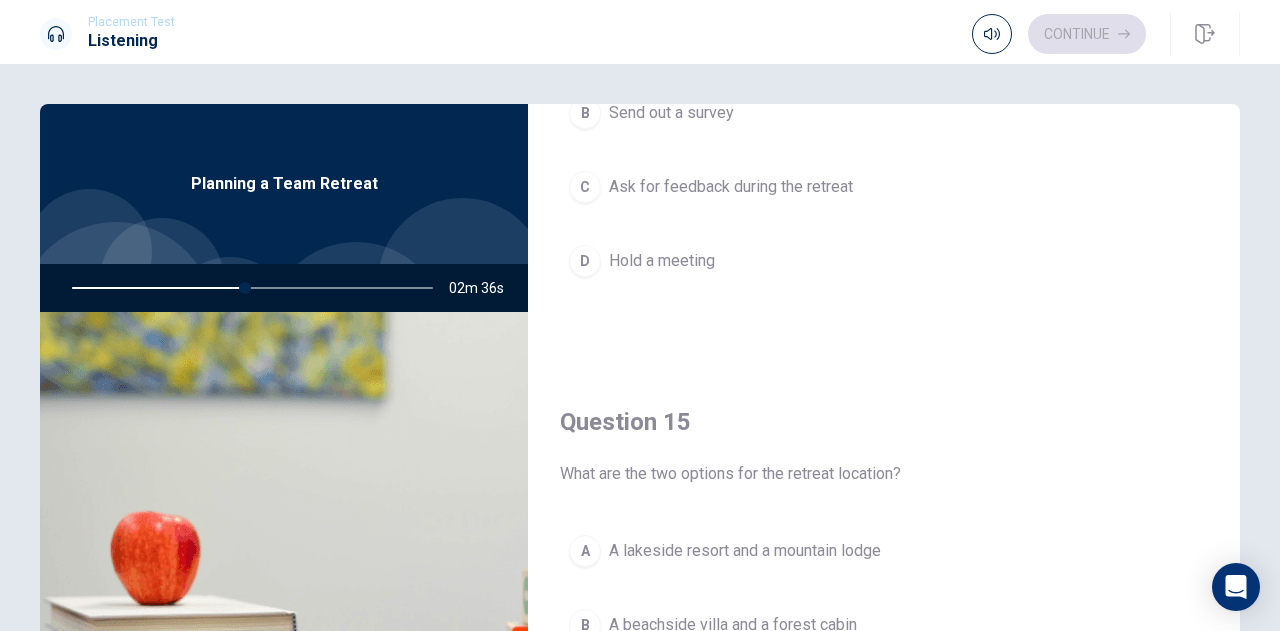 scroll, scrollTop: 1851, scrollLeft: 0, axis: vertical 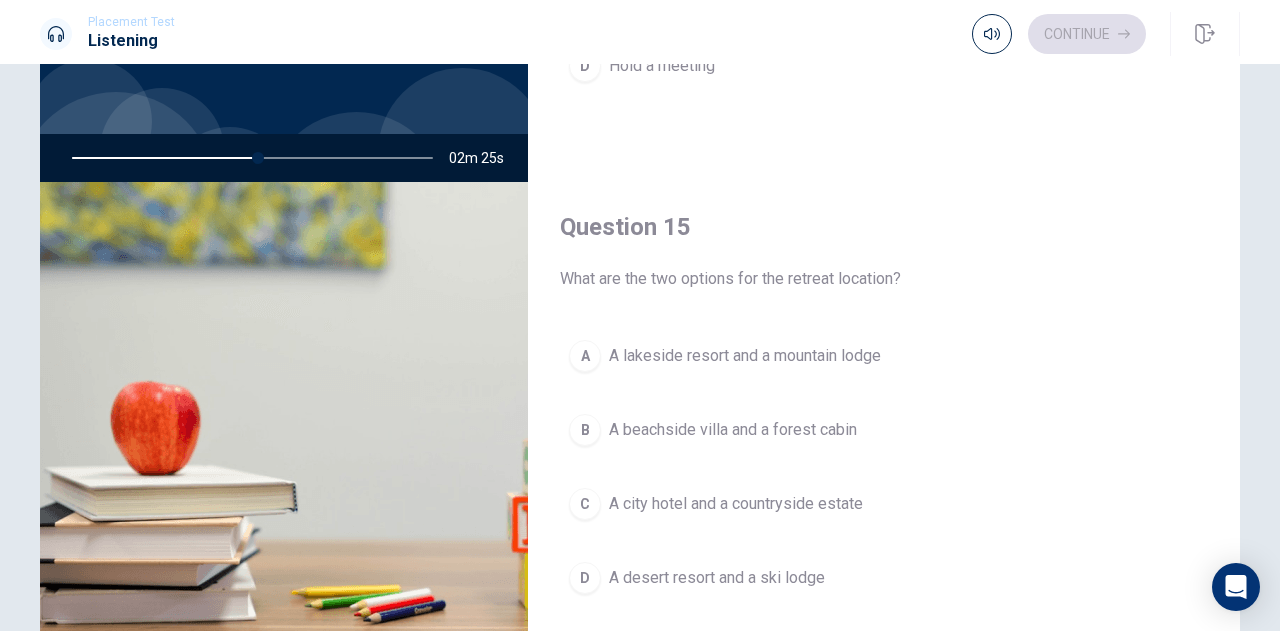 click on "A lakeside resort and a mountain lodge" at bounding box center (745, 356) 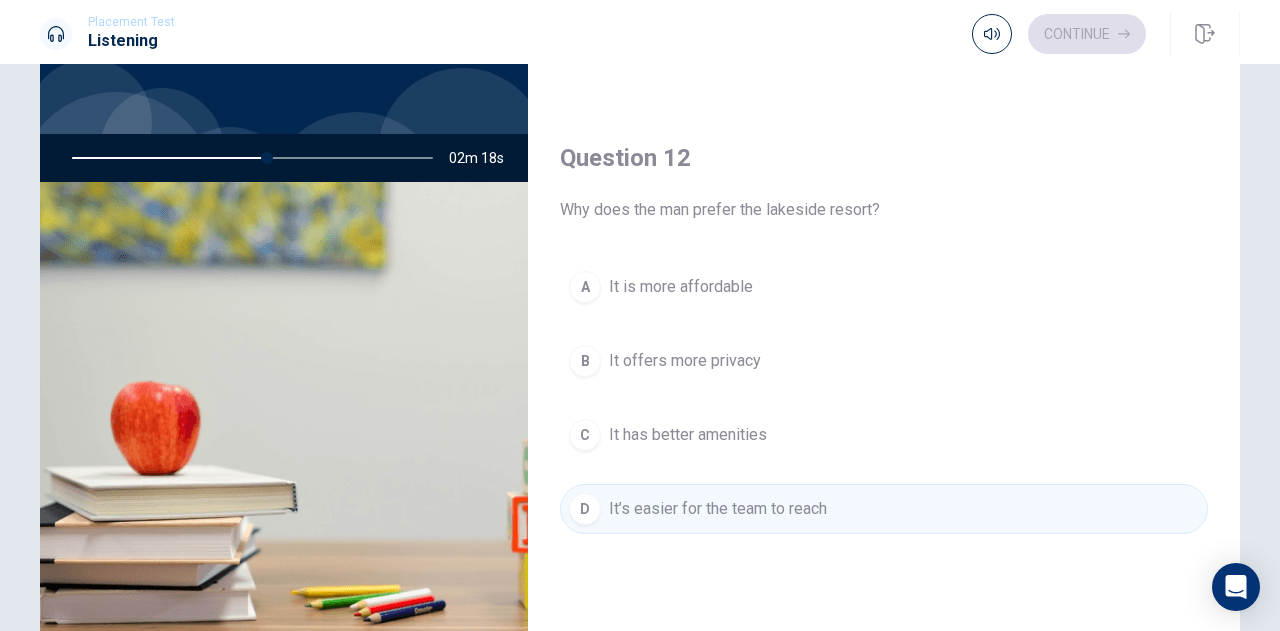 scroll, scrollTop: 385, scrollLeft: 0, axis: vertical 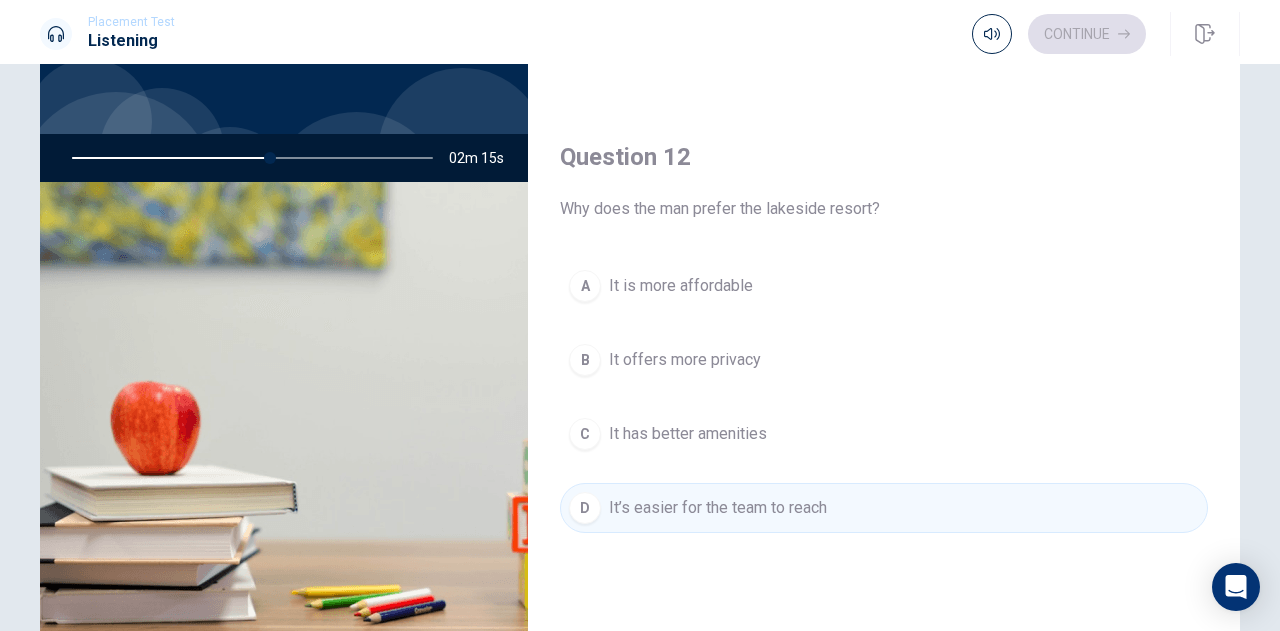 click on "It has better amenities" at bounding box center [688, 434] 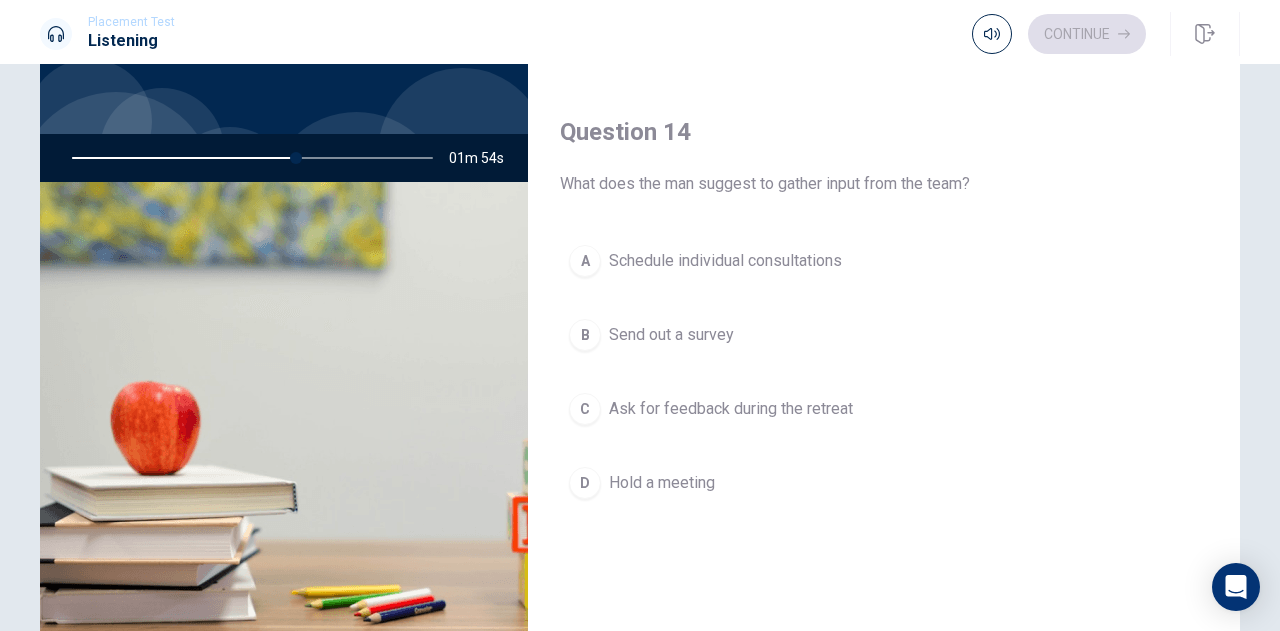 scroll, scrollTop: 1461, scrollLeft: 0, axis: vertical 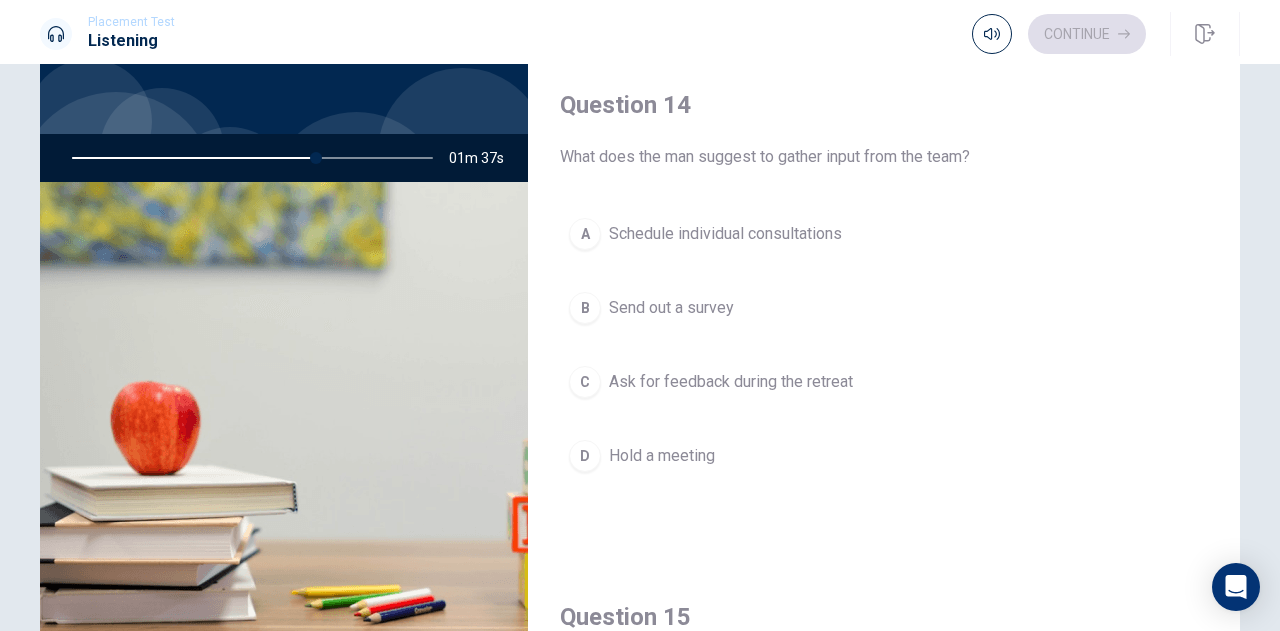 click on "B Send out a survey" at bounding box center (884, 308) 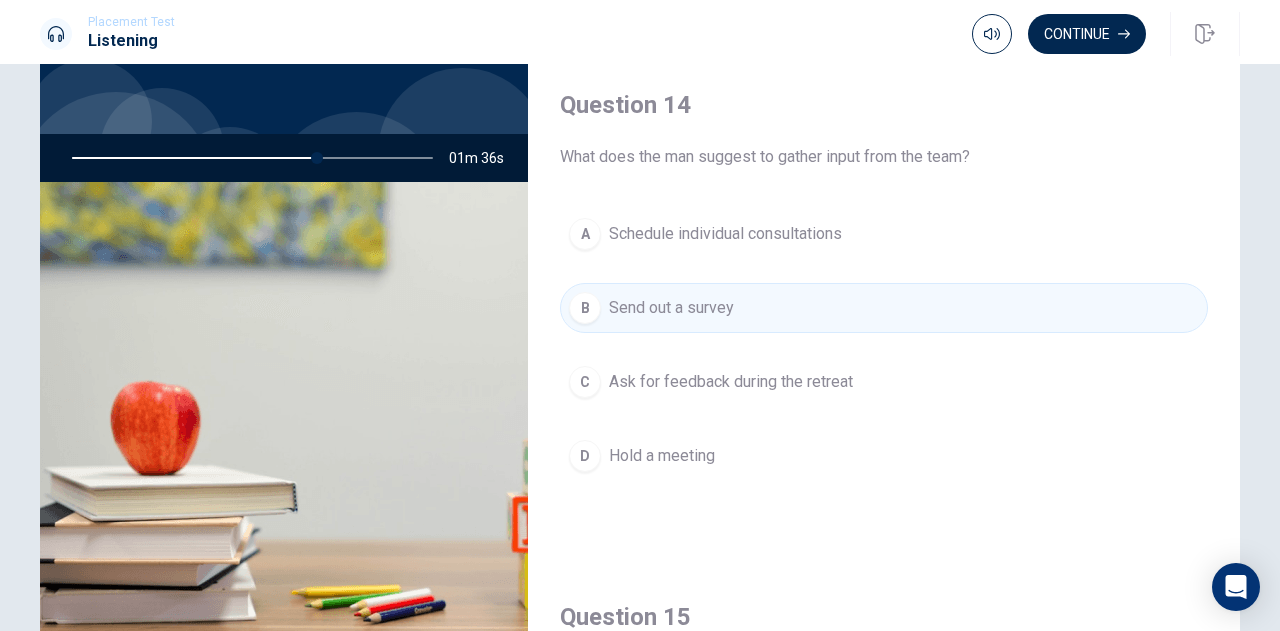 scroll, scrollTop: 1851, scrollLeft: 0, axis: vertical 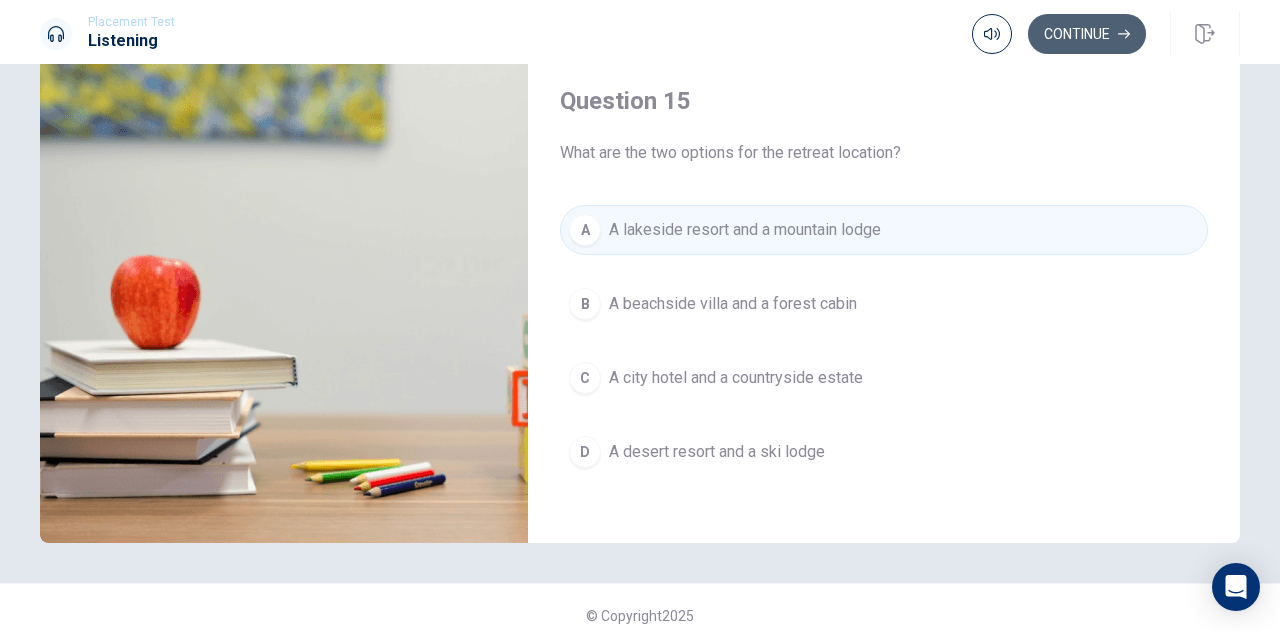 click on "Continue" at bounding box center (1087, 34) 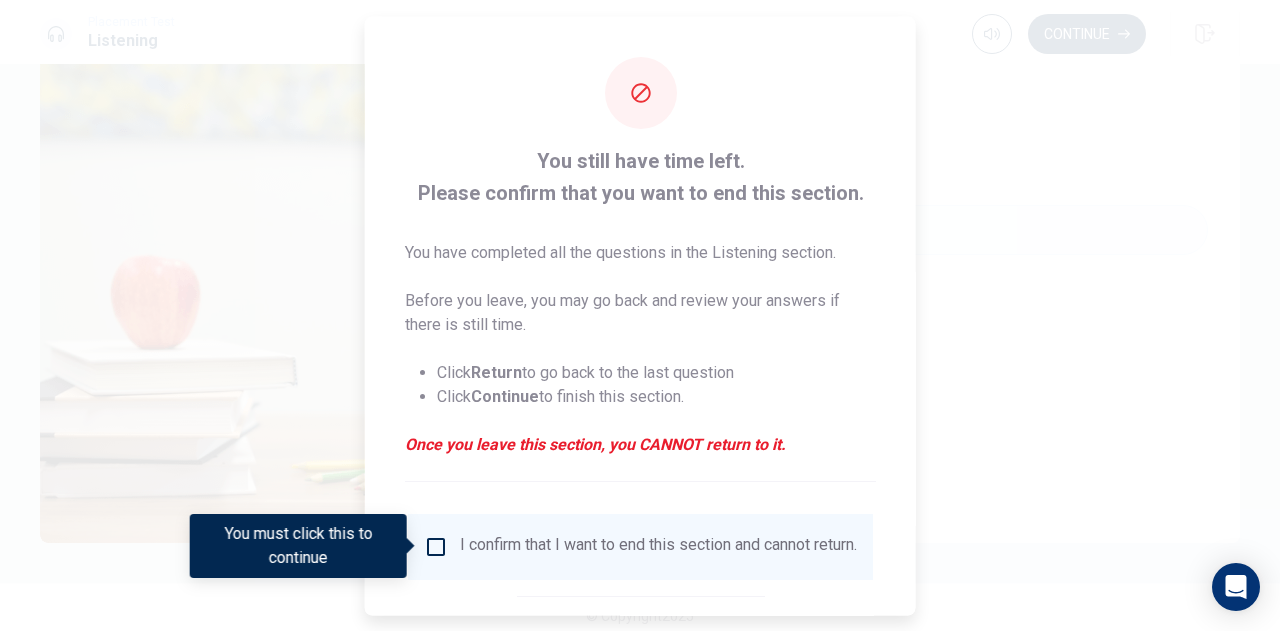 click at bounding box center (436, 546) 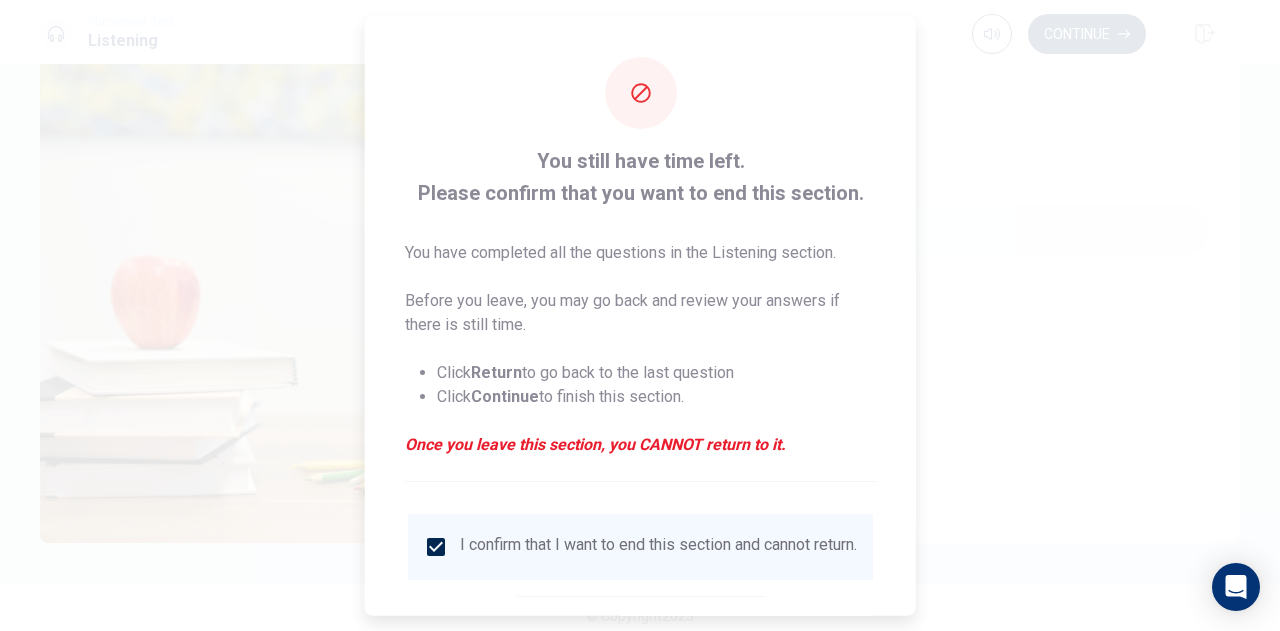 scroll, scrollTop: 114, scrollLeft: 0, axis: vertical 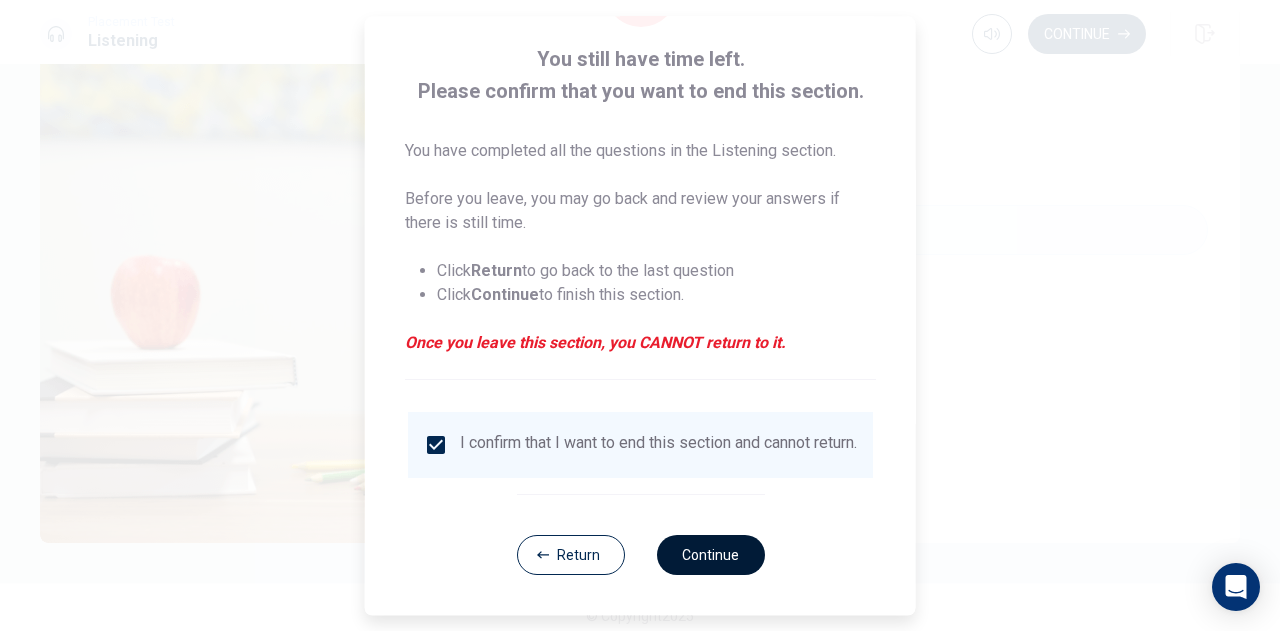 click on "Continue" at bounding box center [710, 555] 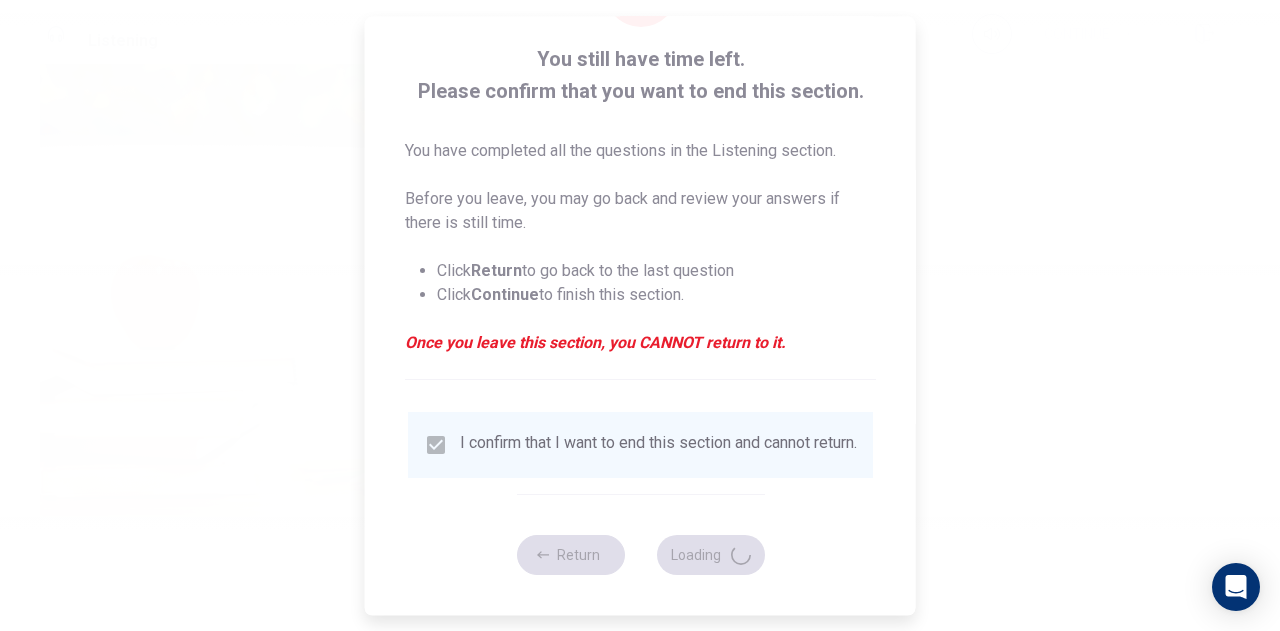 type on "72" 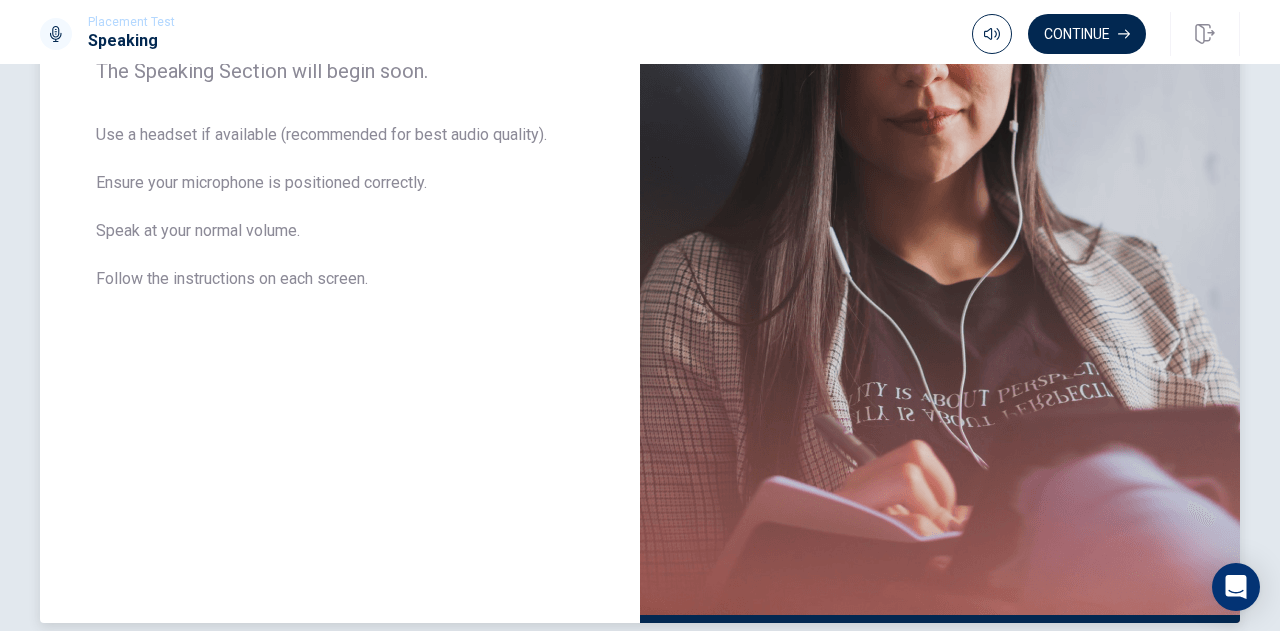 scroll, scrollTop: 448, scrollLeft: 0, axis: vertical 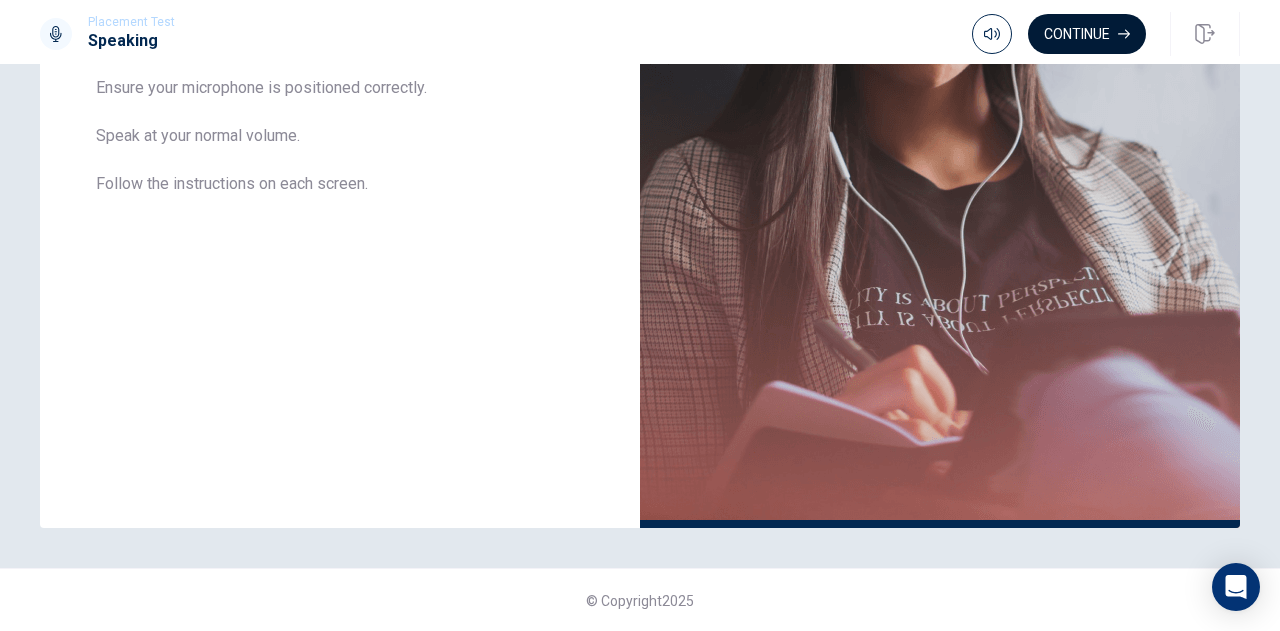 click on "Continue" at bounding box center (1087, 34) 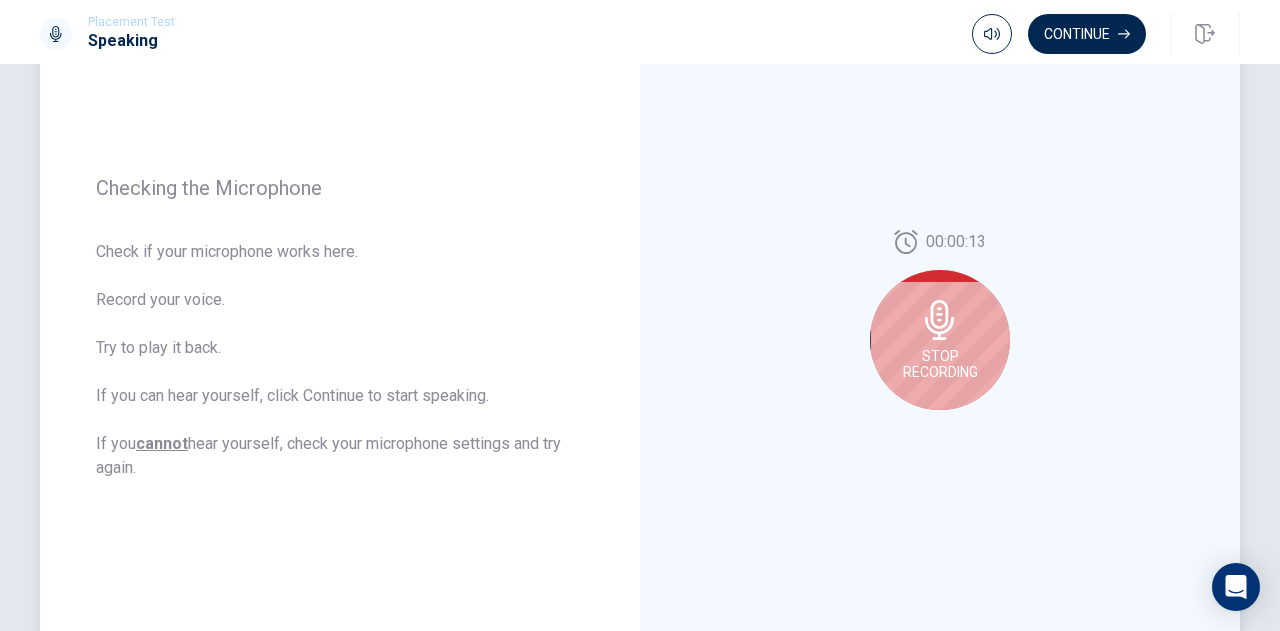 scroll, scrollTop: 204, scrollLeft: 0, axis: vertical 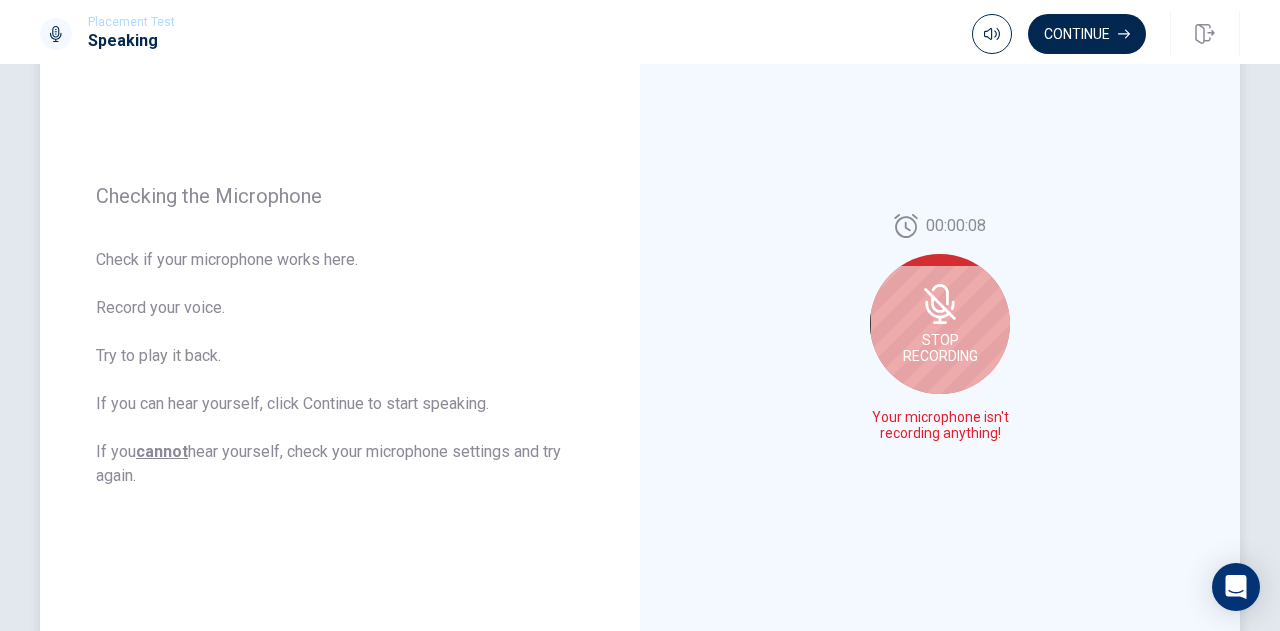 click on "Stop   Recording" at bounding box center (940, 324) 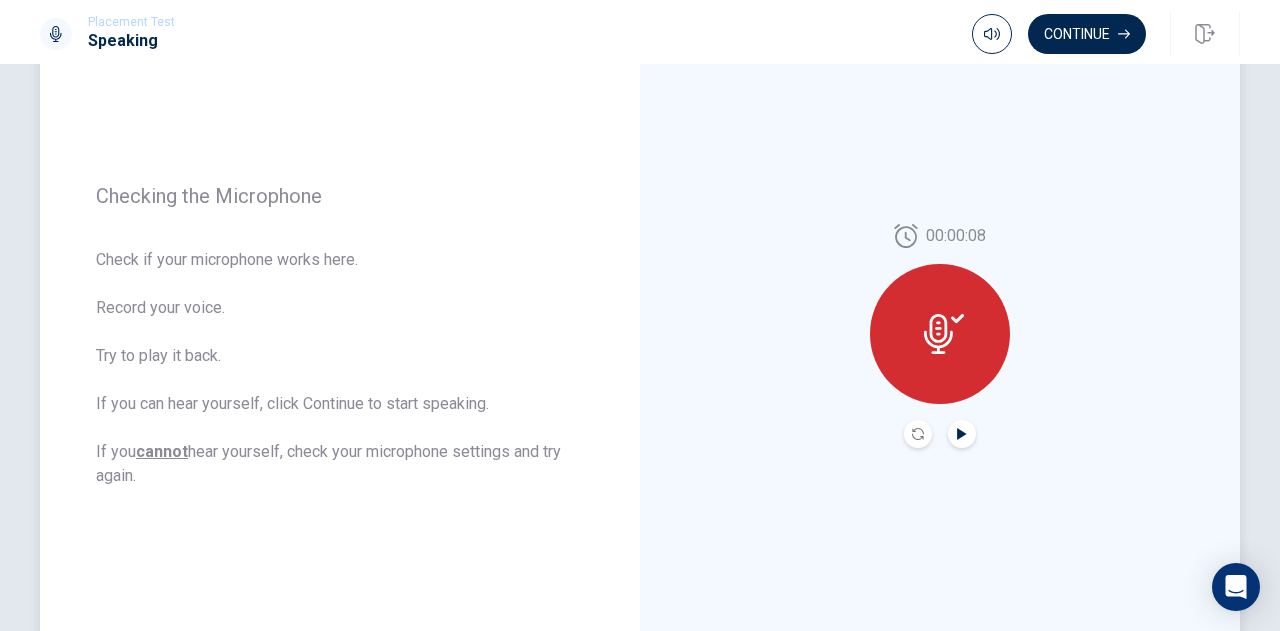 click 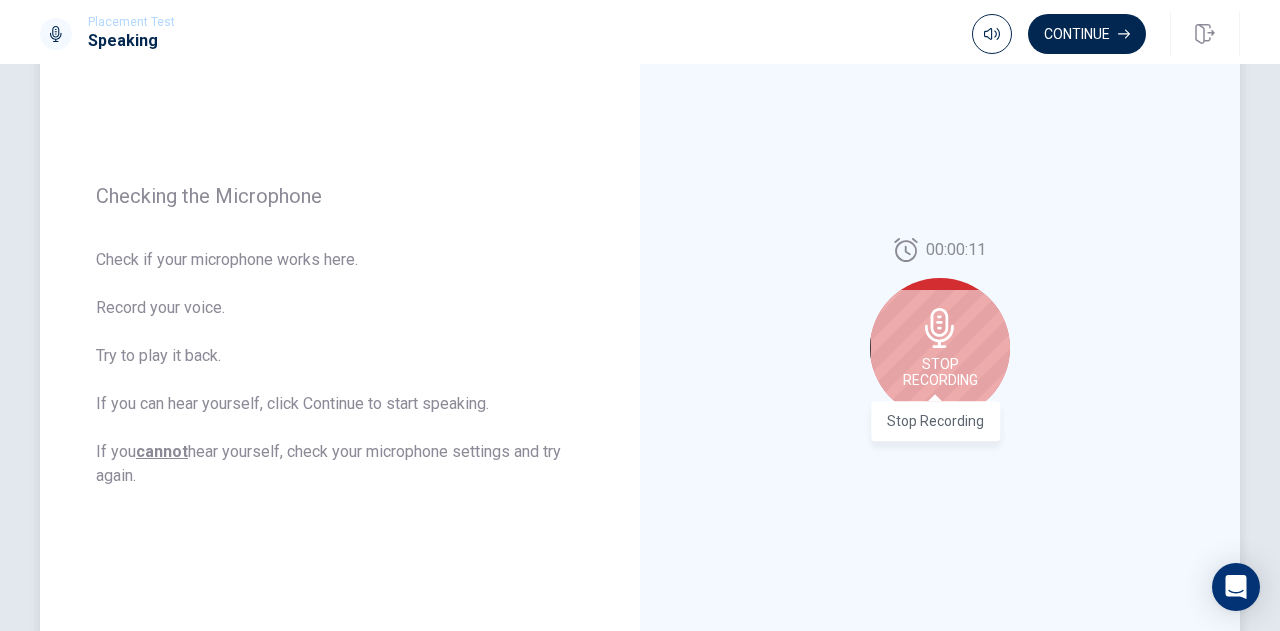 click on "Stop Recording" at bounding box center (935, 414) 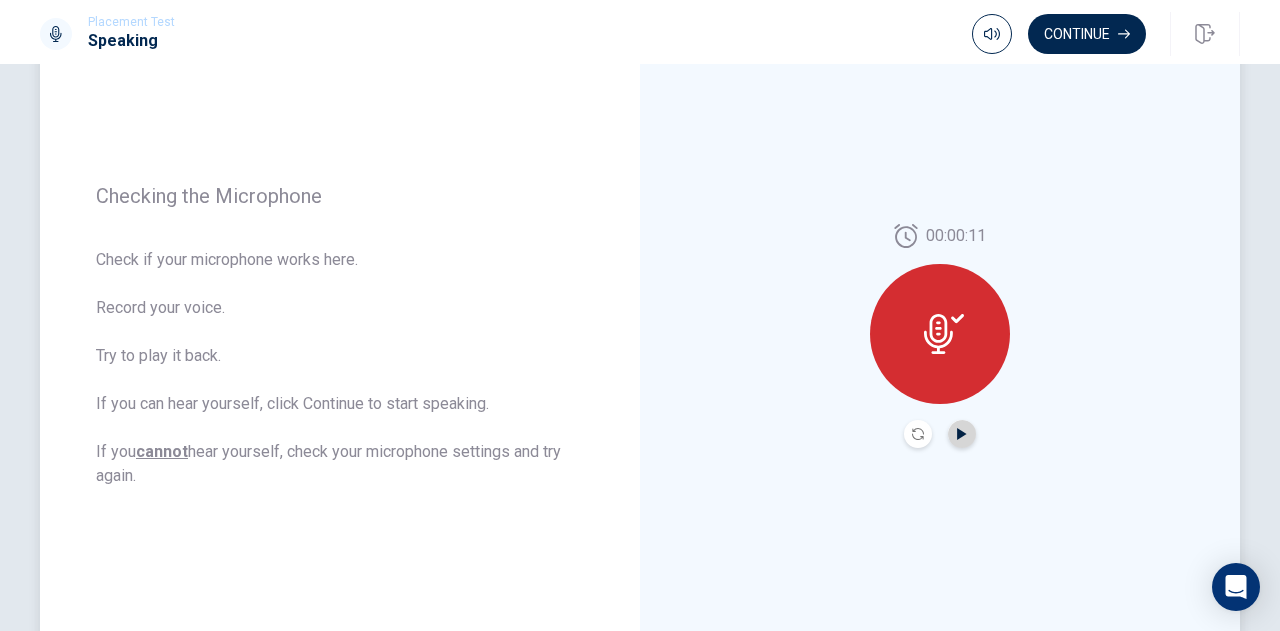 click 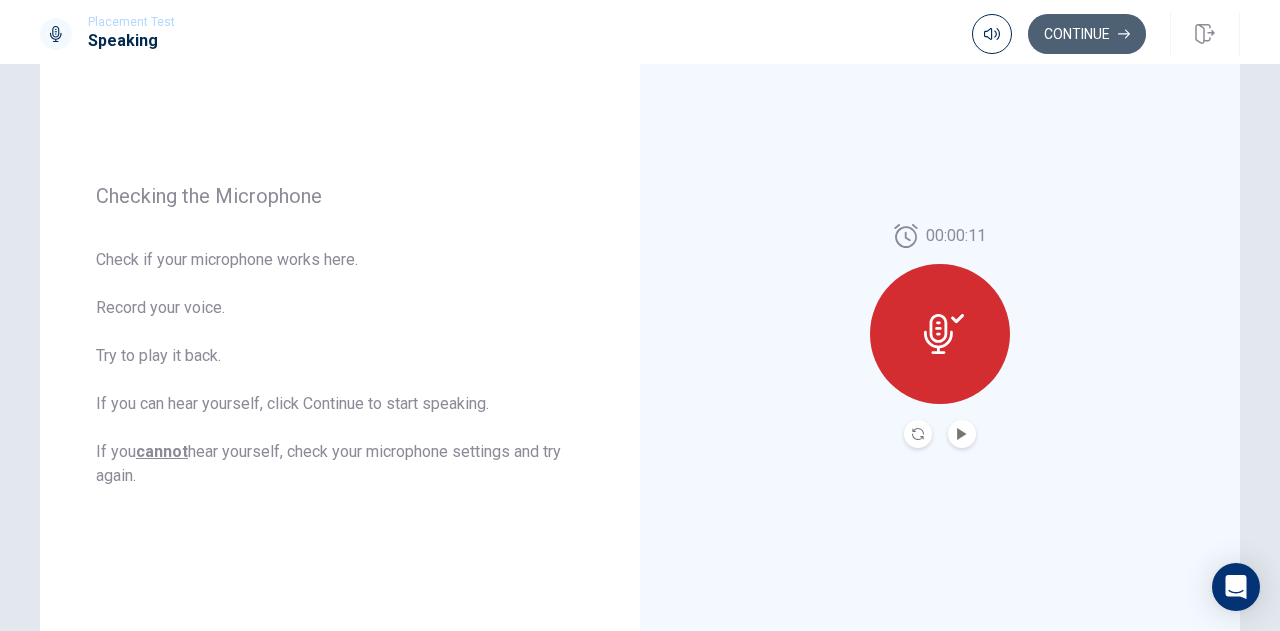 click on "Continue" at bounding box center (1087, 34) 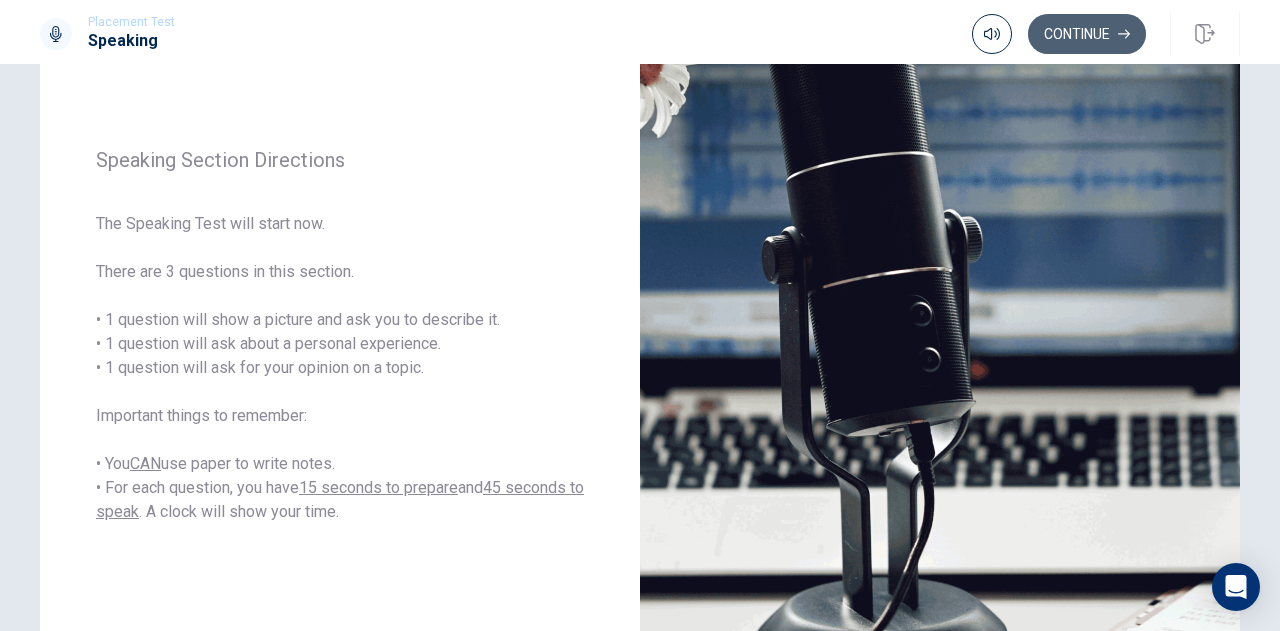 click on "Continue" at bounding box center (1087, 34) 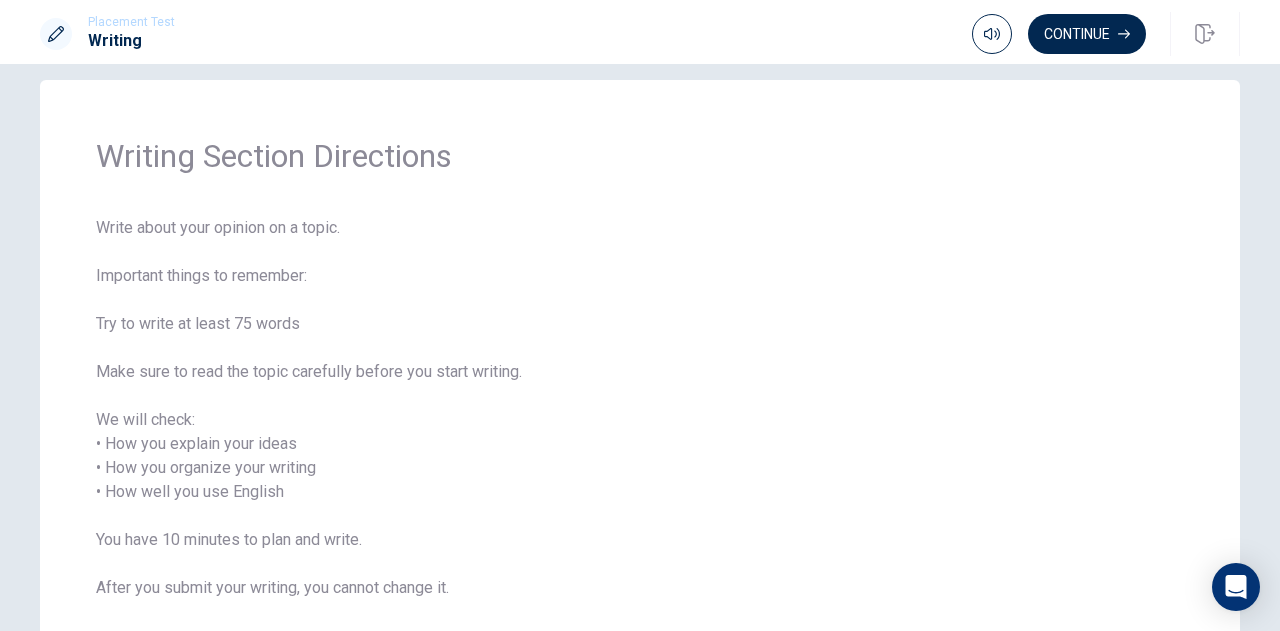scroll, scrollTop: 10, scrollLeft: 0, axis: vertical 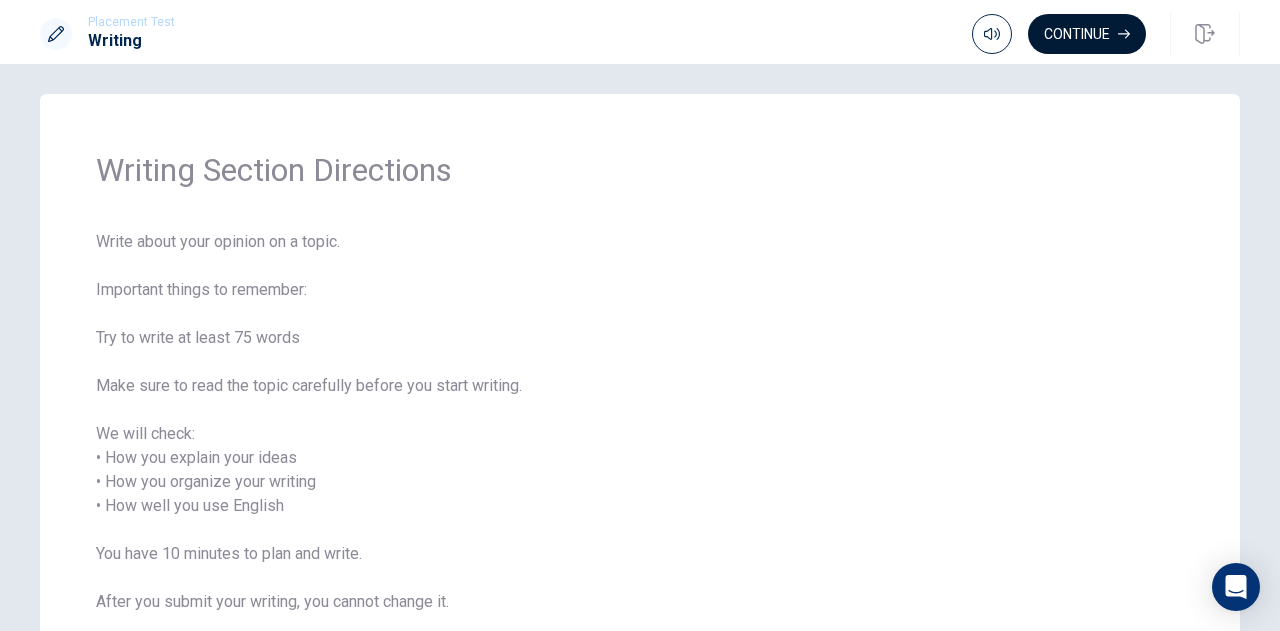 click on "Continue" at bounding box center [1087, 34] 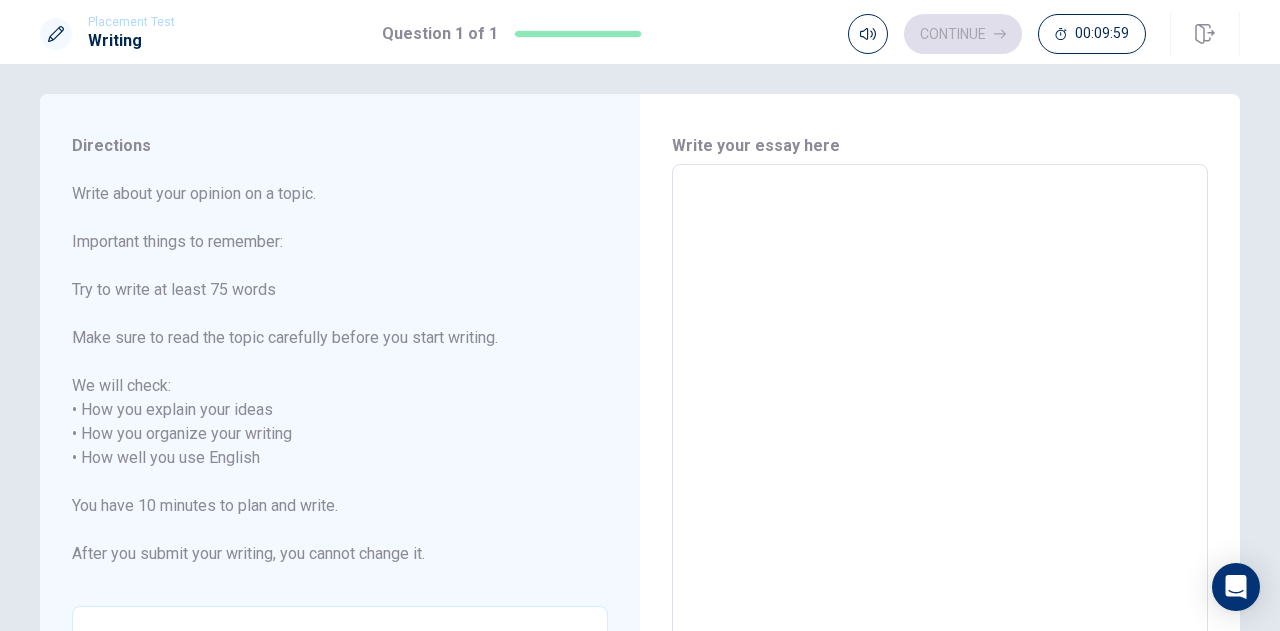 click at bounding box center [940, 458] 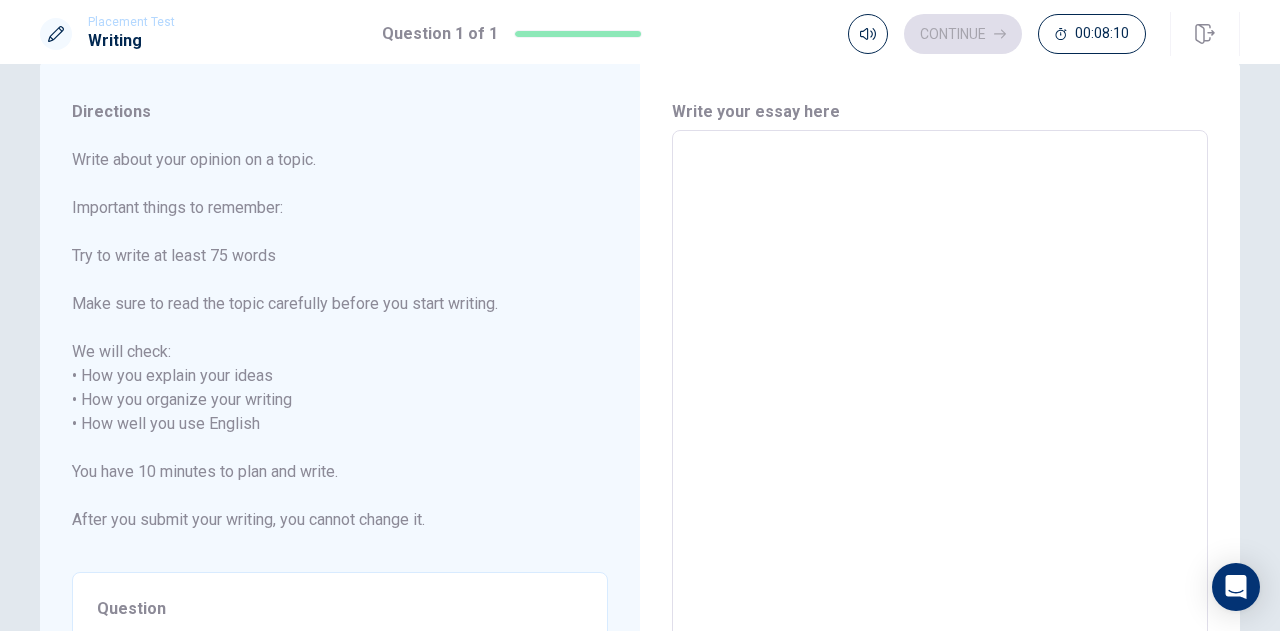 scroll, scrollTop: 46, scrollLeft: 0, axis: vertical 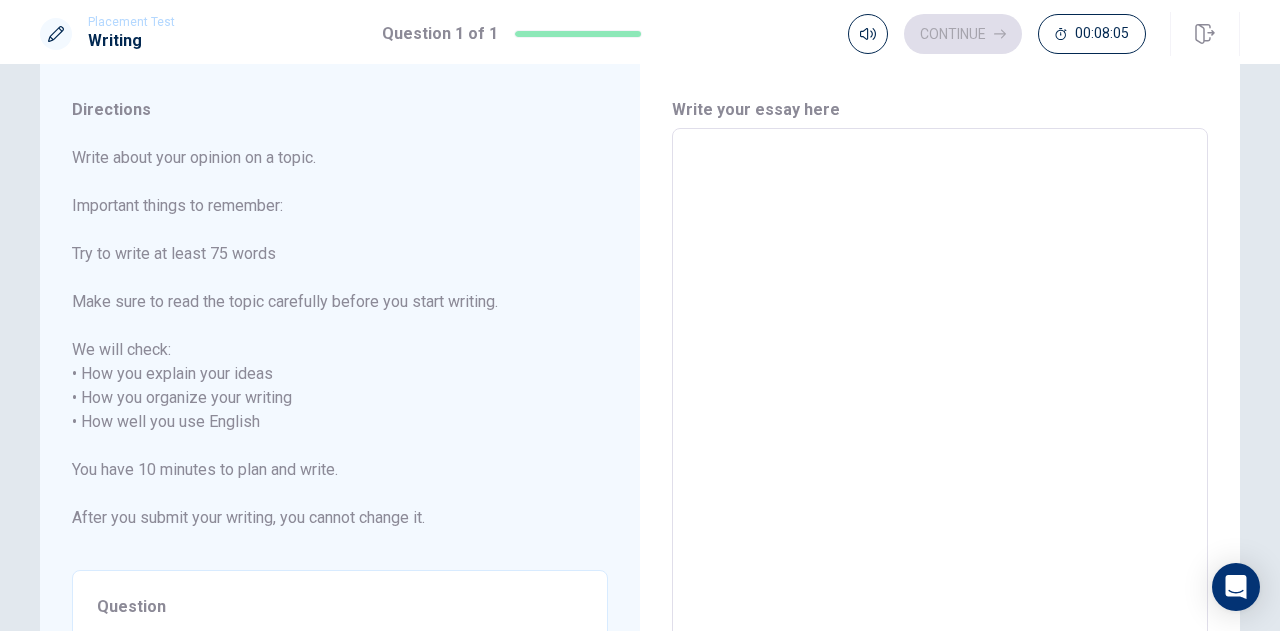 type on "w" 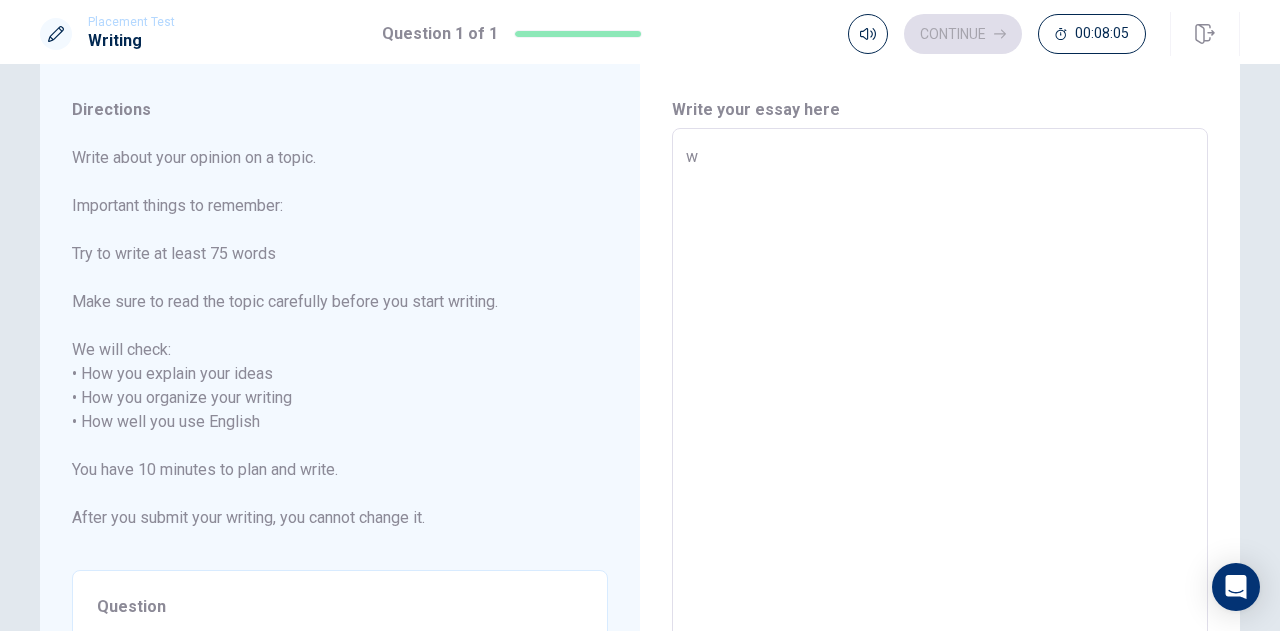 type on "x" 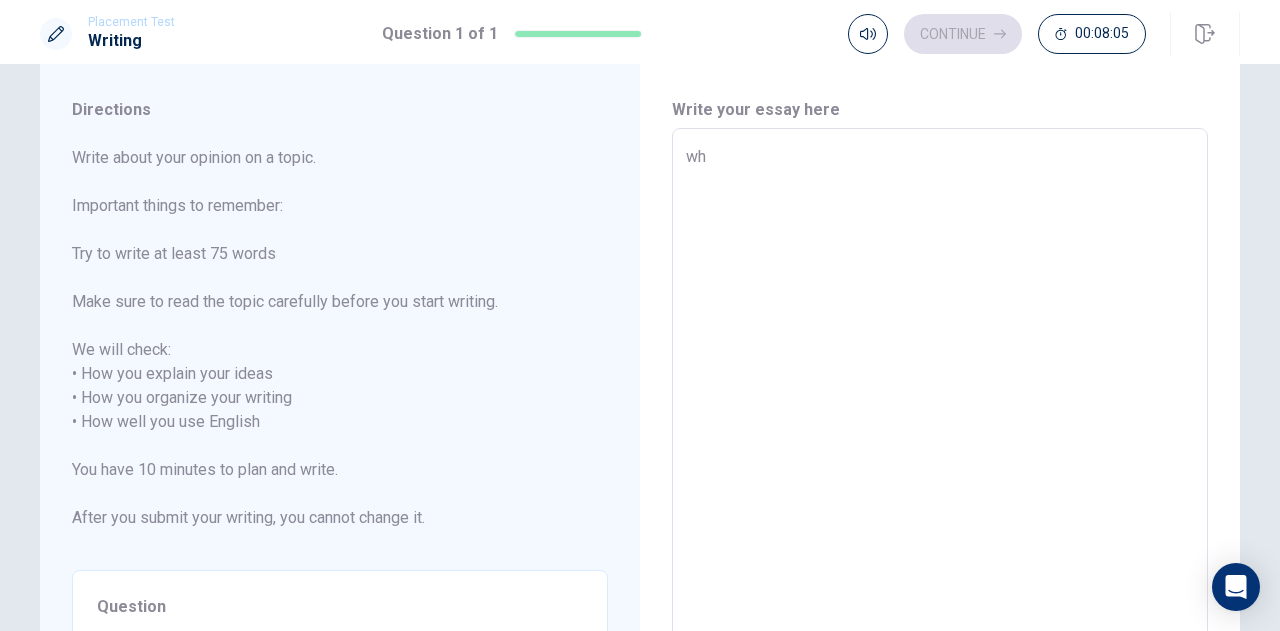 type on "x" 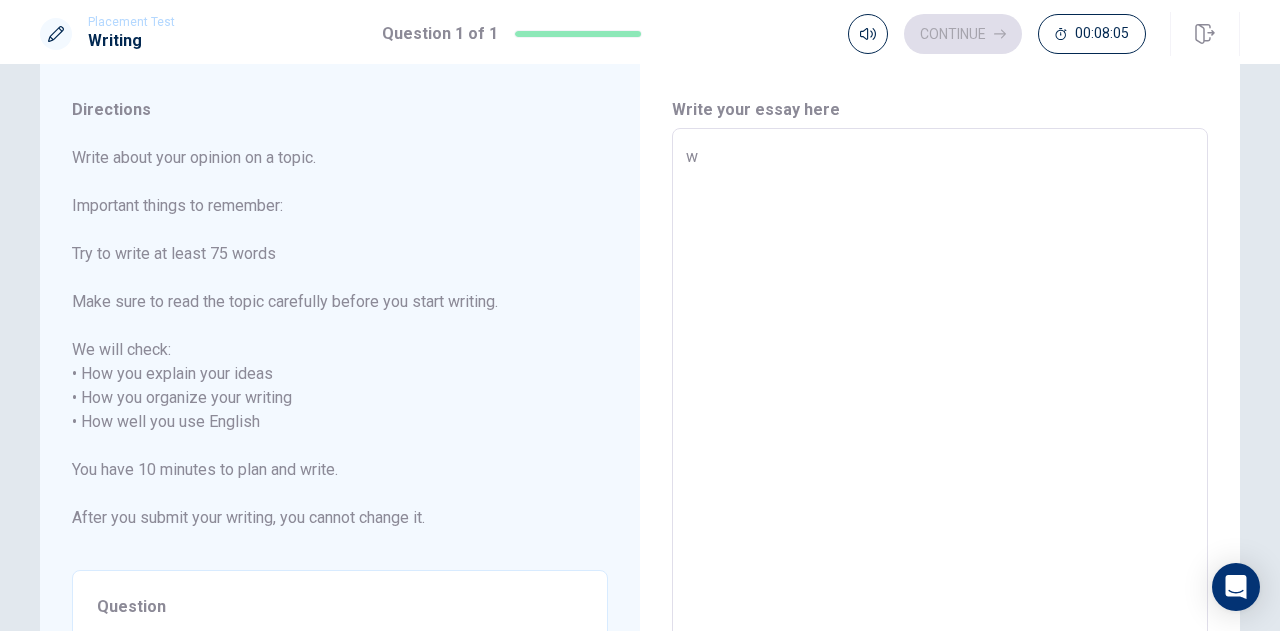 type on "x" 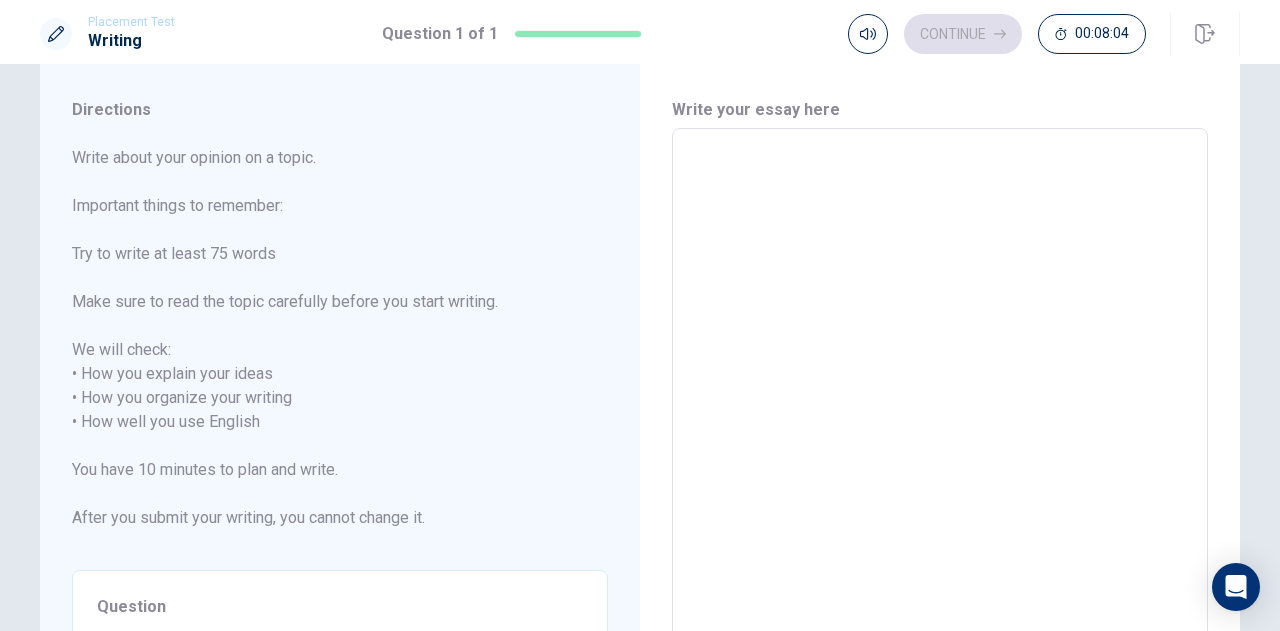 type on "W" 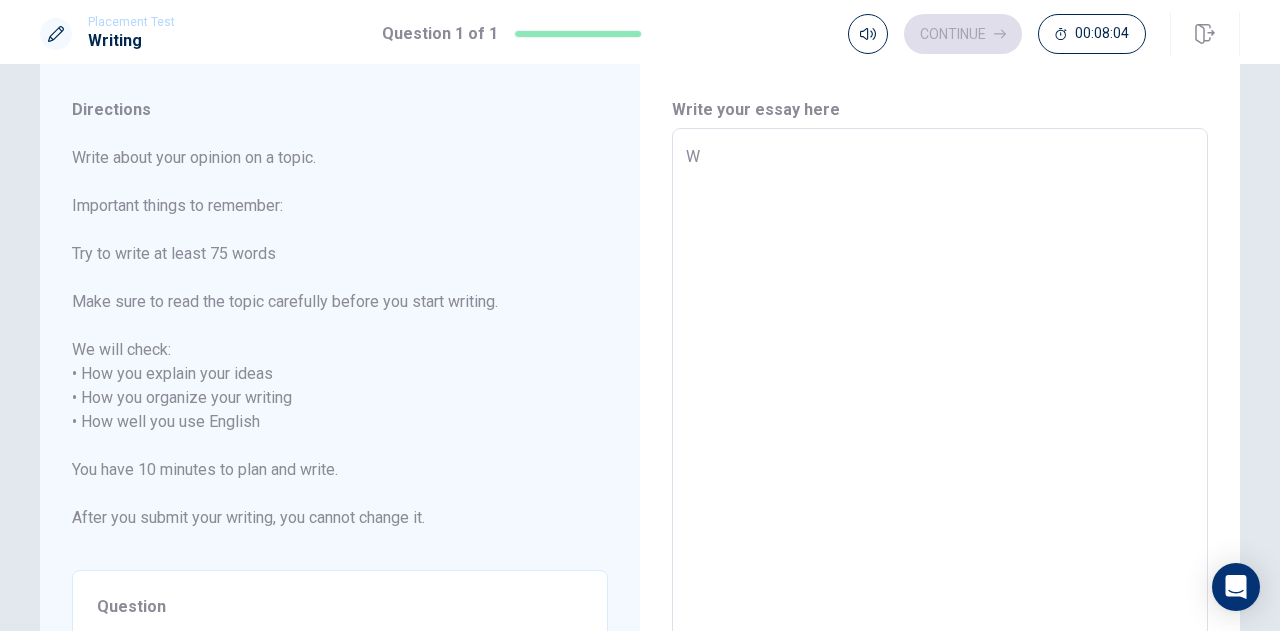 type on "x" 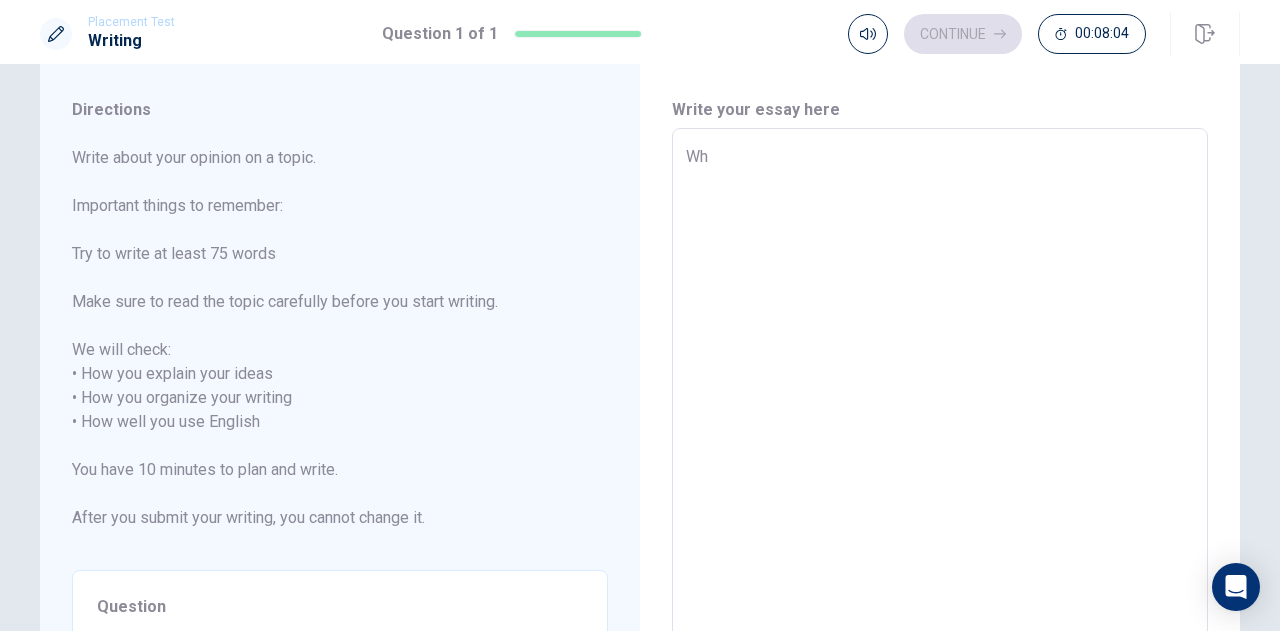 type on "x" 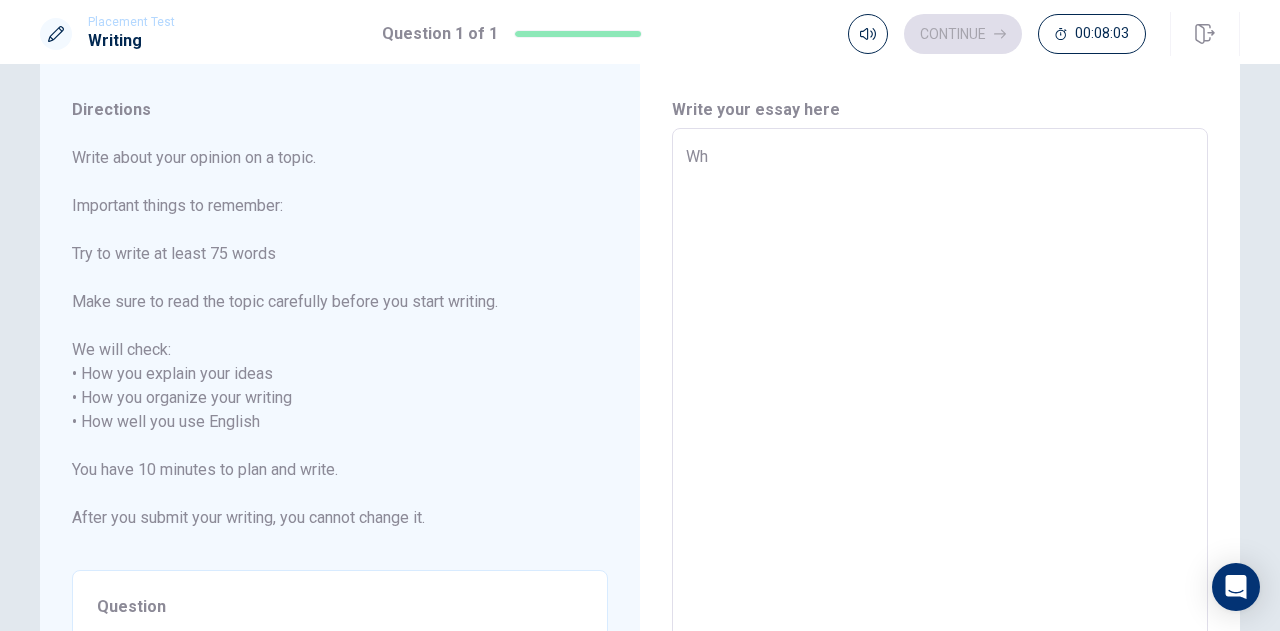 type on "Whe" 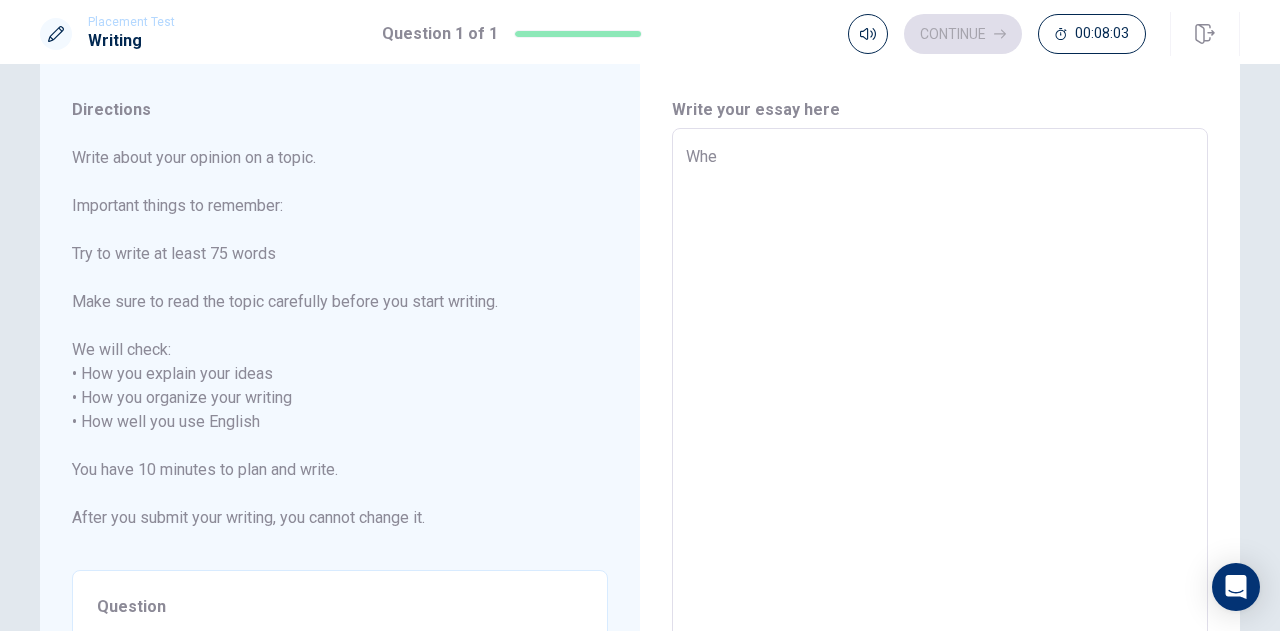 type on "x" 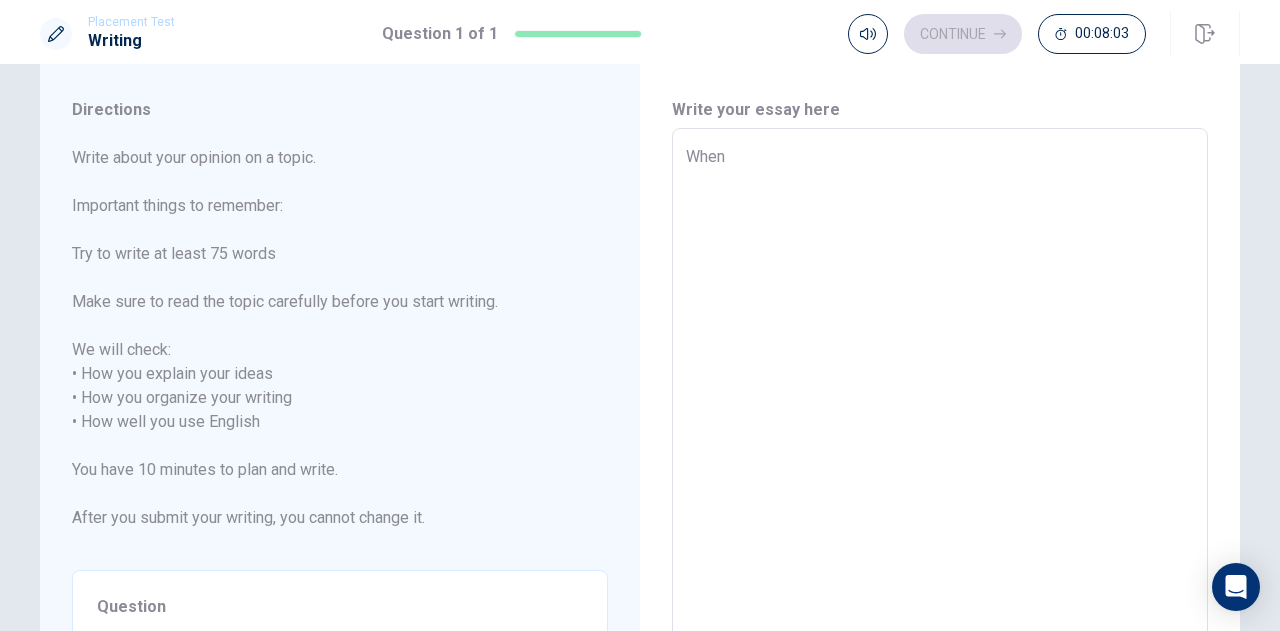 type on "x" 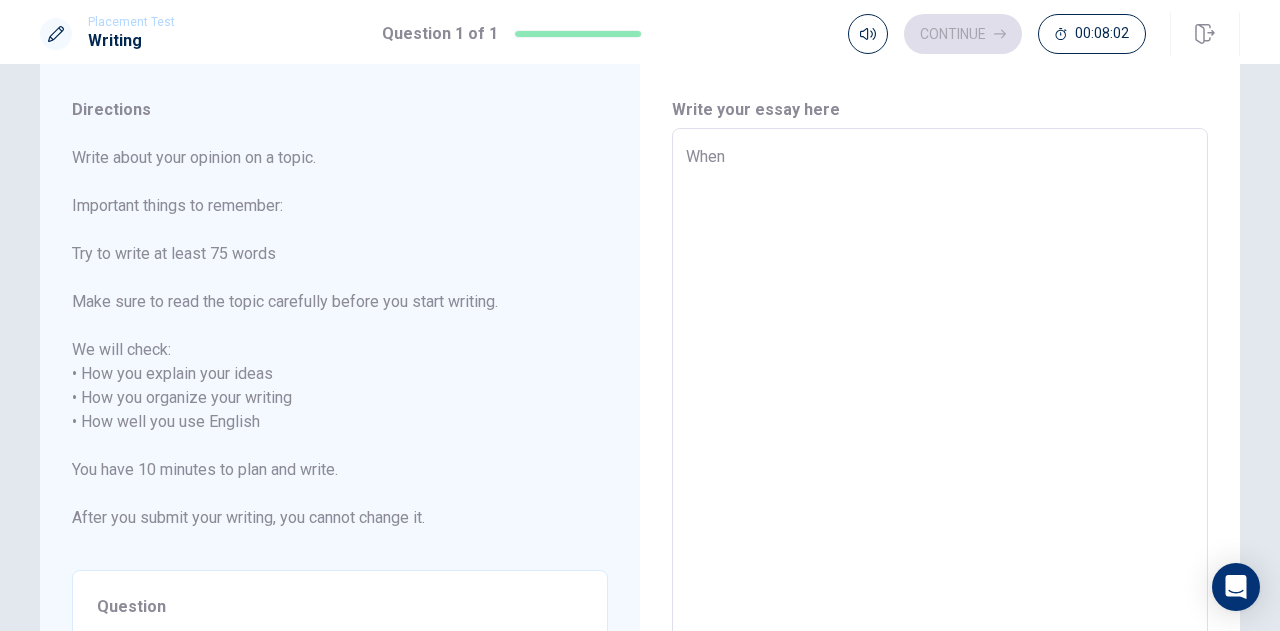 type on "When" 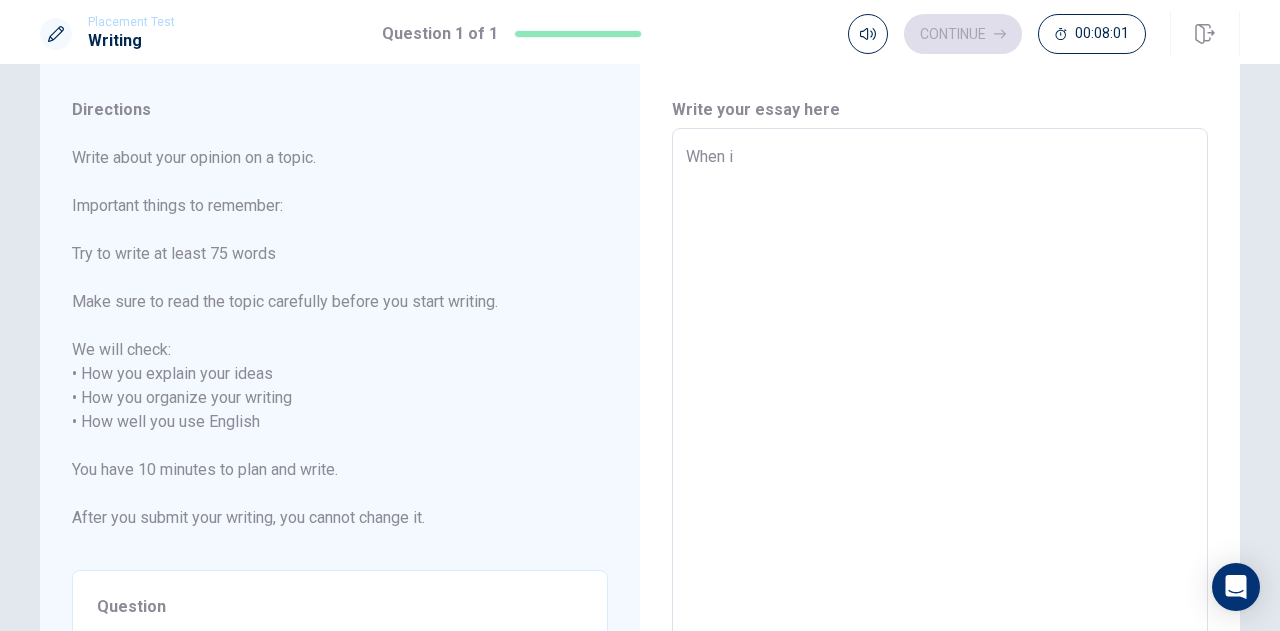 type on "x" 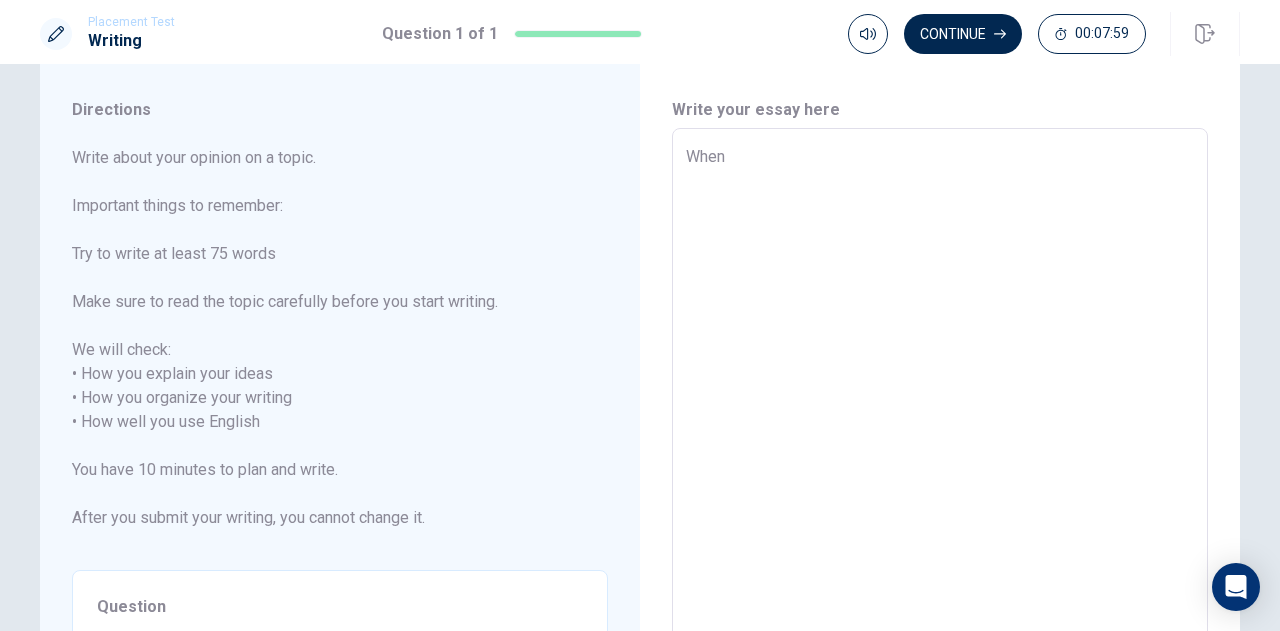 type on "x" 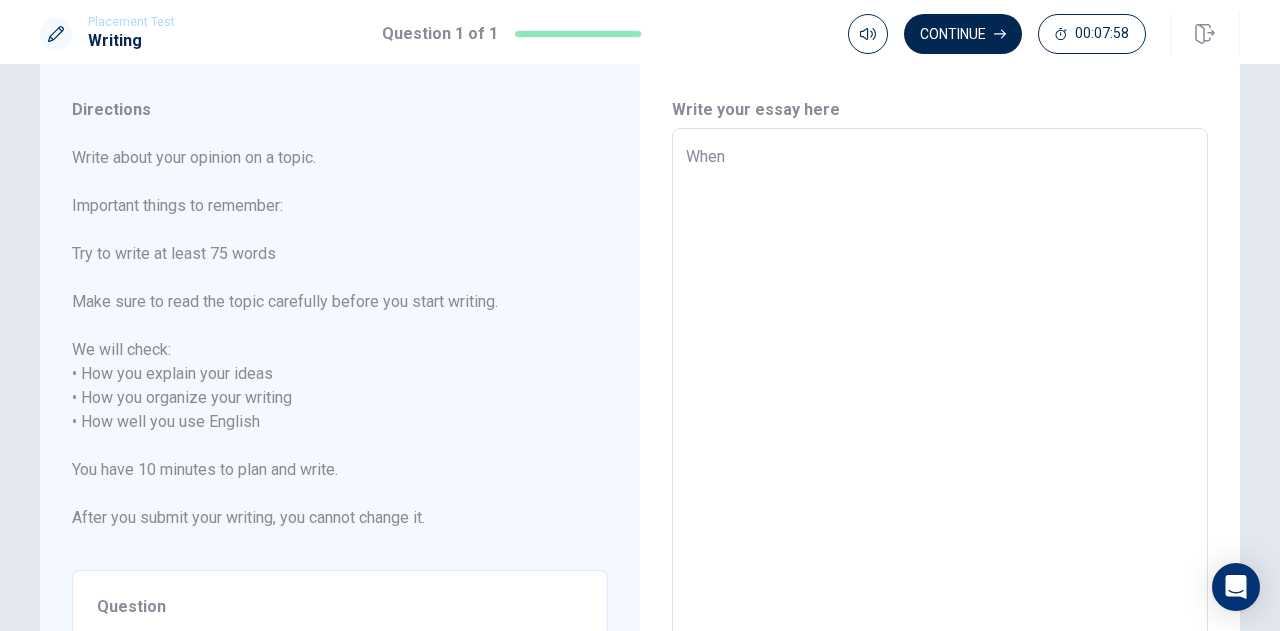 type on "When I" 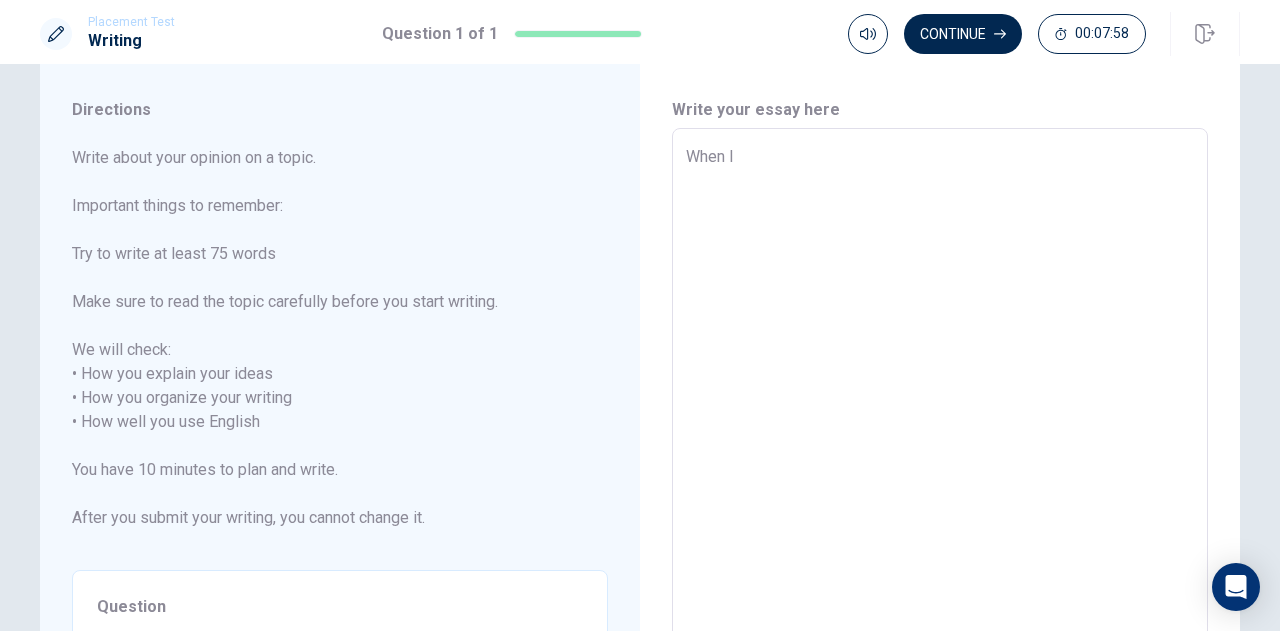 type on "x" 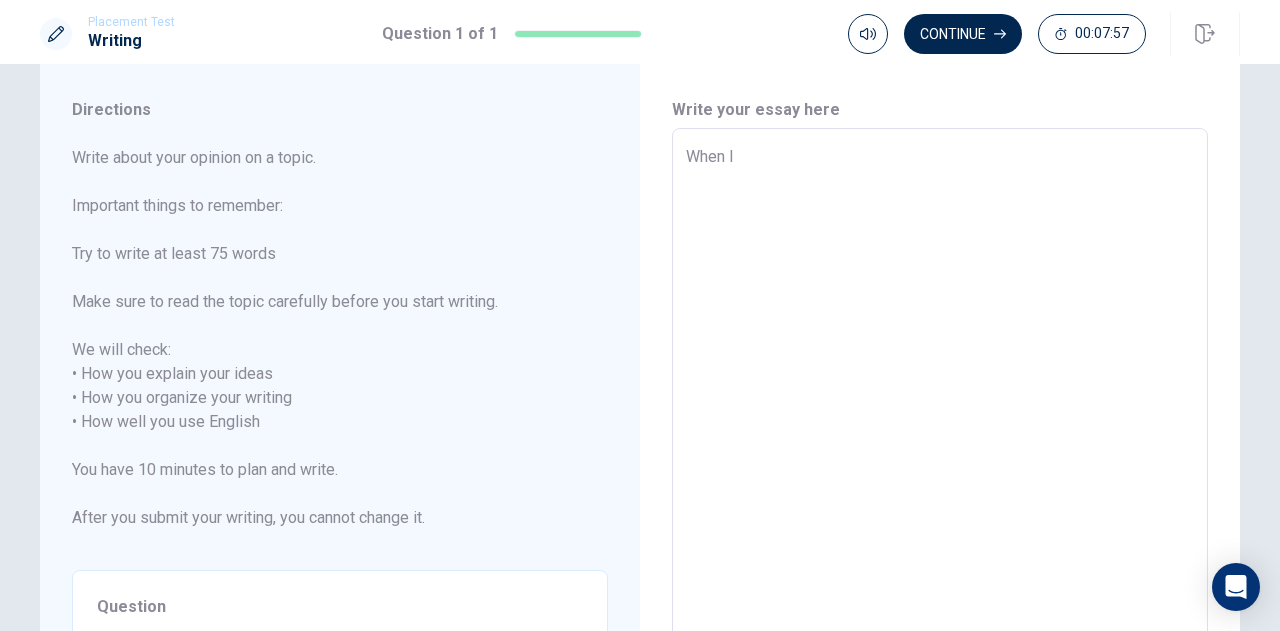 type on "When I" 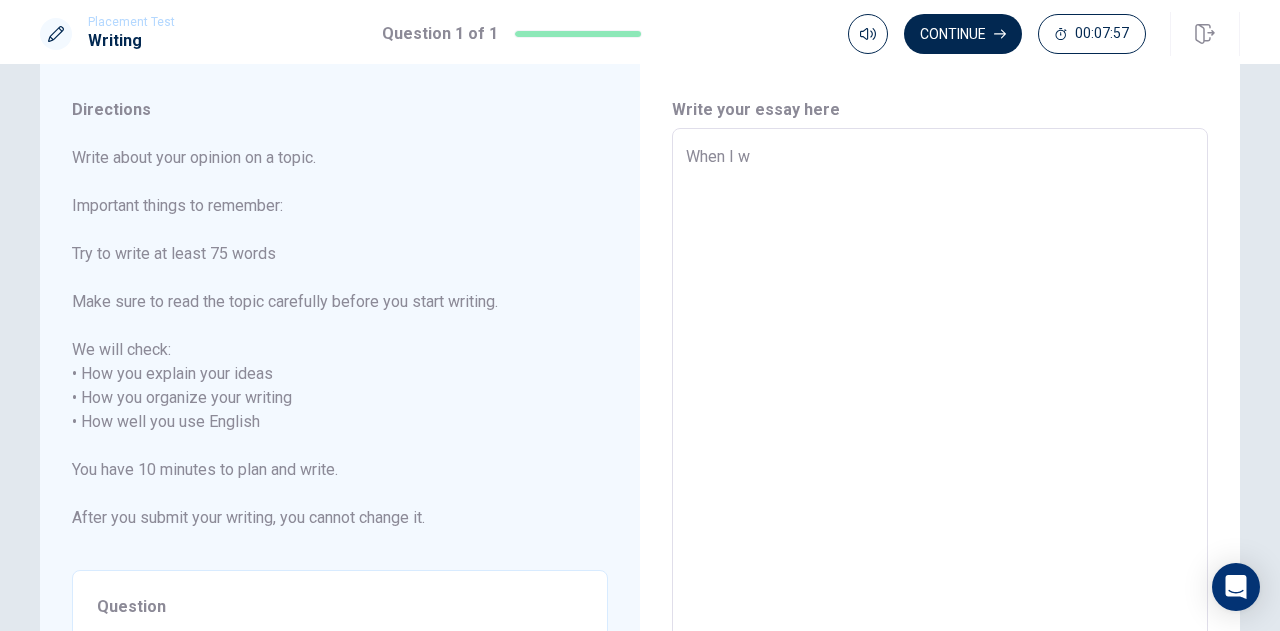 type on "x" 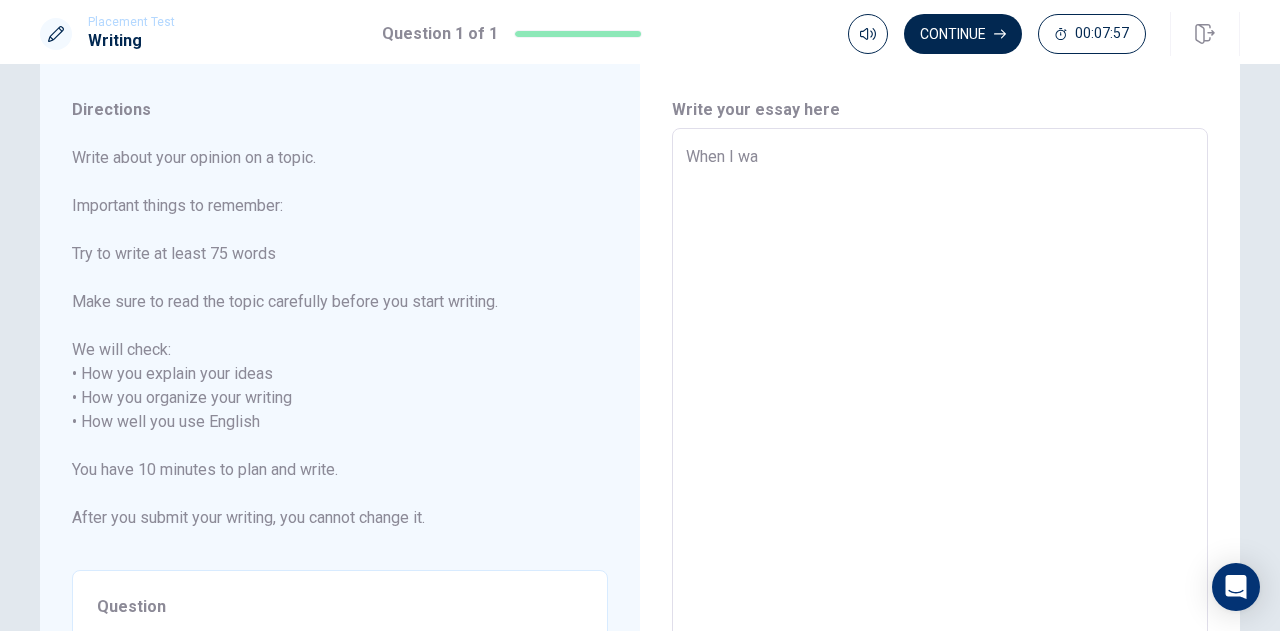 type on "x" 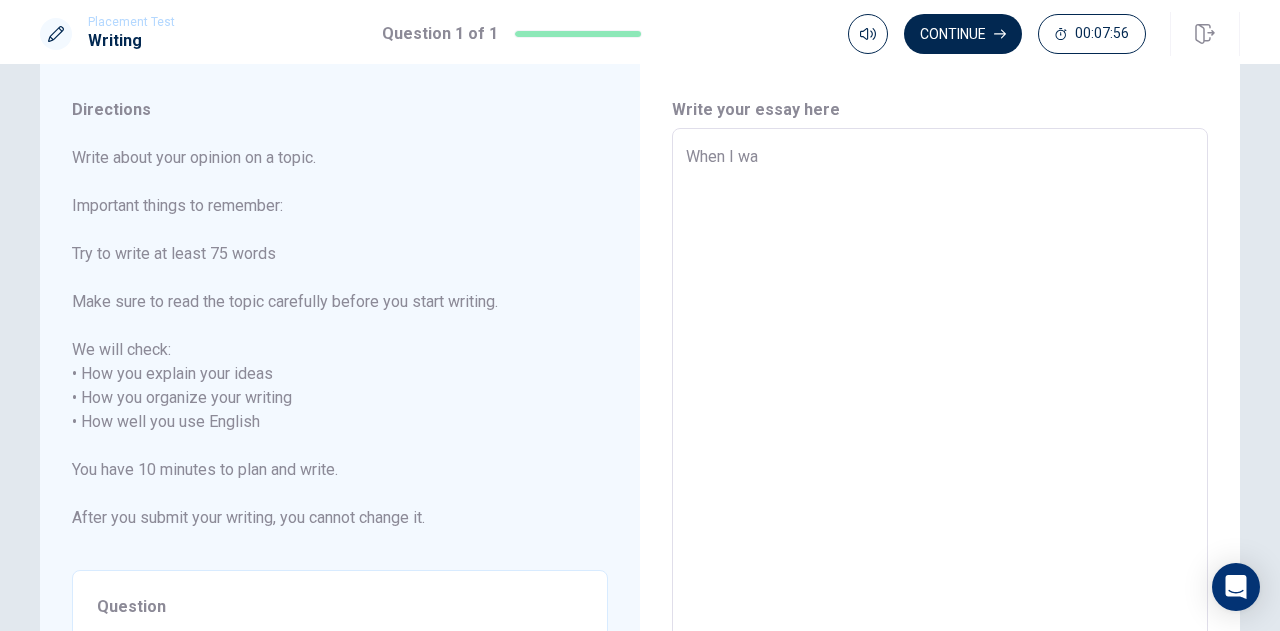 type on "When I was" 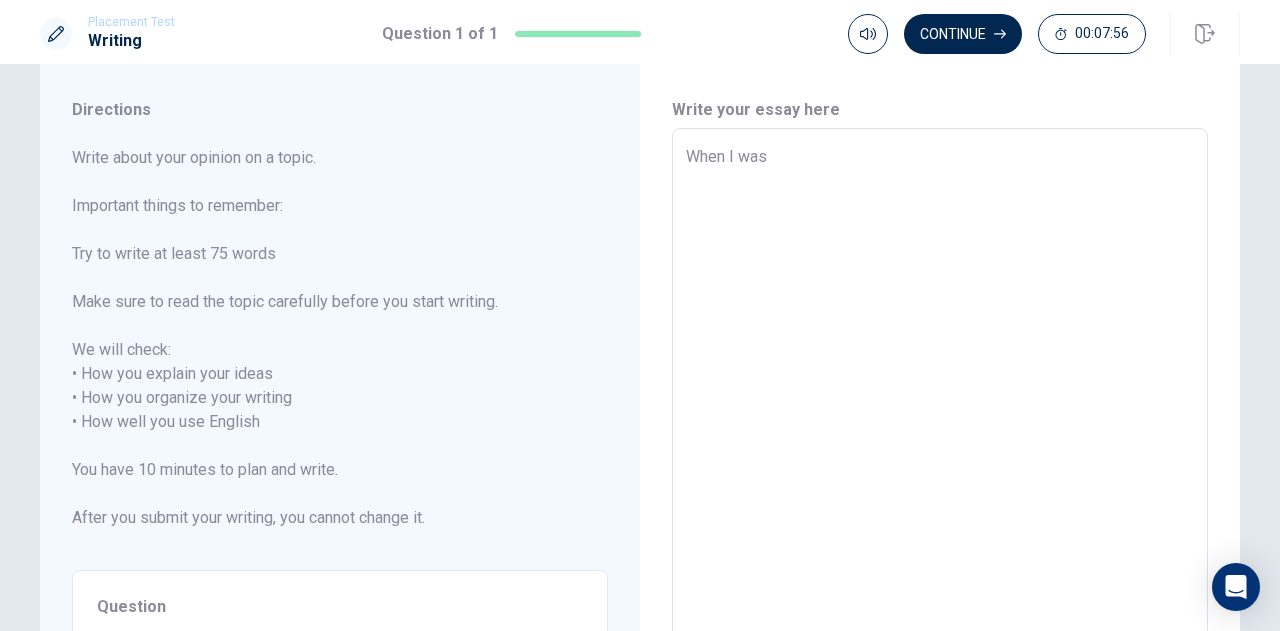 type on "x" 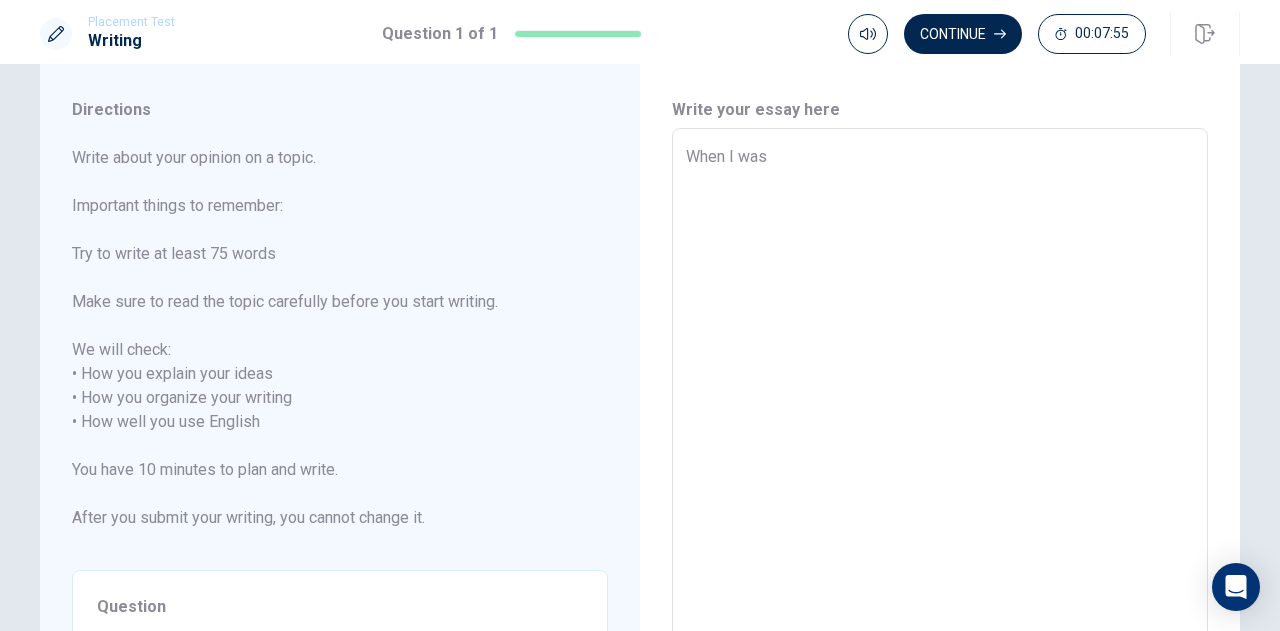 type on "When I was h" 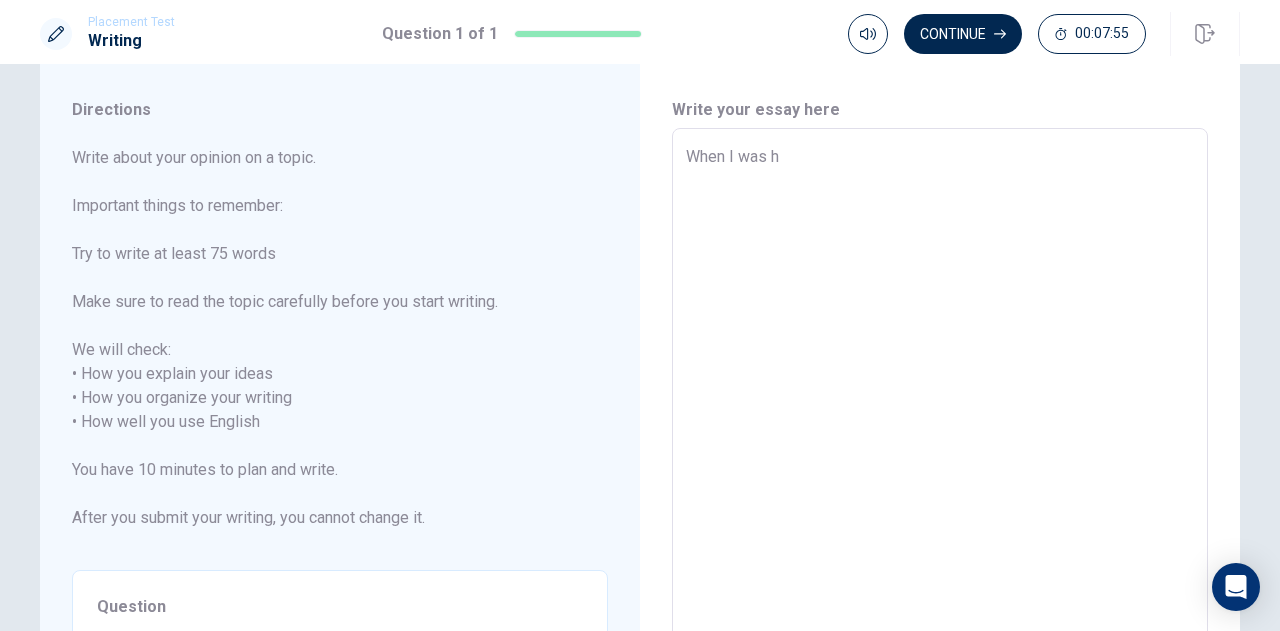 type on "x" 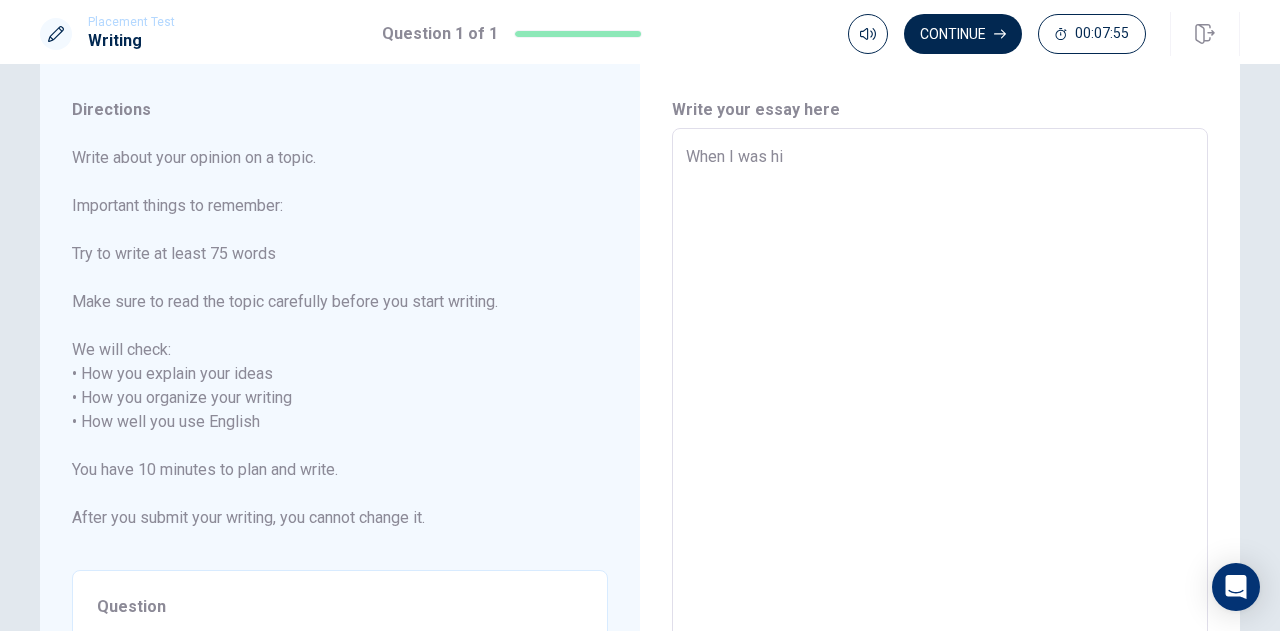 type on "x" 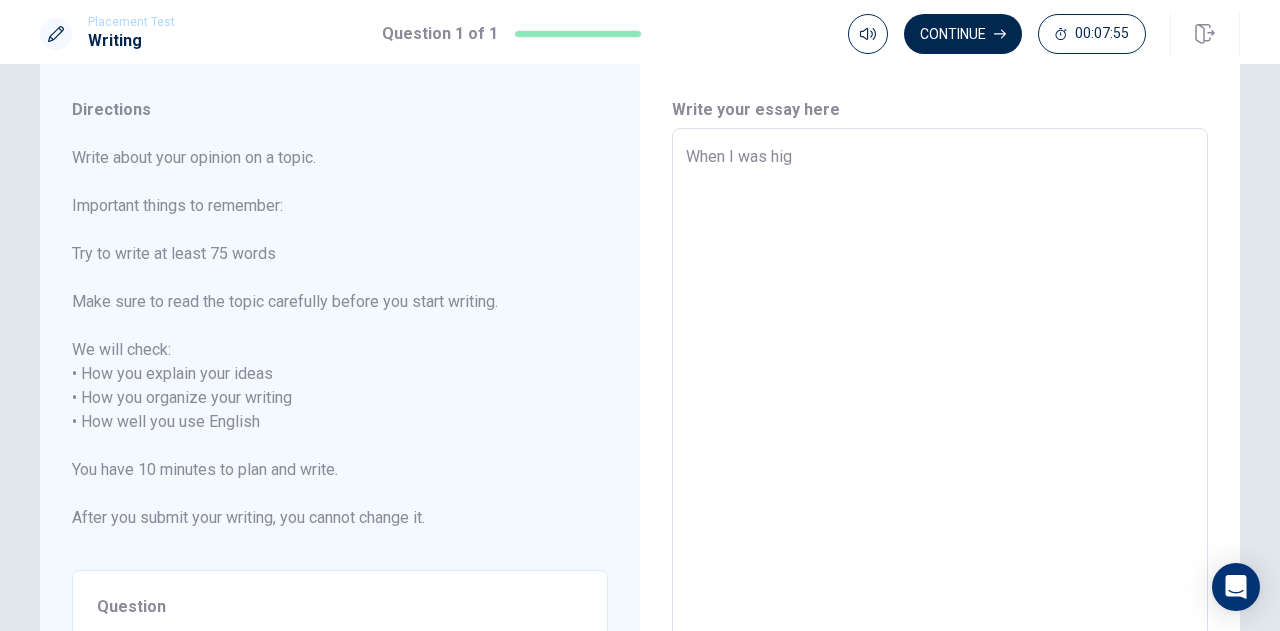 type on "x" 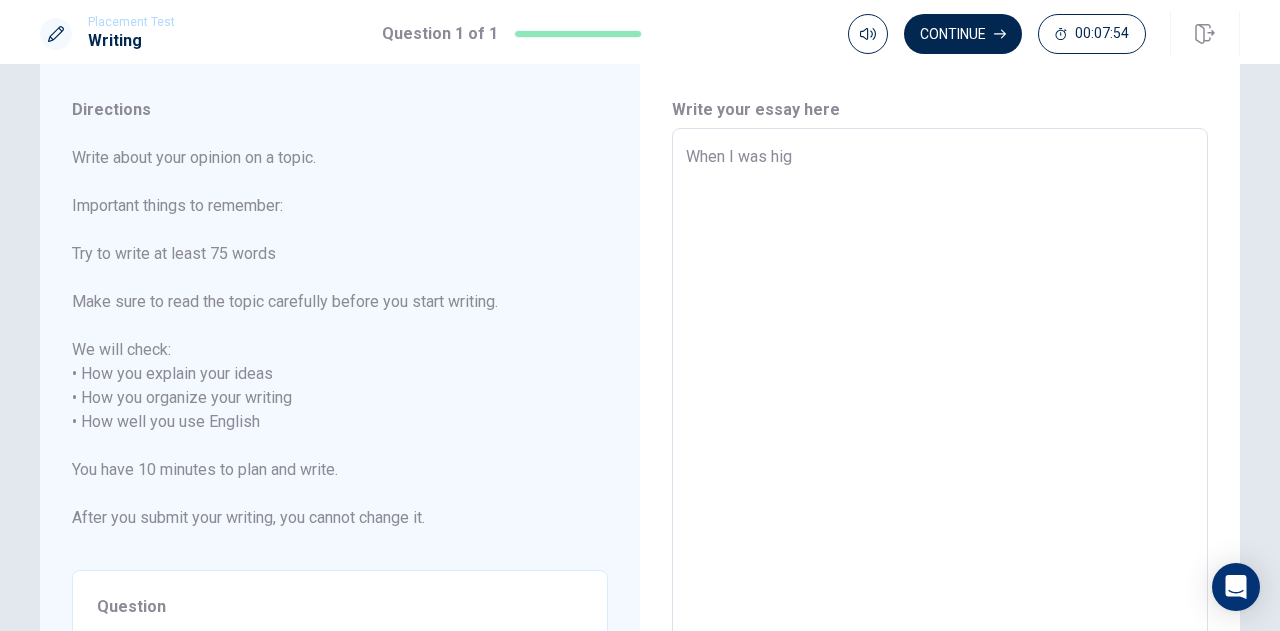 type on "When I was high" 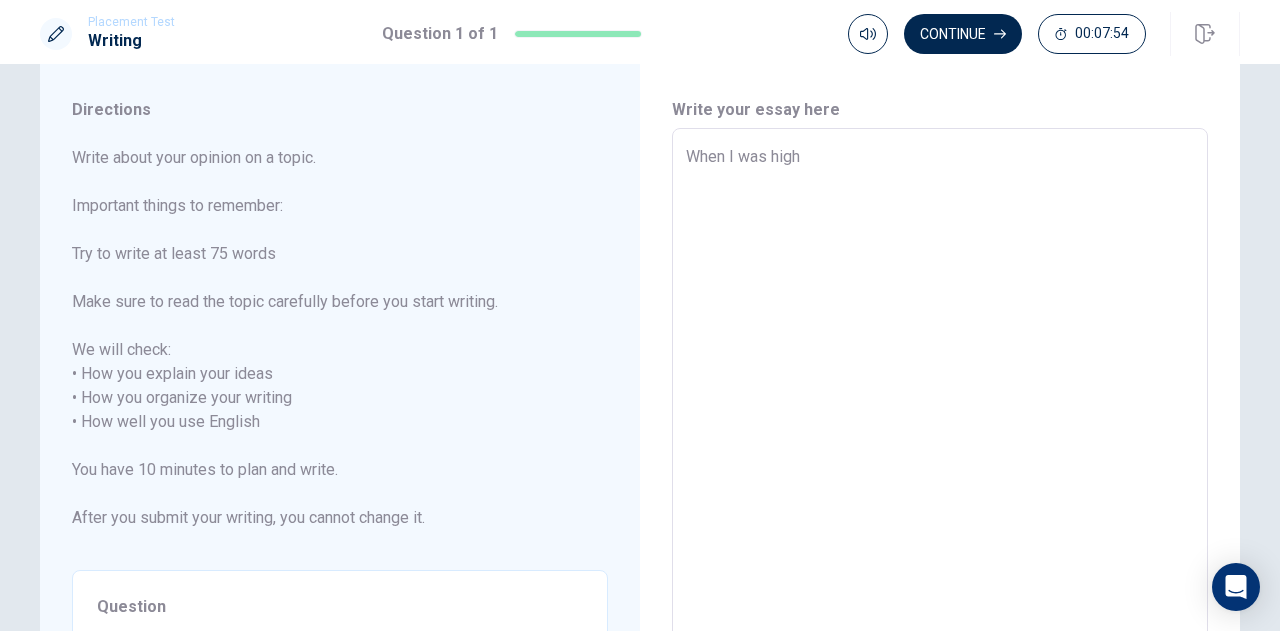 type on "x" 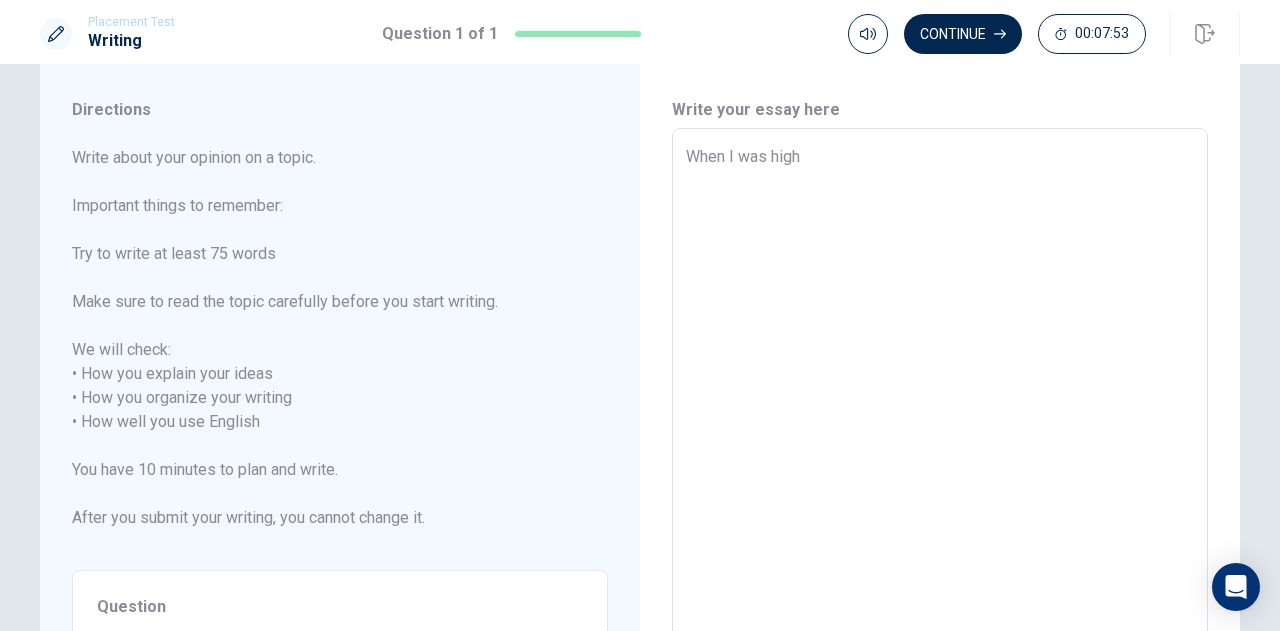 type on "When I was high s" 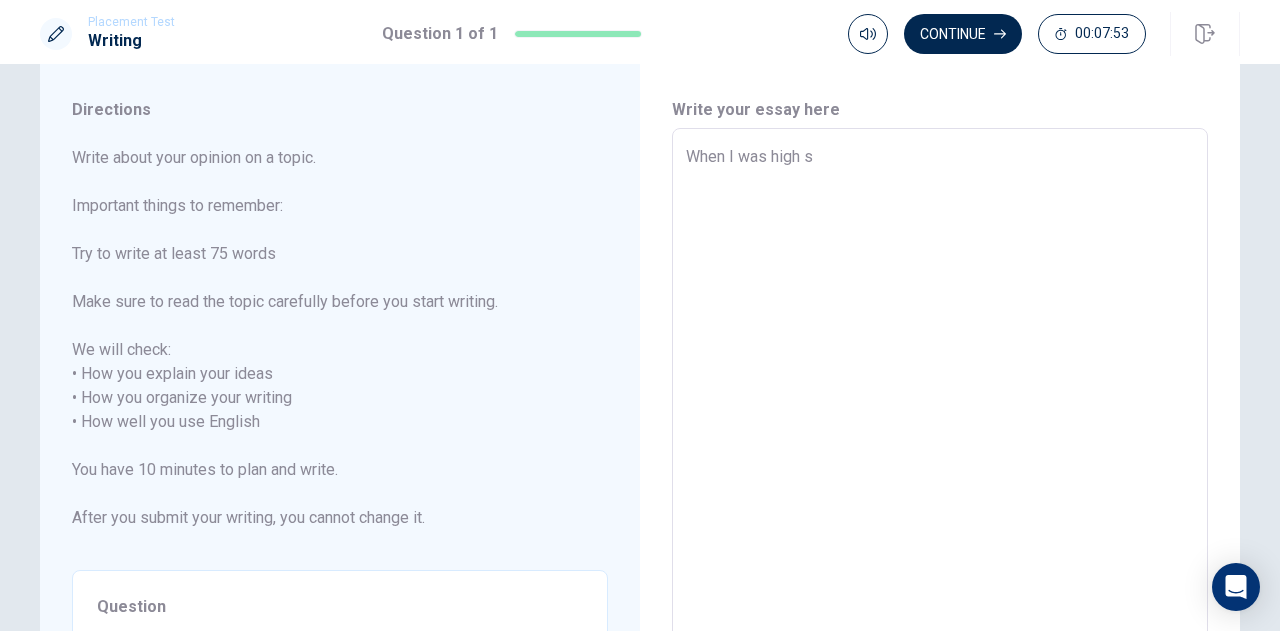 type on "x" 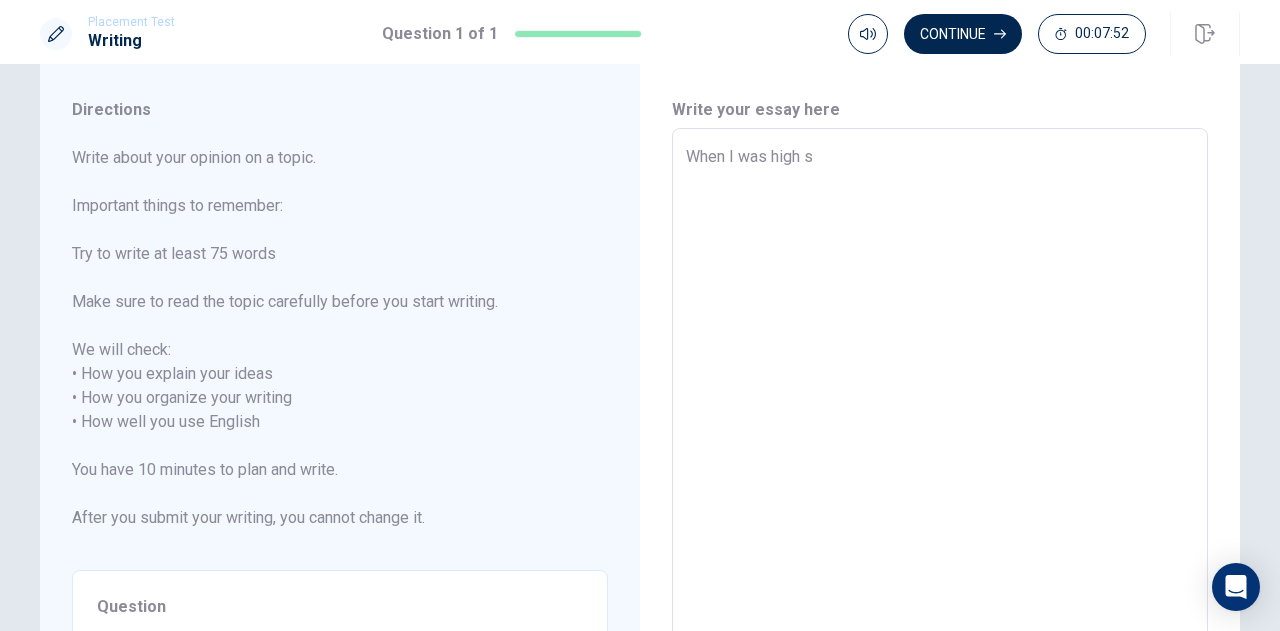 type on "When I was high sc" 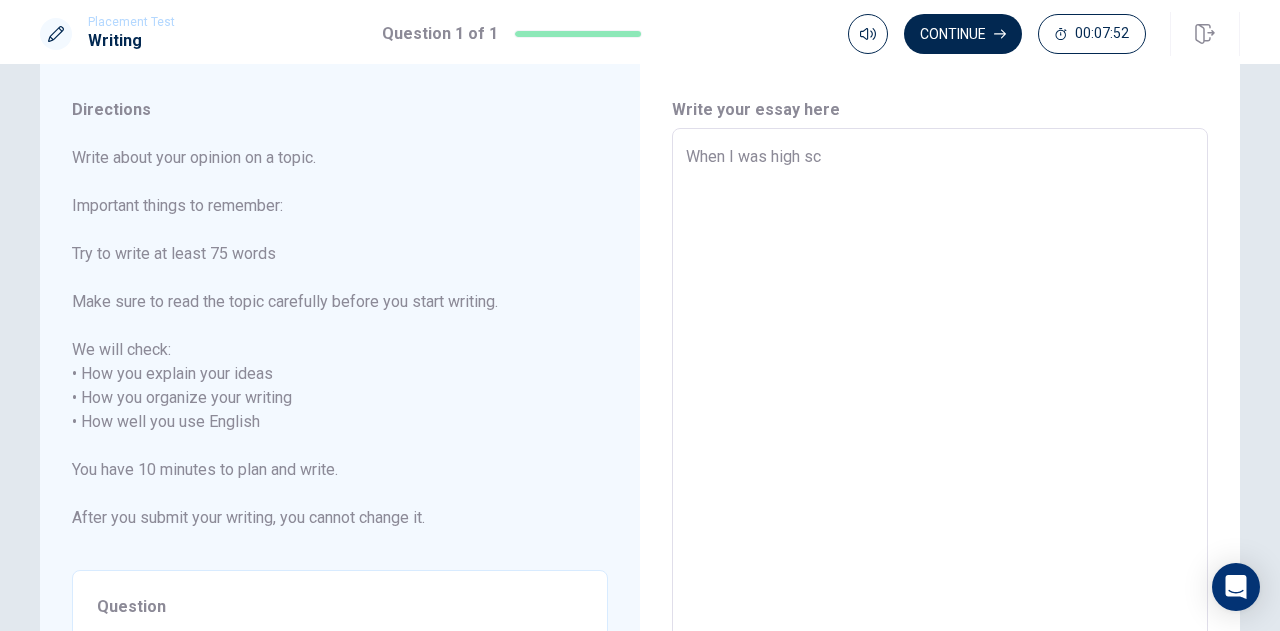 type on "x" 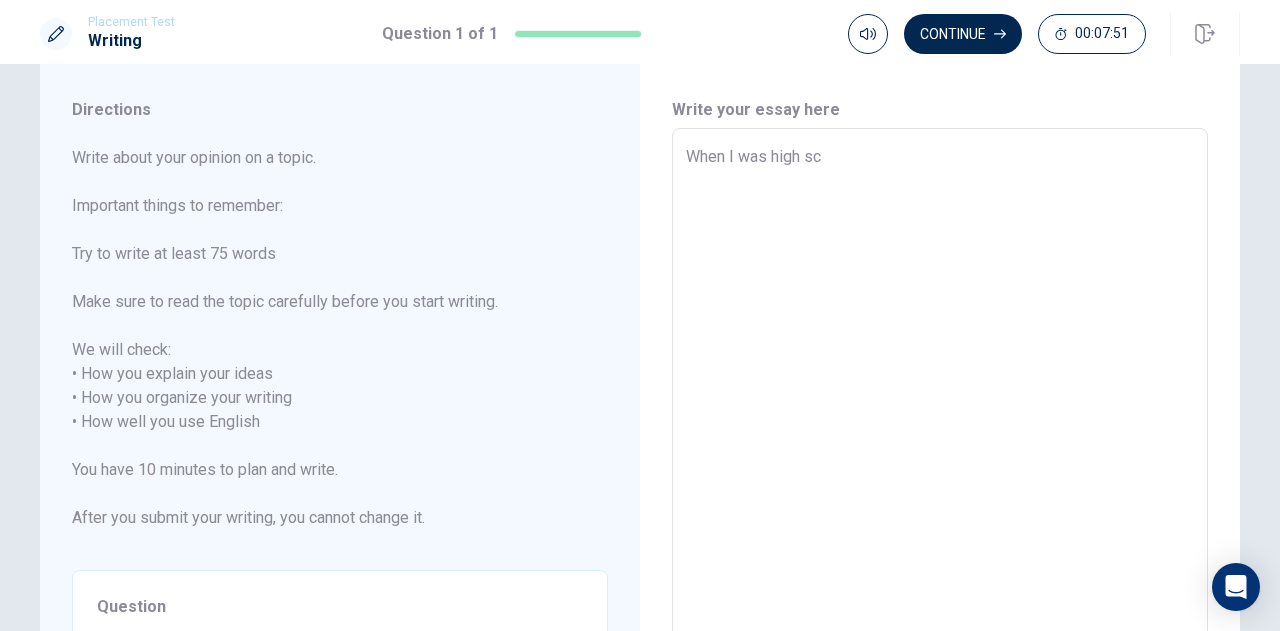 type on "When I was high sch" 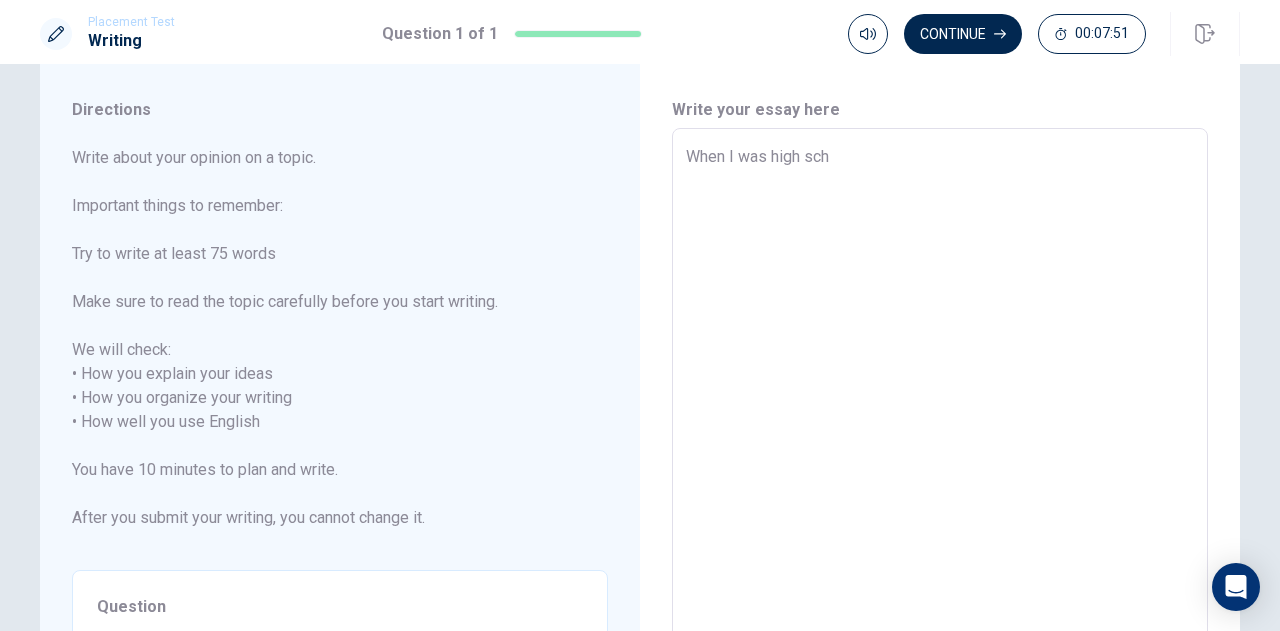 type on "x" 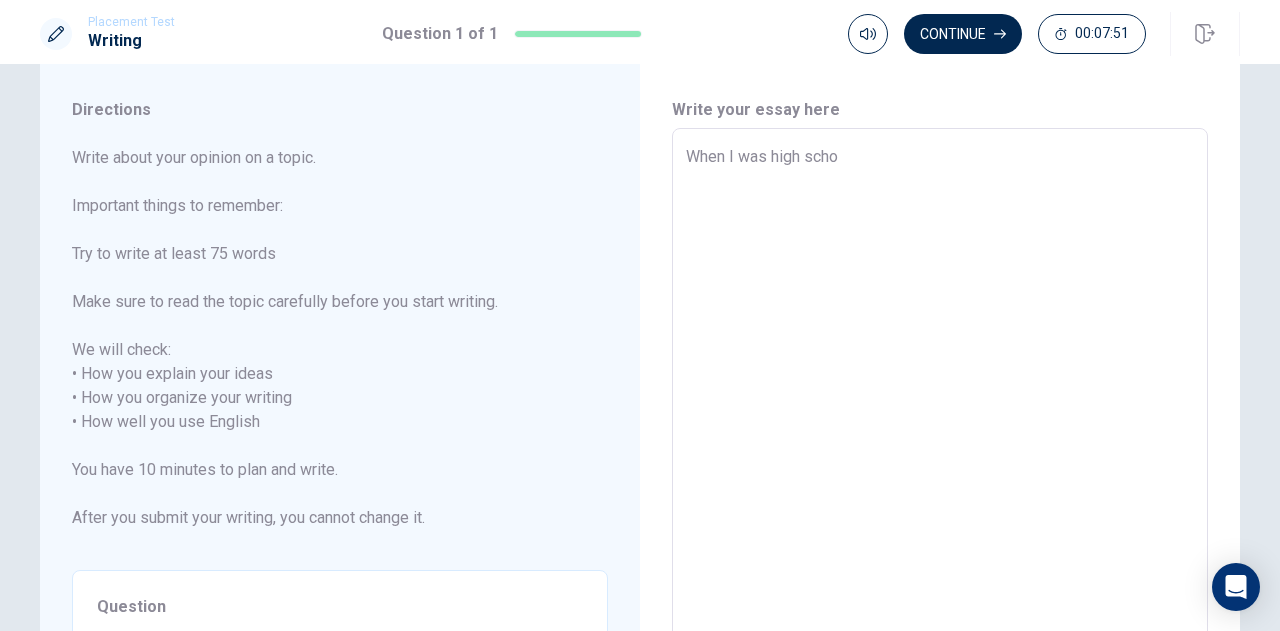 type on "x" 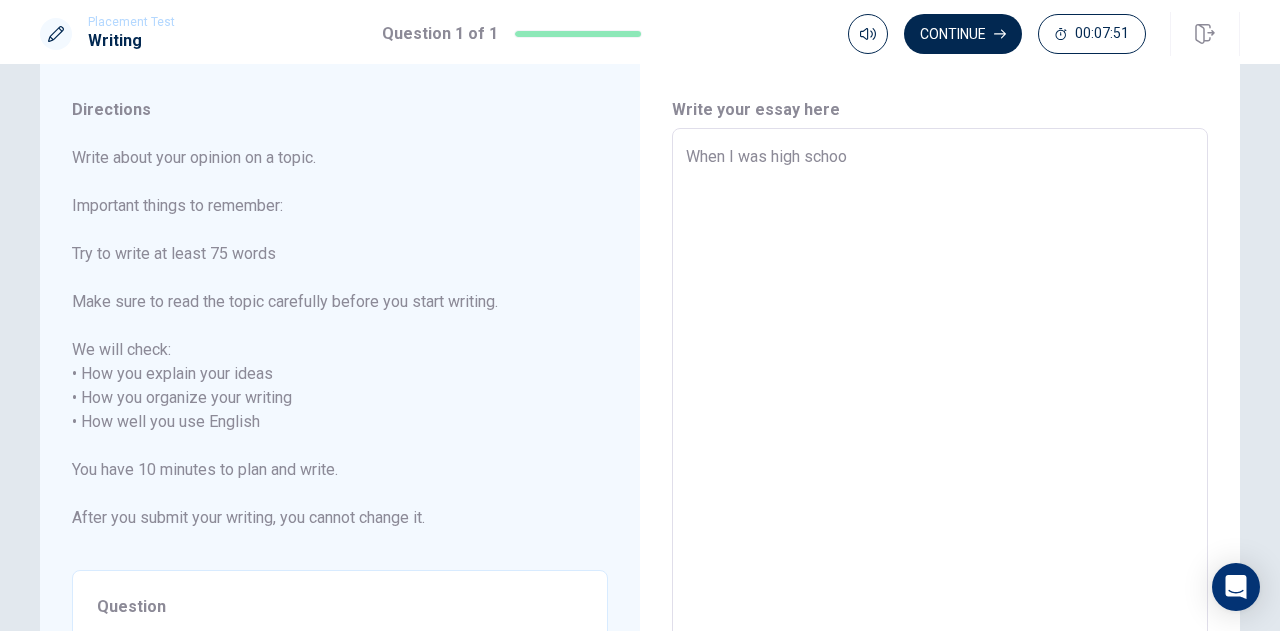 type on "x" 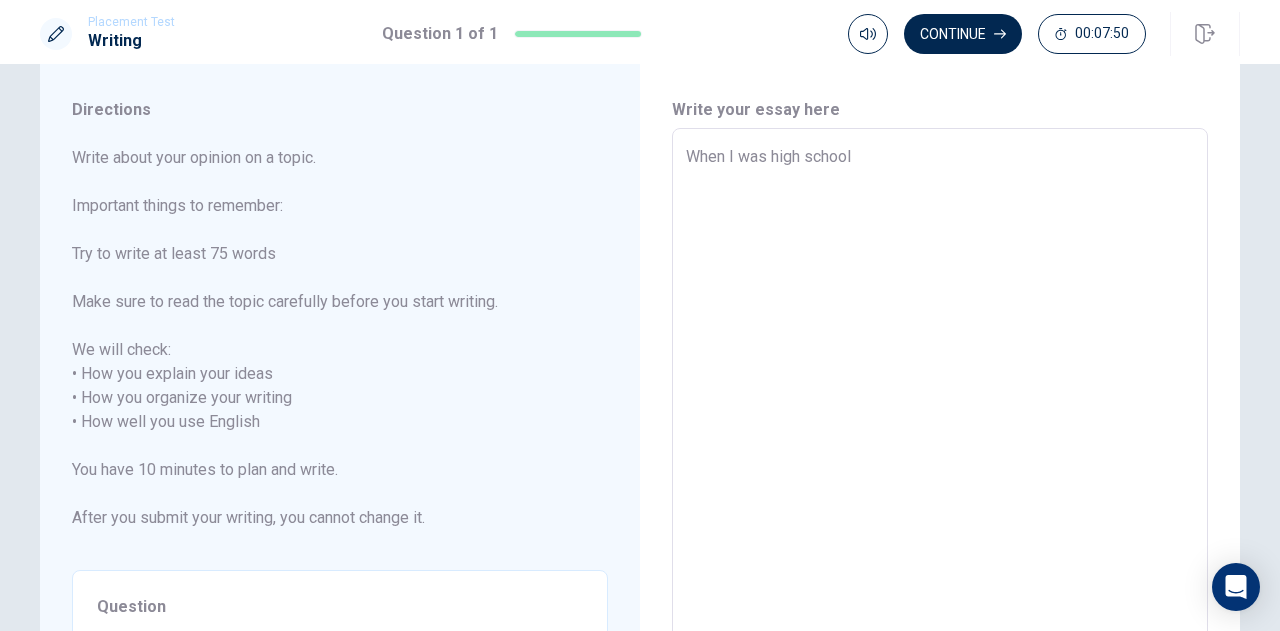 type on "x" 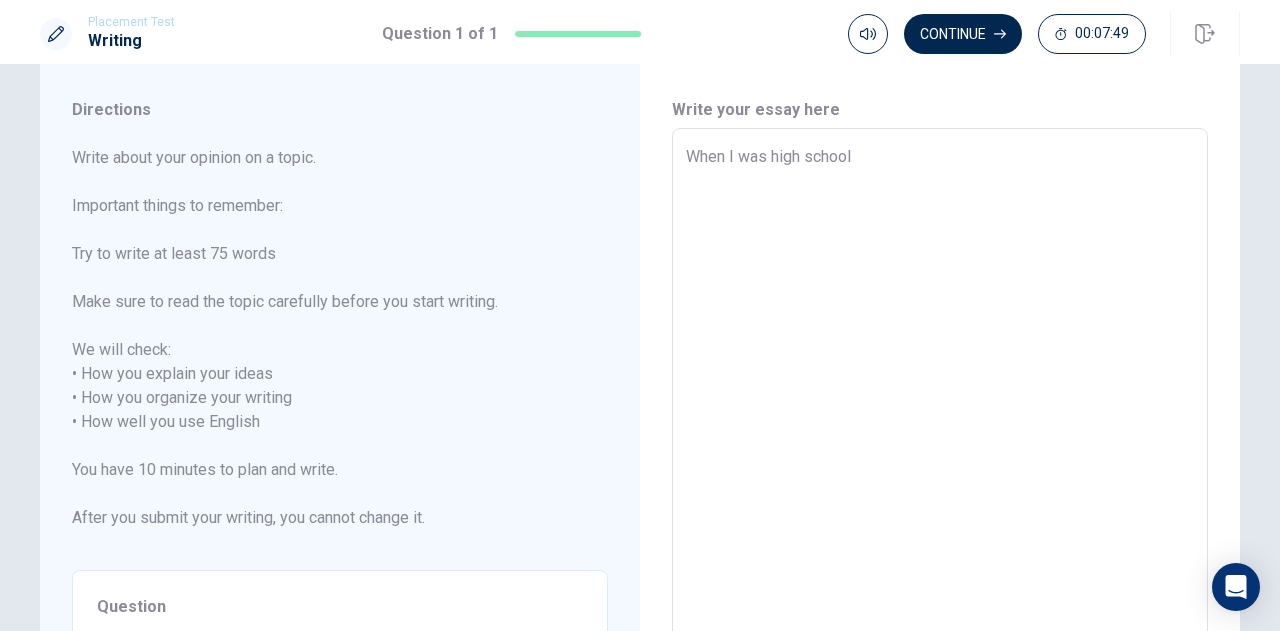 type on "When I was high school" 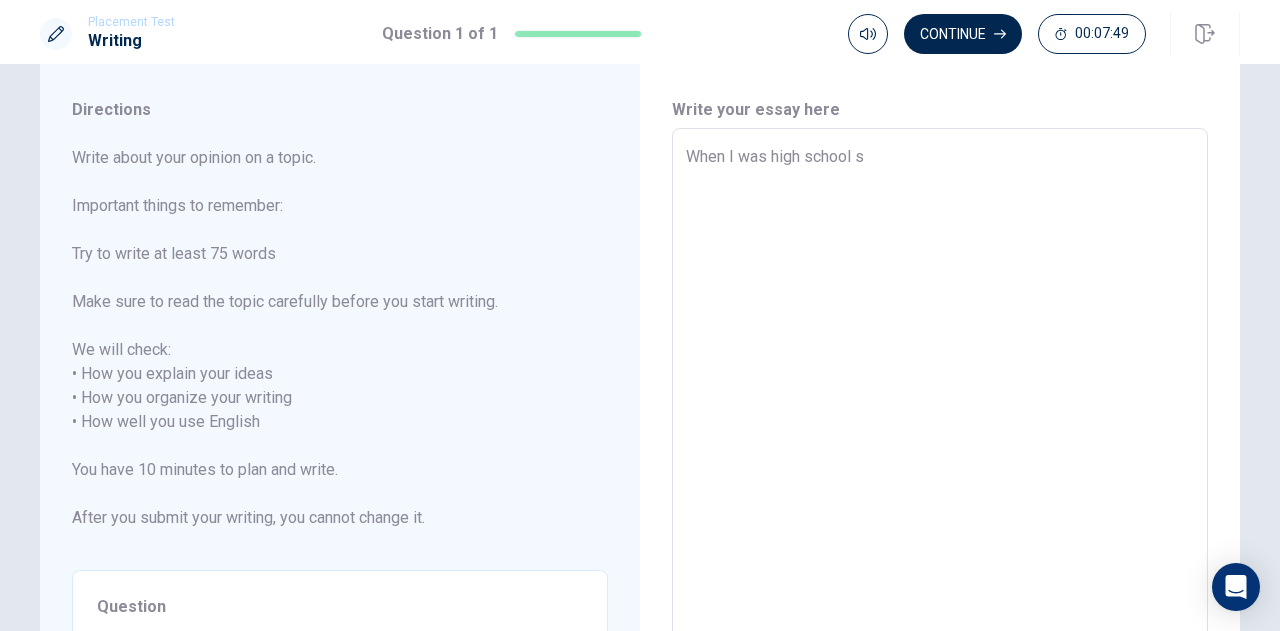 type on "x" 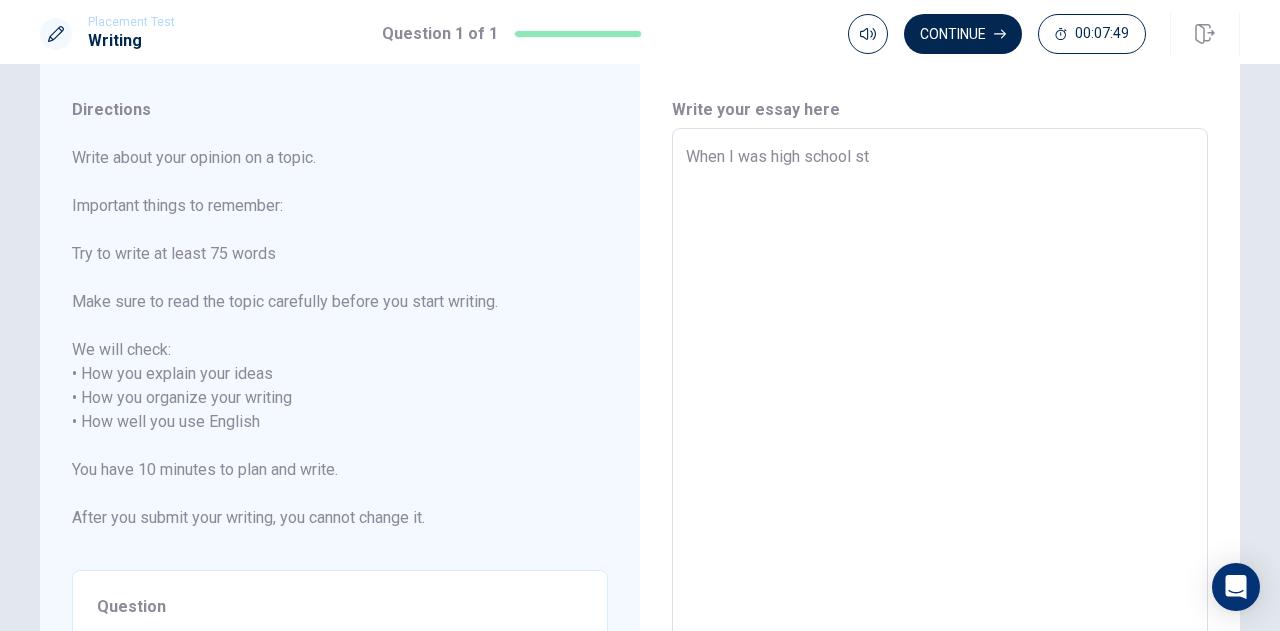 type on "x" 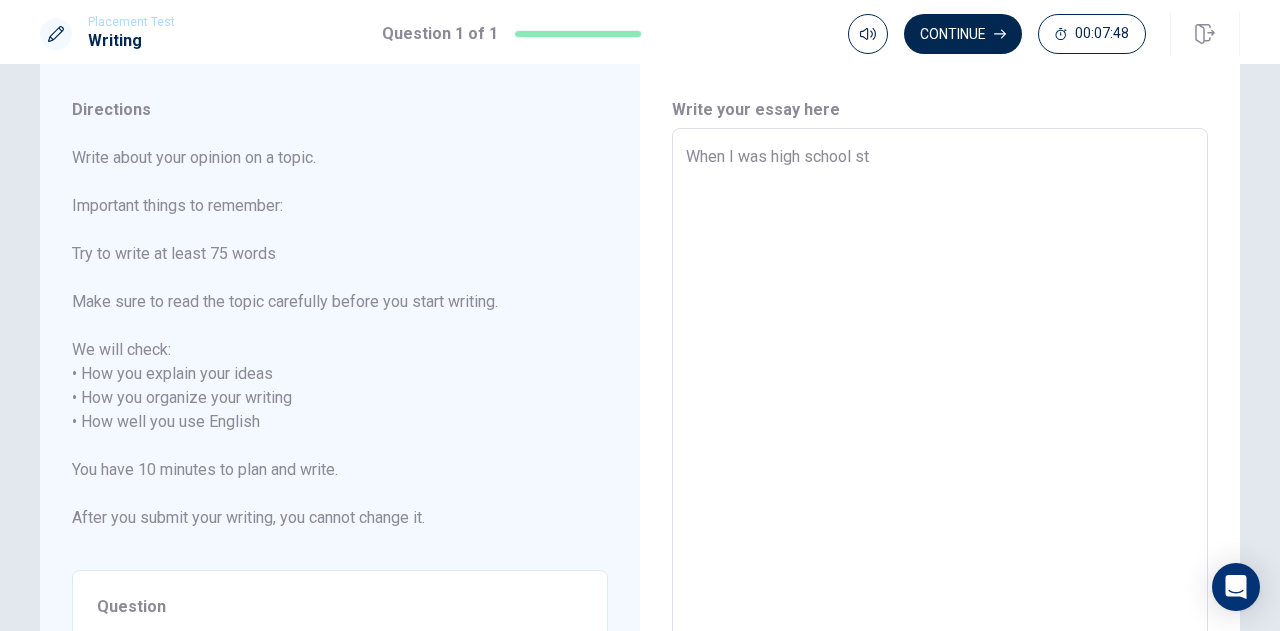 type on "When I was high school stu" 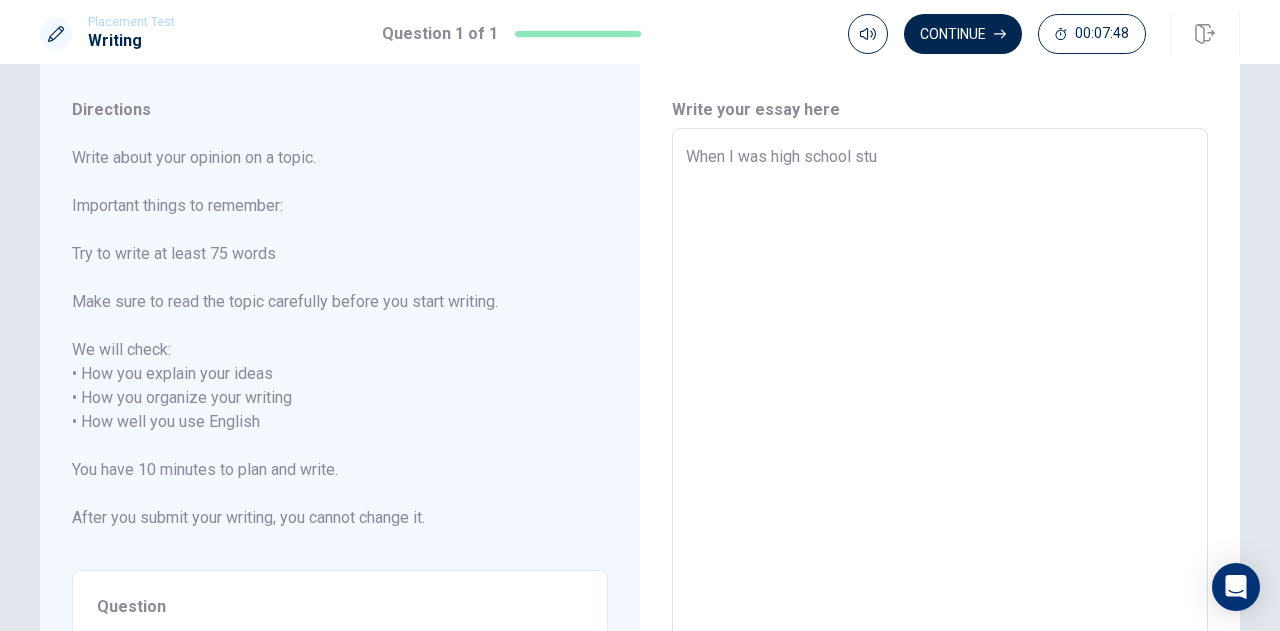 type on "x" 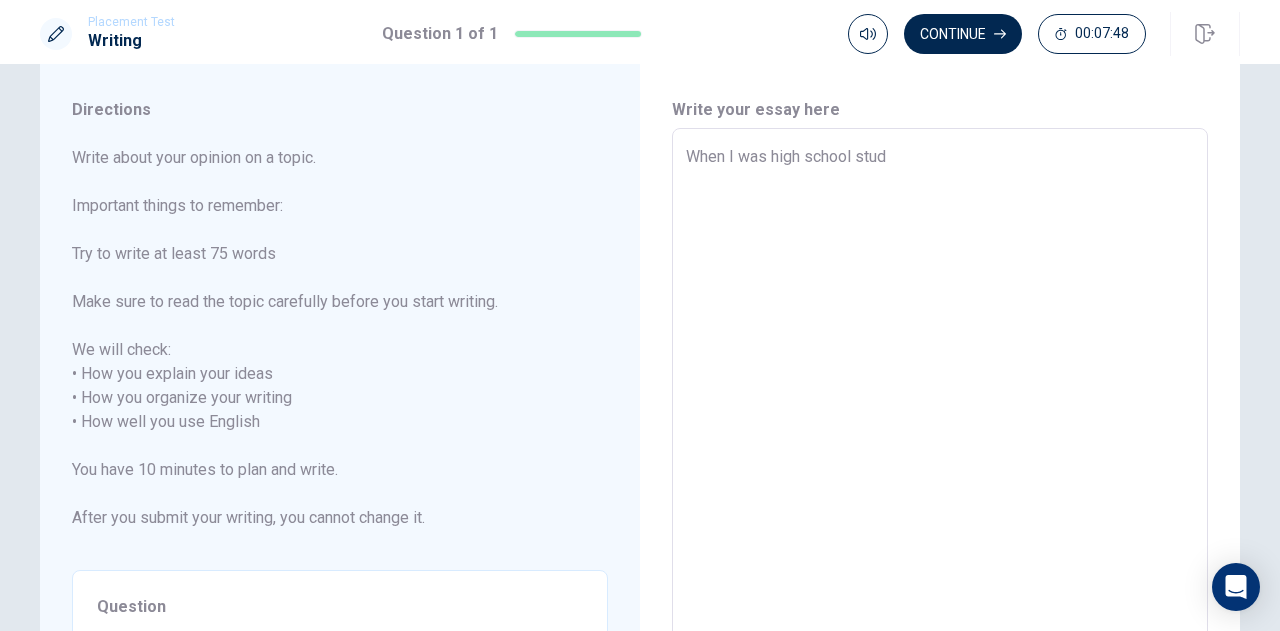 type on "x" 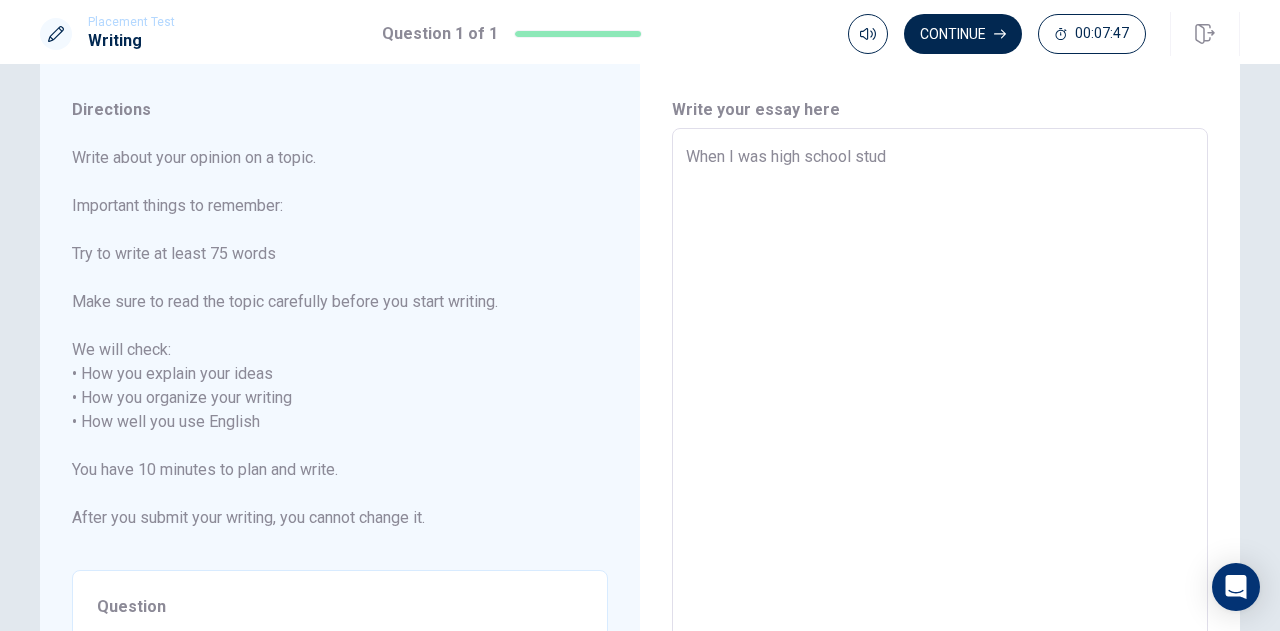 type on "When I was high school stude" 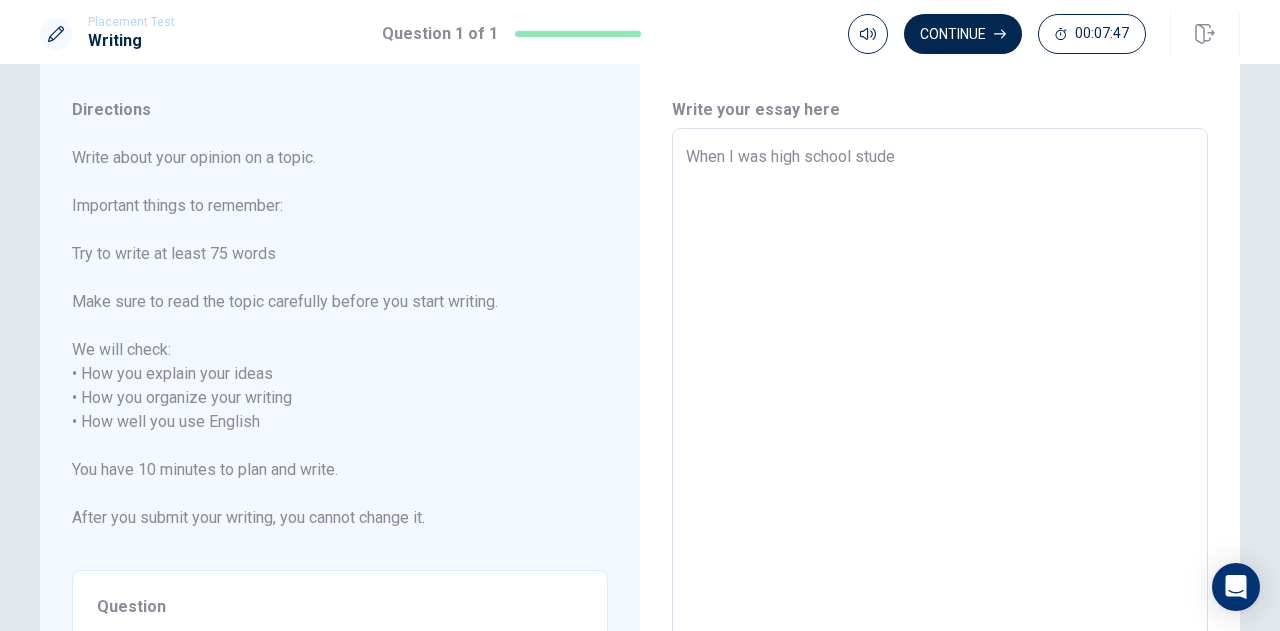 type on "x" 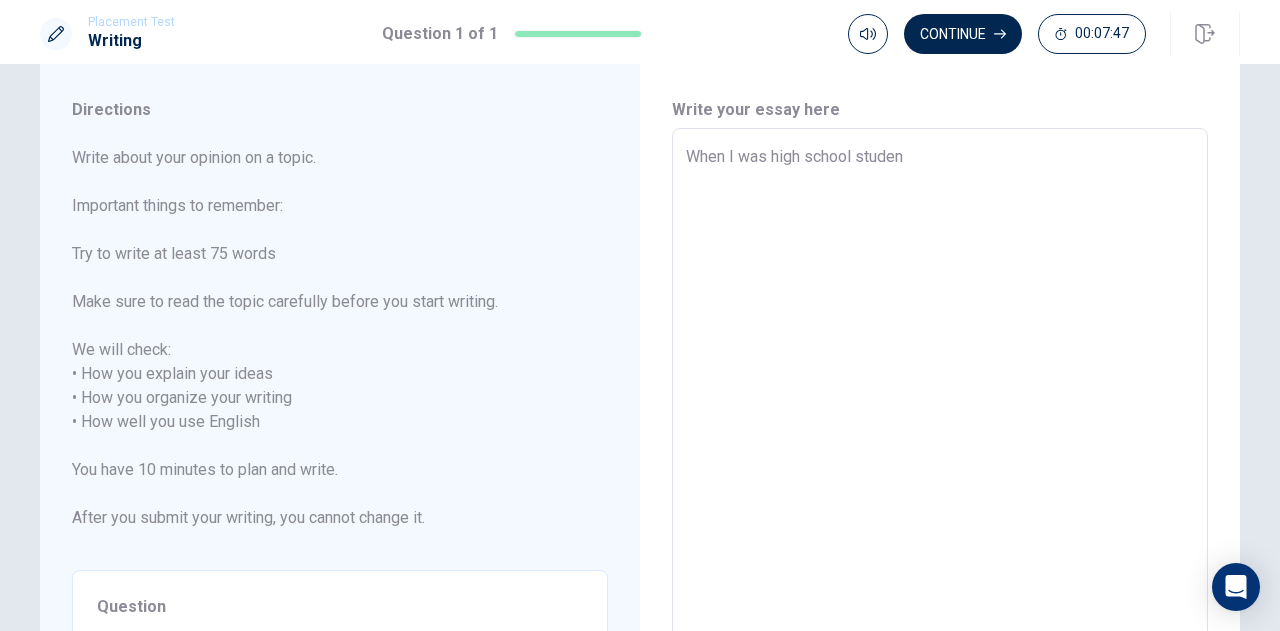 type on "x" 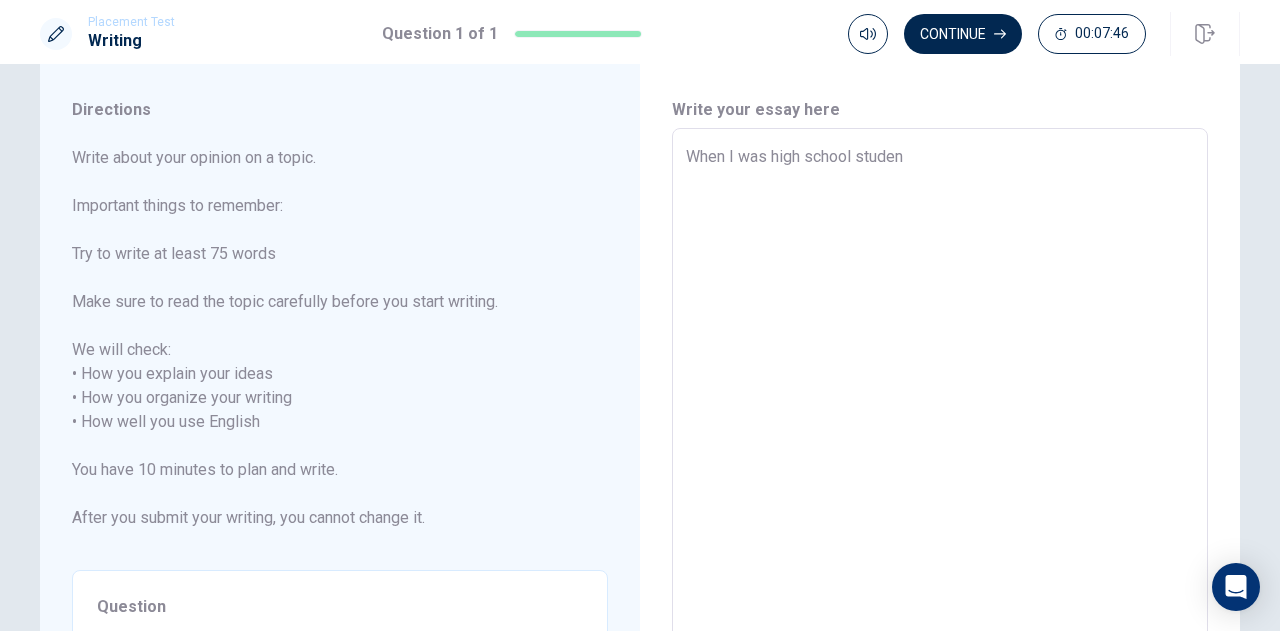 type on "When I was high school student" 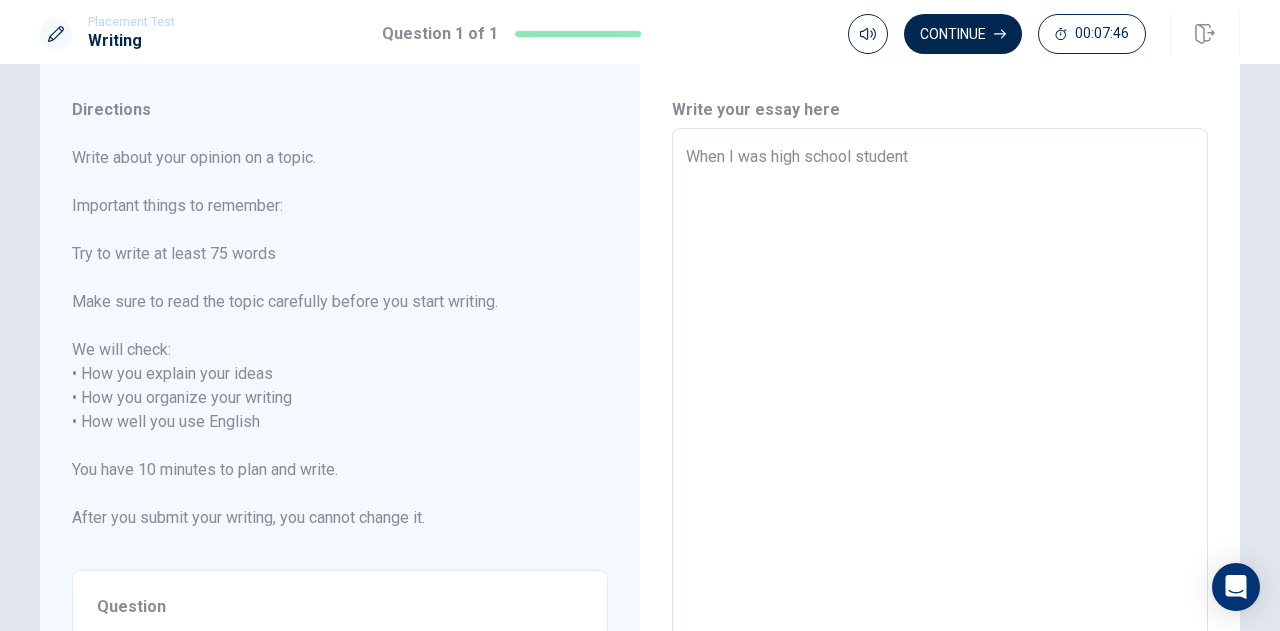 type on "x" 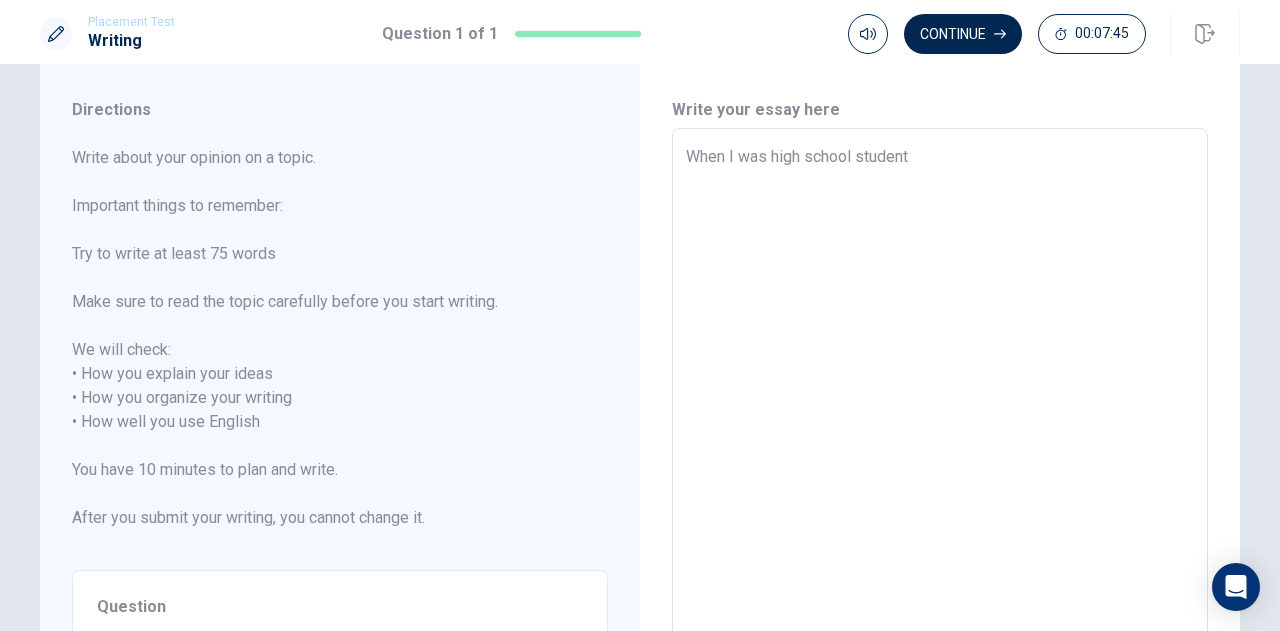 type on "When I was high school student," 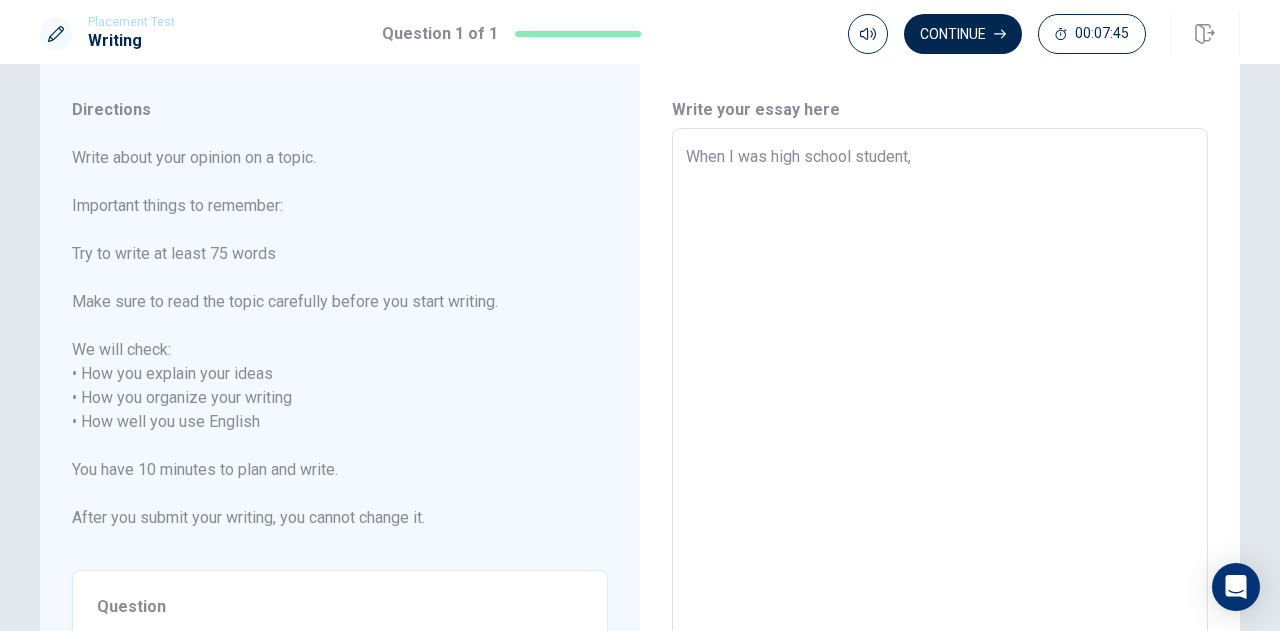 type on "x" 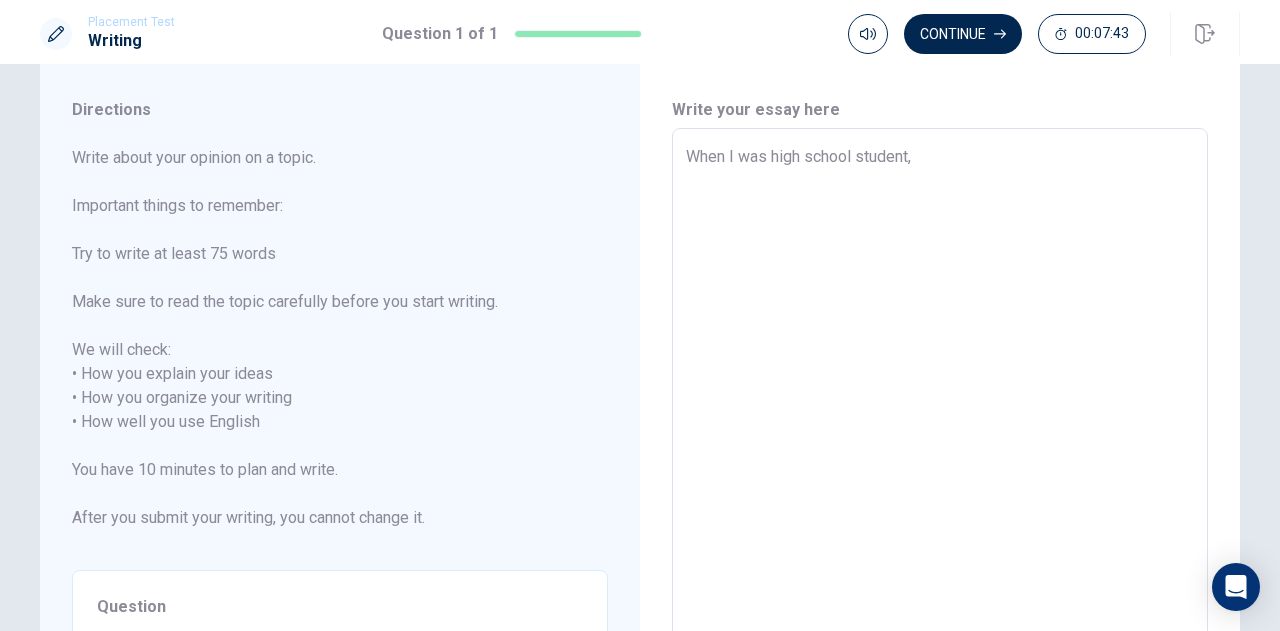 type on "x" 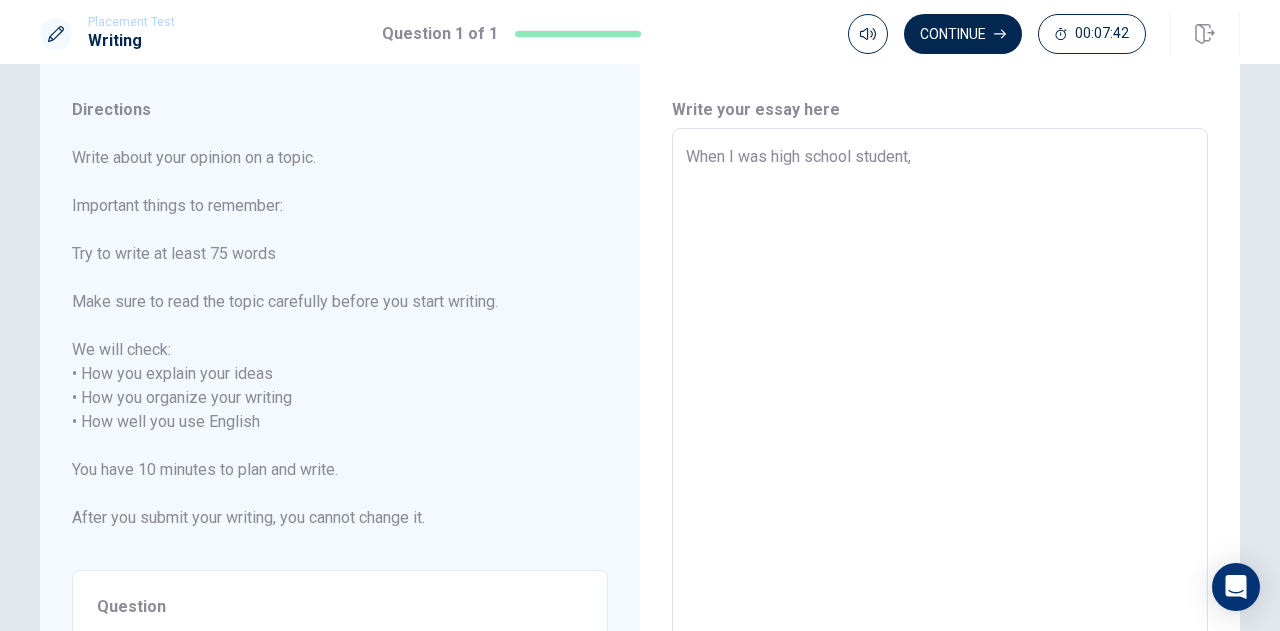 type on "When I was high school student, i" 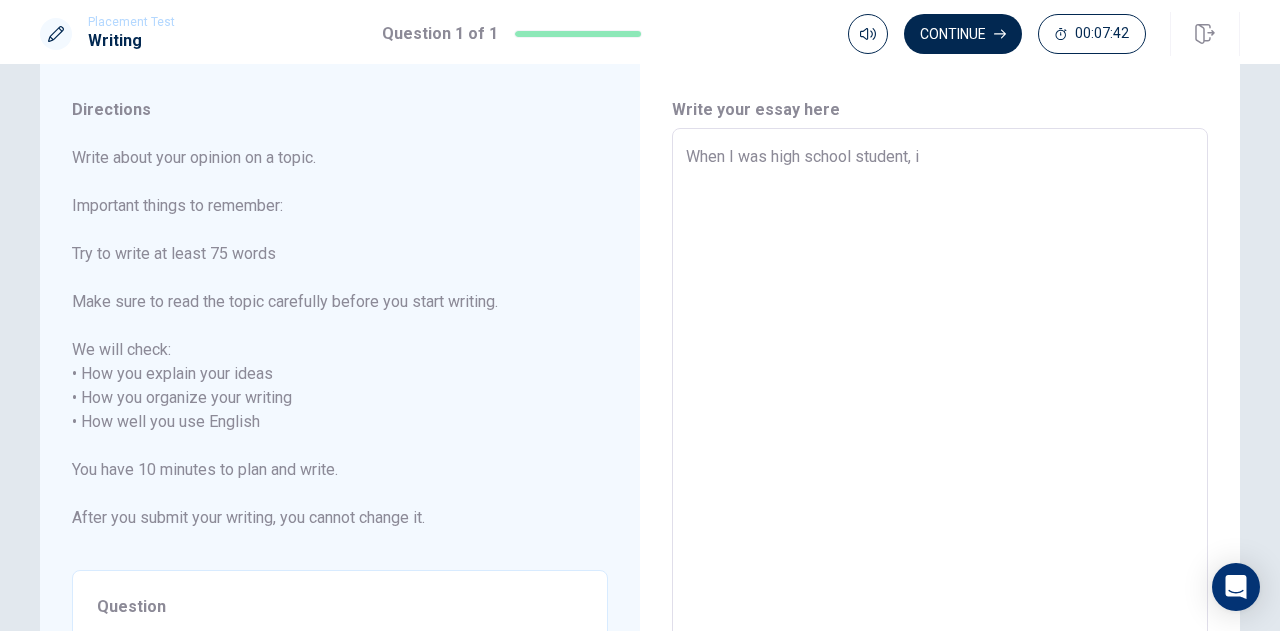 type on "x" 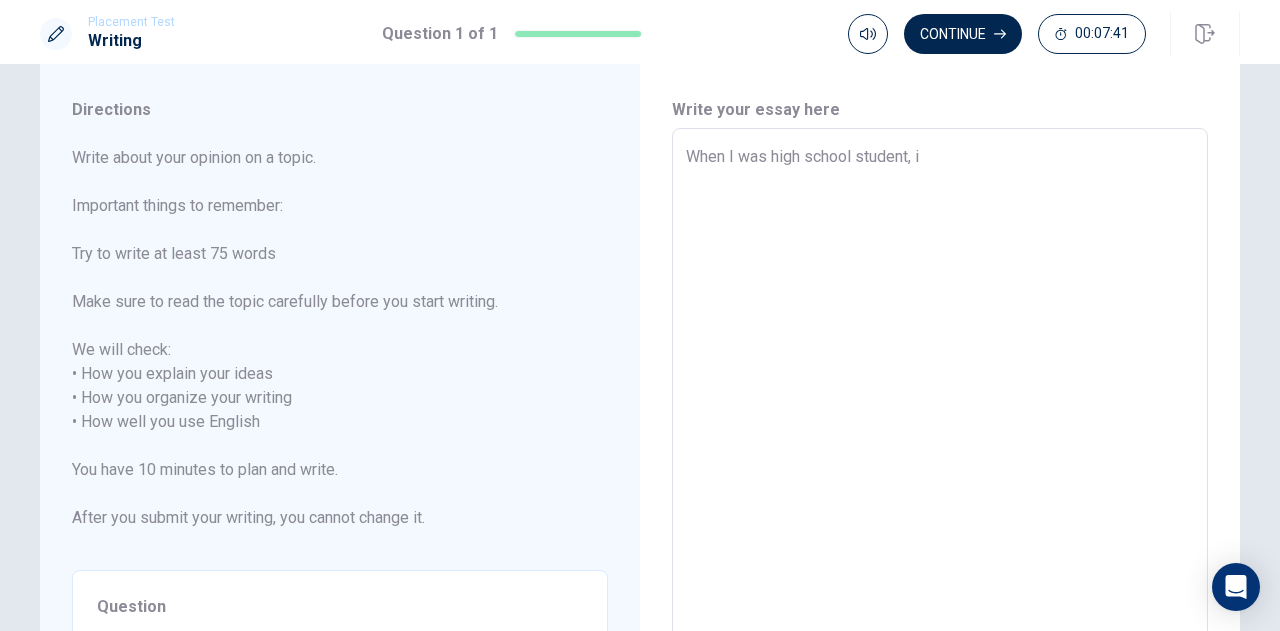 type on "When I was high school student," 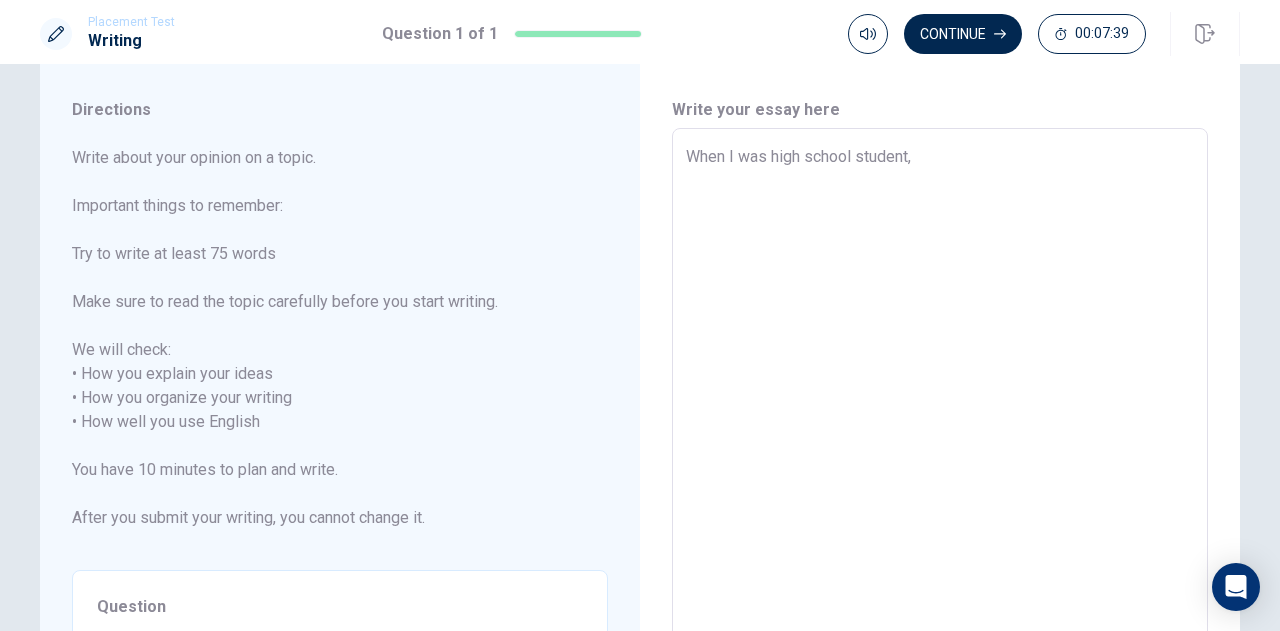 type on "x" 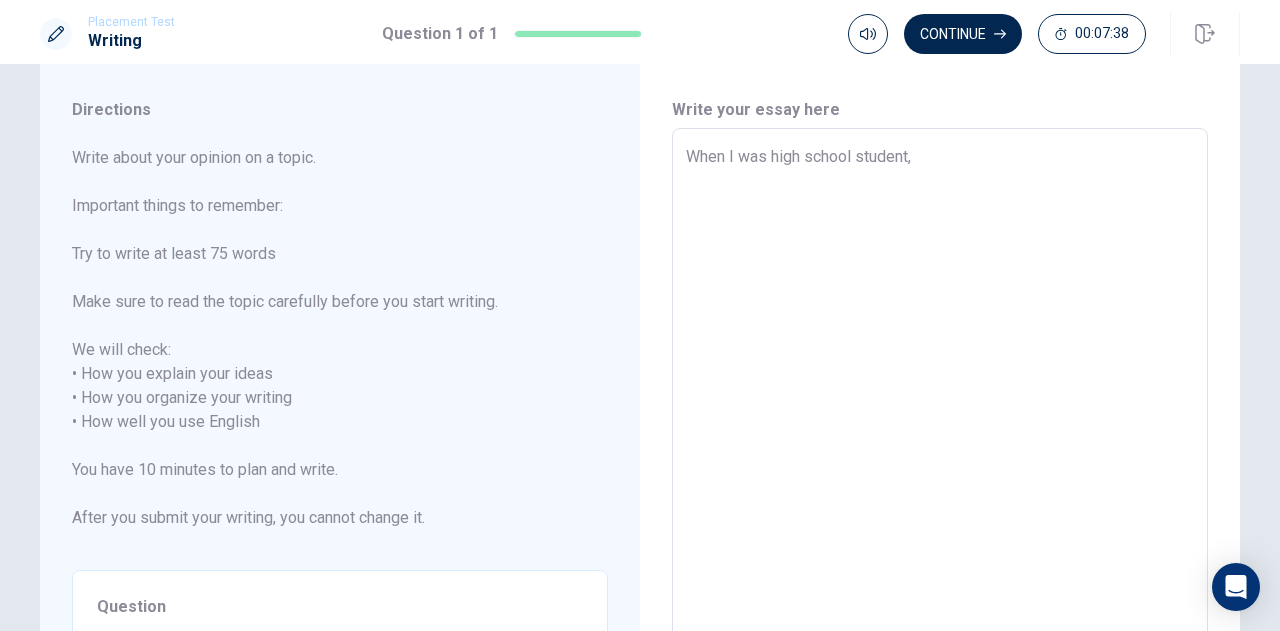 type on "When I was high school student, I" 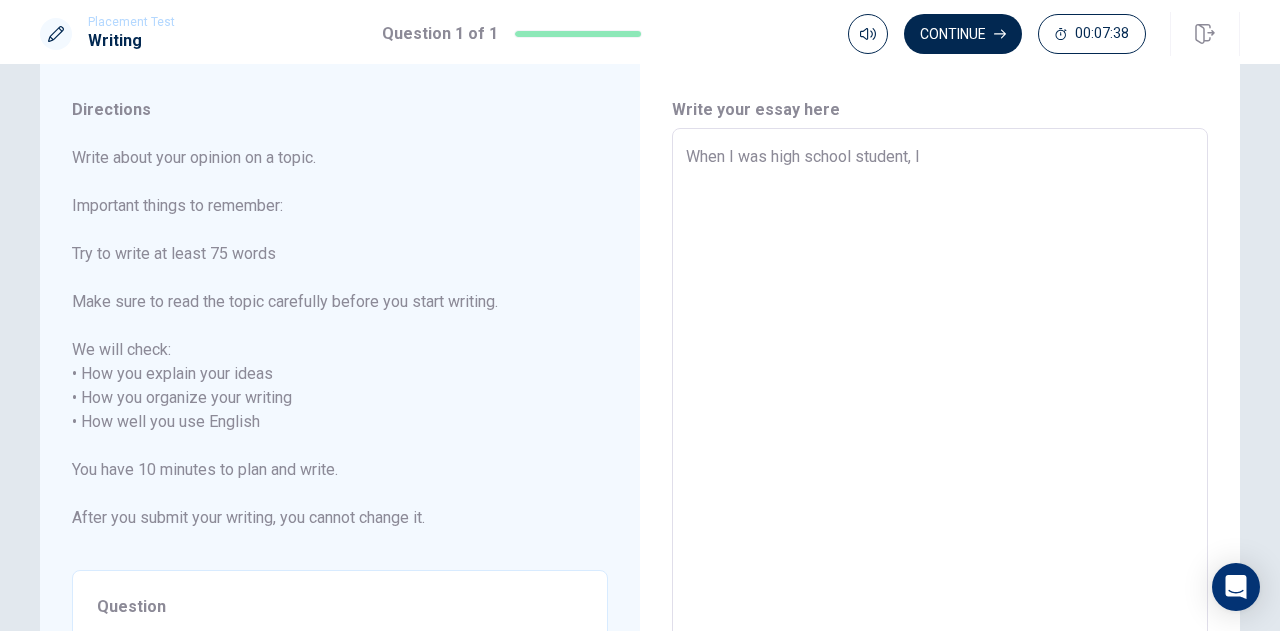 type on "x" 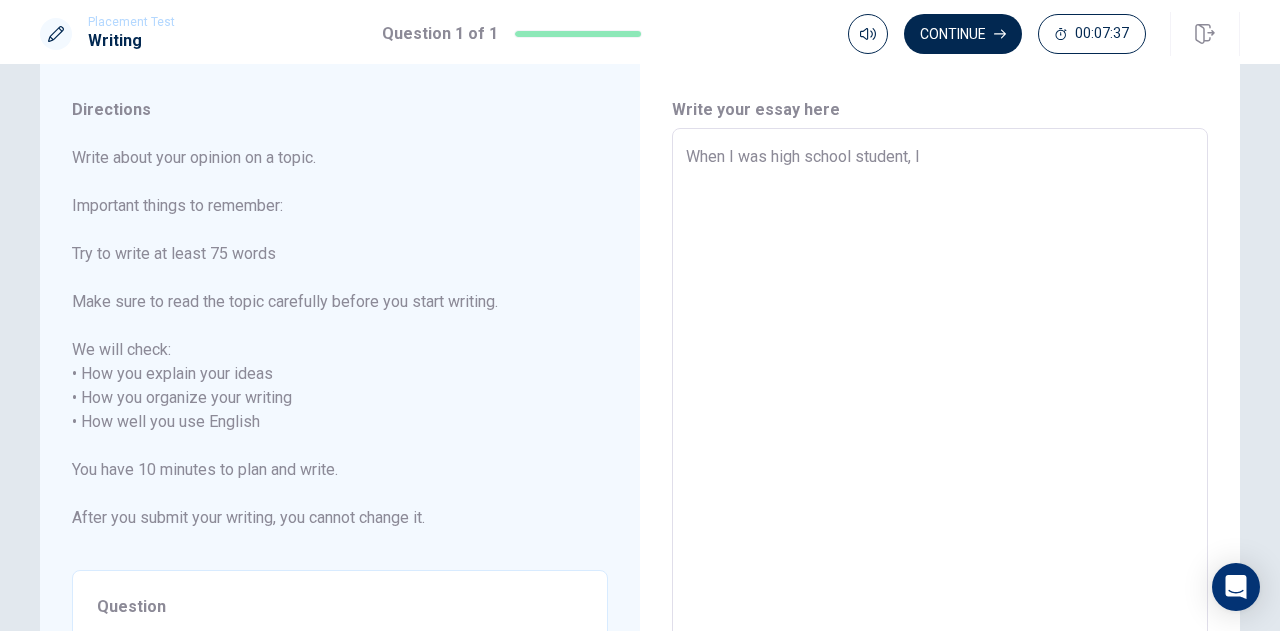 type on "When I was high school student, I" 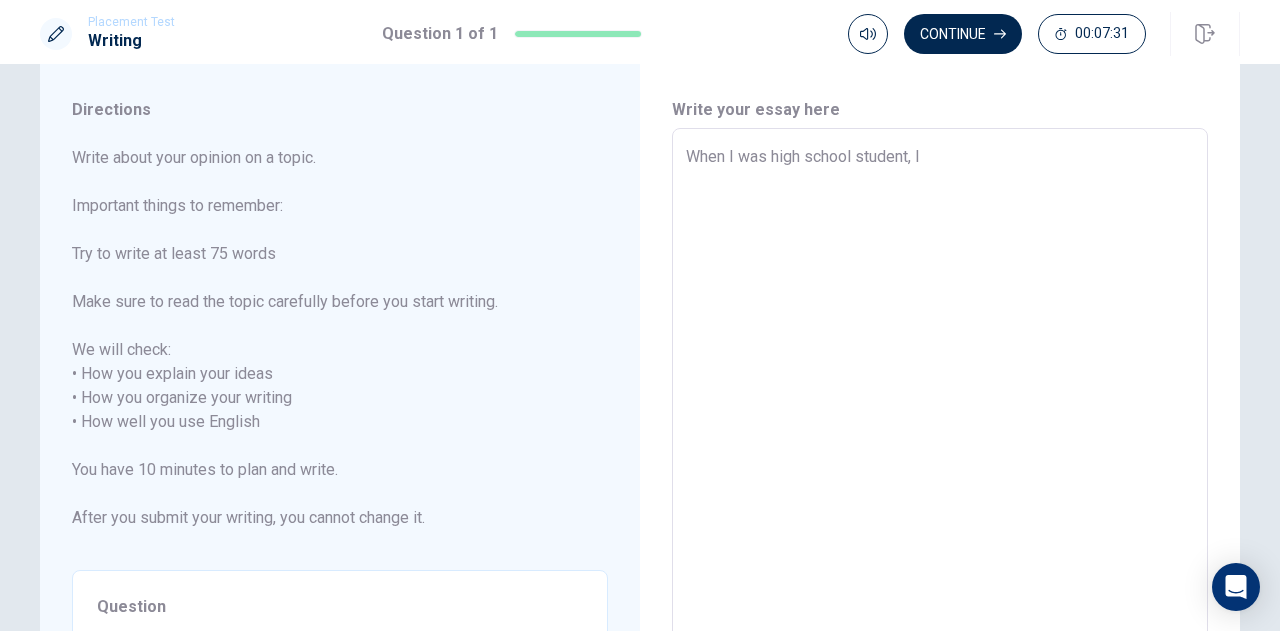 type on "x" 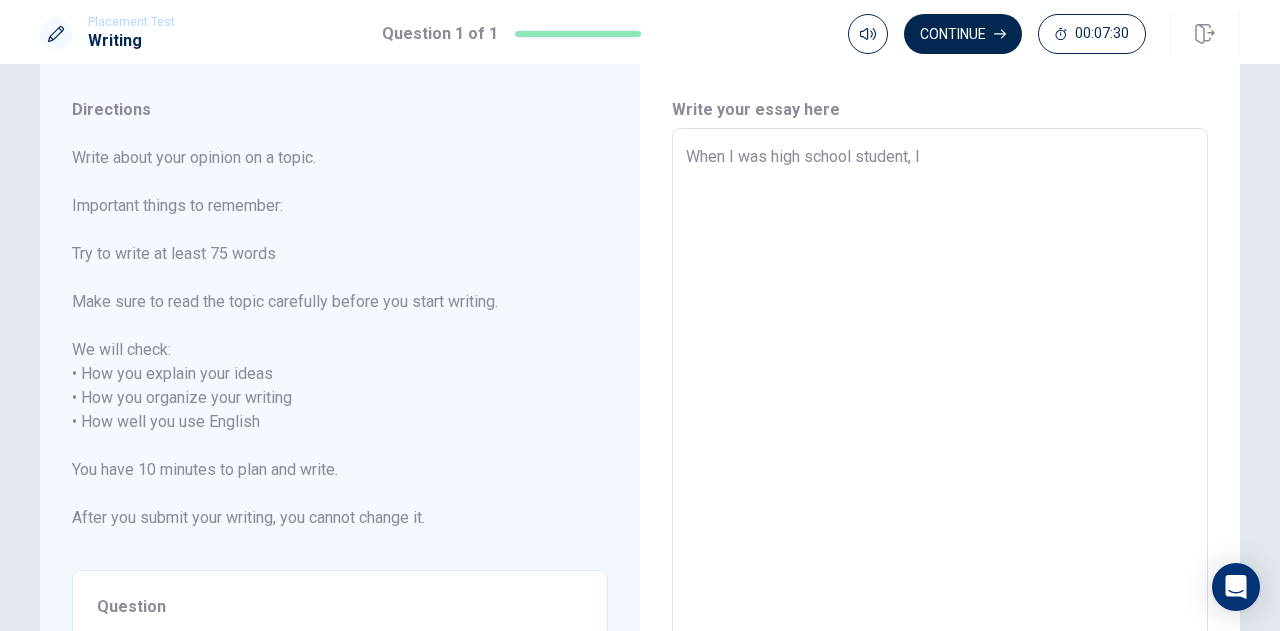 type on "When I was high school student, I m" 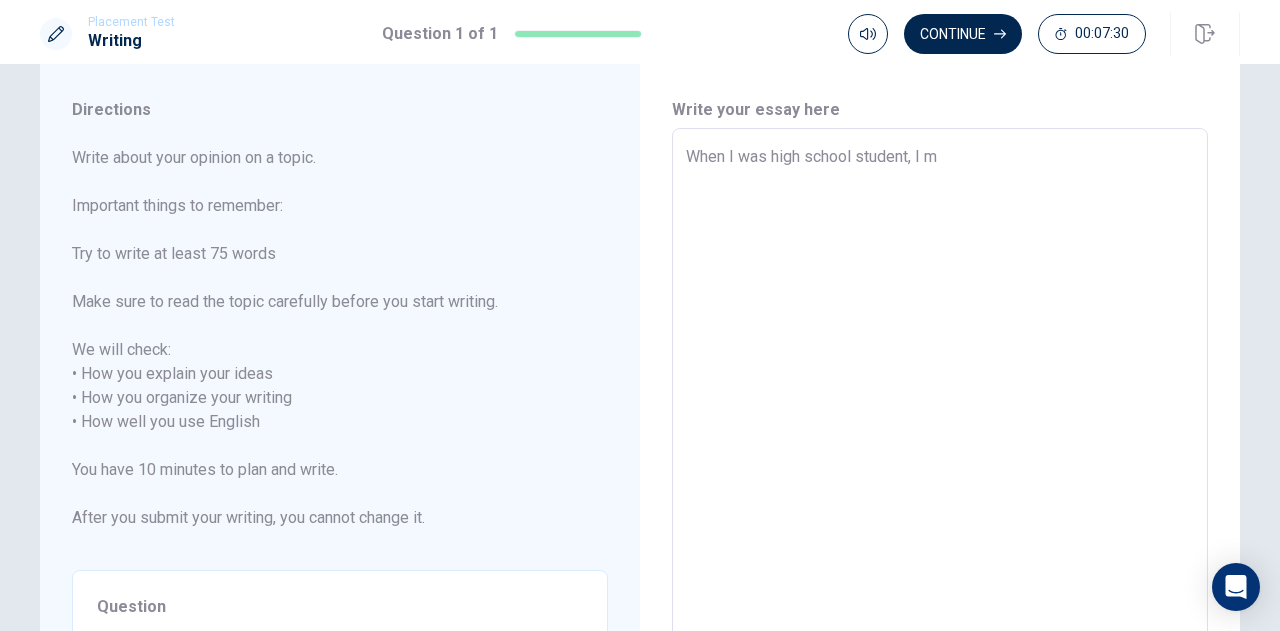 type on "x" 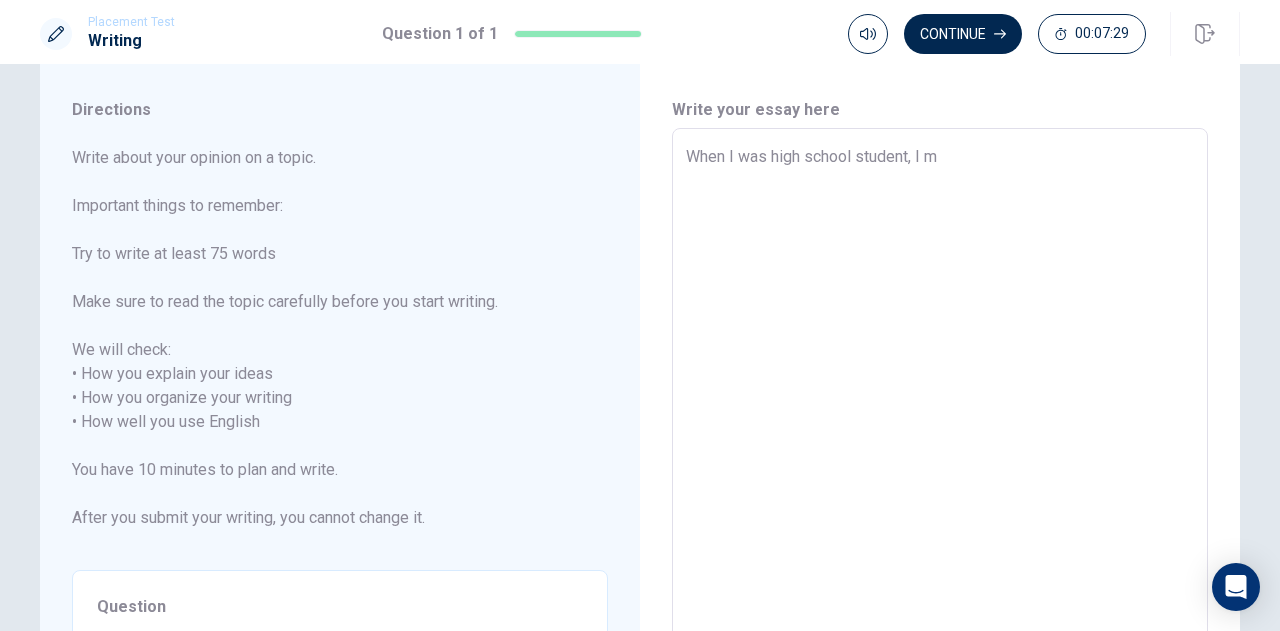 type on "When I was high school student, I ms" 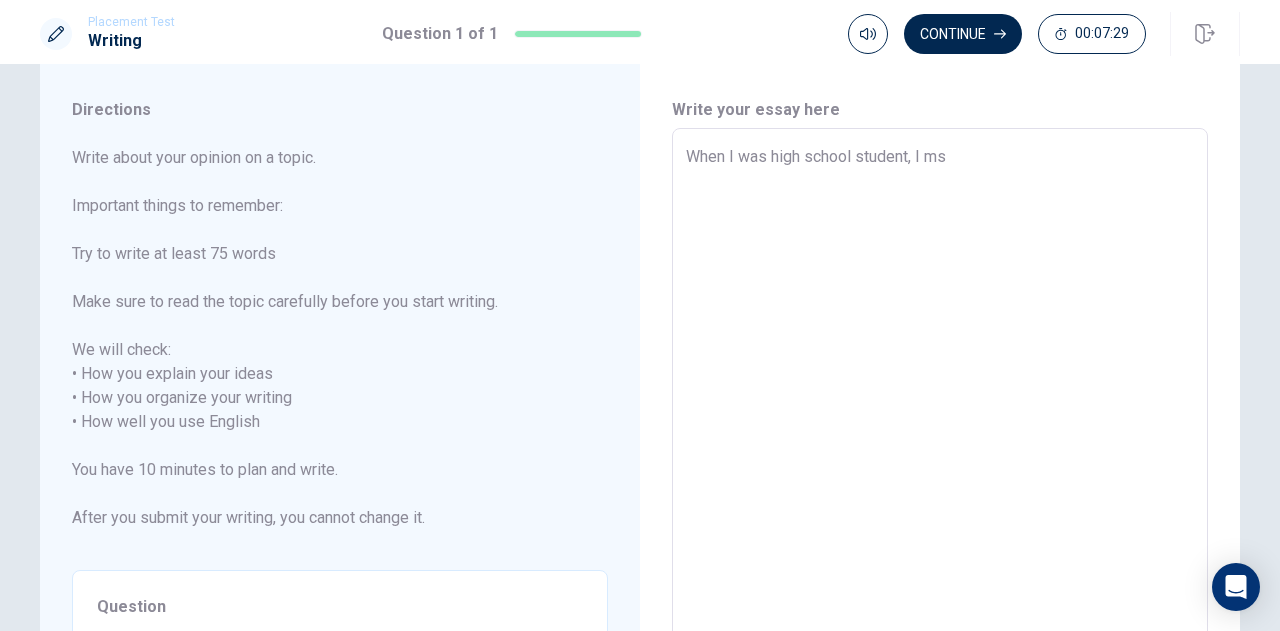 type on "x" 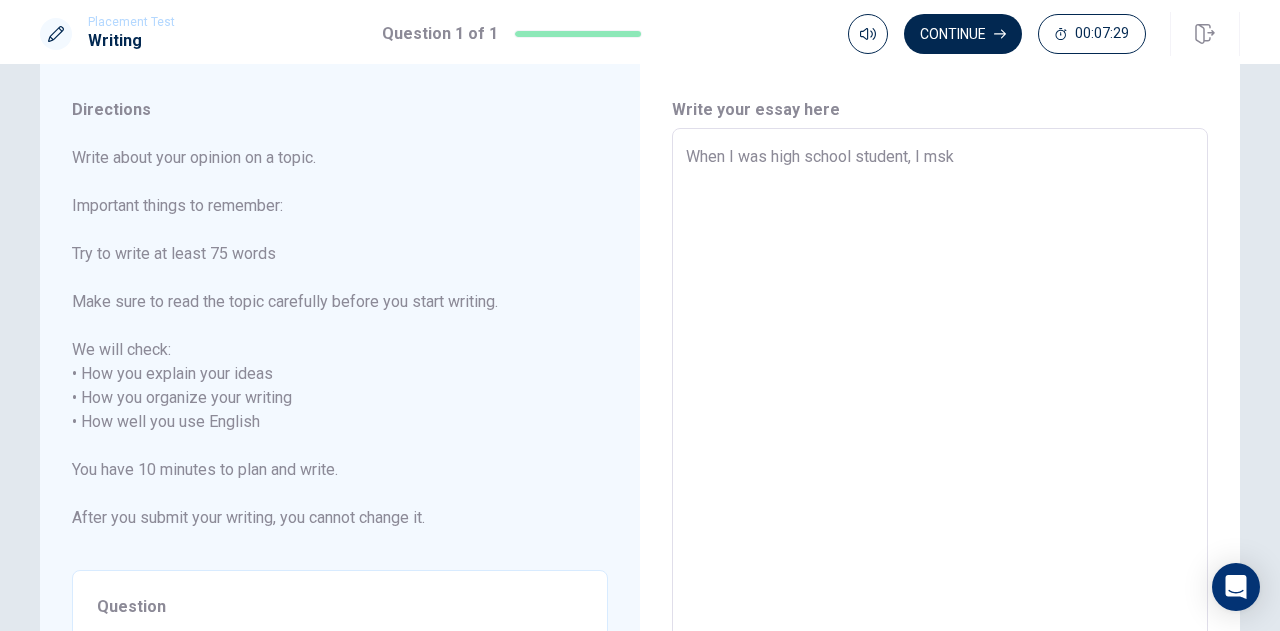 type on "x" 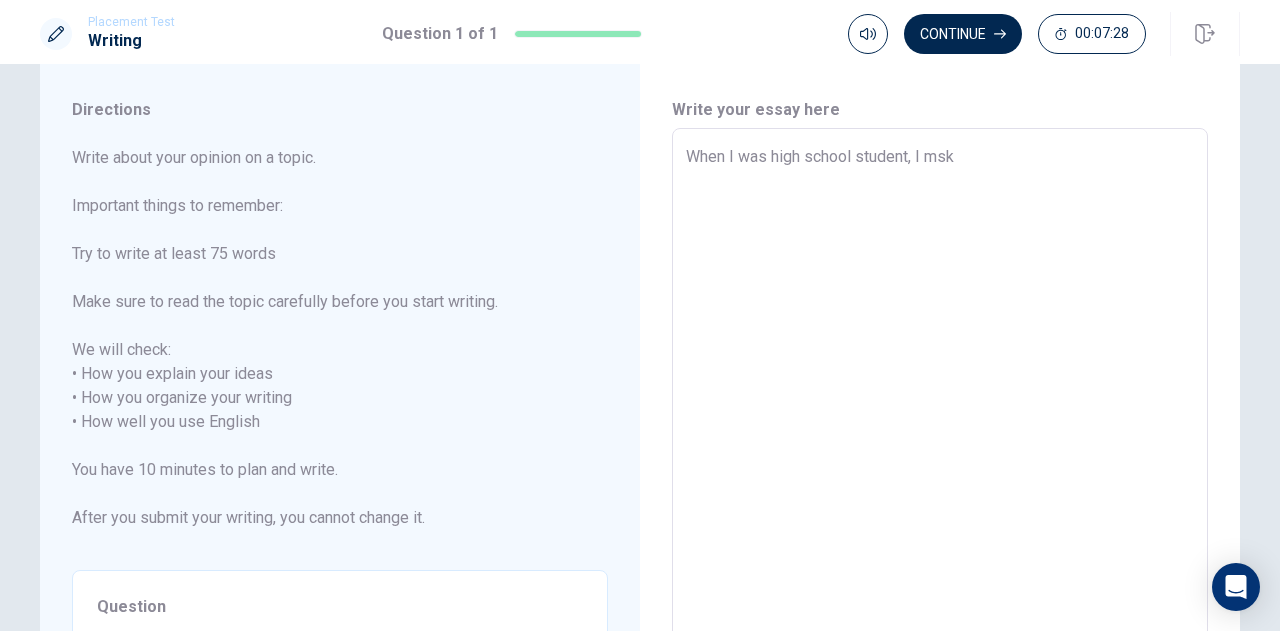 type on "When I was high school student, I ms" 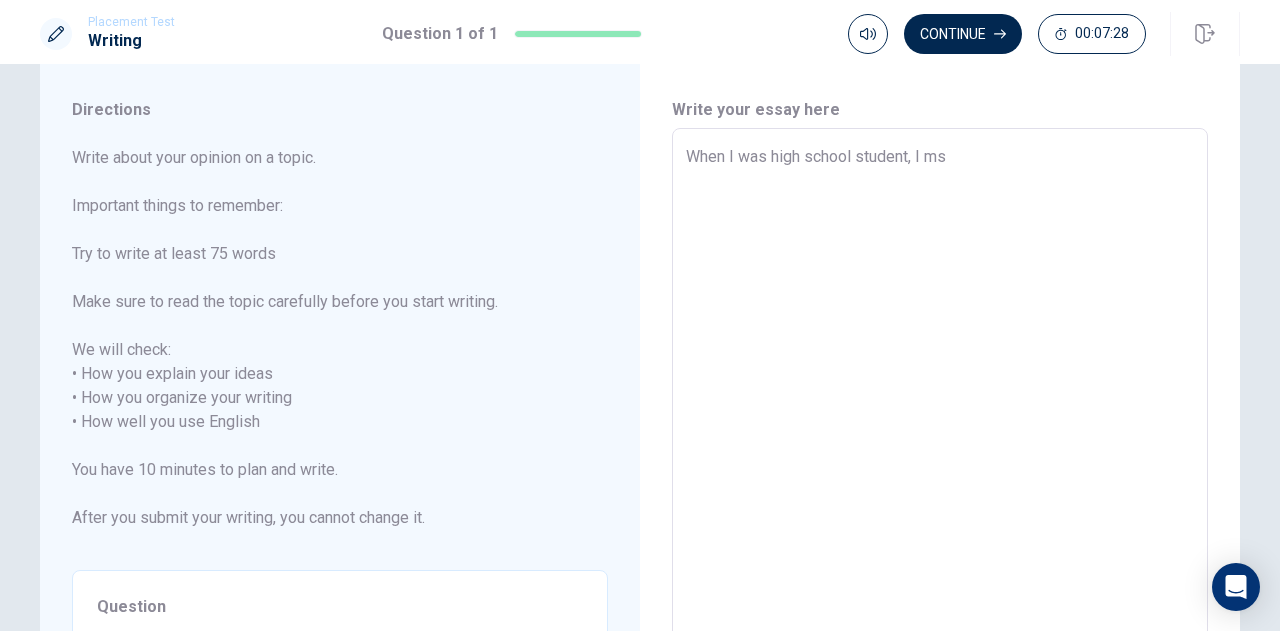 type on "x" 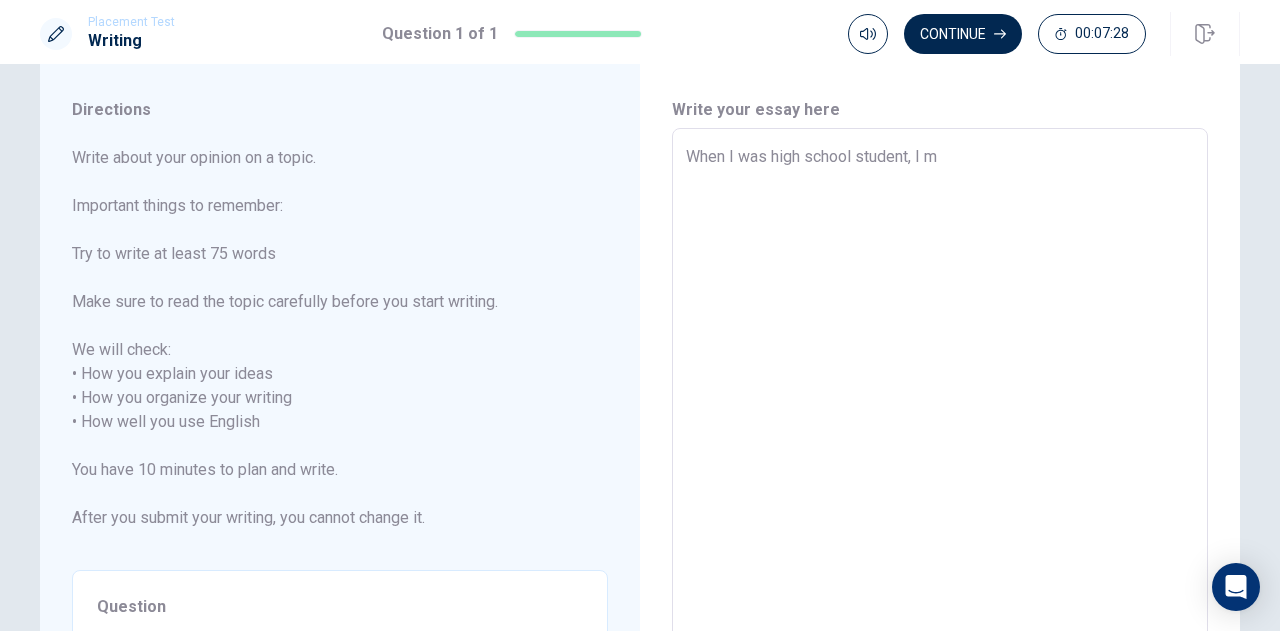 type on "x" 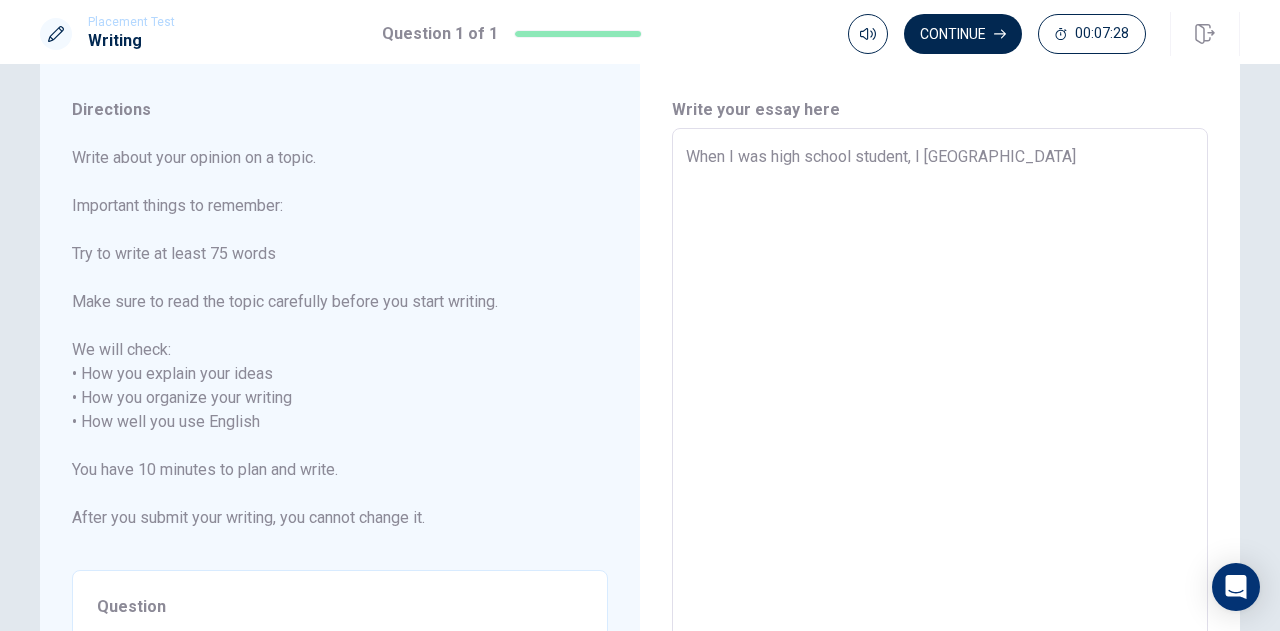 type on "x" 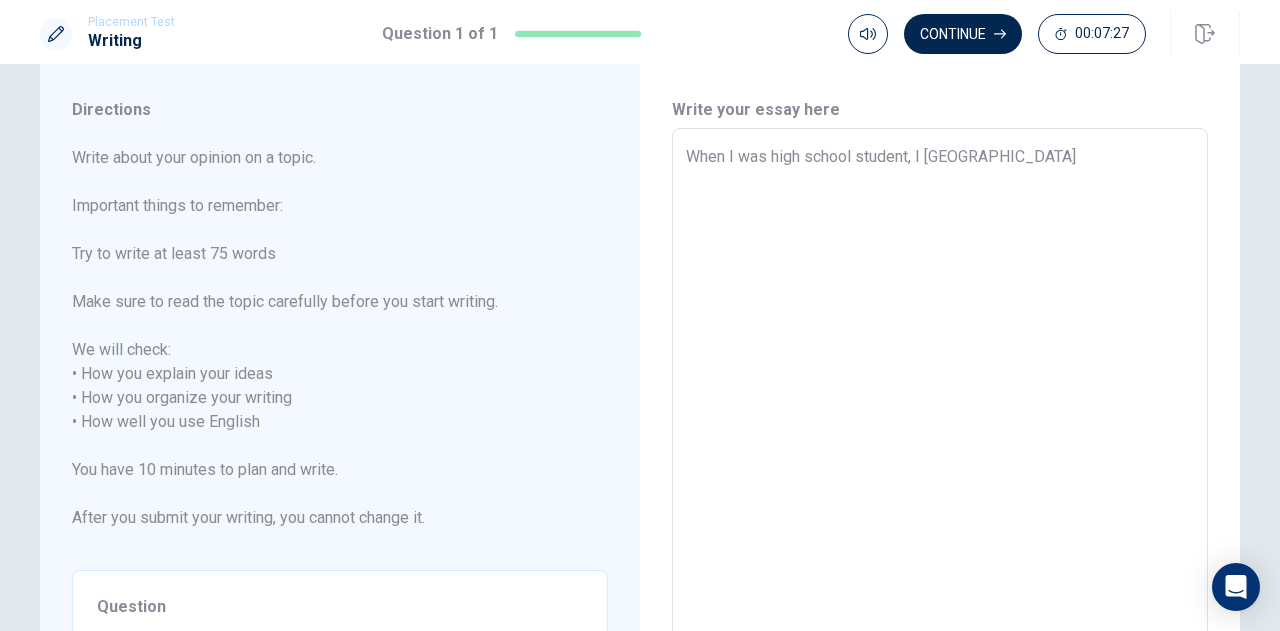 type on "When I was high school student, I mak" 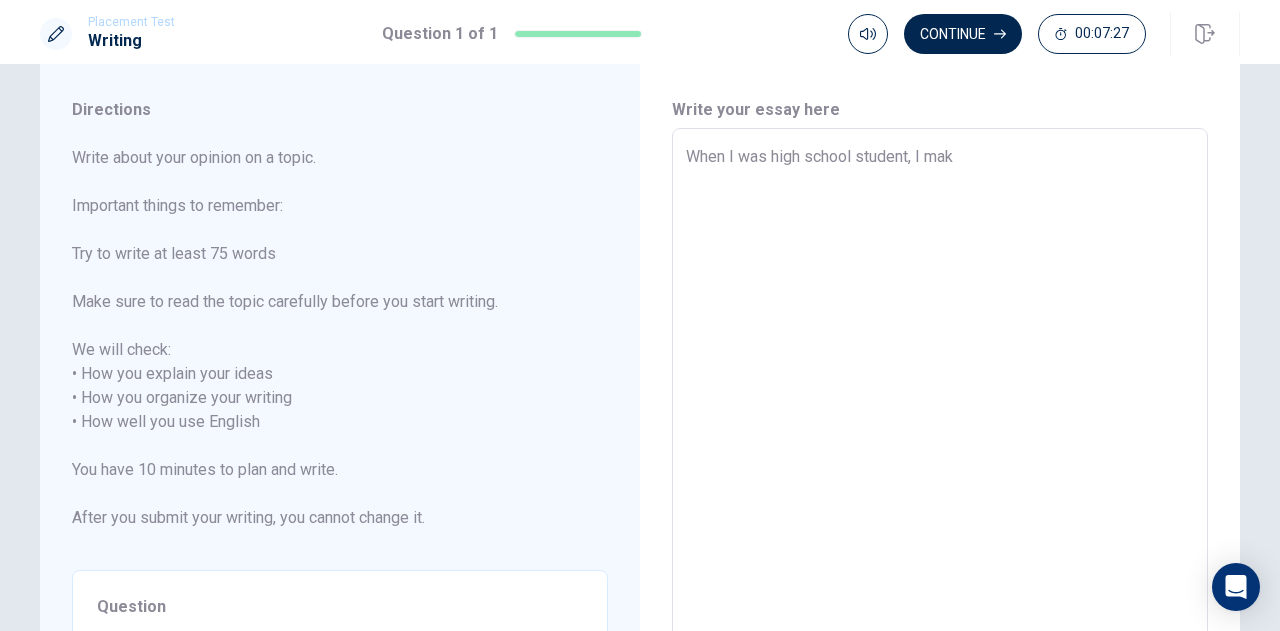 type on "x" 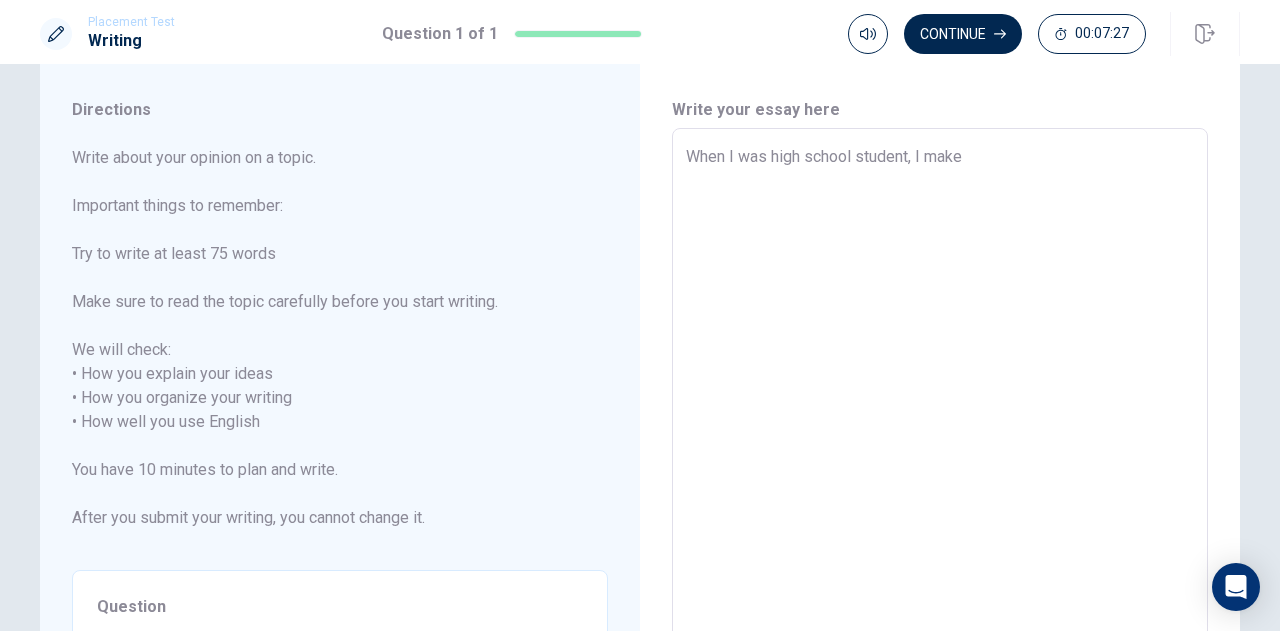 type on "x" 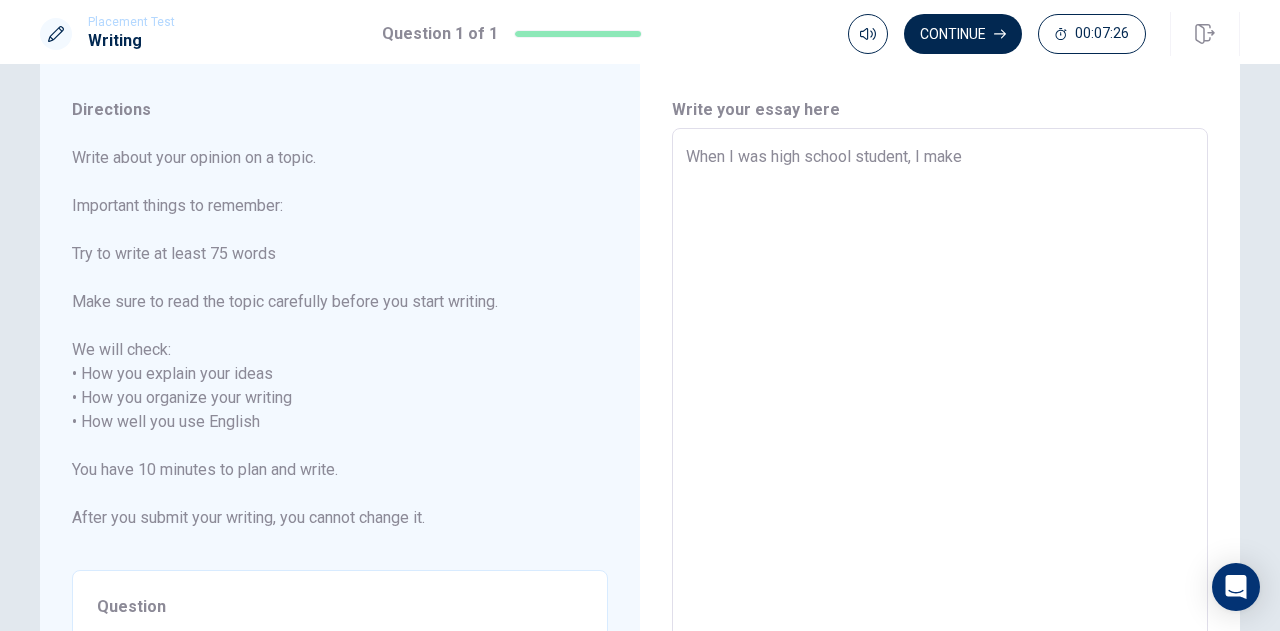type on "When I was high school student, I make" 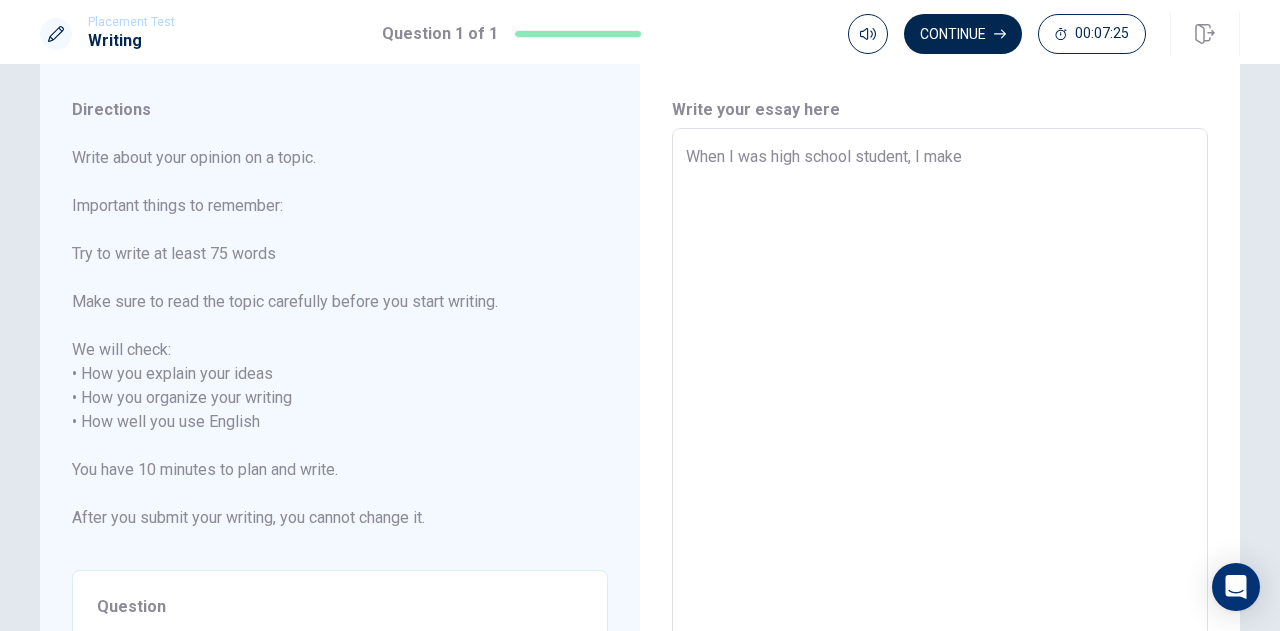 type on "x" 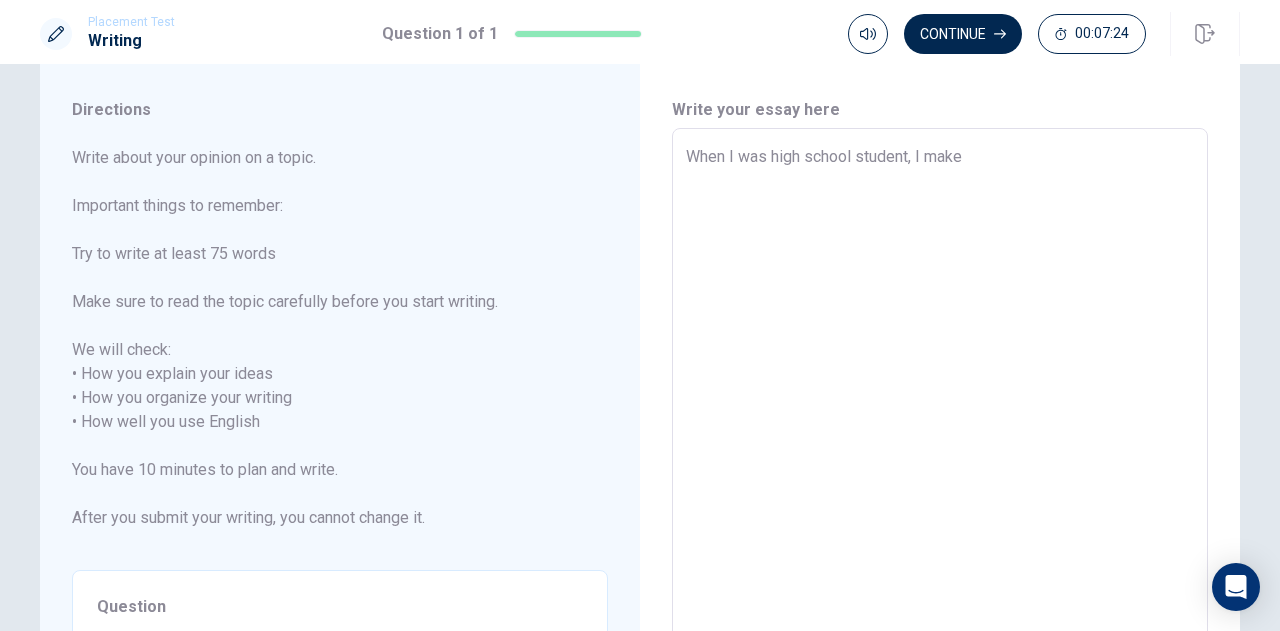 type on "When I was high school student, I make" 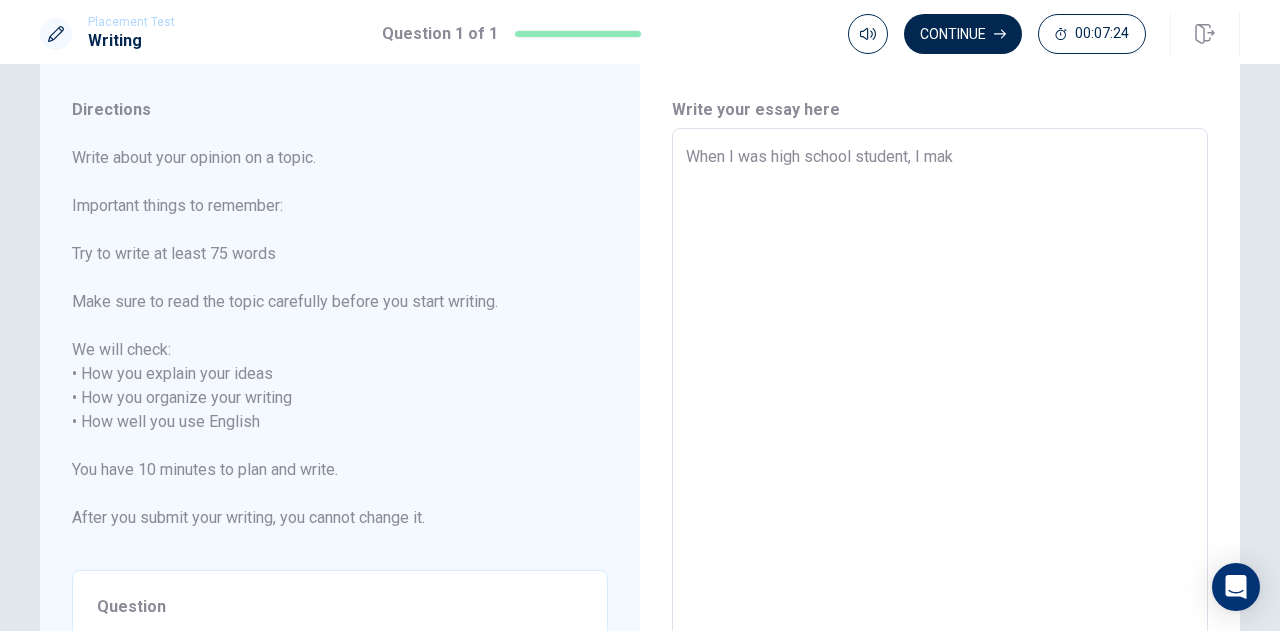 type on "x" 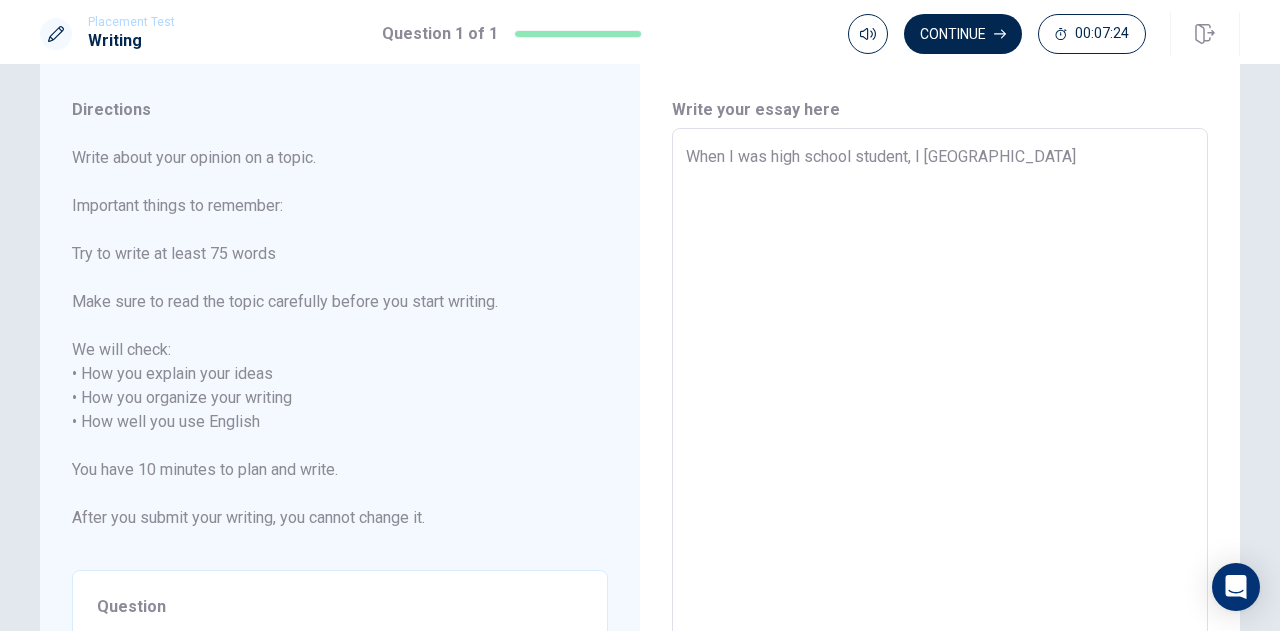 type on "x" 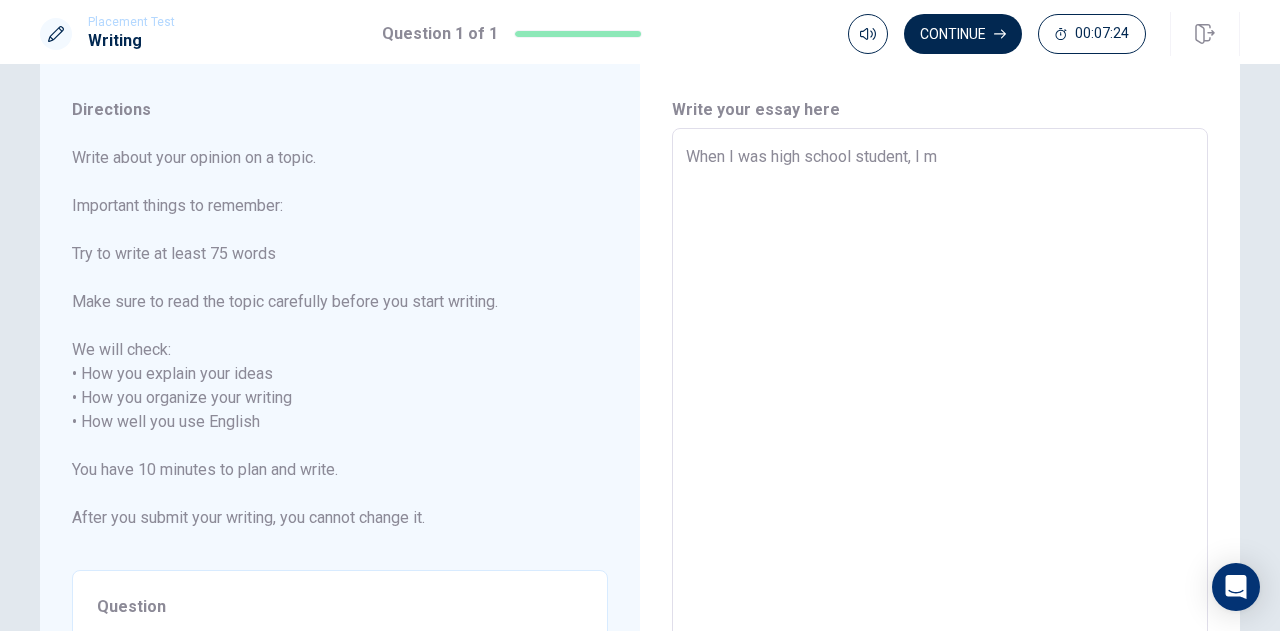 type on "x" 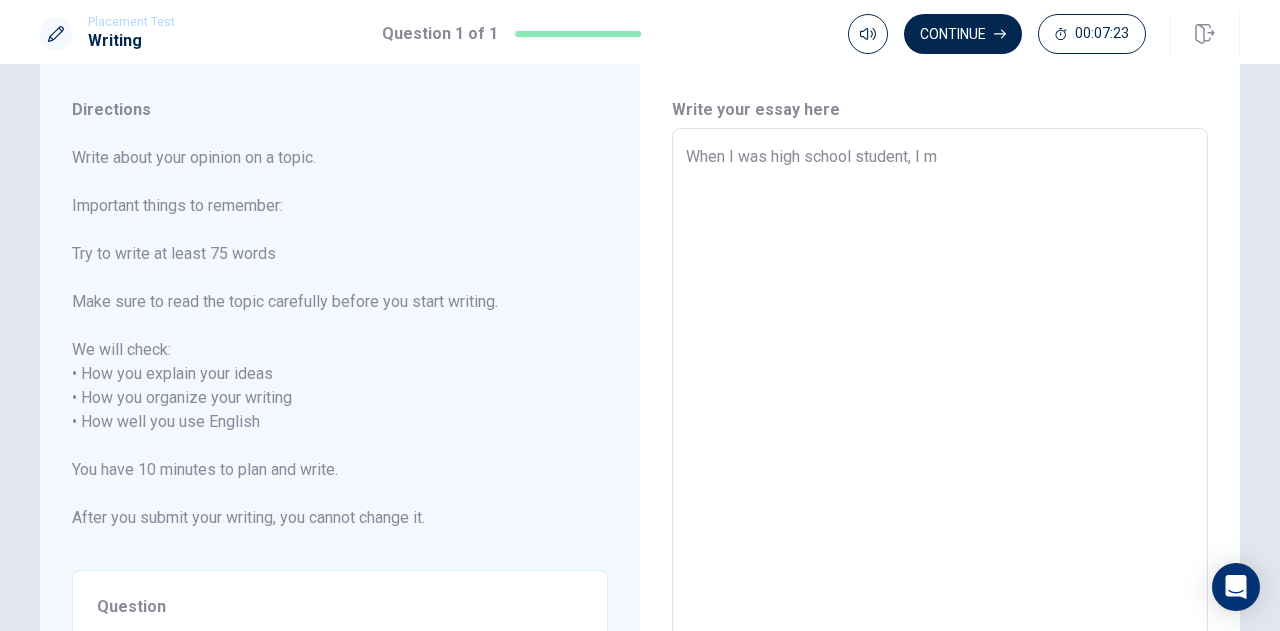 type on "When I was high school student, I [GEOGRAPHIC_DATA]" 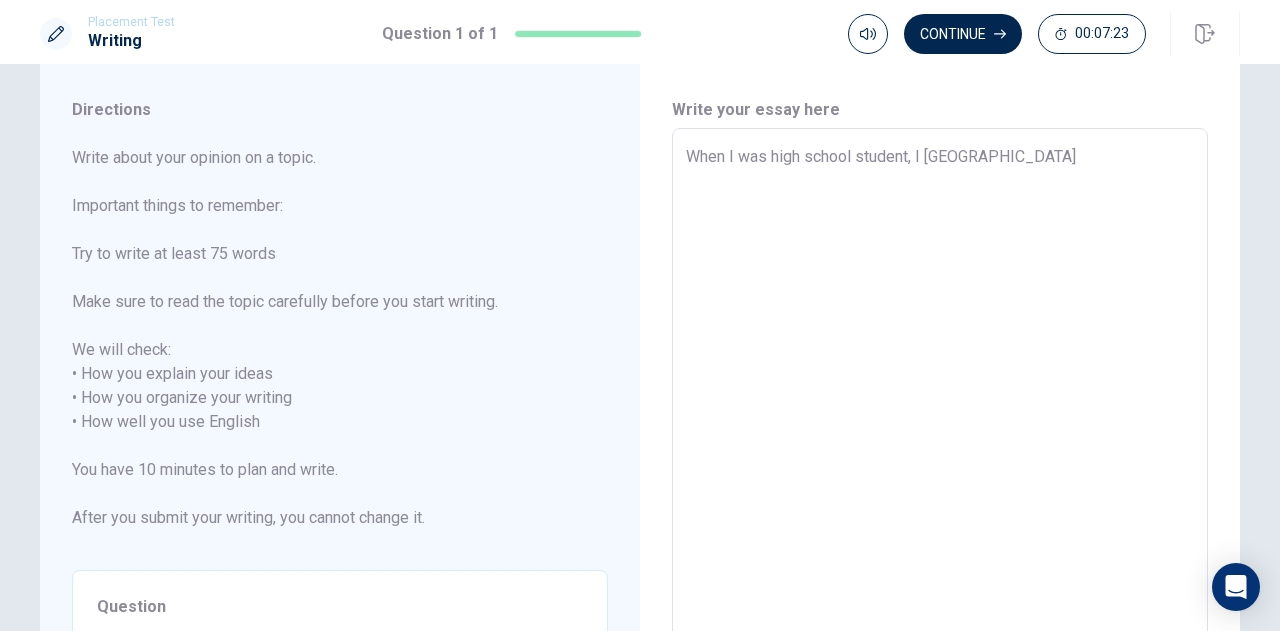 type on "x" 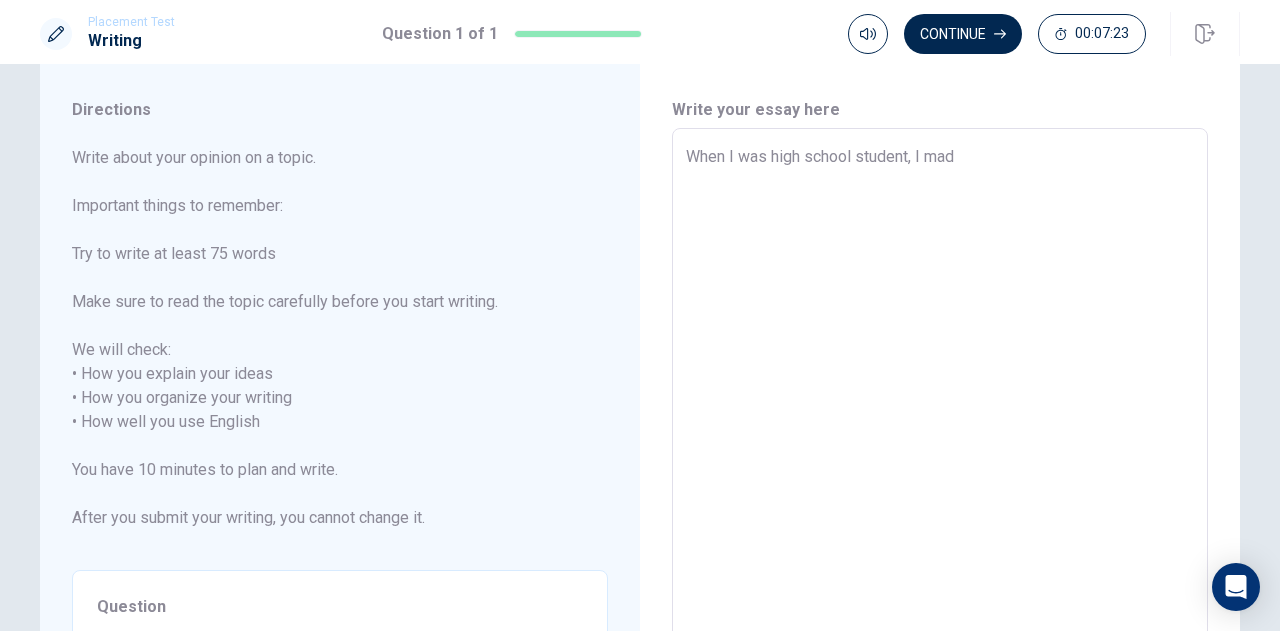 type on "x" 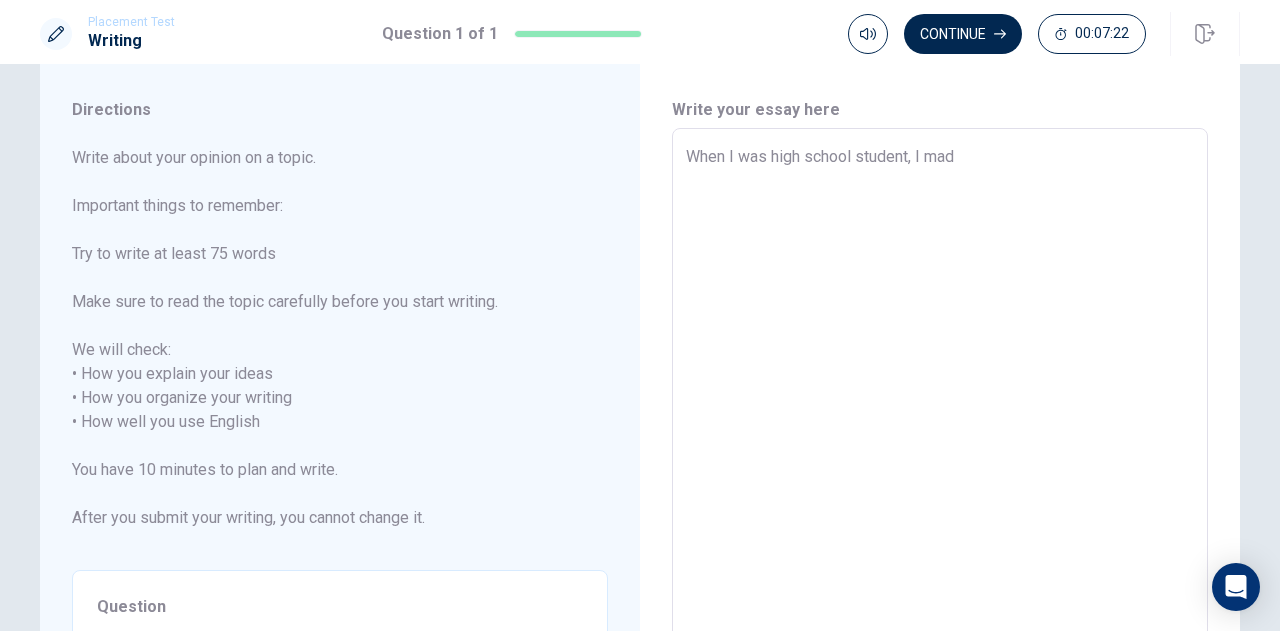 type on "When I was high school student, I made" 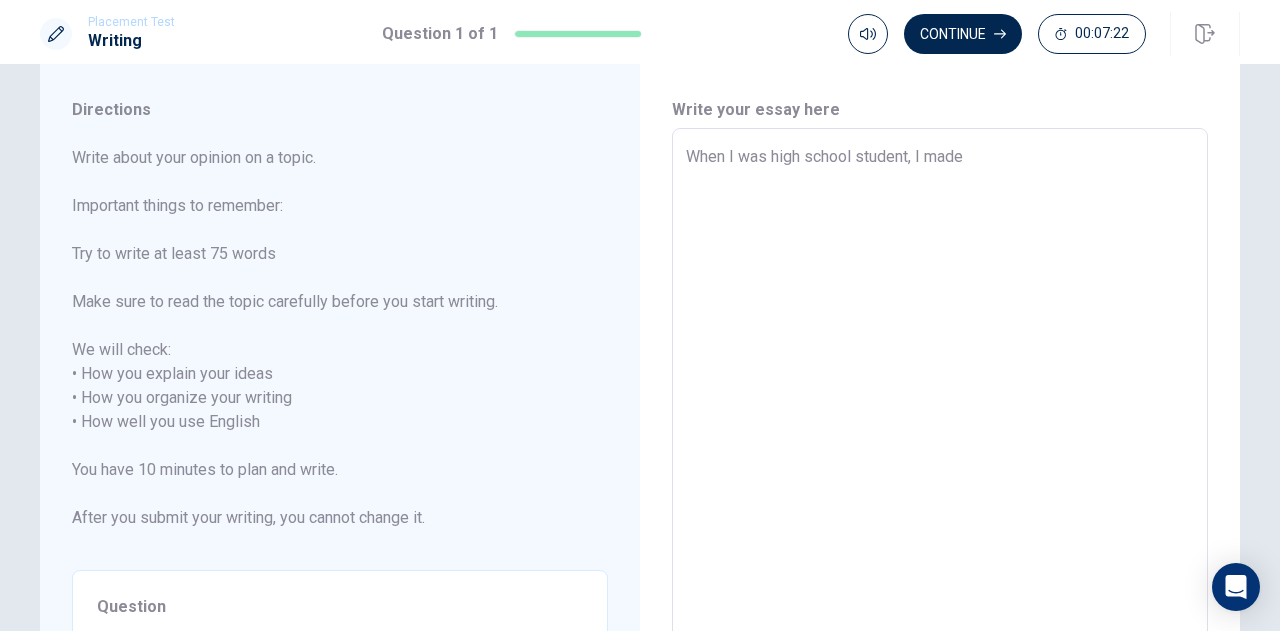 type on "x" 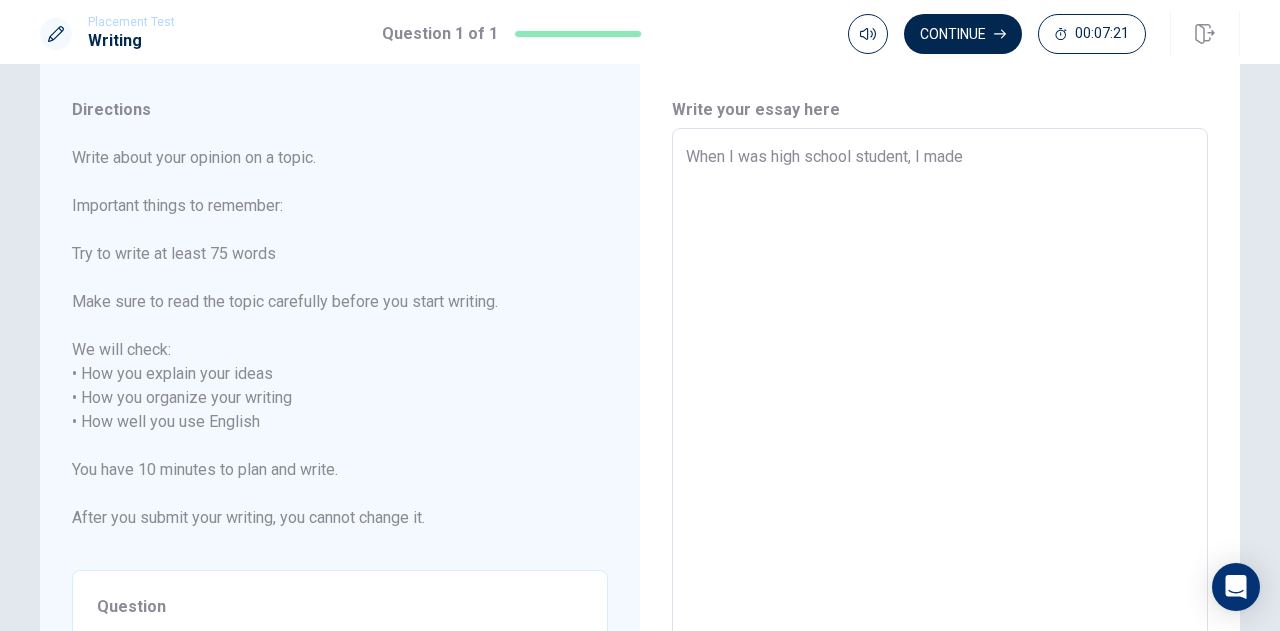 type on "When I was high school student, I made a" 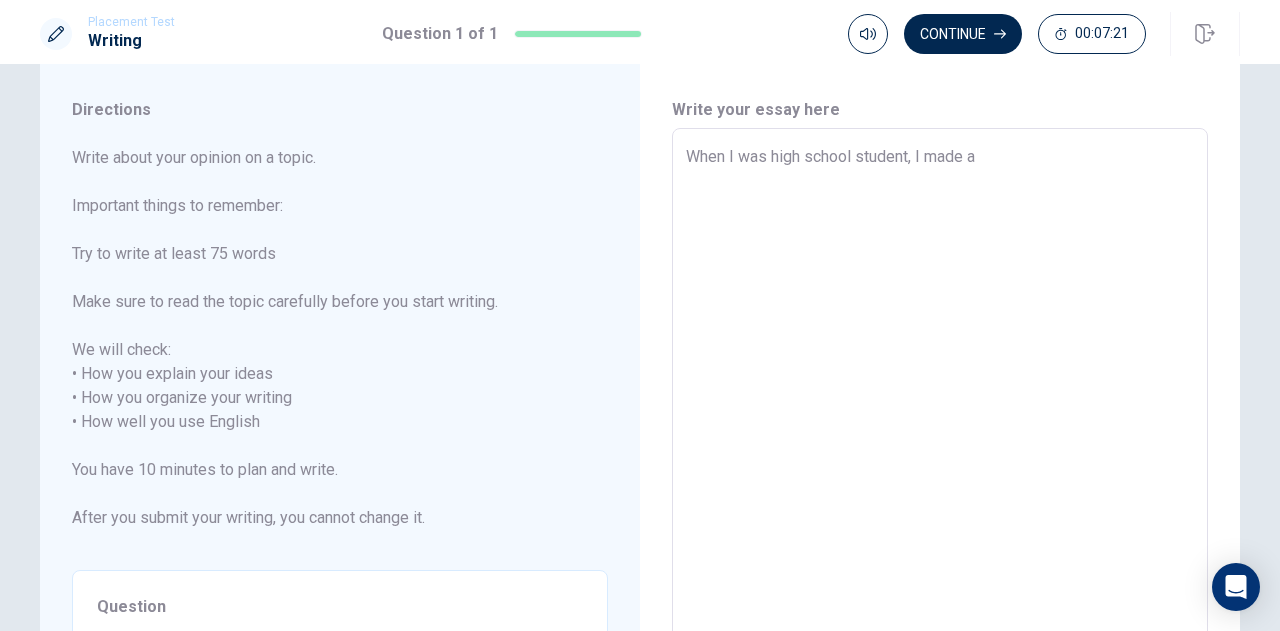 type on "x" 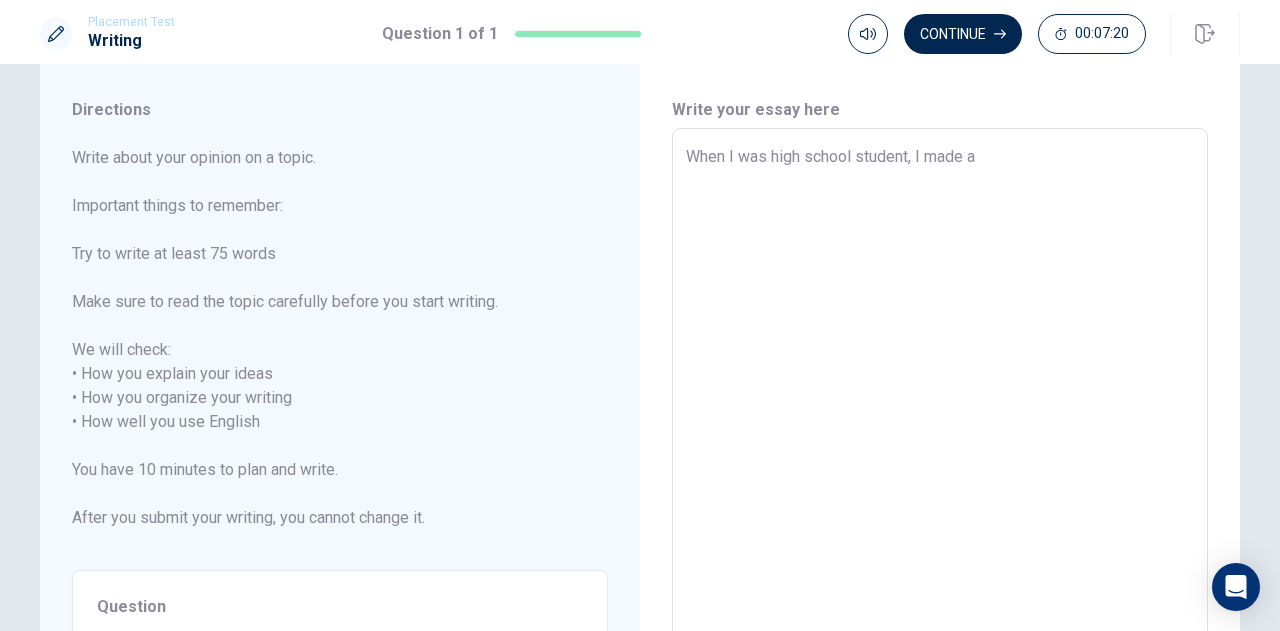 type on "x" 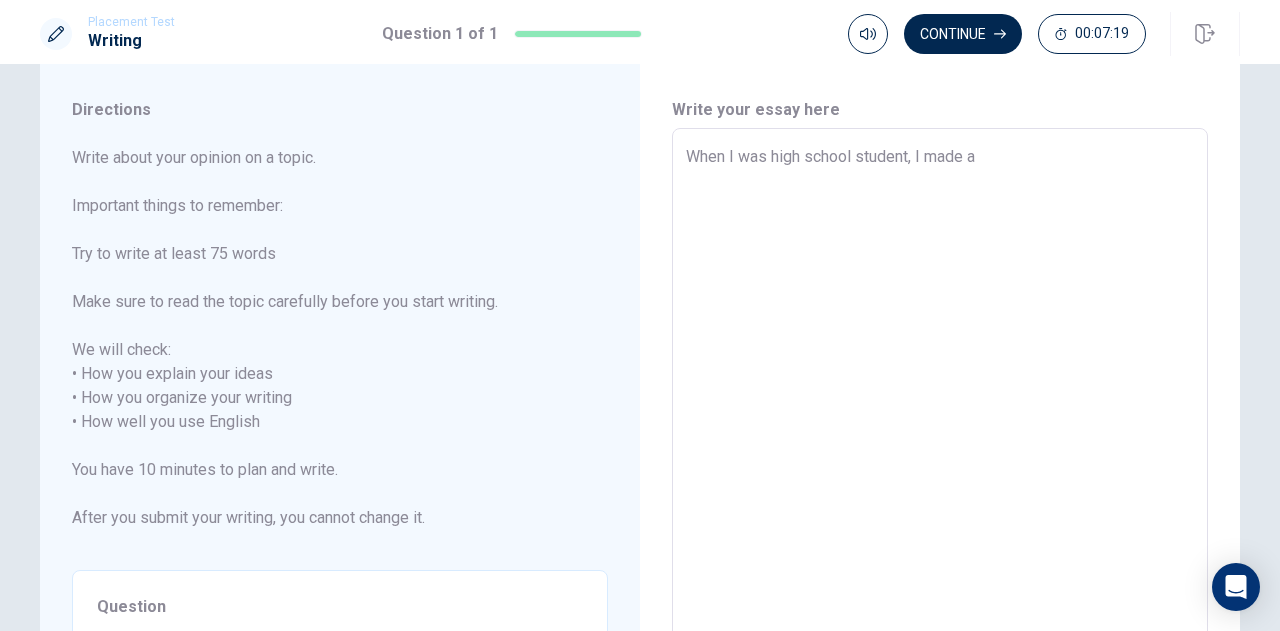 type on "When I was high school student, I made a r" 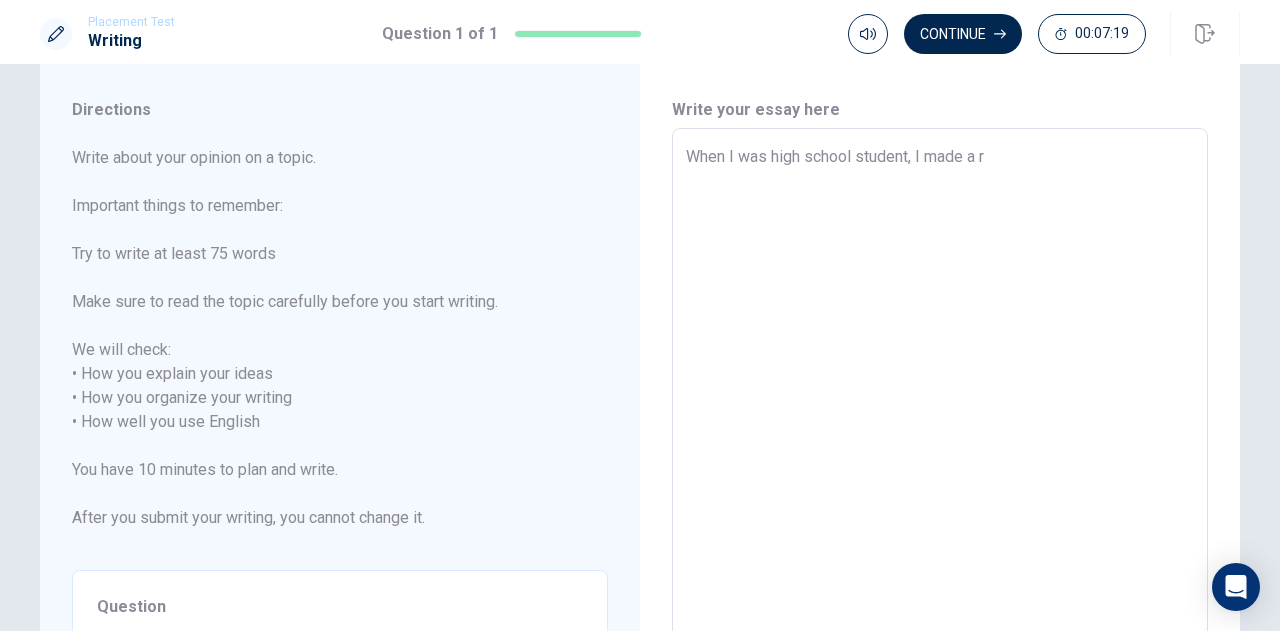 type on "x" 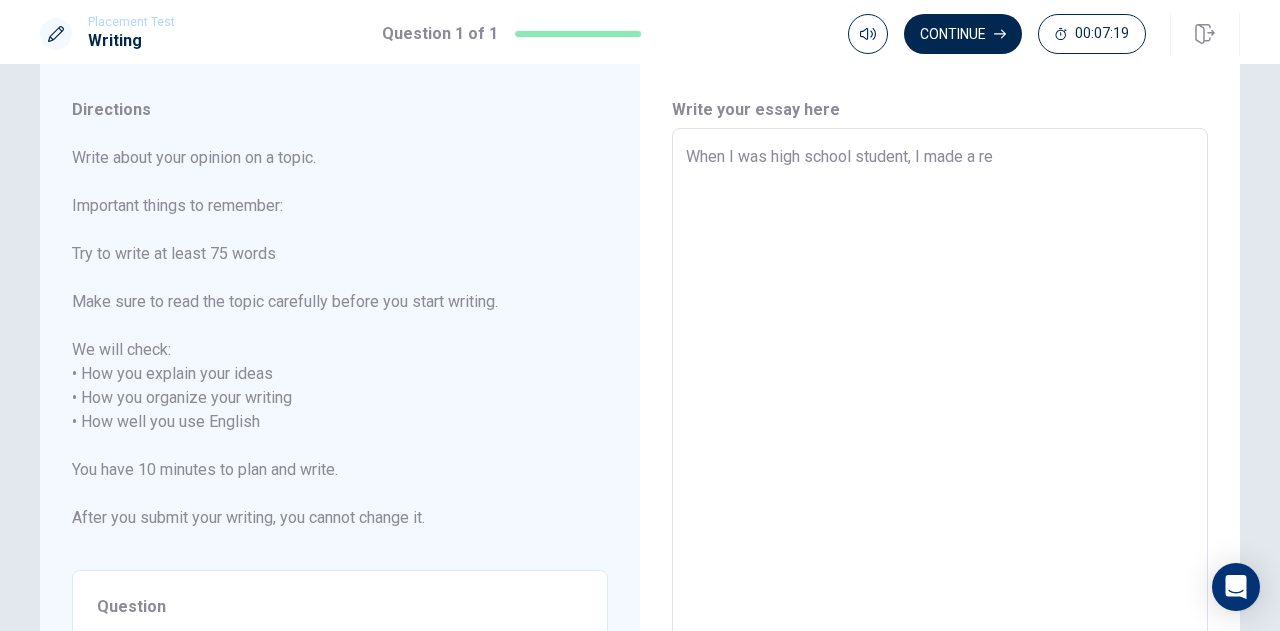 type on "x" 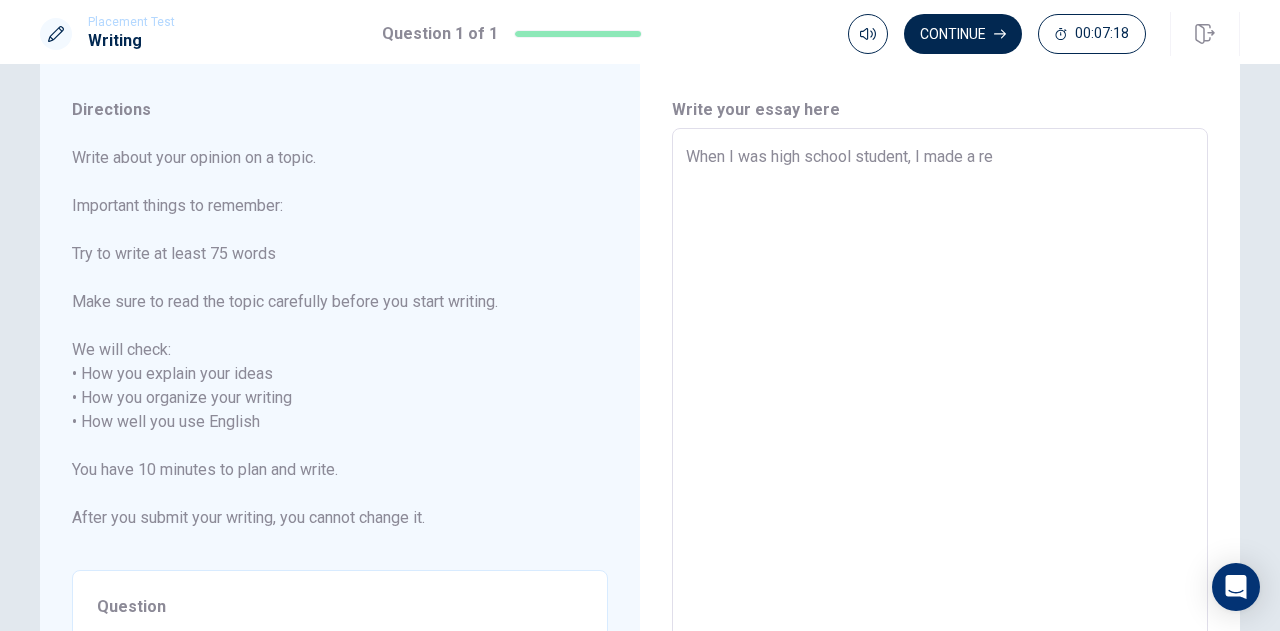 type on "When I was high school student, I made a rel" 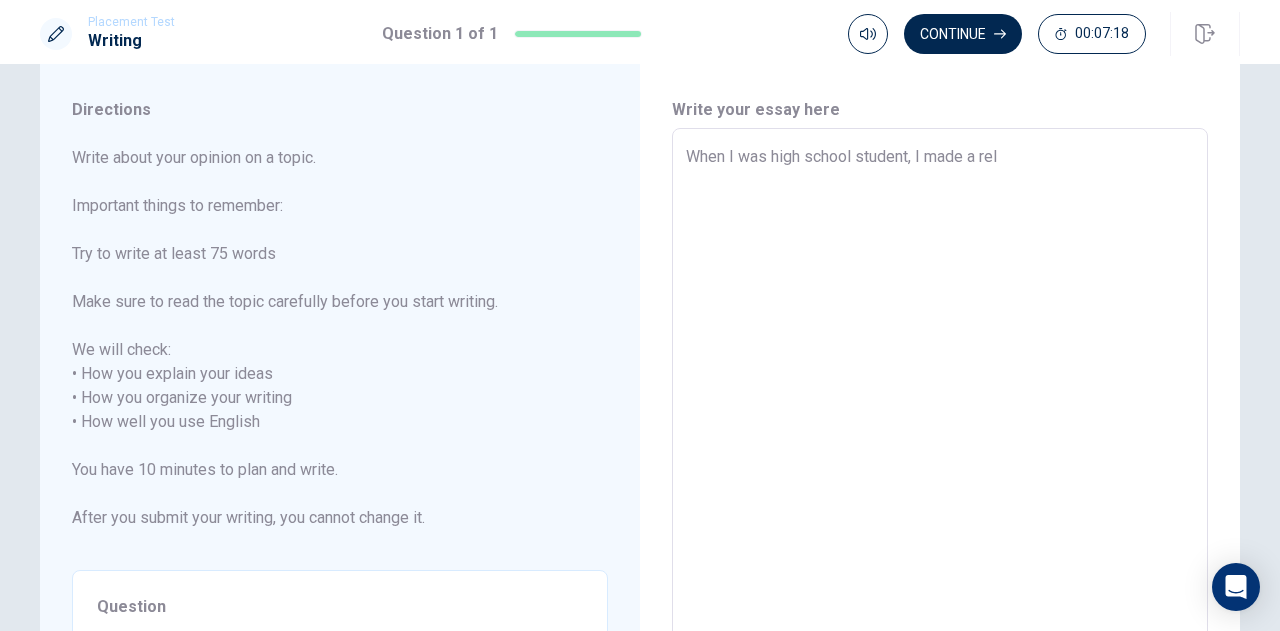 type on "x" 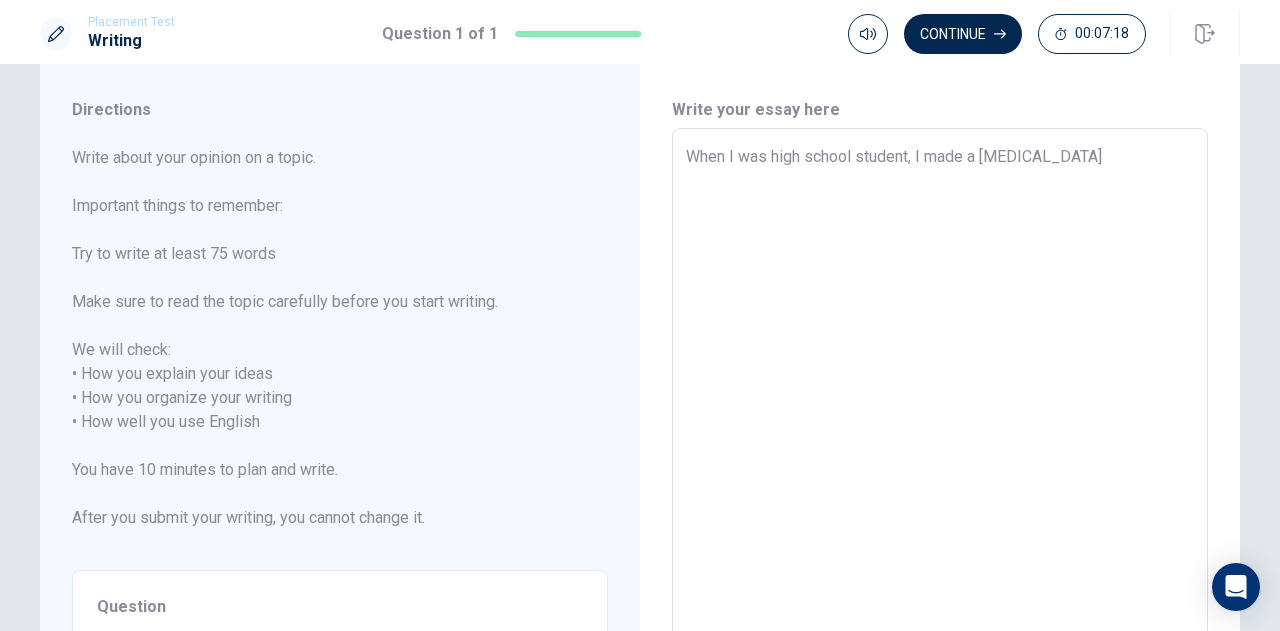 type on "x" 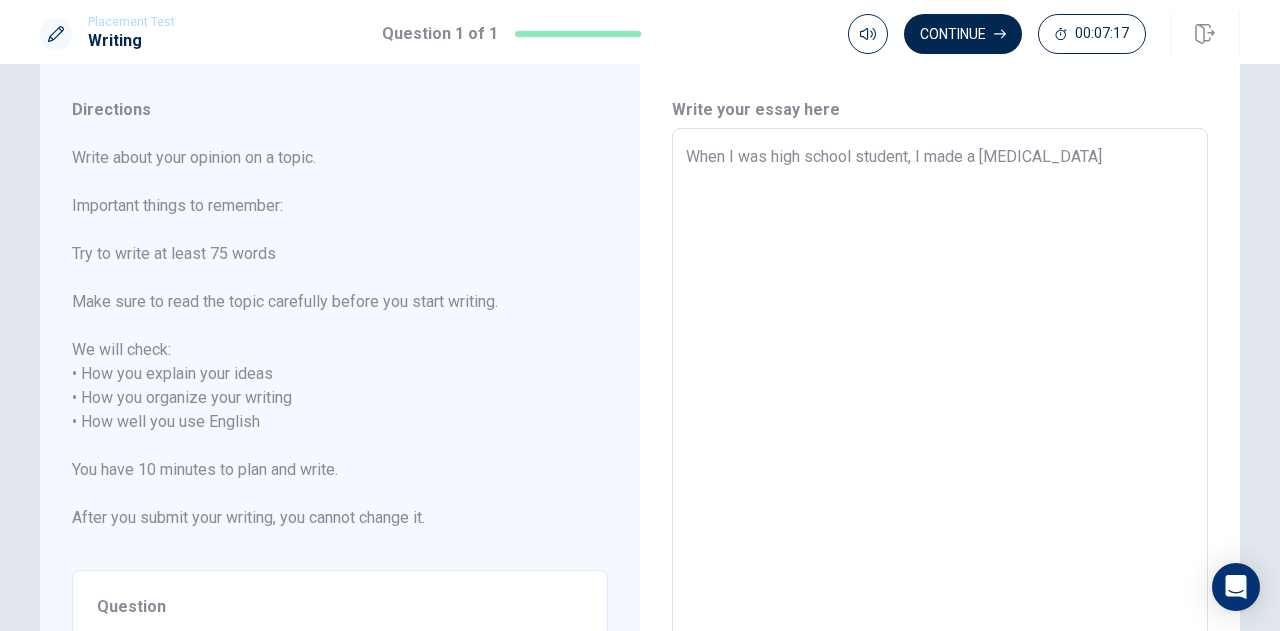 type on "When I was high school student, I made a relat" 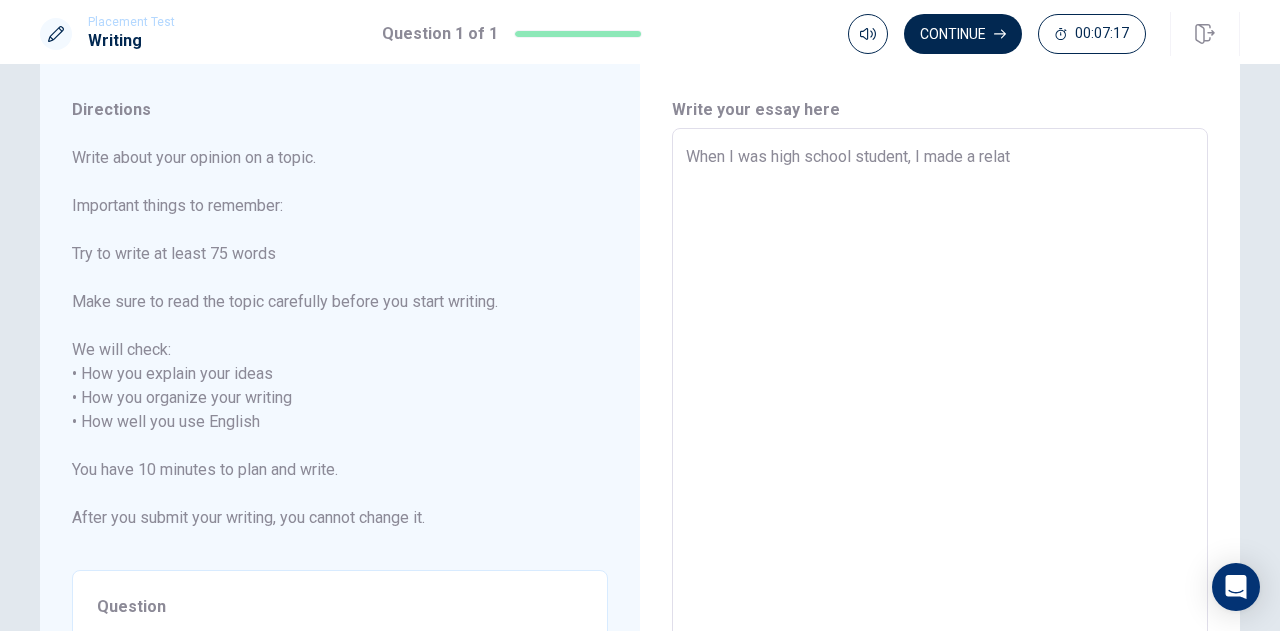 type on "x" 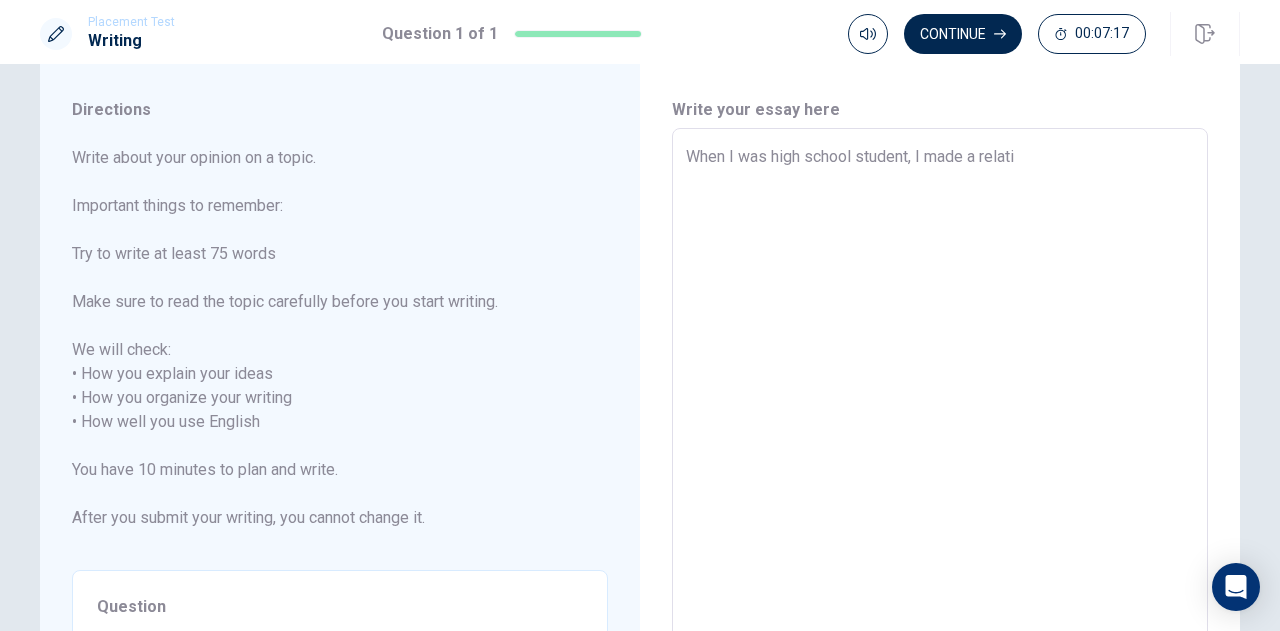 type on "x" 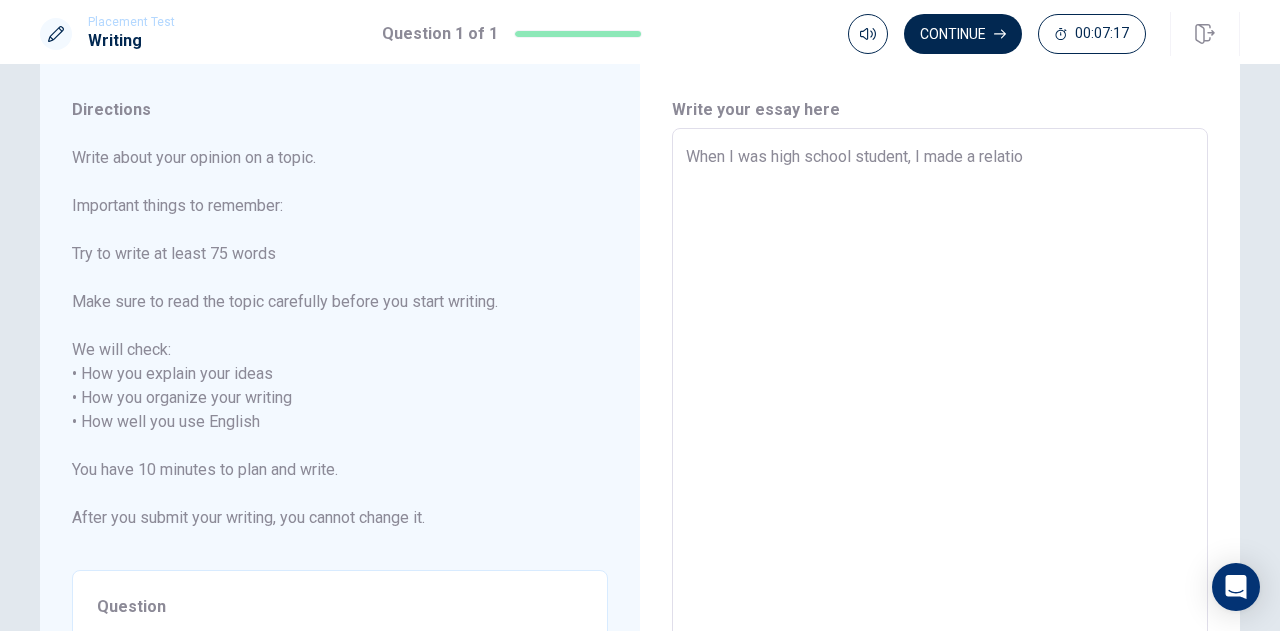 type on "x" 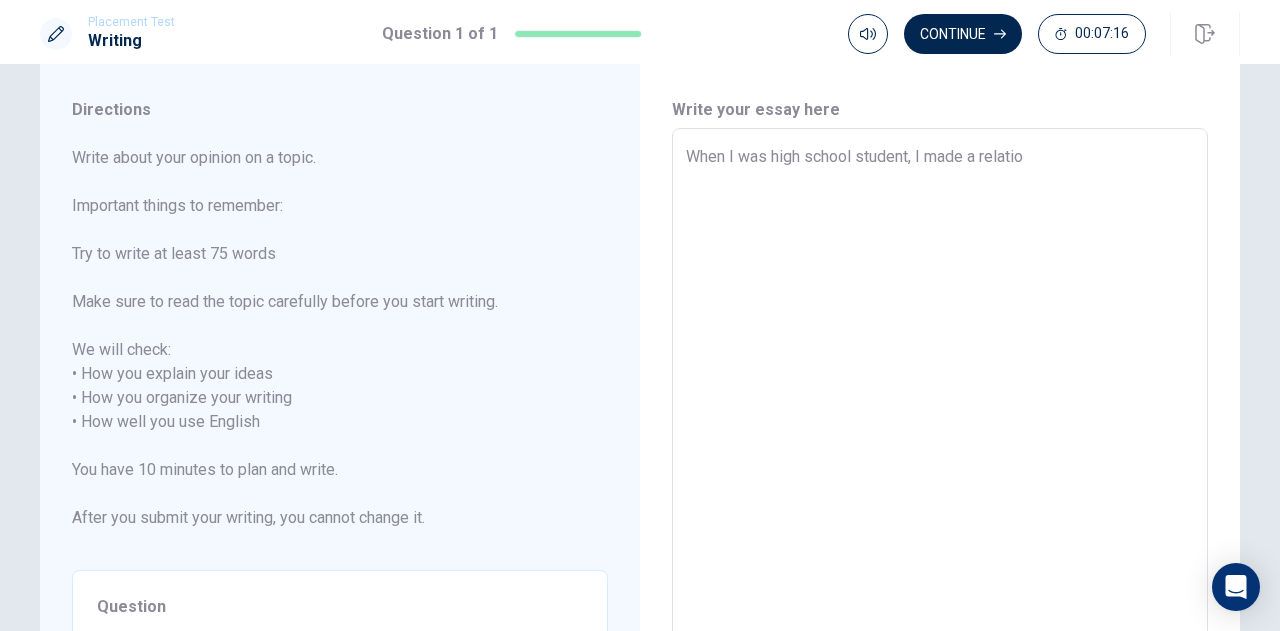 type on "When I was high school student, I made a relation" 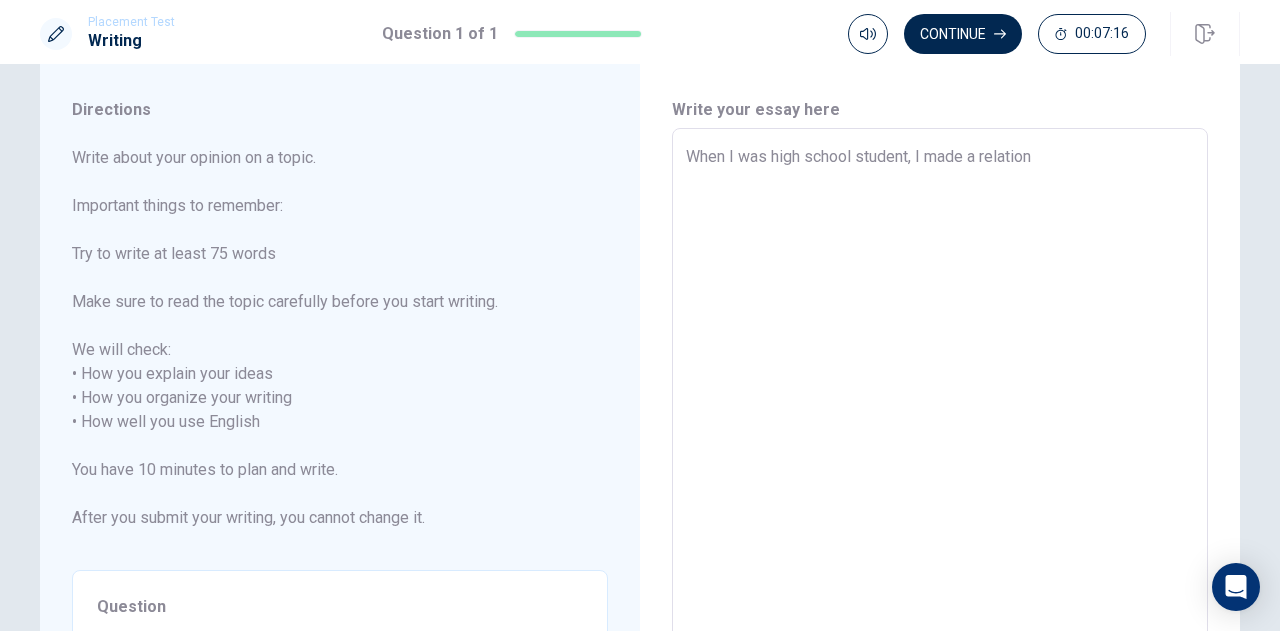 type on "x" 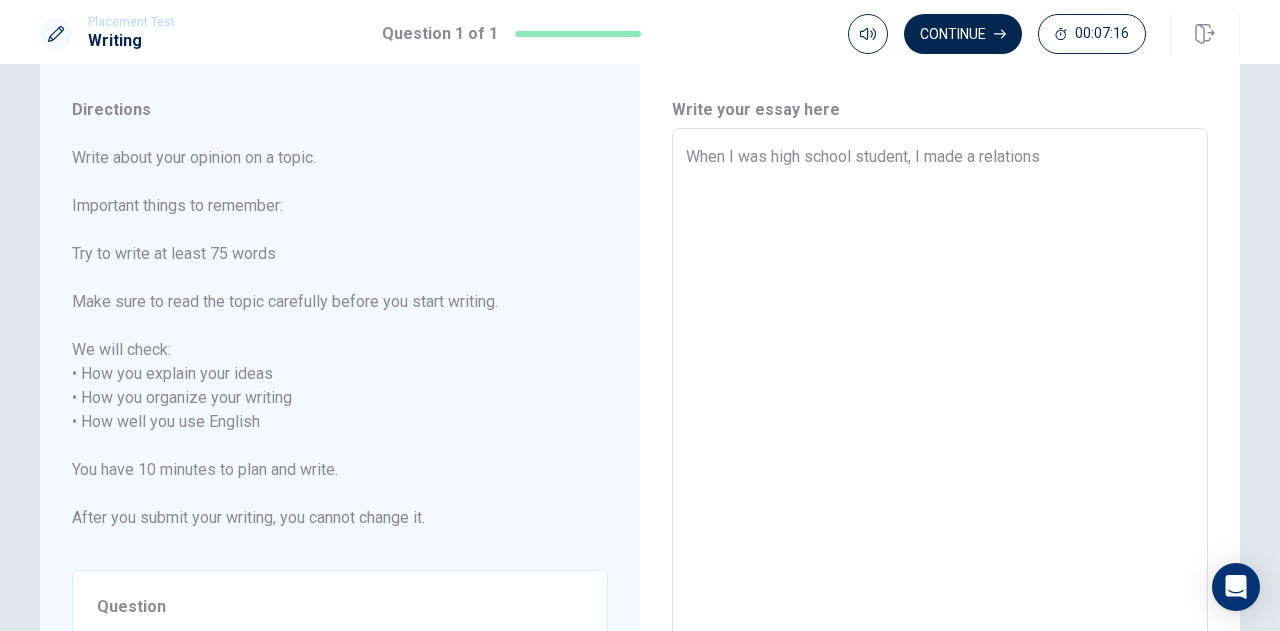 type on "x" 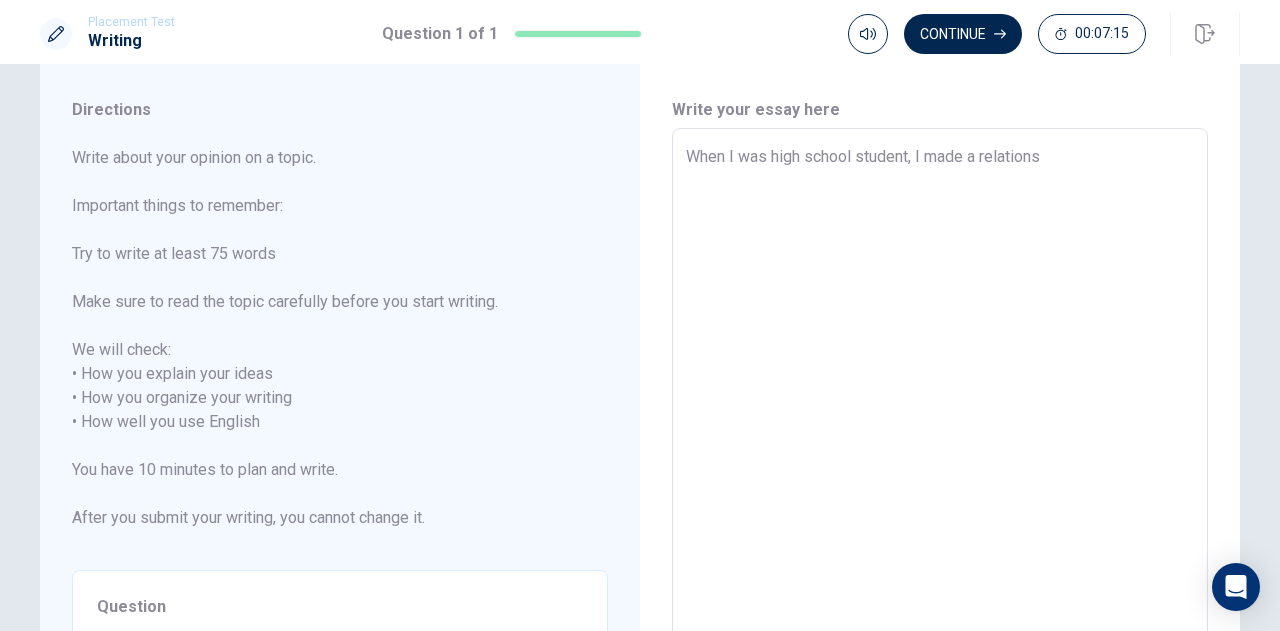 type on "When I was high school student, I made a relationsh" 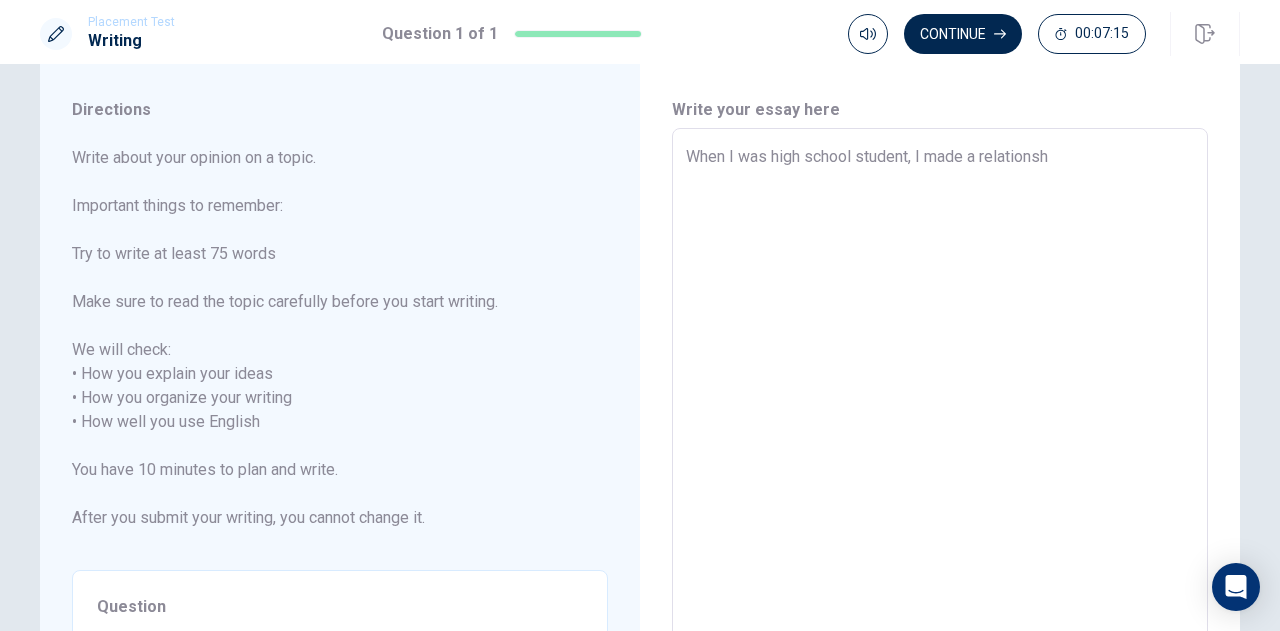 type on "x" 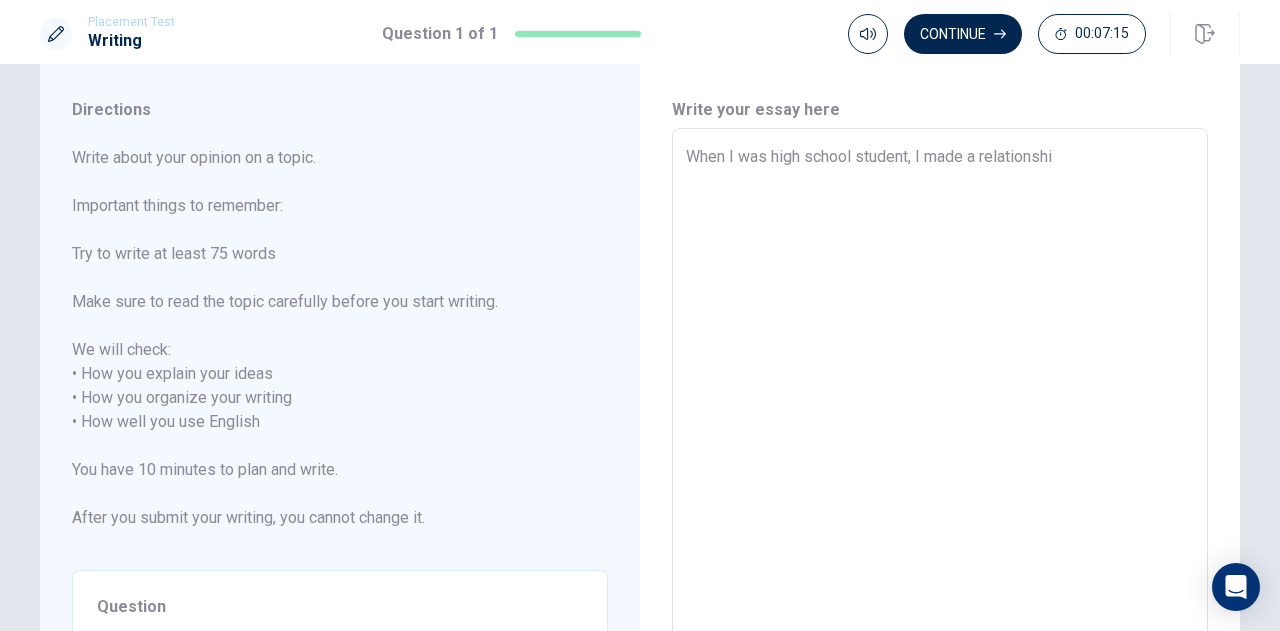 type on "x" 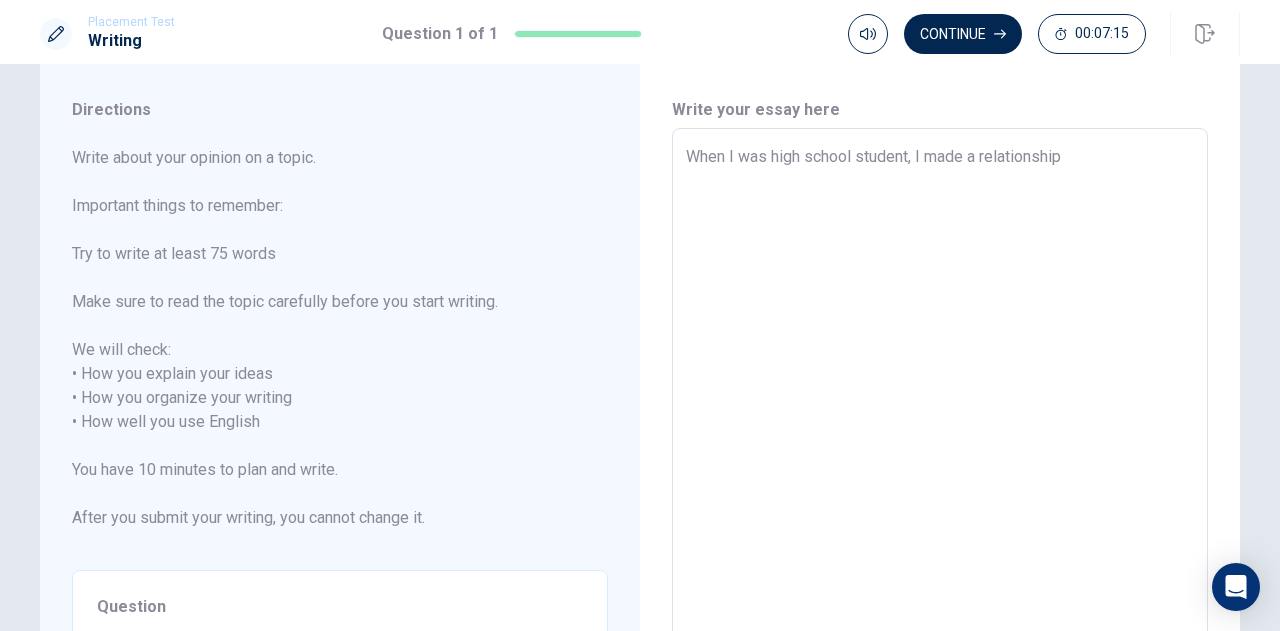 type on "x" 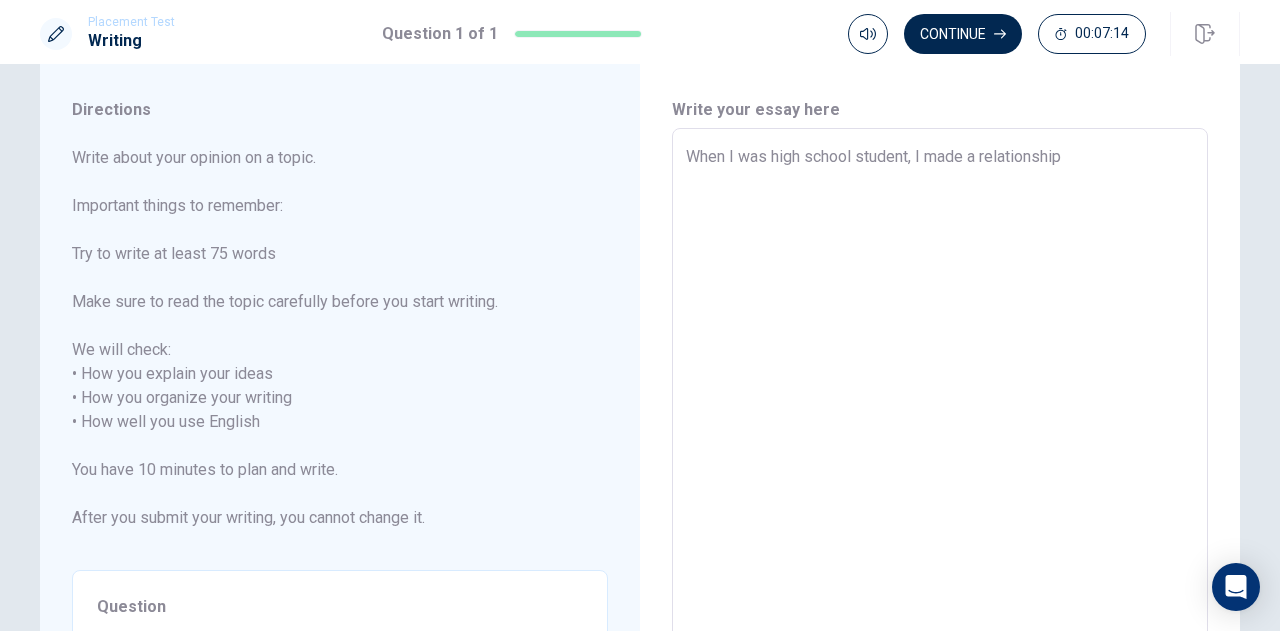 type on "When I was high school student, I made a relationship" 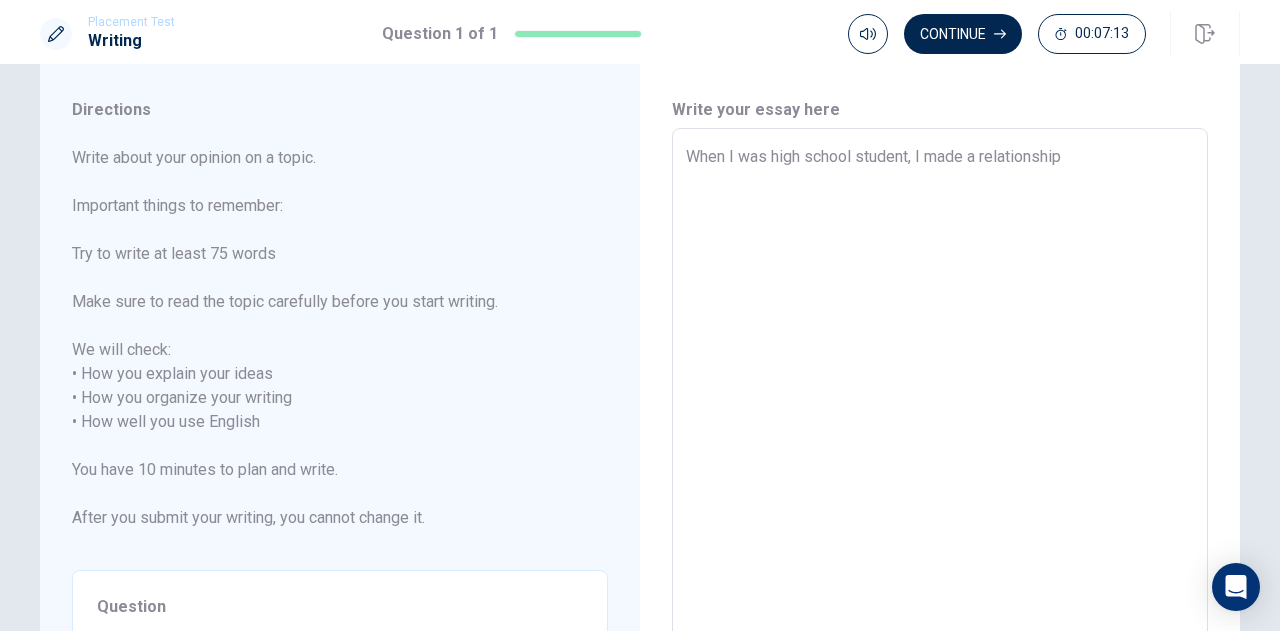 type on "When I was high school student, I made a relationship b" 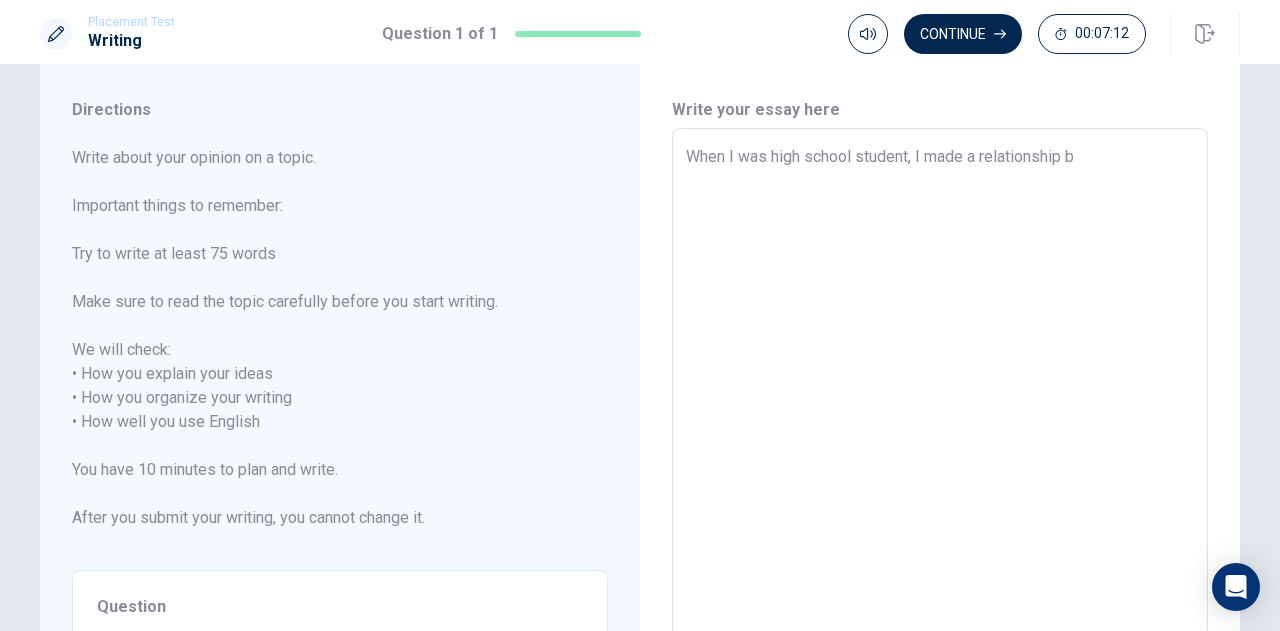 type on "x" 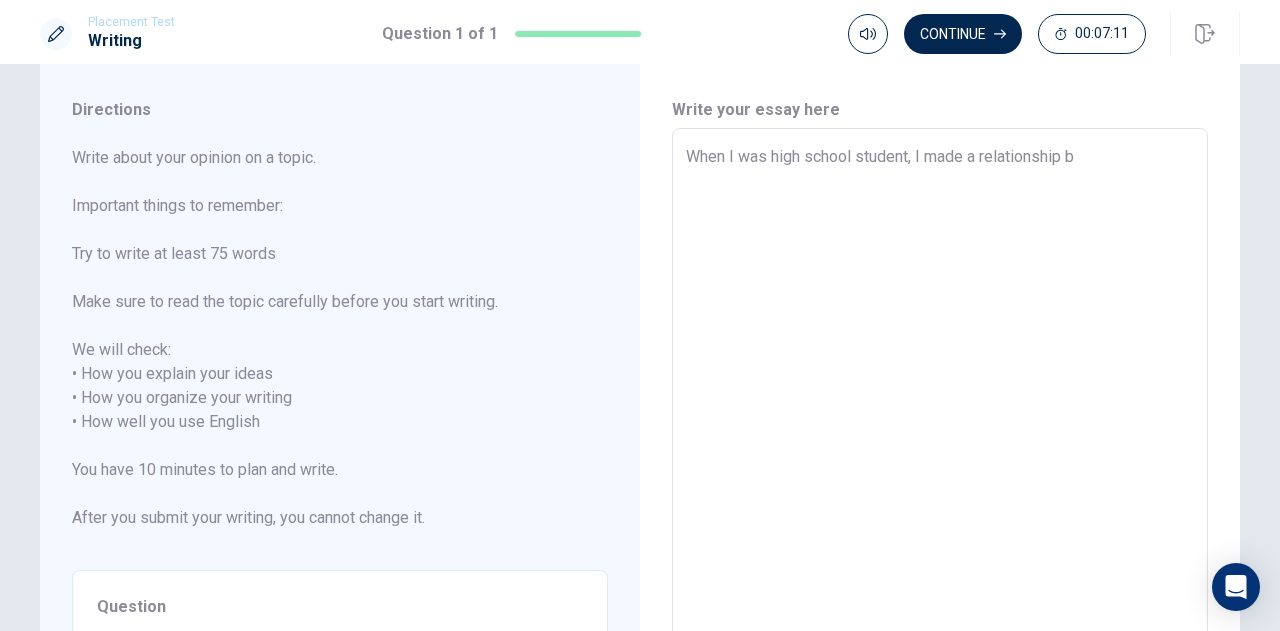 type on "When I was high school student, I made a relationship be" 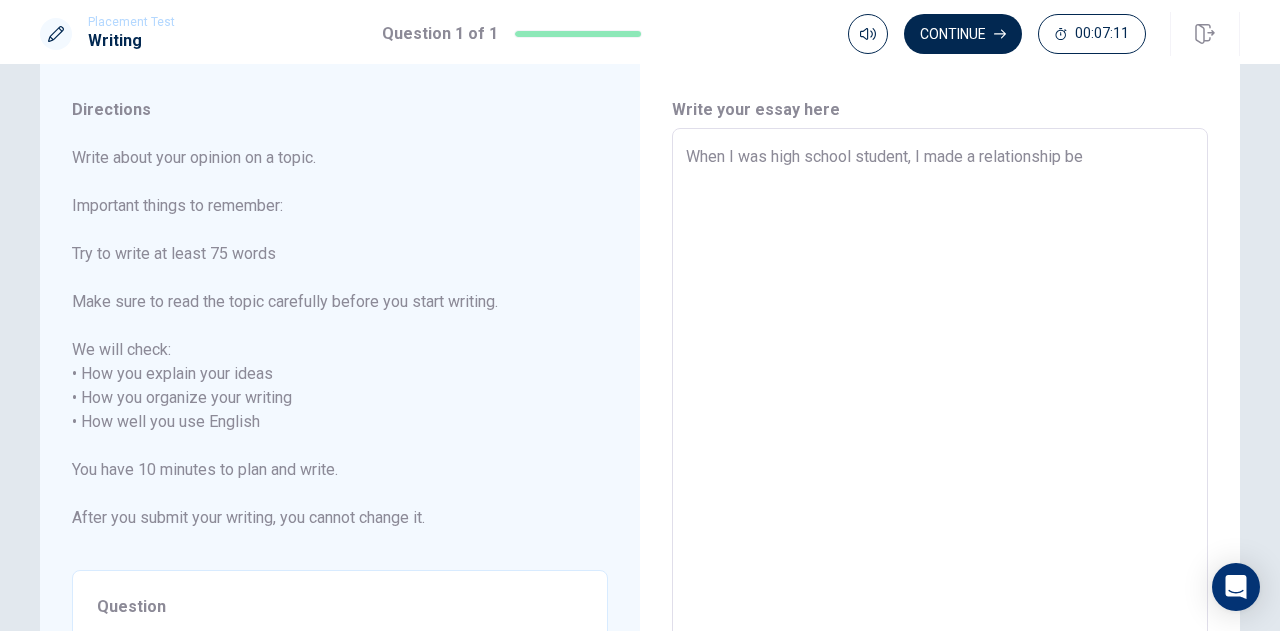 type on "x" 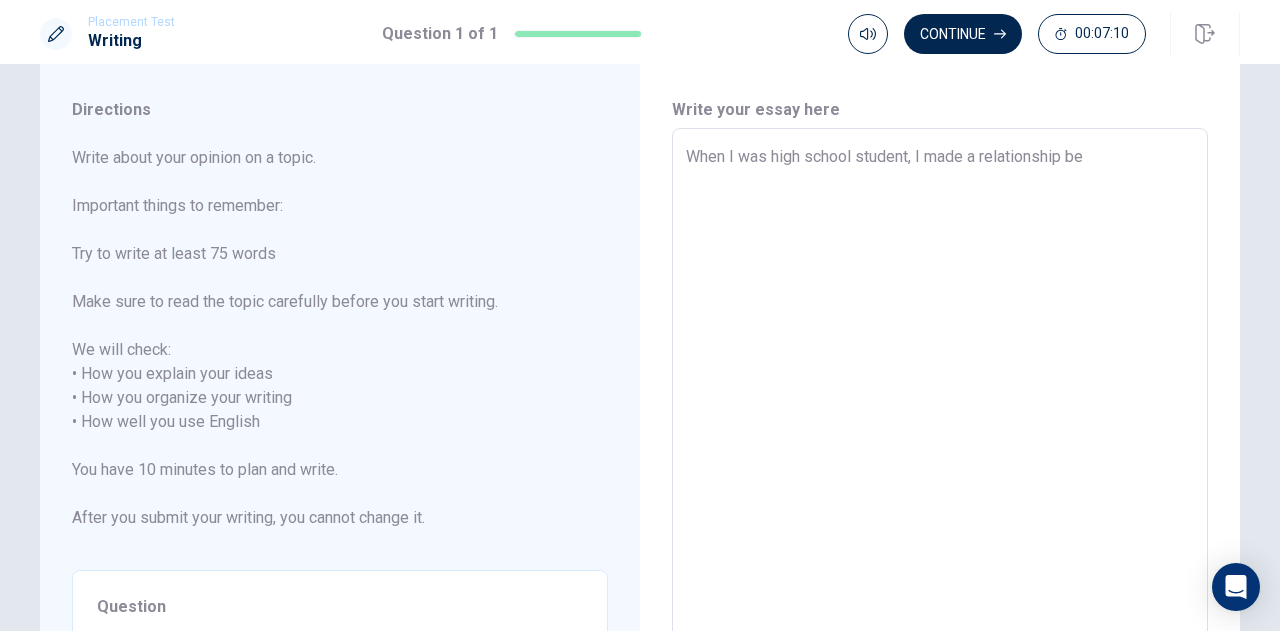 type on "When I was high school student, I made a relationship bet" 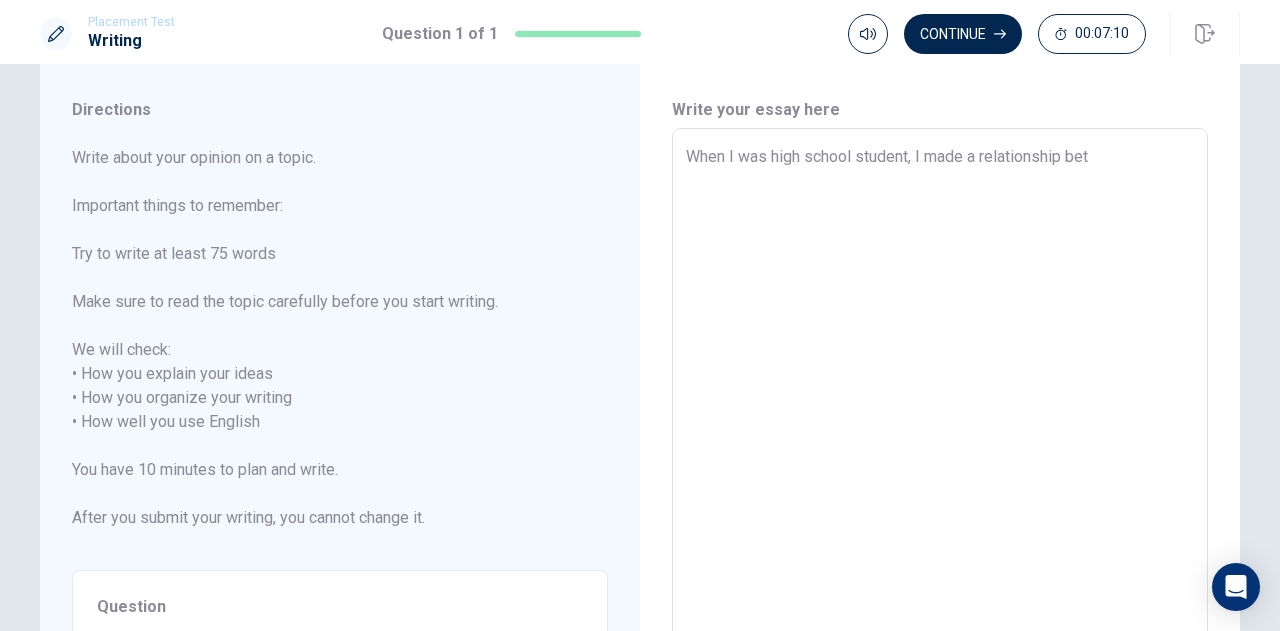 type on "x" 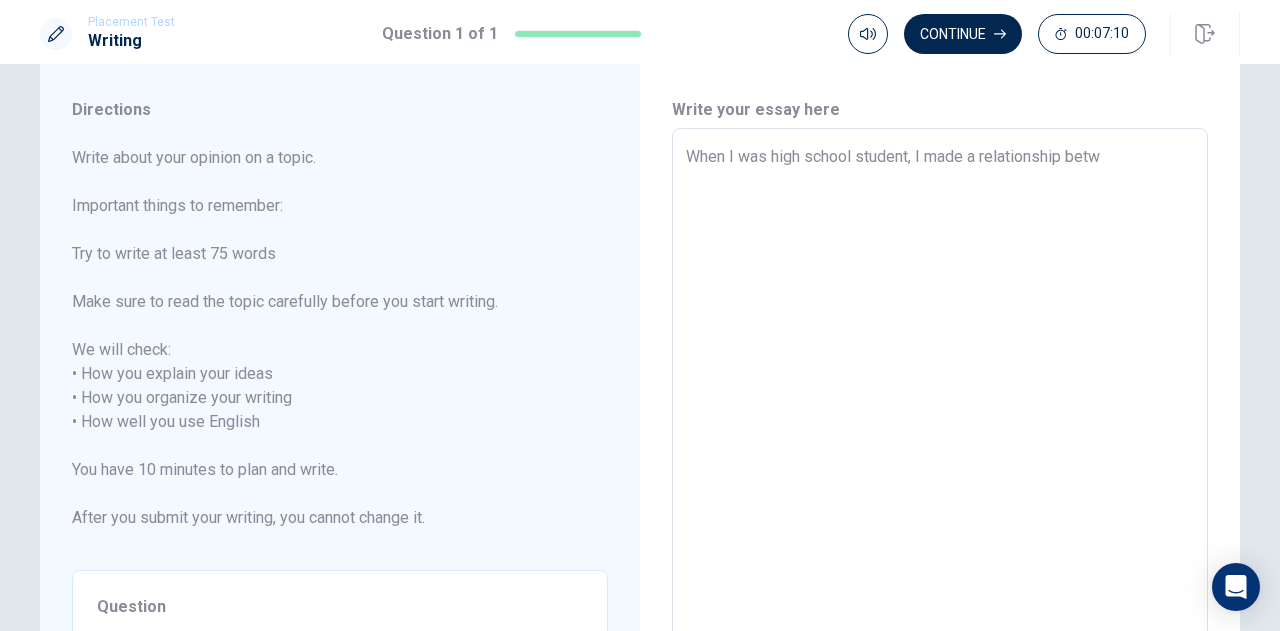 type on "x" 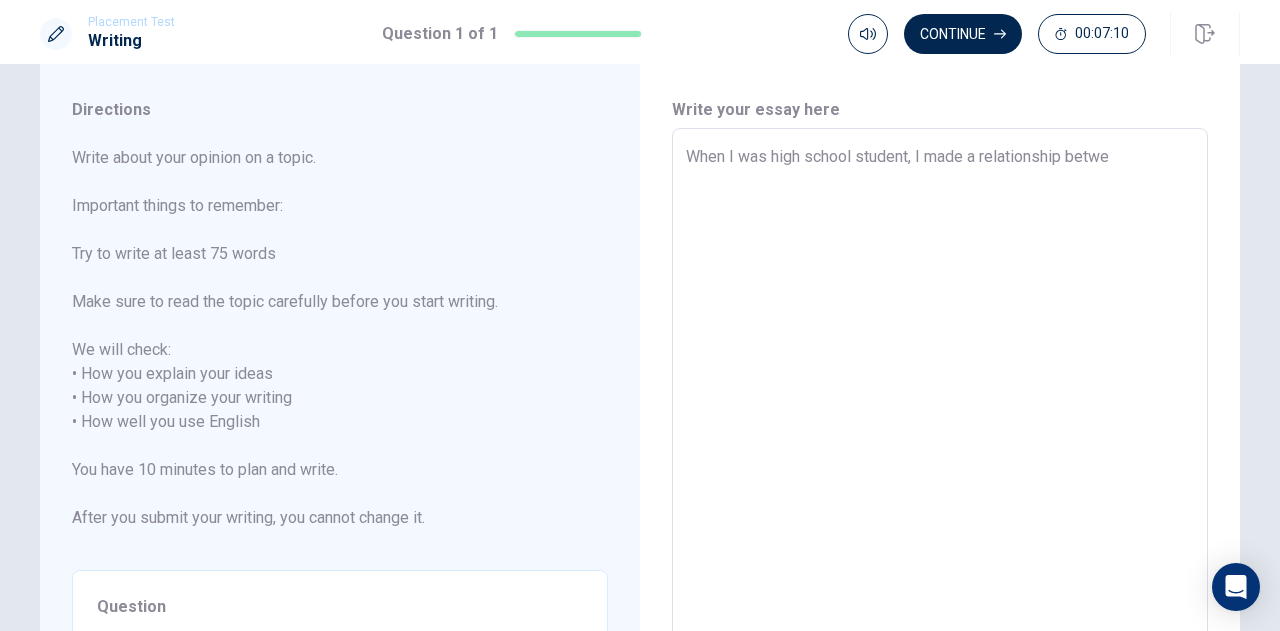 type on "x" 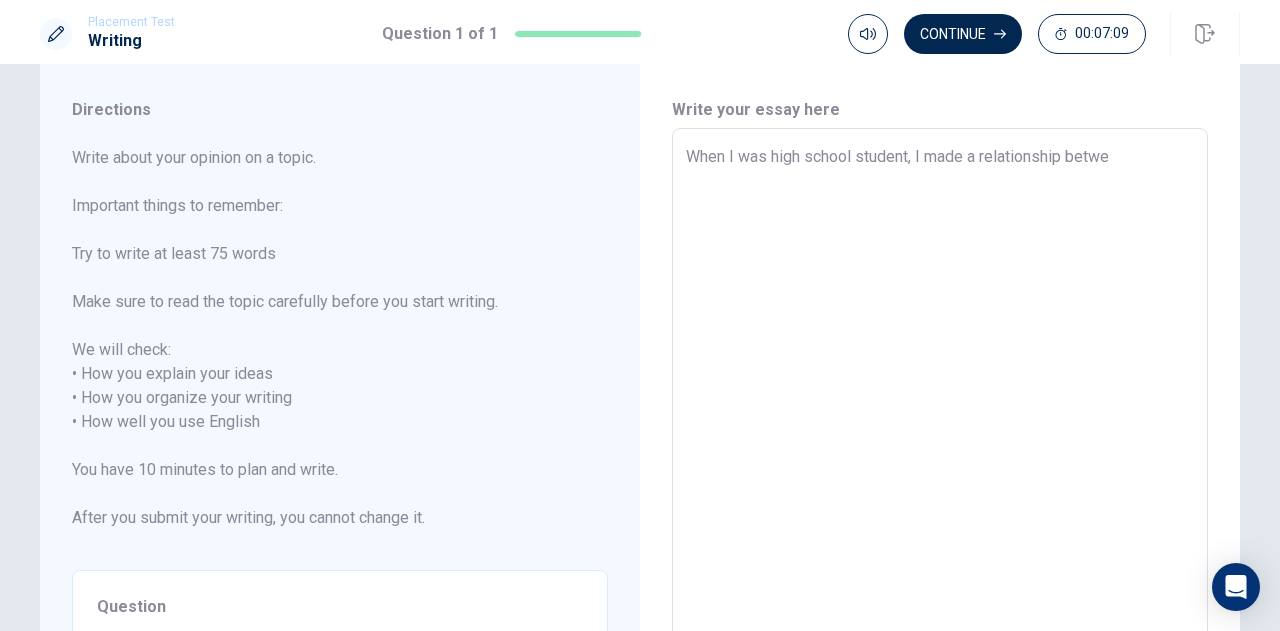 type on "When I was high school student, I made a relationship betwee" 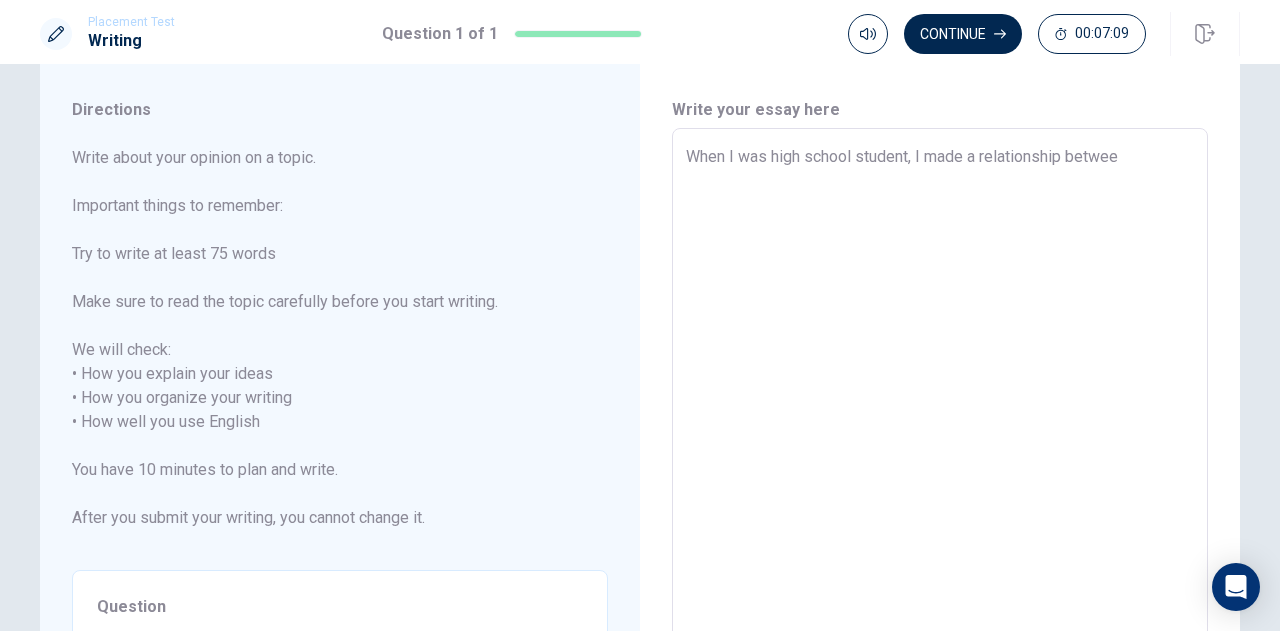 type on "x" 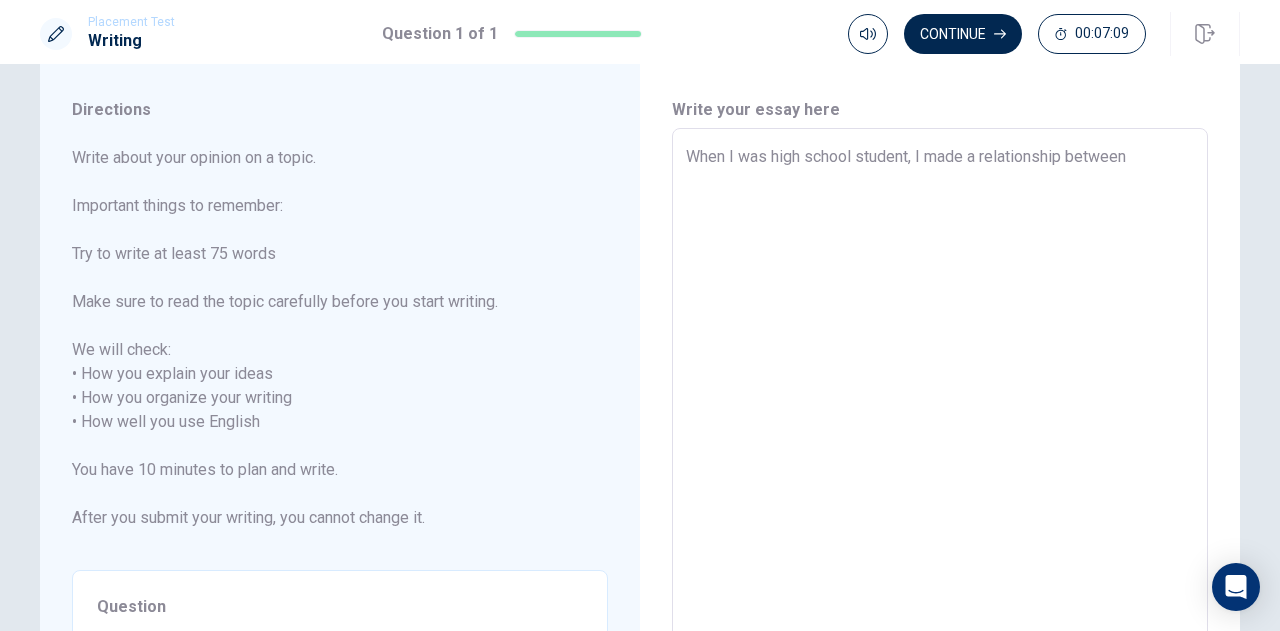 type on "x" 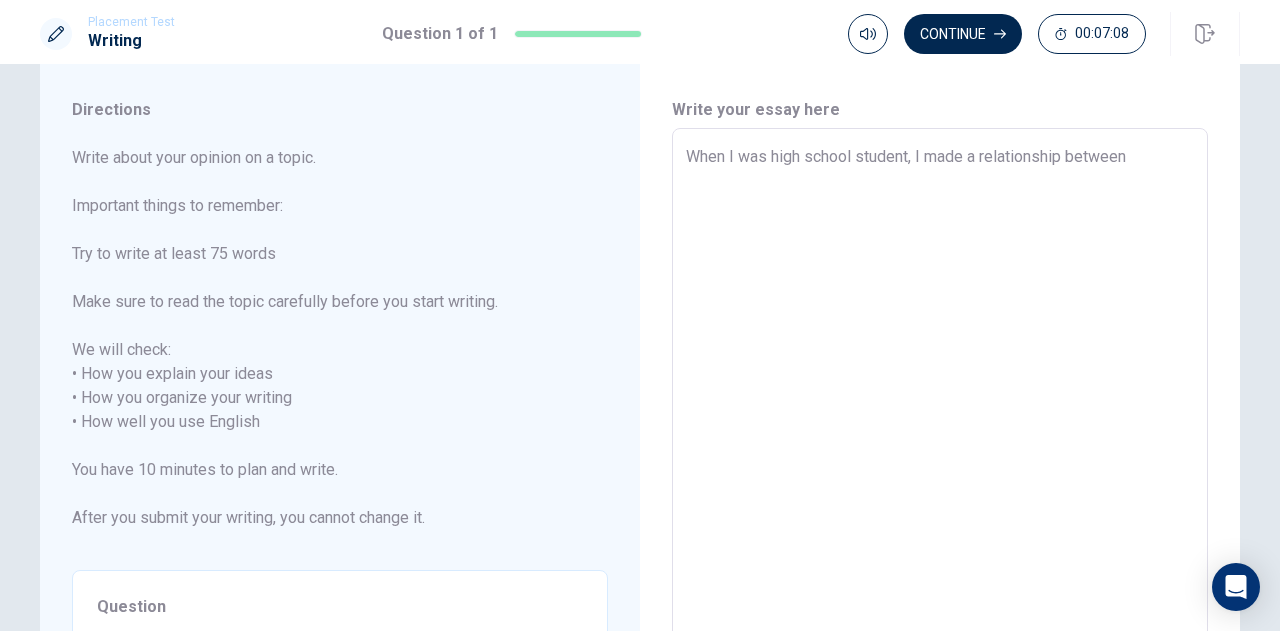 type on "x" 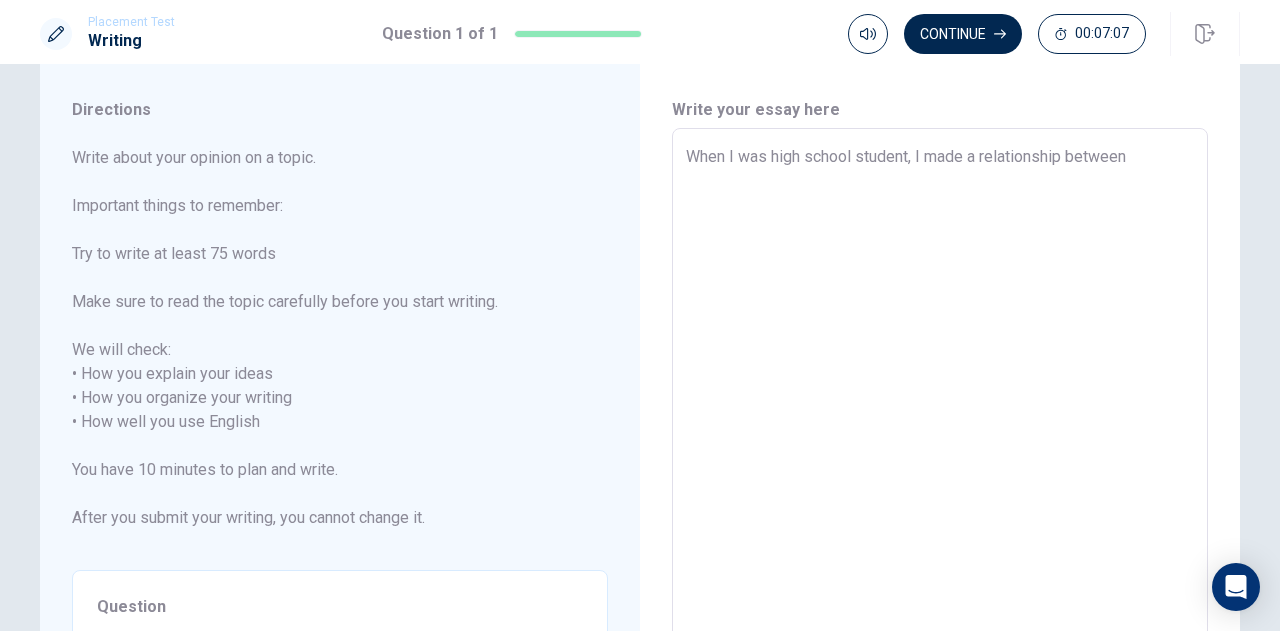 type on "When I was high school student, I made a relationship between m" 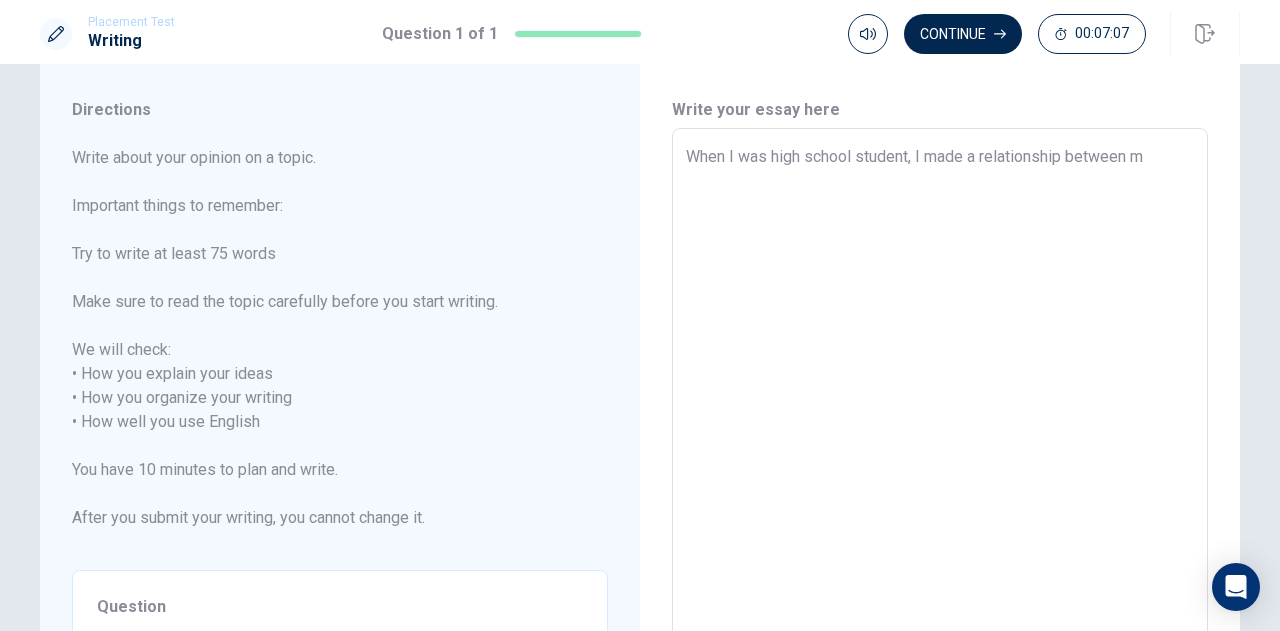 type on "x" 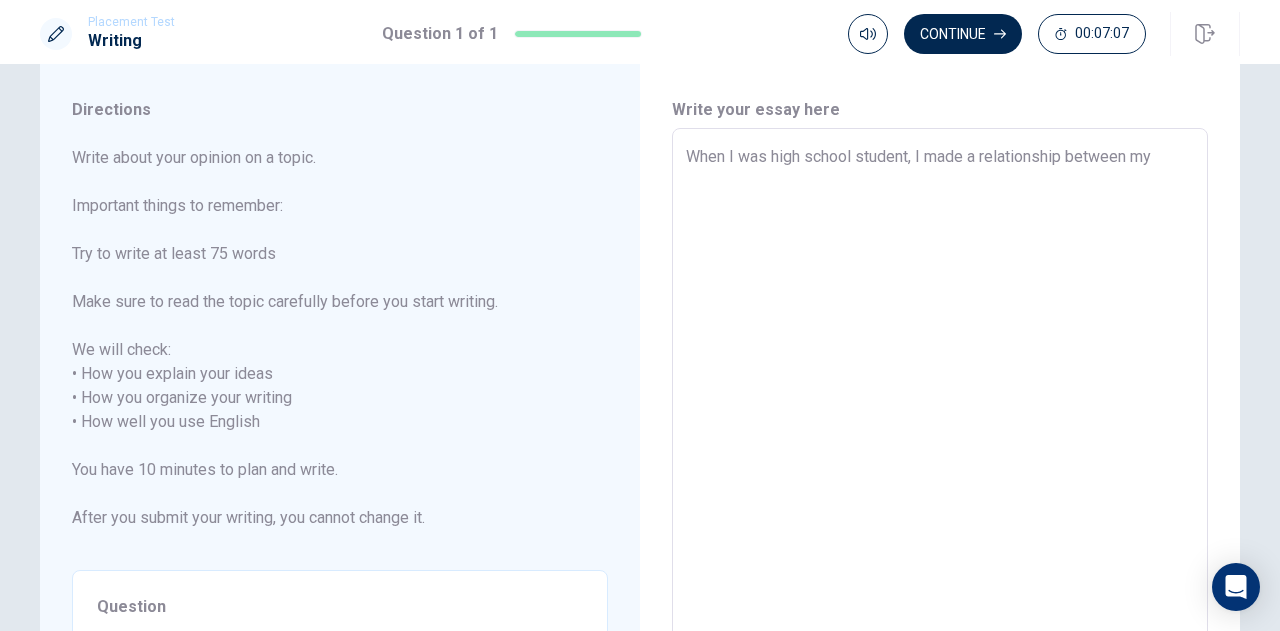 type on "x" 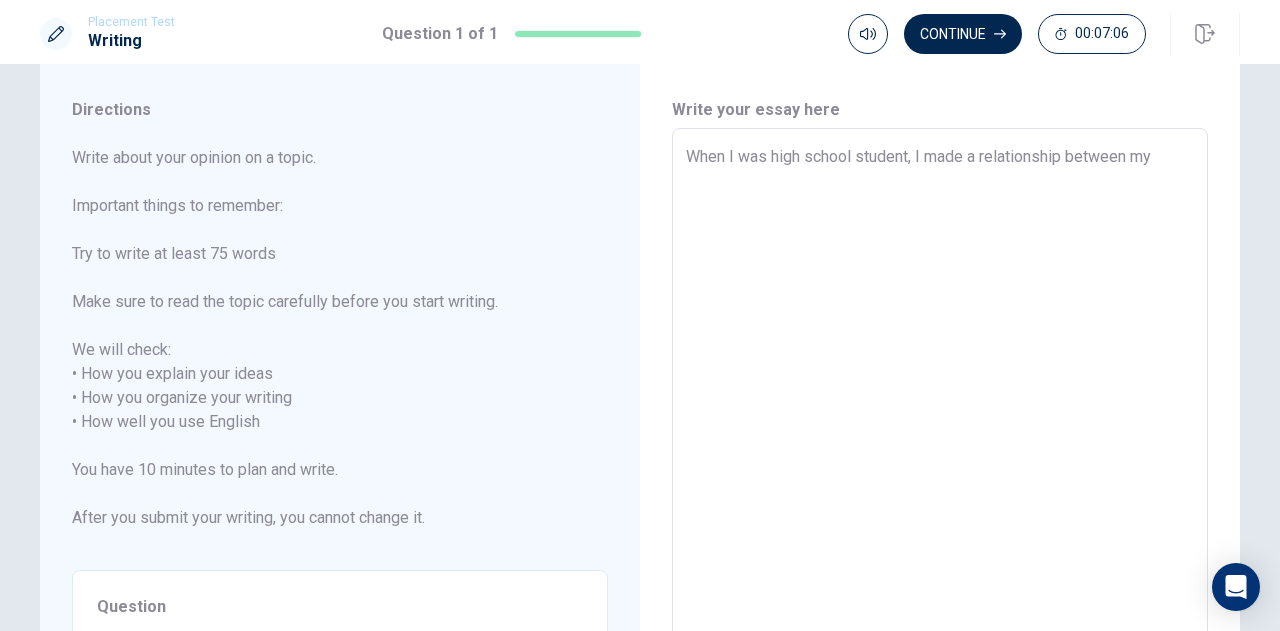 type on "x" 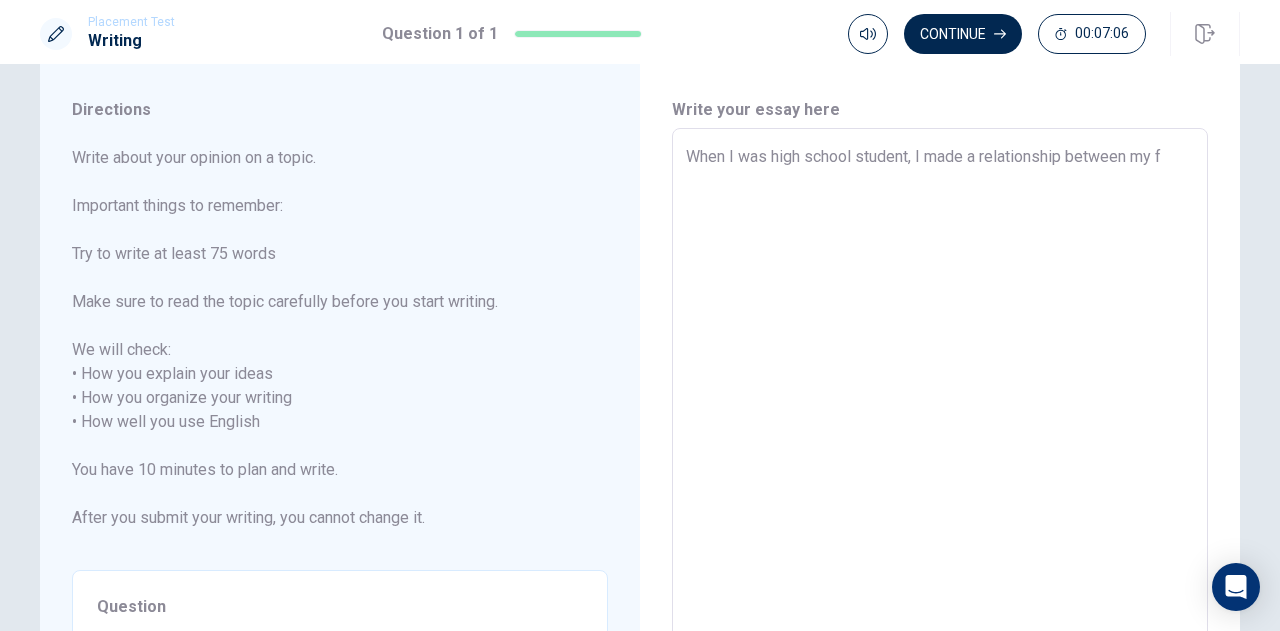 type on "x" 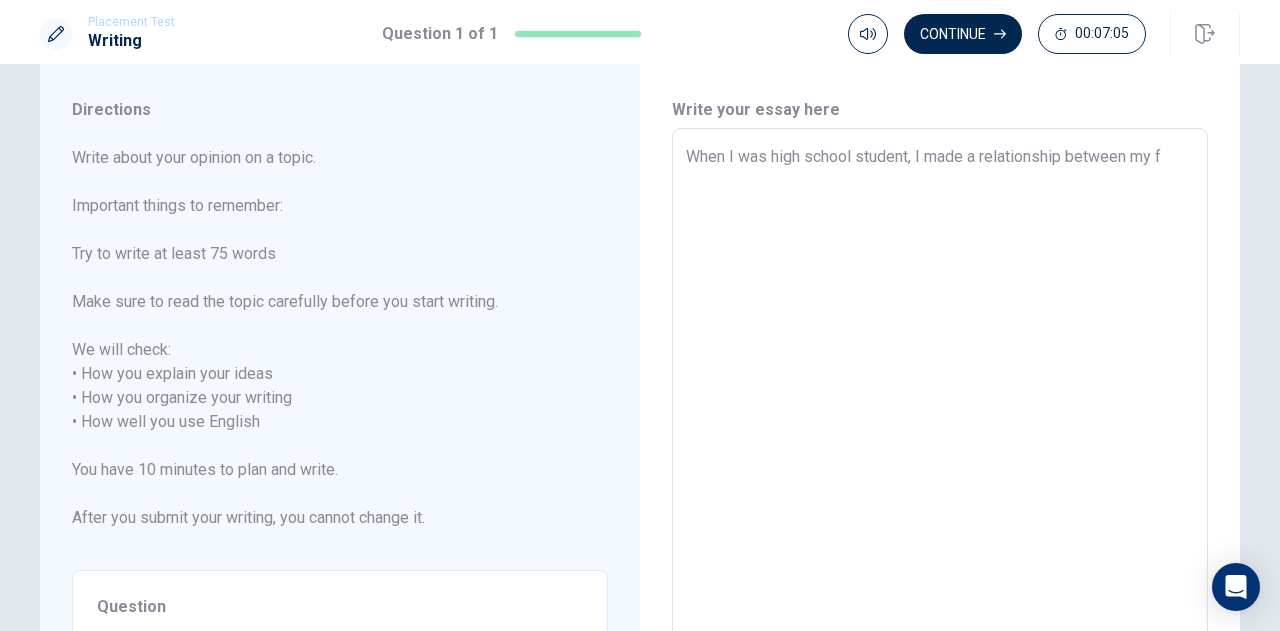 type on "When I was high school student, I made a relationship between my fr" 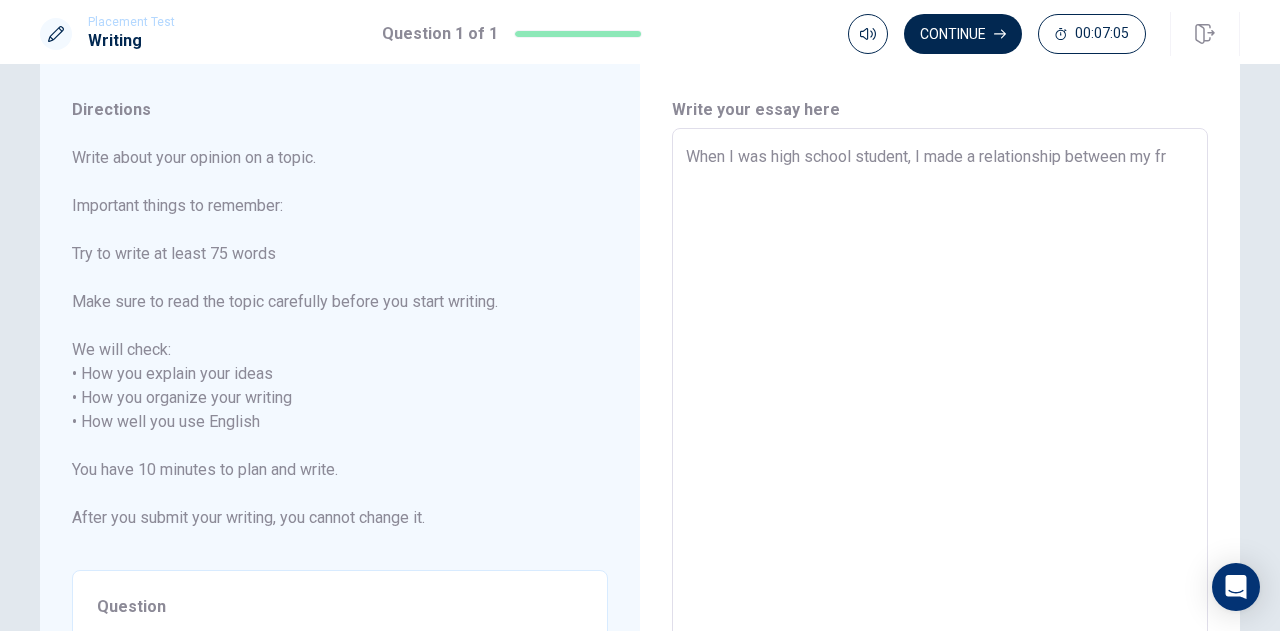 type on "x" 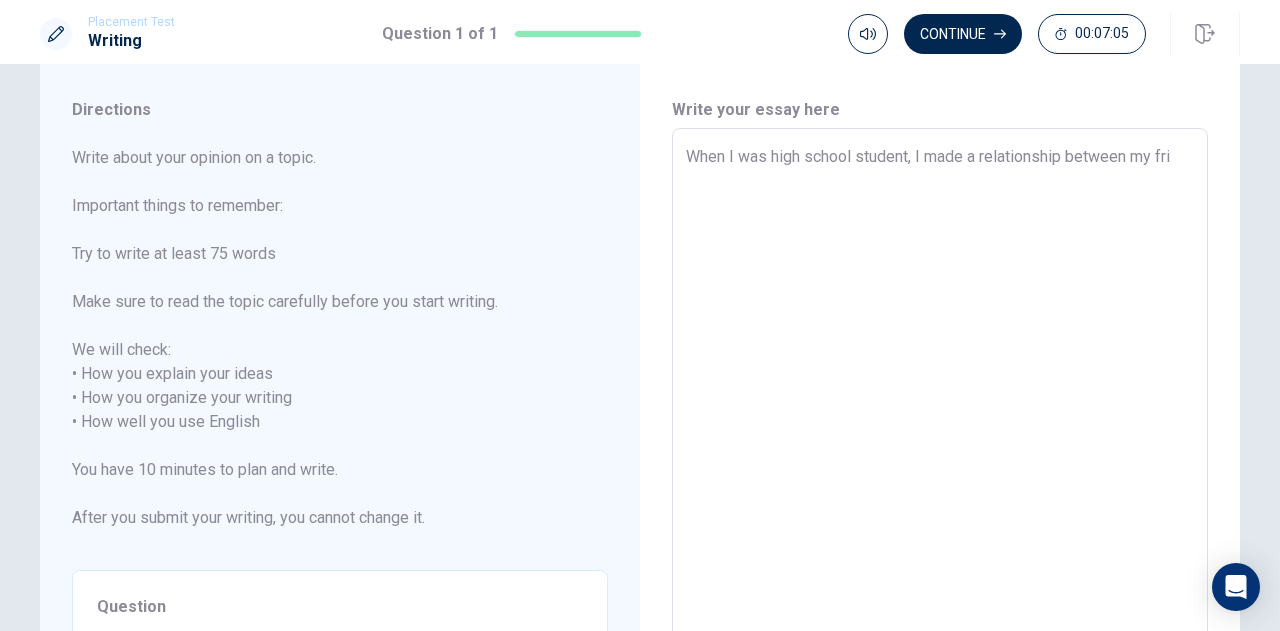 type on "x" 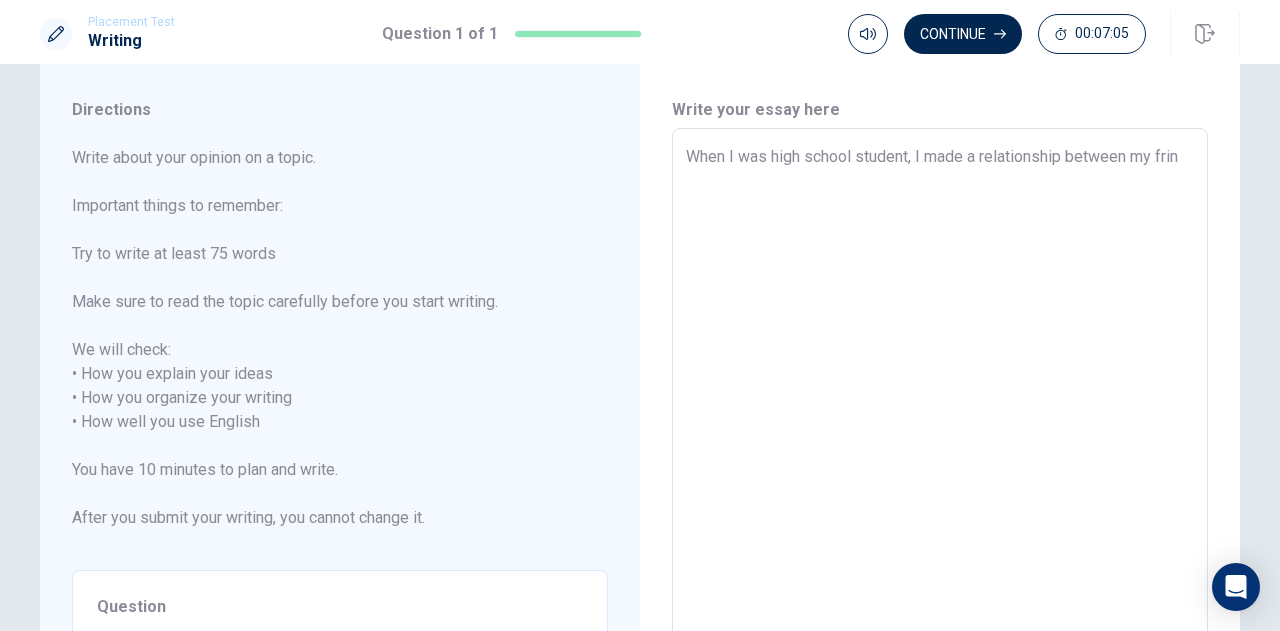 type on "x" 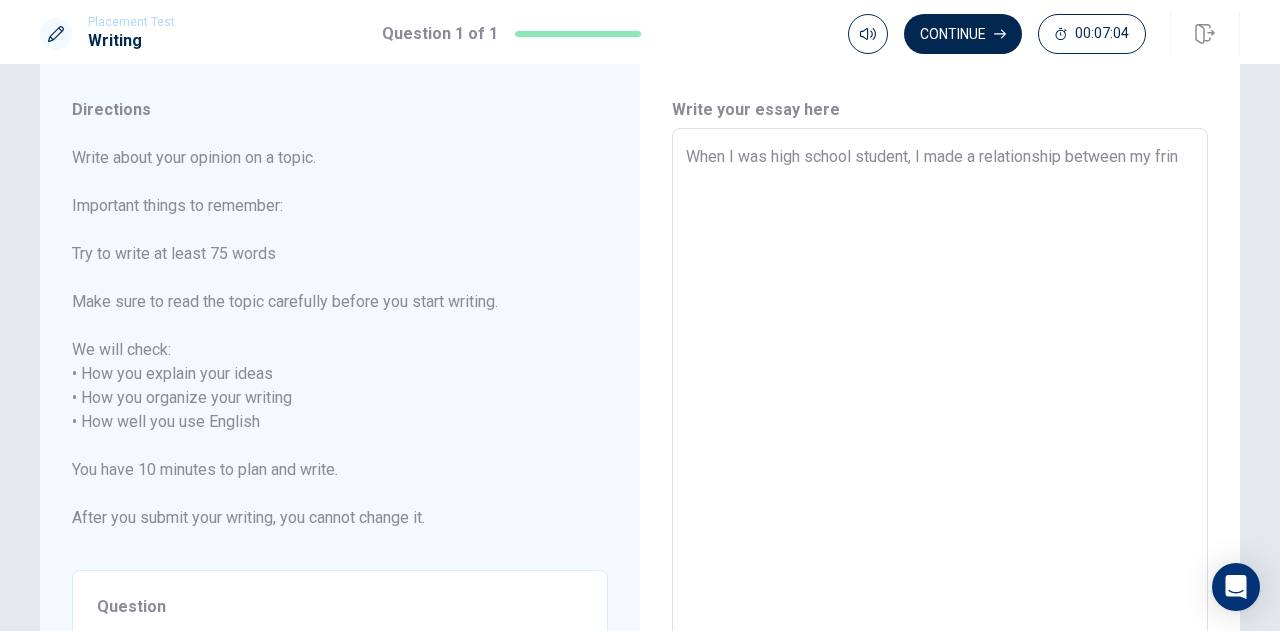 type on "When I was high school student, I made a relationship between my fri" 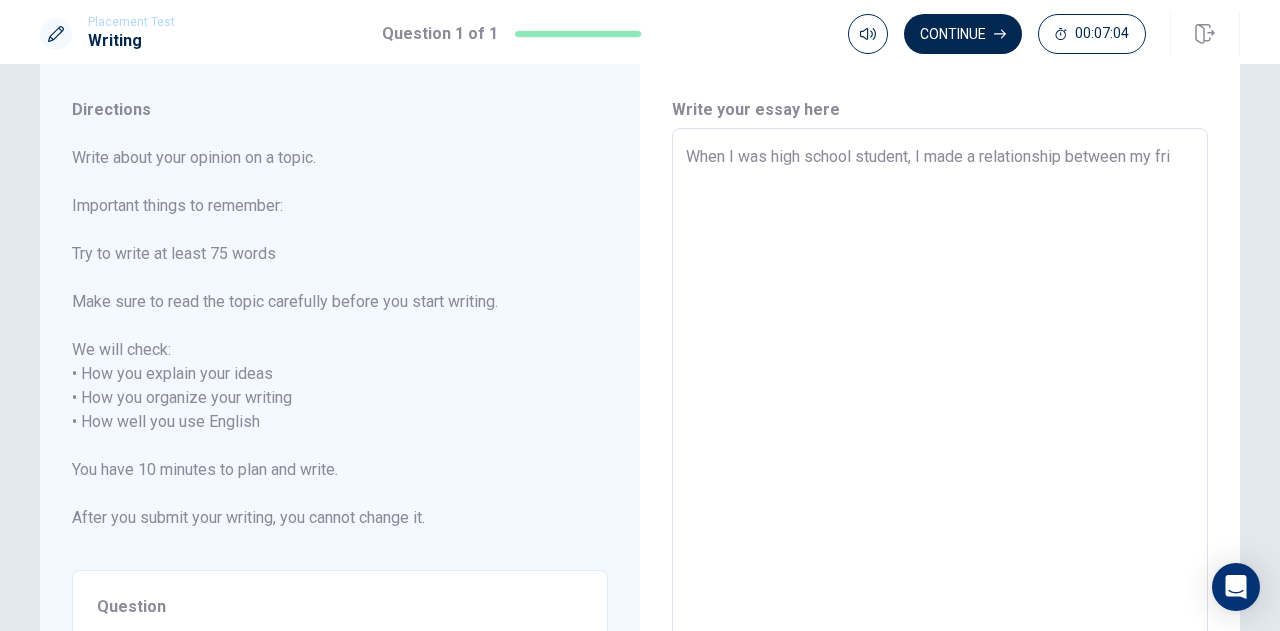 type on "x" 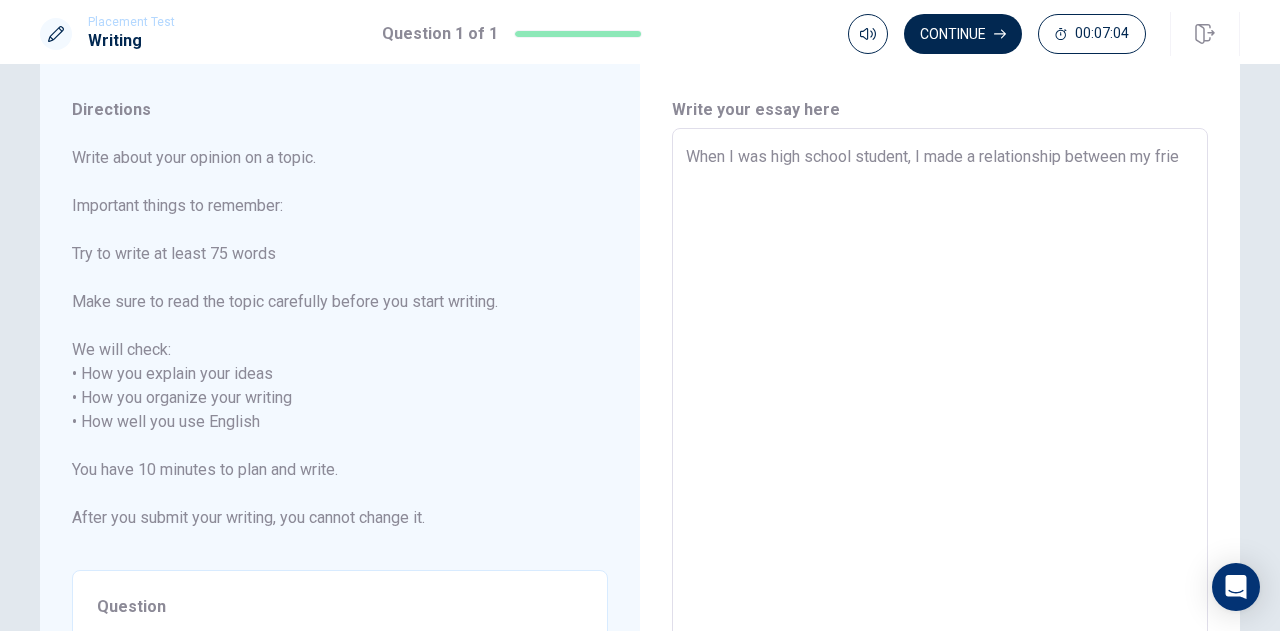 type on "x" 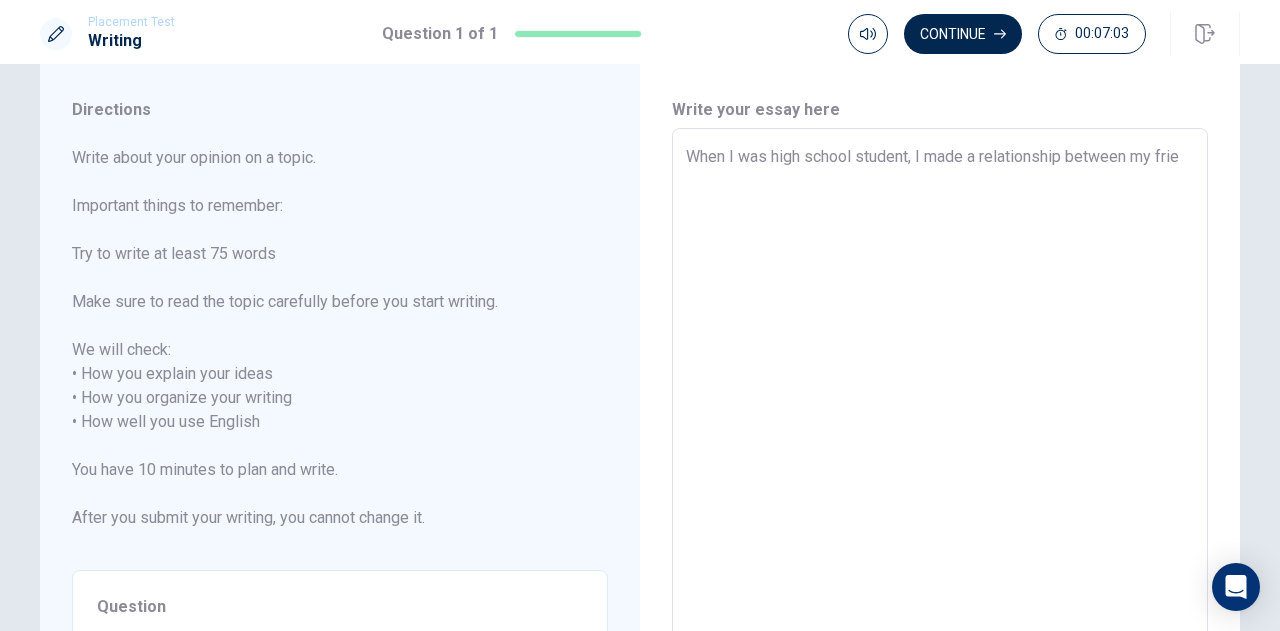 type on "When I was high school student, I made a relationship between my frien" 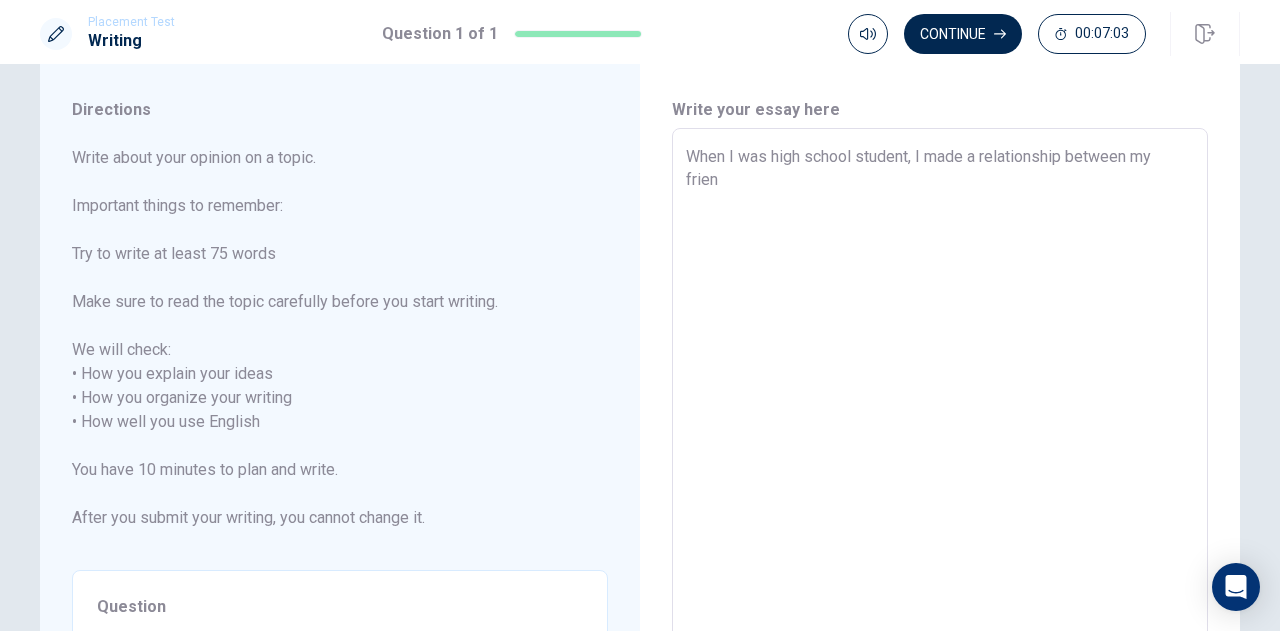type on "x" 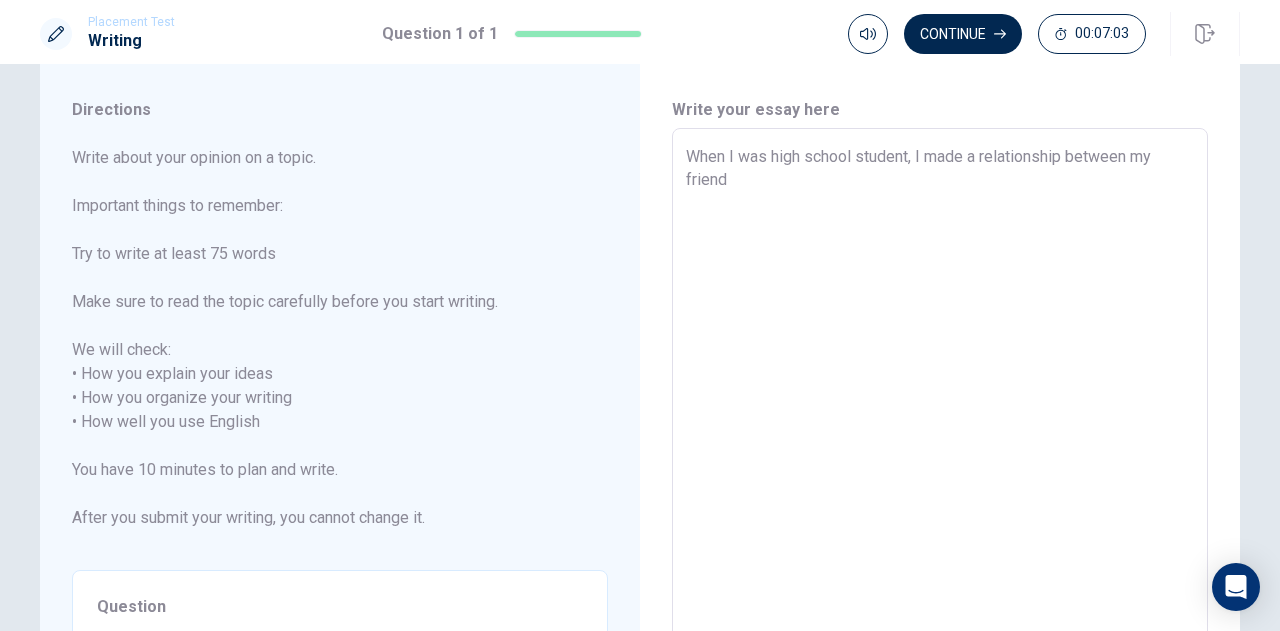 type on "x" 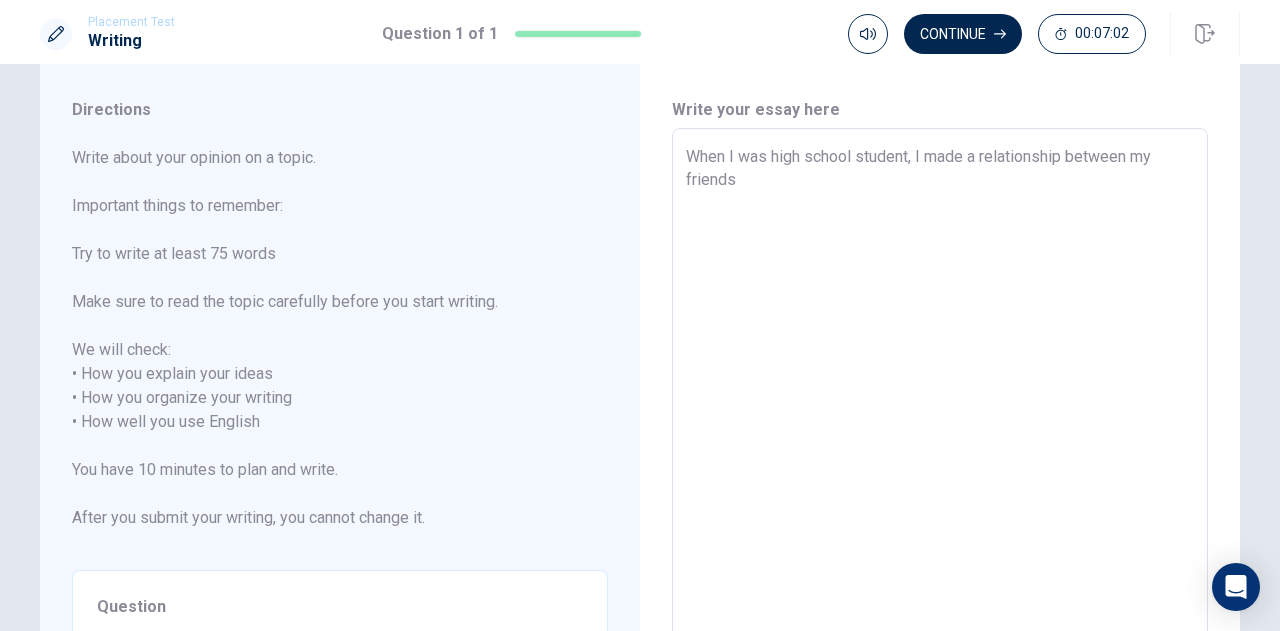 type on "x" 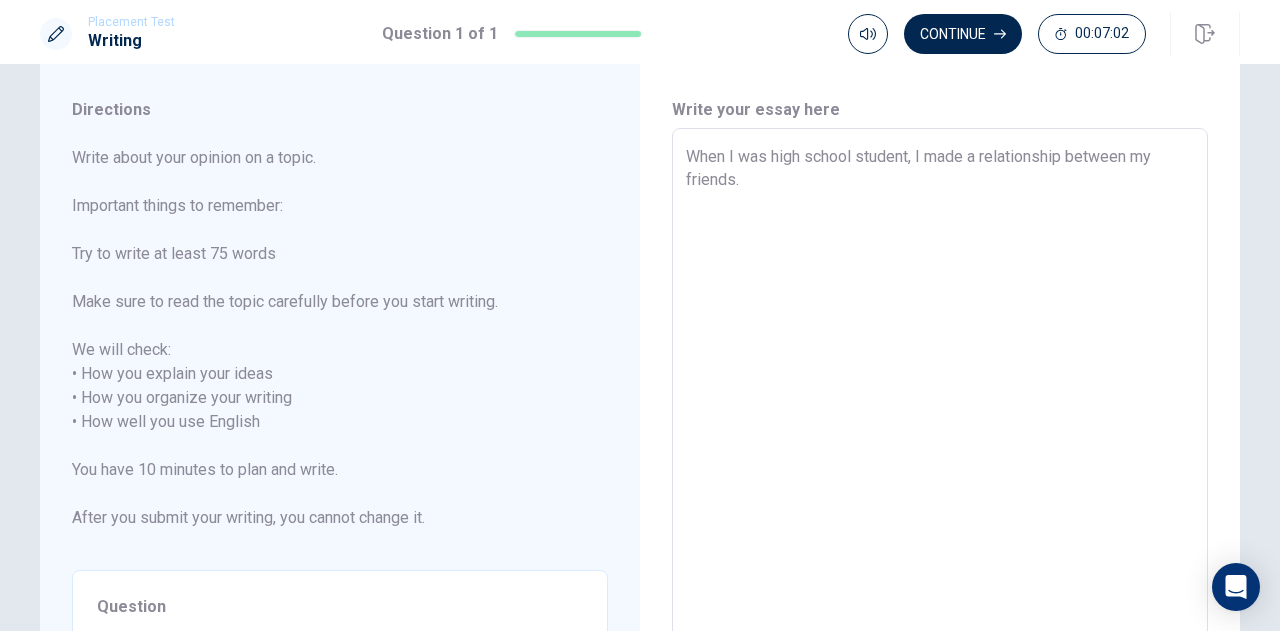 type on "x" 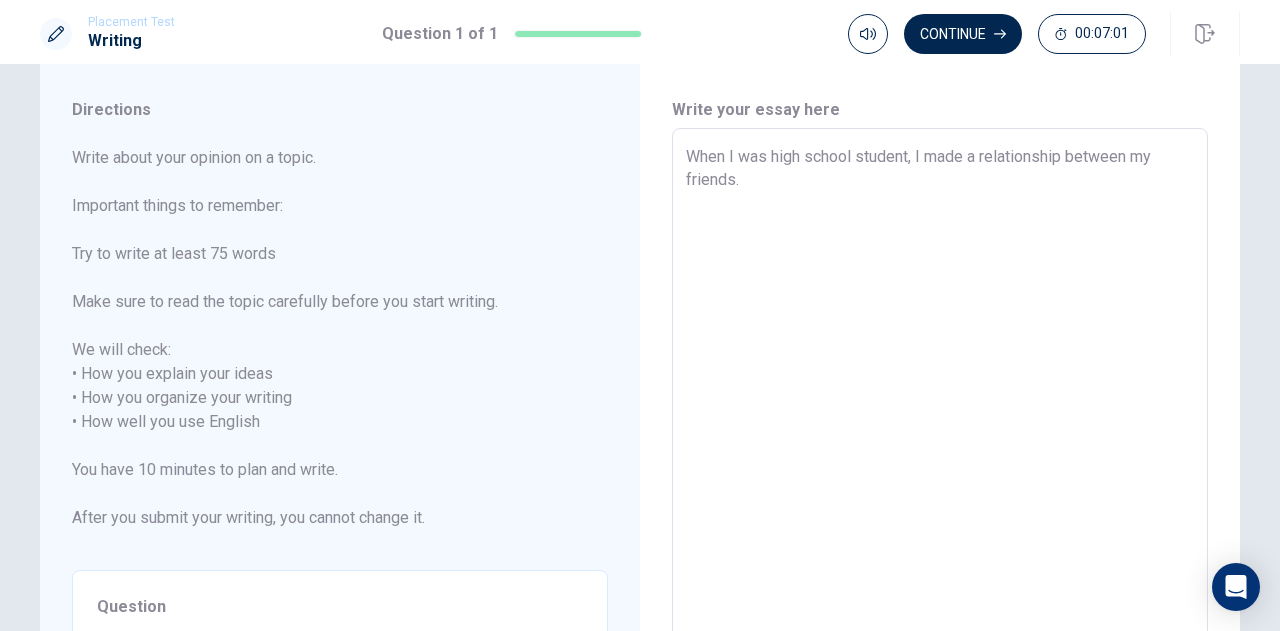 type on "When I was high school student, I made a relationship between my friends." 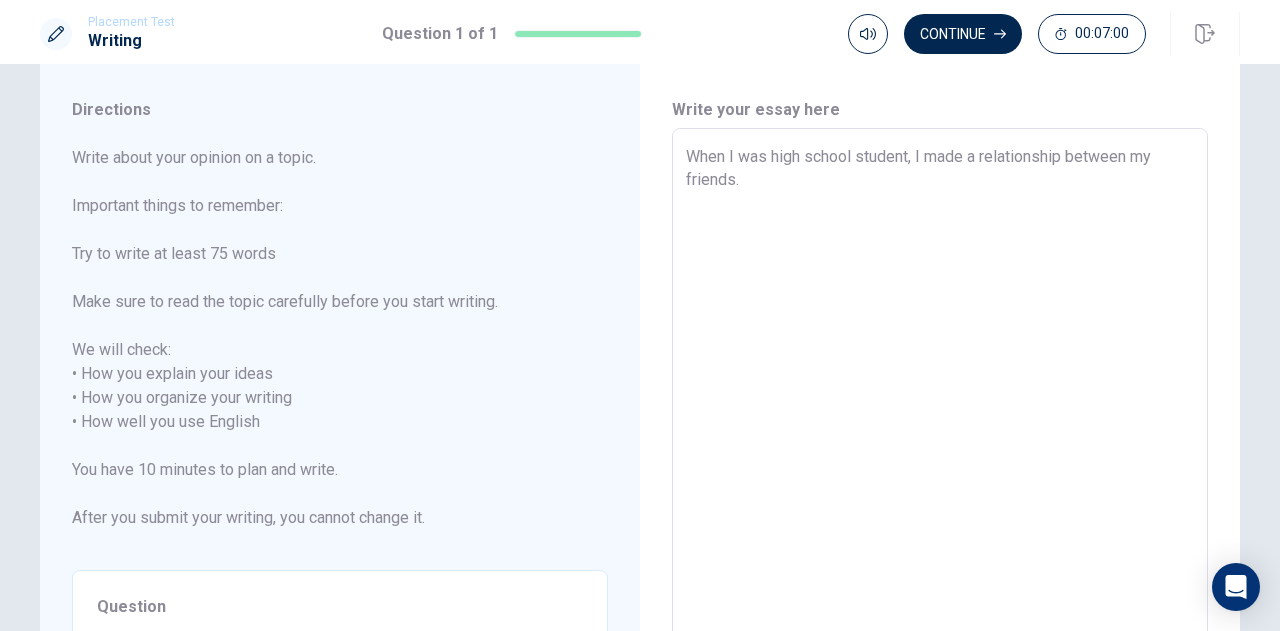 type on "x" 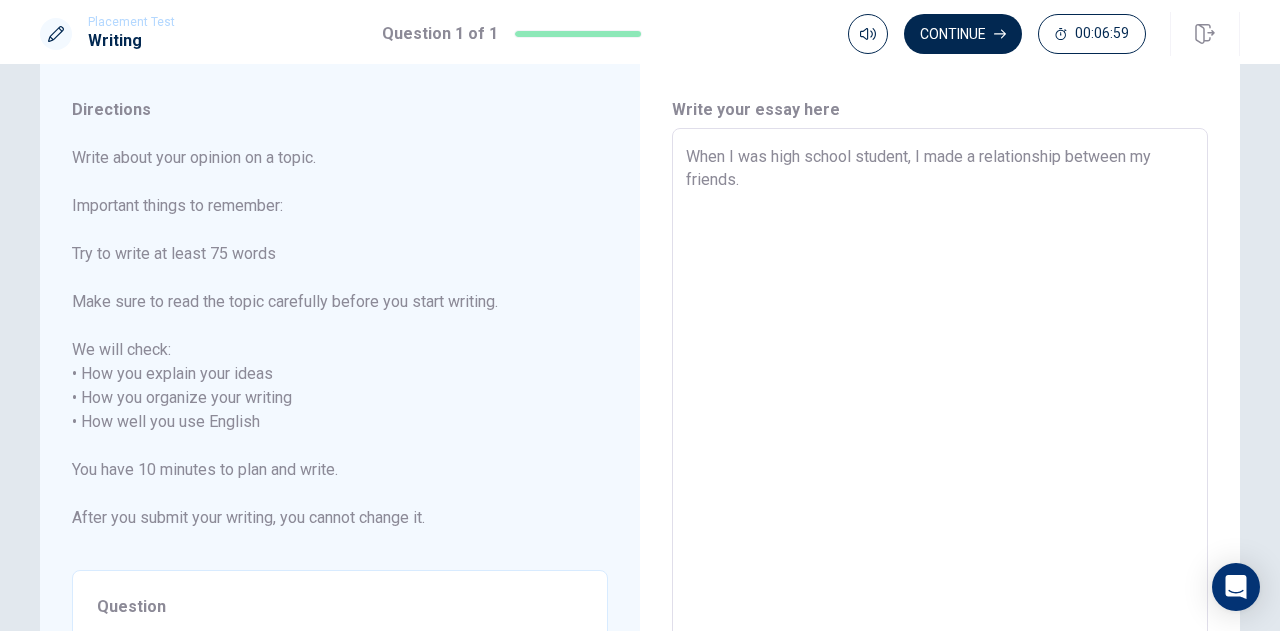 type on "When I was high school student, I made a relationship between my friends. m" 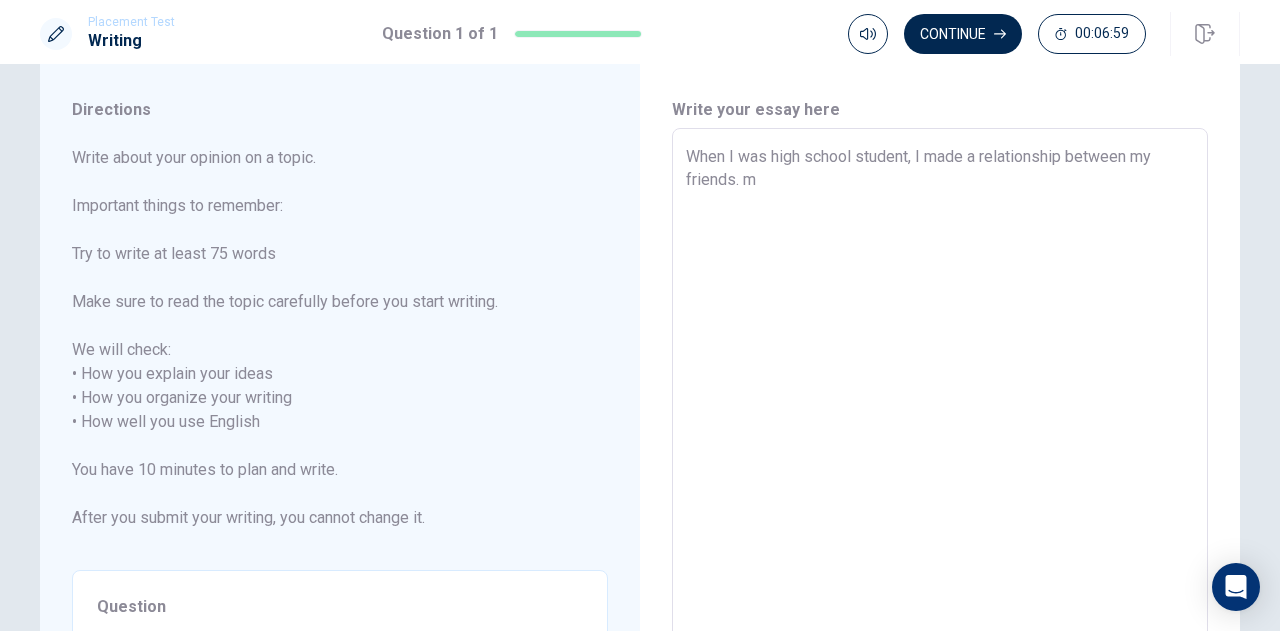 type on "x" 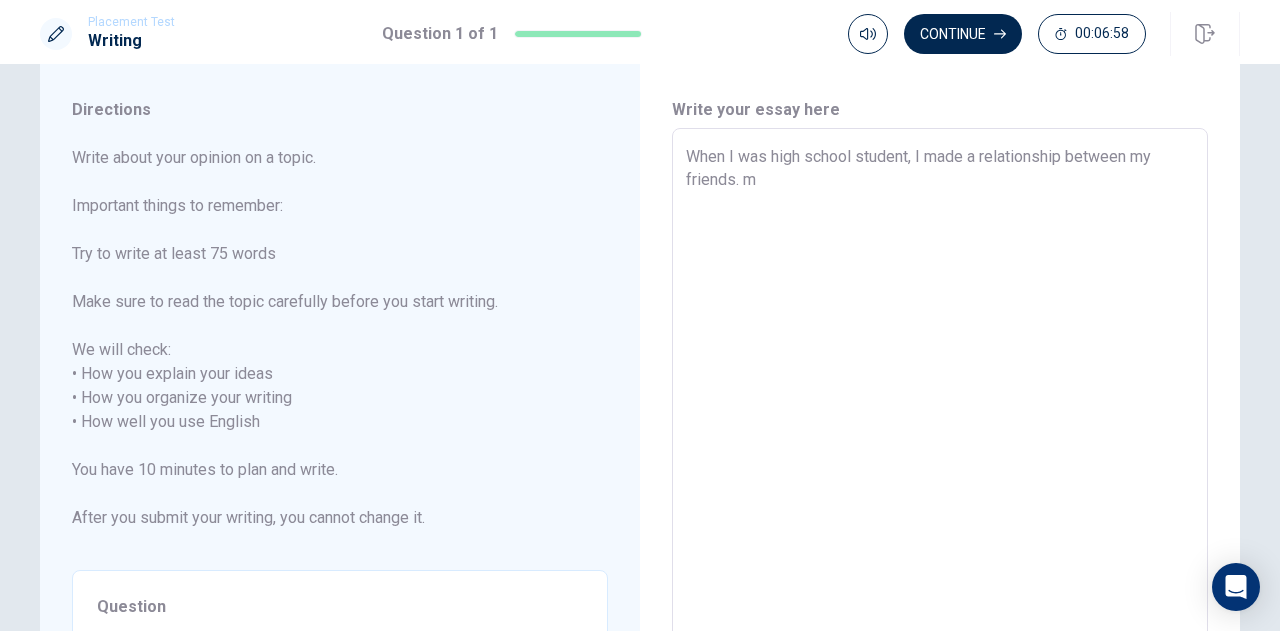 type on "When I was high school student, I made a relationship between my friends." 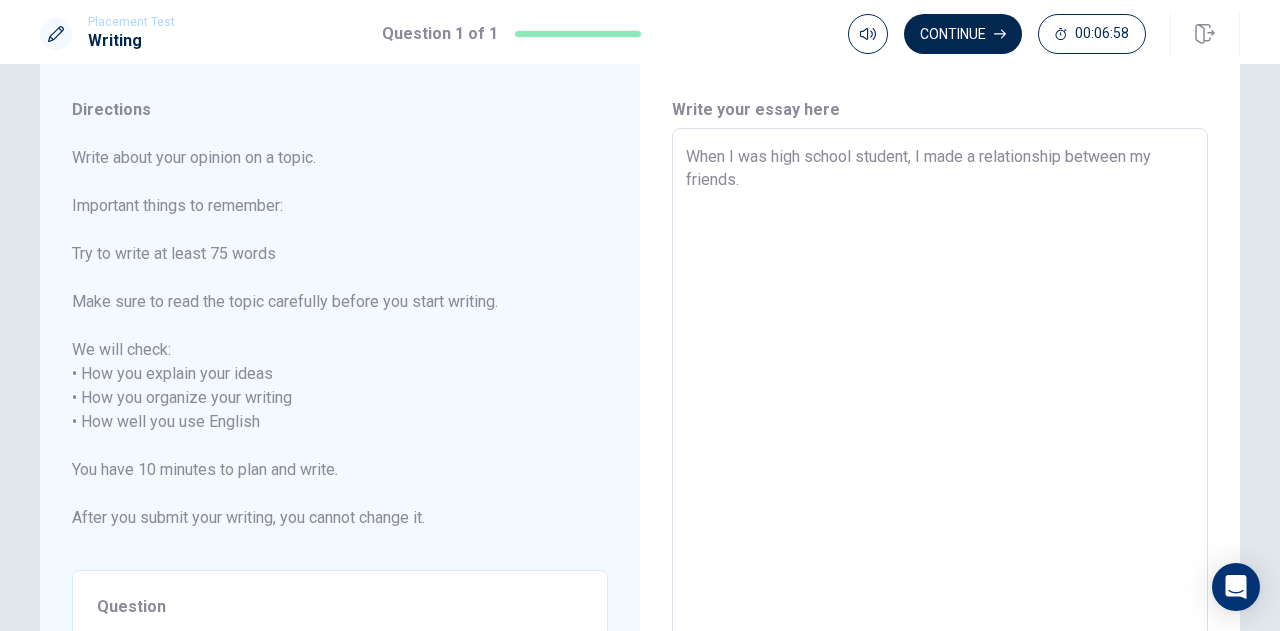 type on "x" 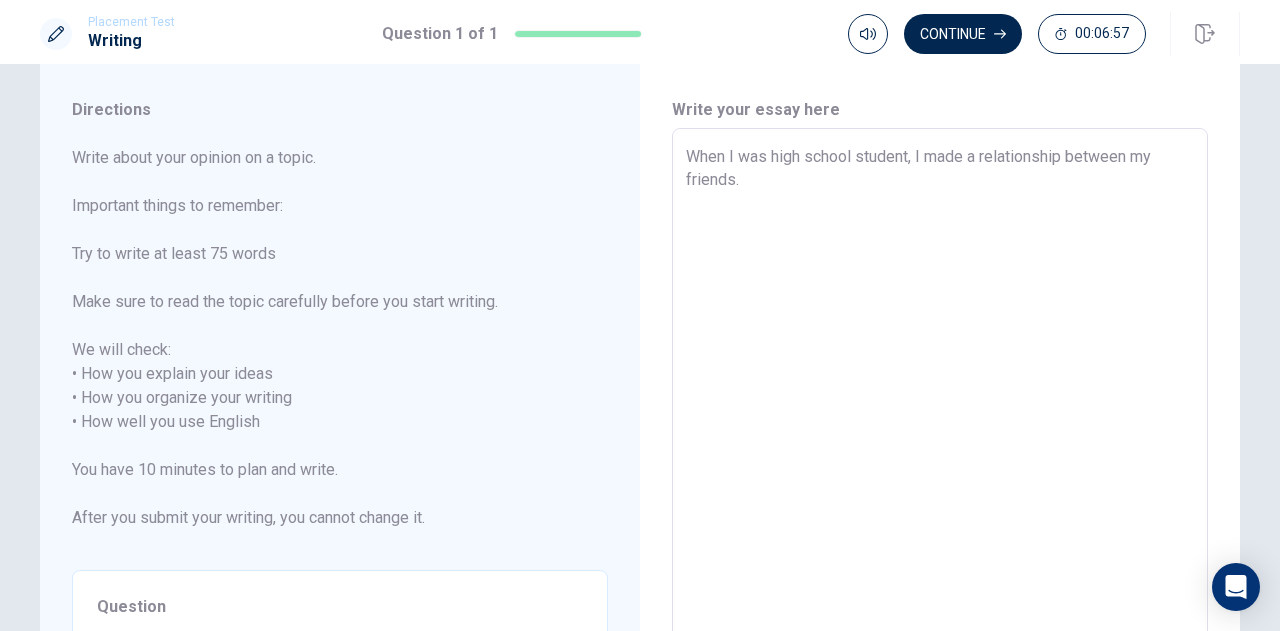 type on "When I was high school student, I made a relationship between my friends. M" 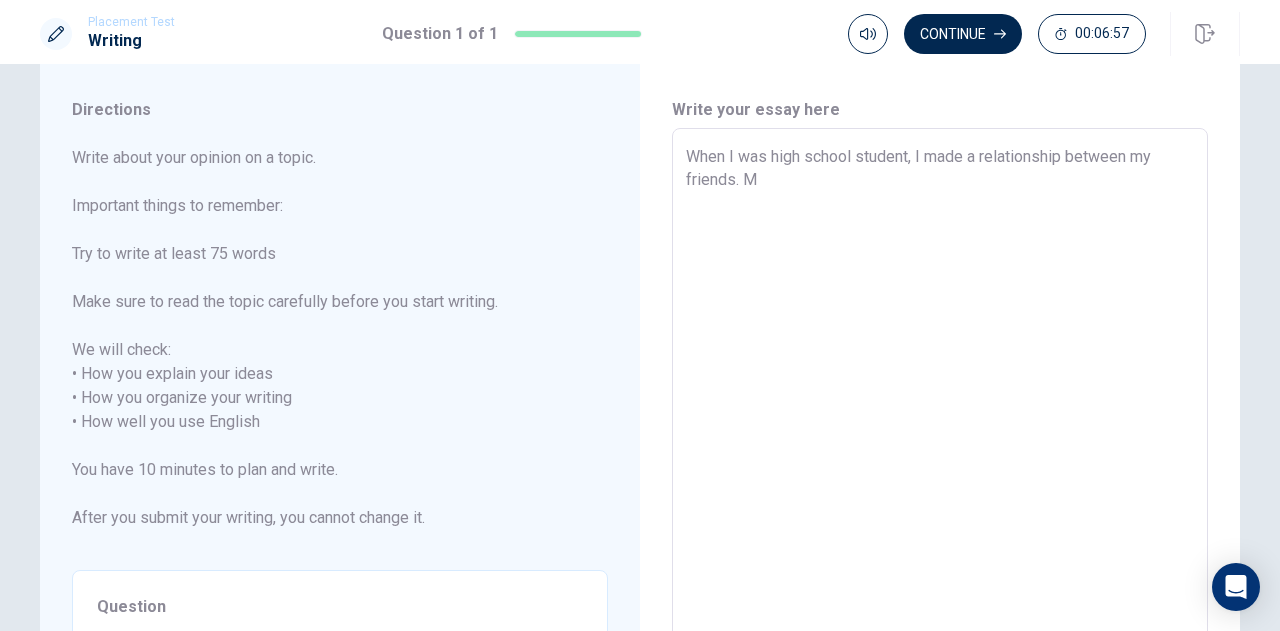type on "x" 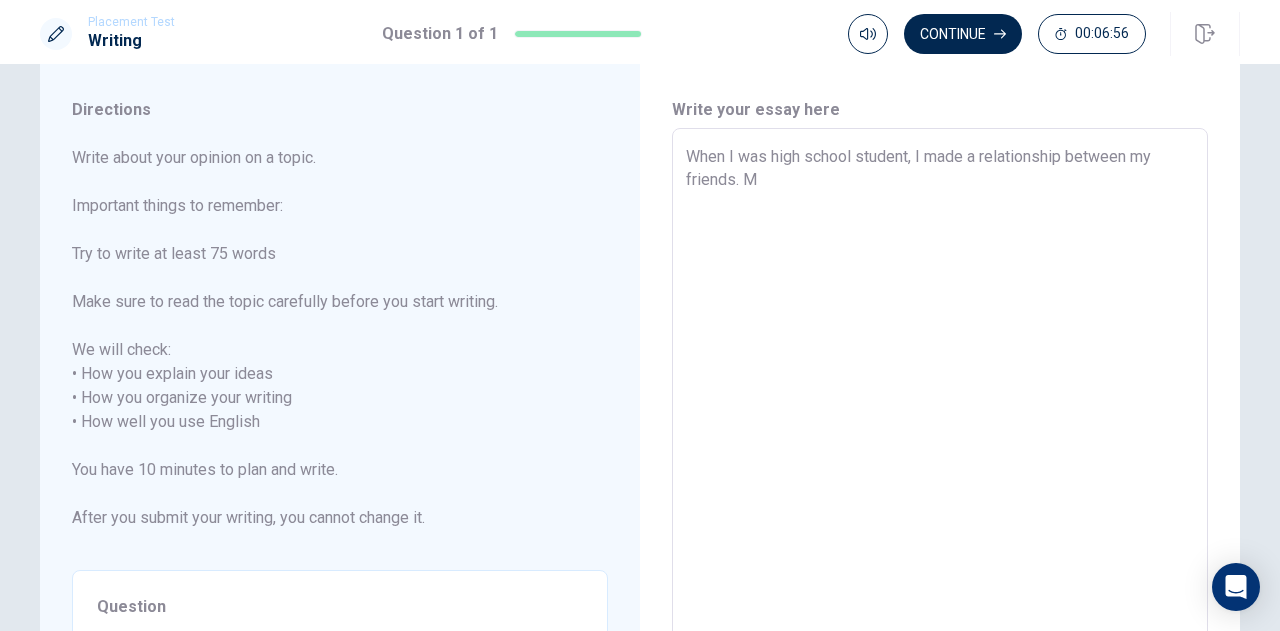 type on "When I was high school student, I made a relationship between my friends. My" 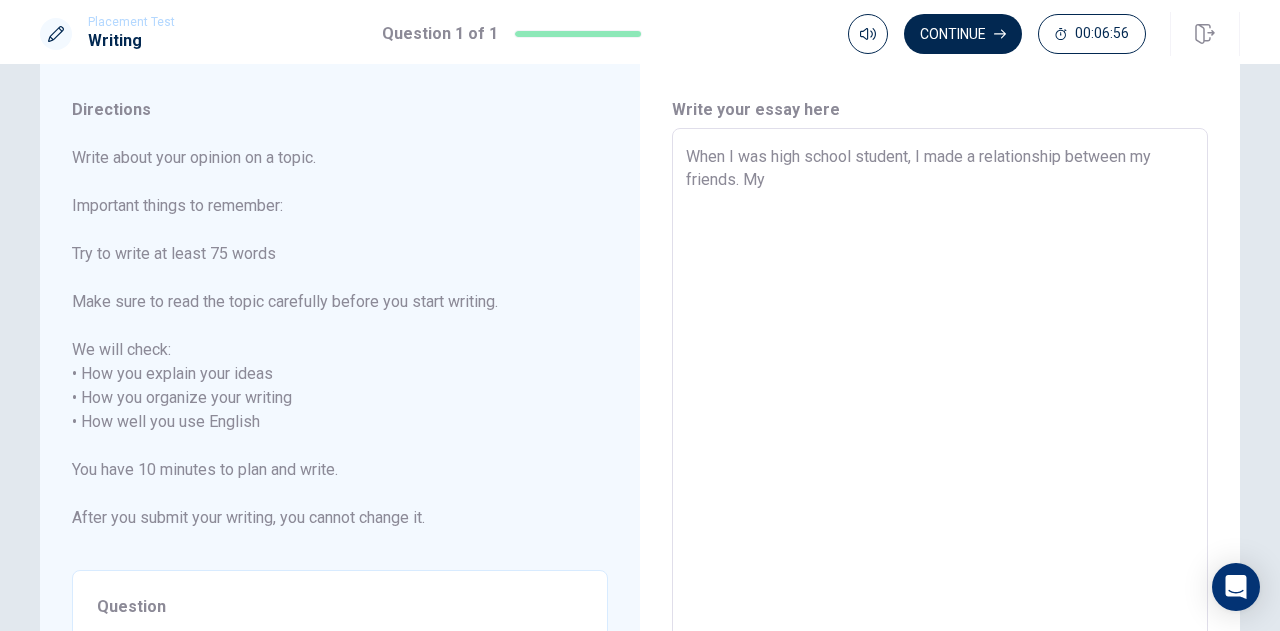 type 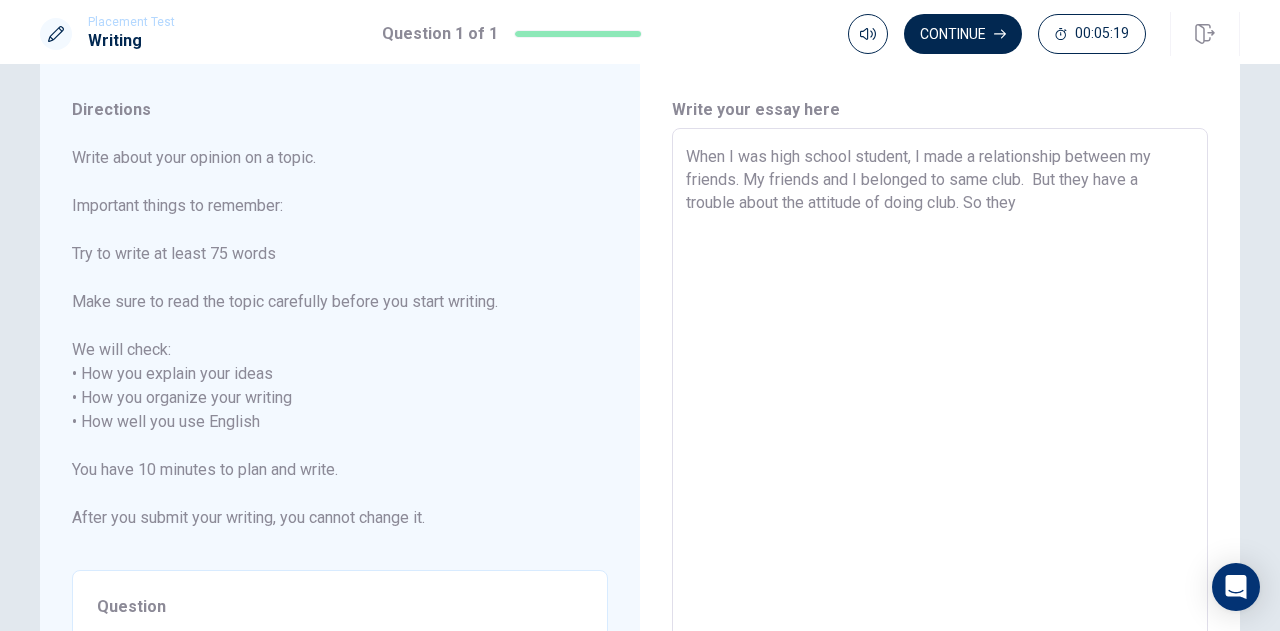 click on "When I was high school student, I made a relationship between my friends. My friends and I belonged to same club.  But they have a trouble about the attitude of doing club. So they" at bounding box center (940, 422) 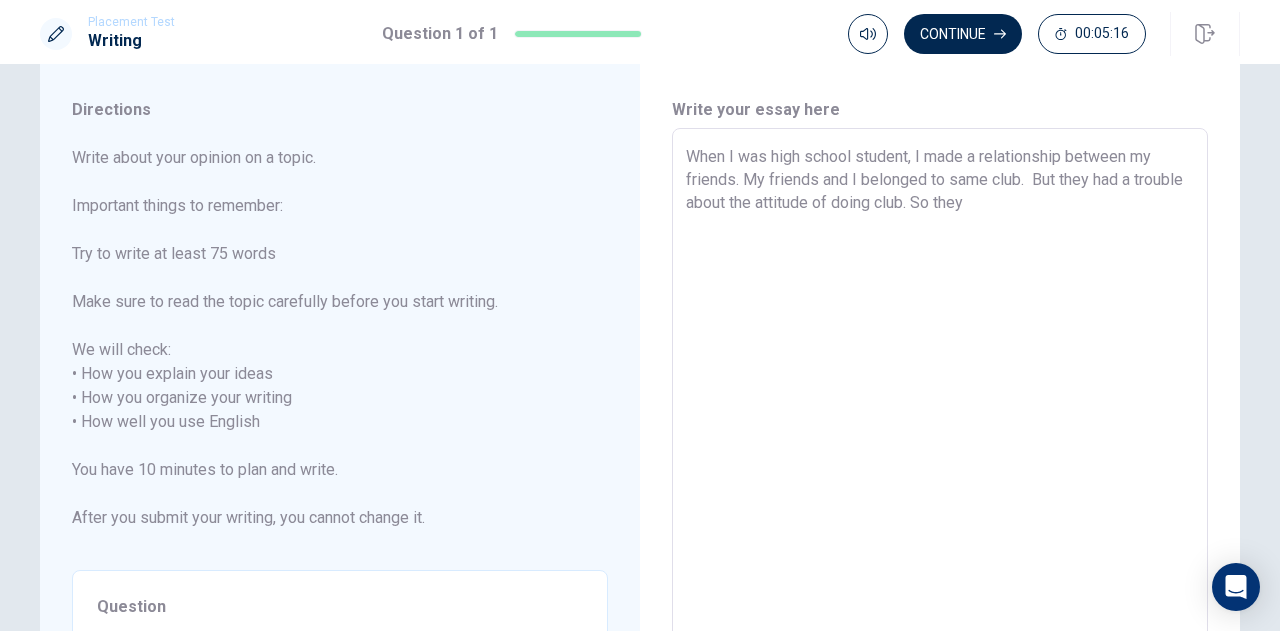 click on "When I was high school student, I made a relationship between my friends. My friends and I belonged to same club.  But they had a trouble about the attitude of doing club. So they" at bounding box center (940, 422) 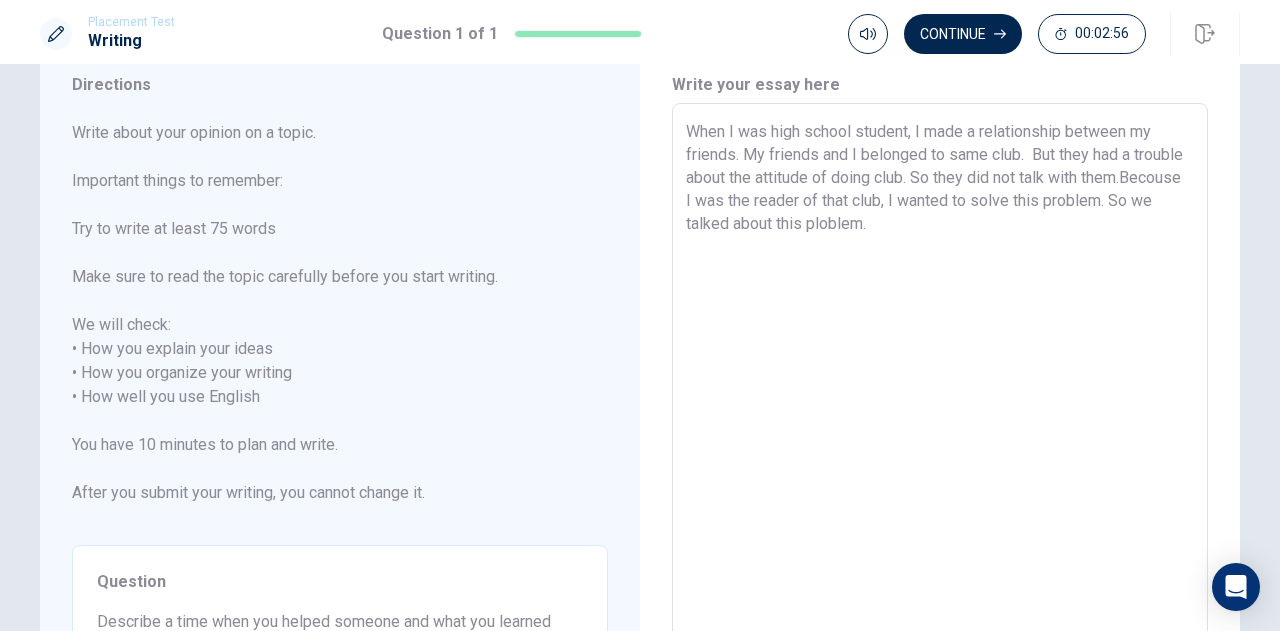 scroll, scrollTop: 69, scrollLeft: 0, axis: vertical 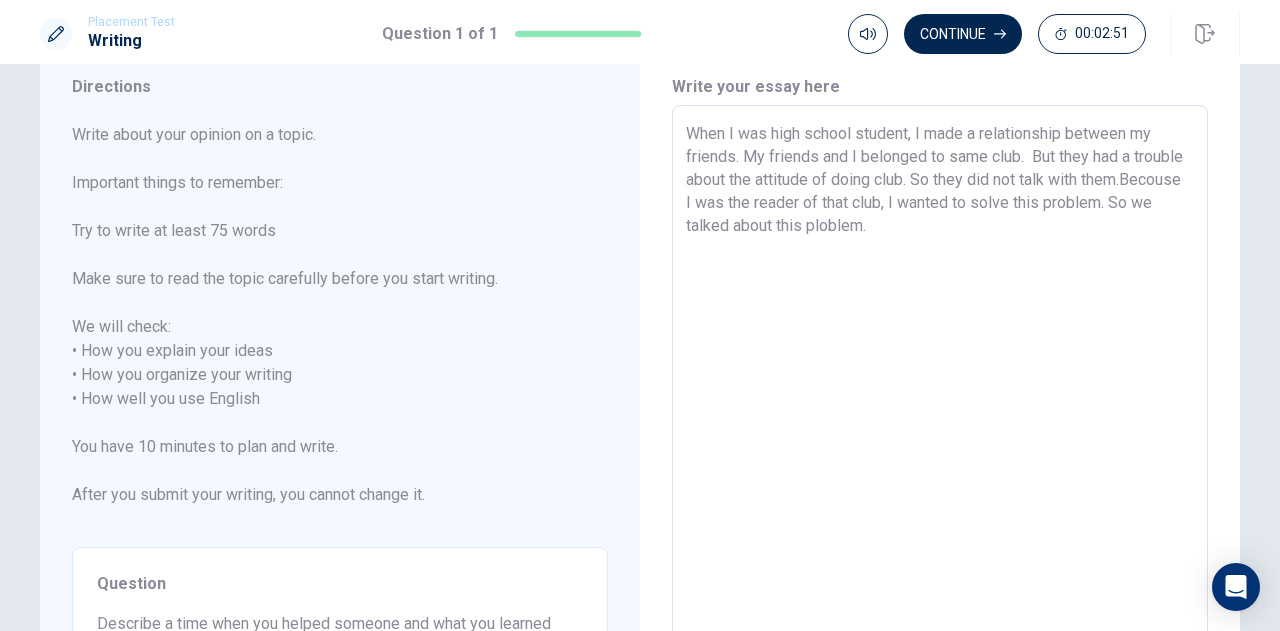 click on "When I was high school student, I made a relationship between my friends. My friends and I belonged to same club.  But they had a trouble about the attitude of doing club. So they did not talk with them.Becouse I was the reader of that club, I wanted to solve this problem. So we talked about this ploblem." at bounding box center (940, 399) 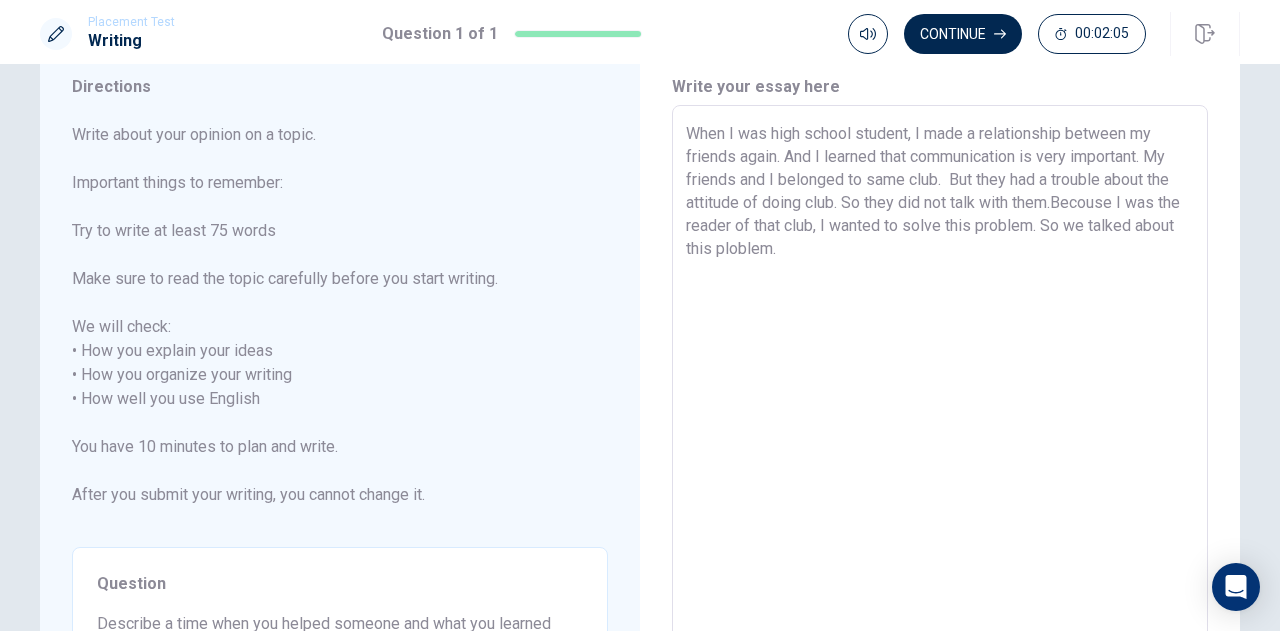 click on "When I was high school student, I made a relationship between my friends again. And I learned that communication is very important. My friends and I belonged to same club.  But they had a trouble about the attitude of doing club. So they did not talk with them.Becouse I was the reader of that club, I wanted to solve this problem. So we talked about this ploblem." at bounding box center (940, 399) 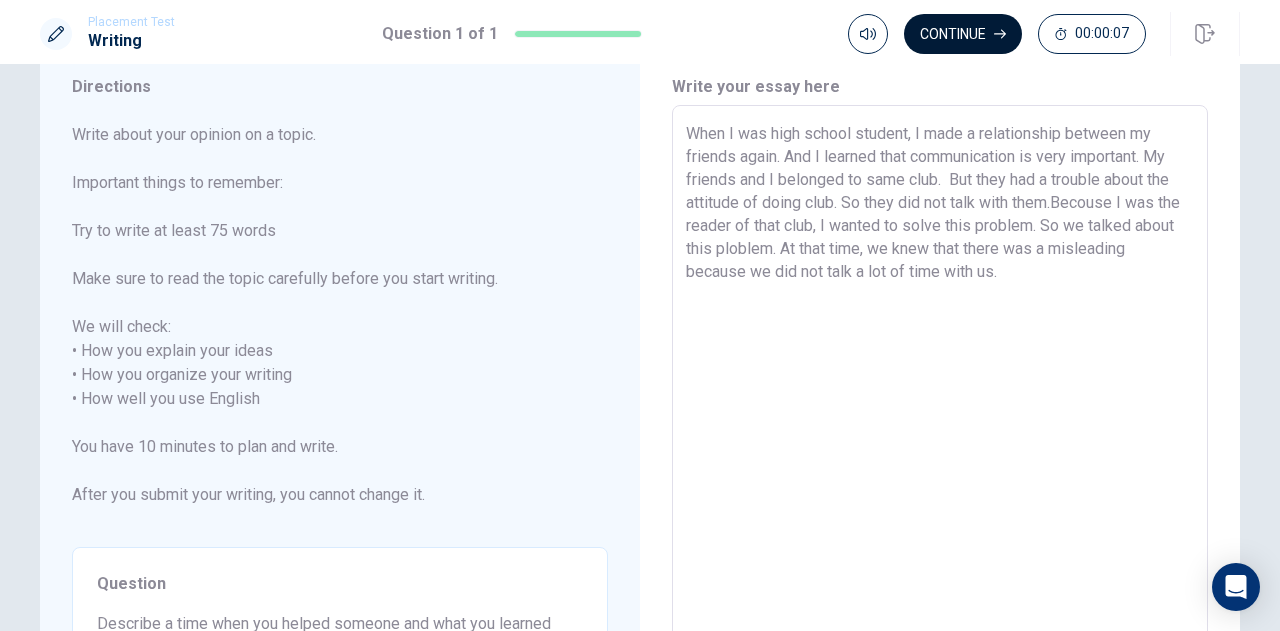 click on "Continue" at bounding box center [963, 34] 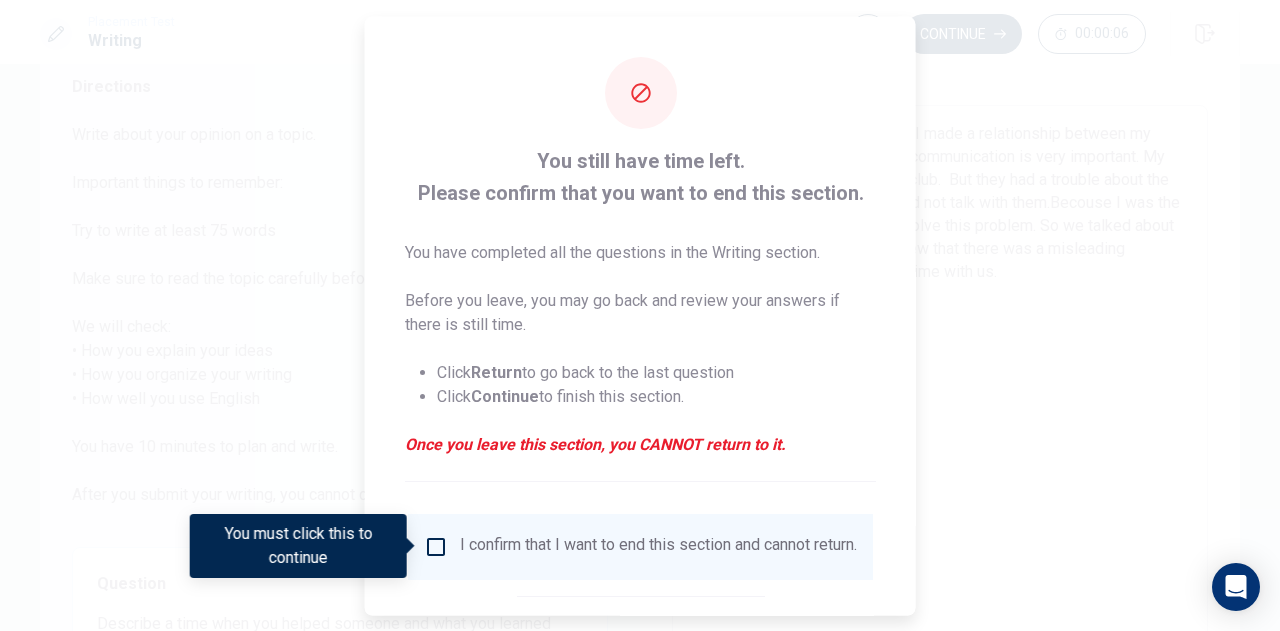 click on "I confirm that I want to end this section and cannot return." at bounding box center [640, 546] 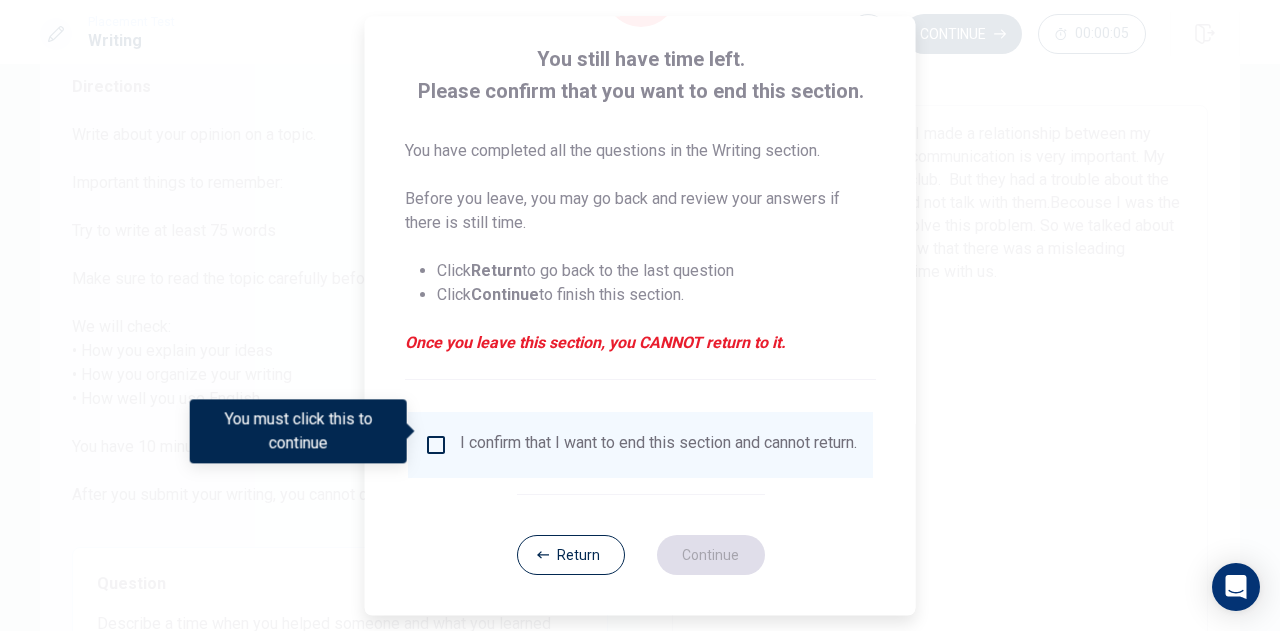 scroll, scrollTop: 114, scrollLeft: 0, axis: vertical 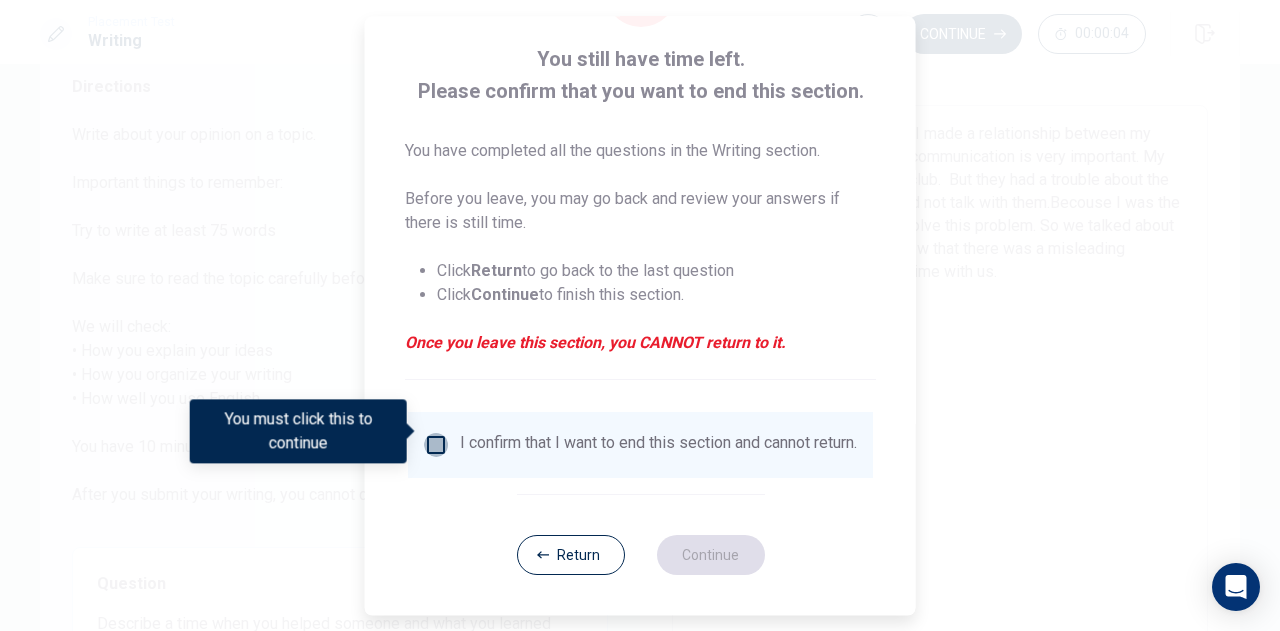 click at bounding box center (436, 445) 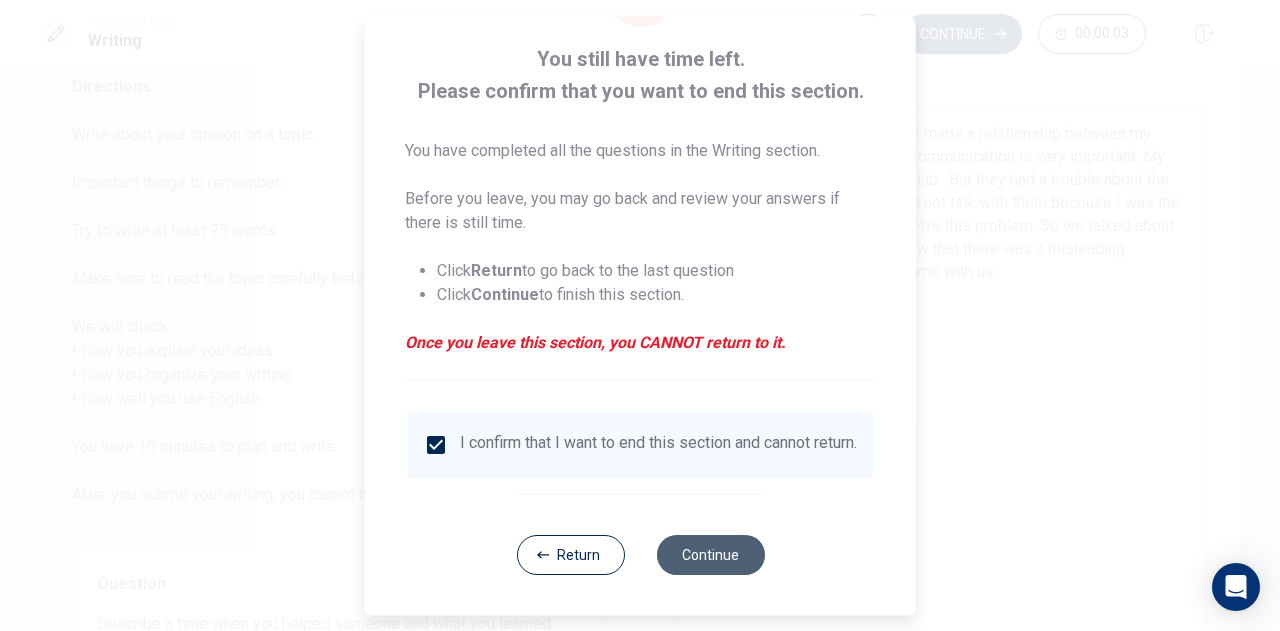 click on "Continue" at bounding box center [710, 555] 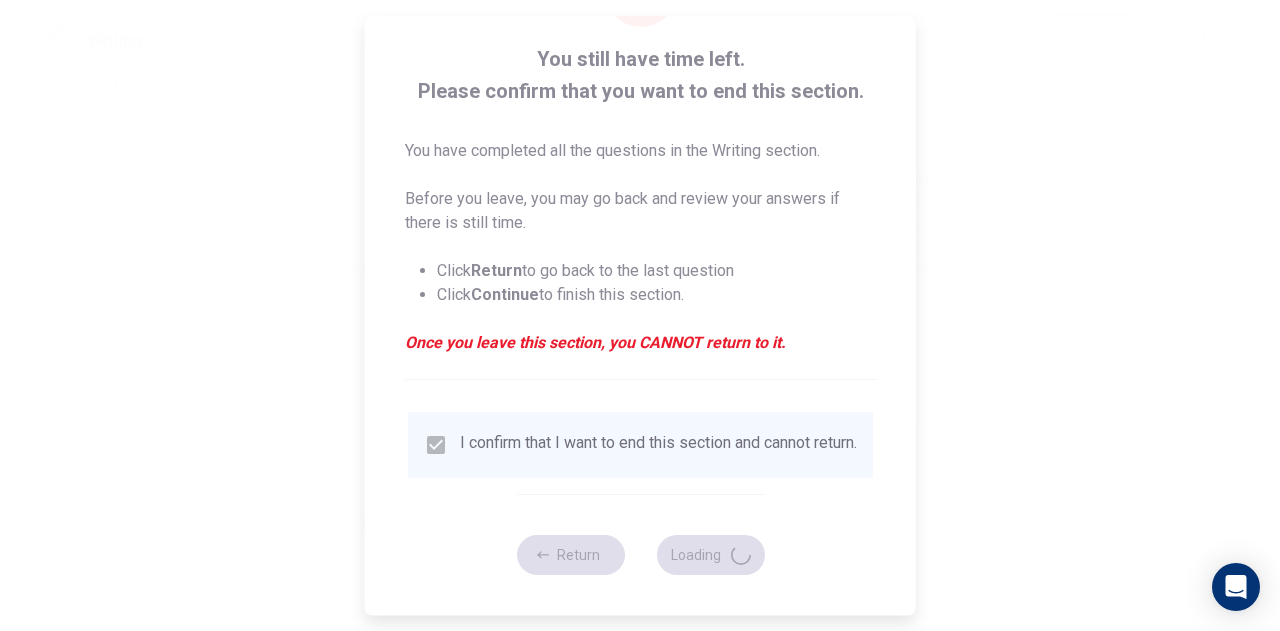 scroll, scrollTop: 0, scrollLeft: 0, axis: both 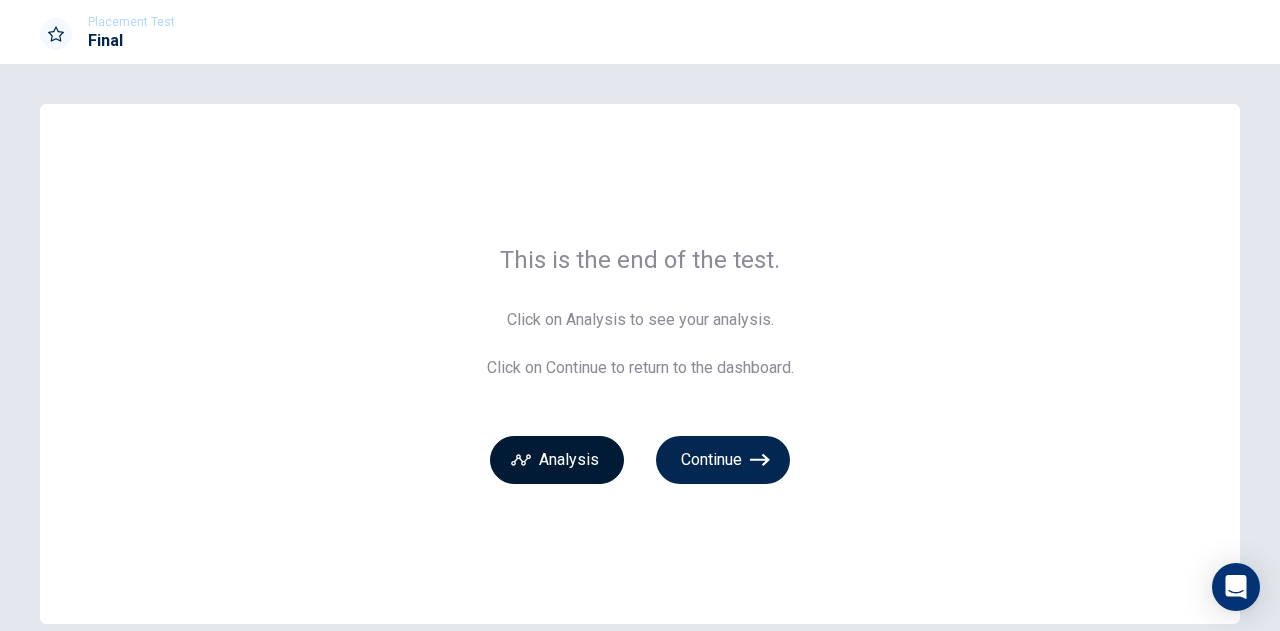 click on "Analysis" at bounding box center [557, 460] 